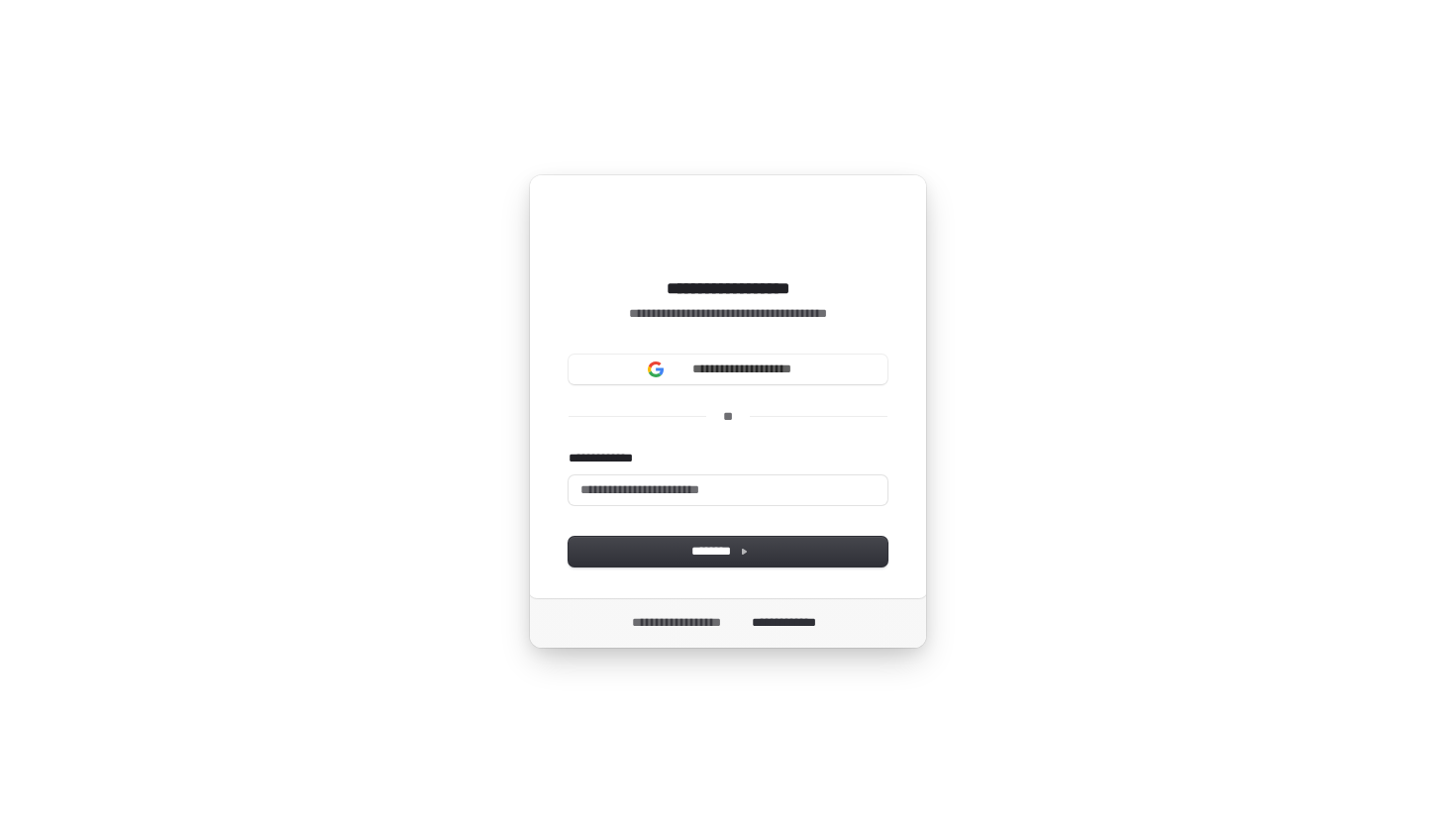 scroll, scrollTop: 0, scrollLeft: 0, axis: both 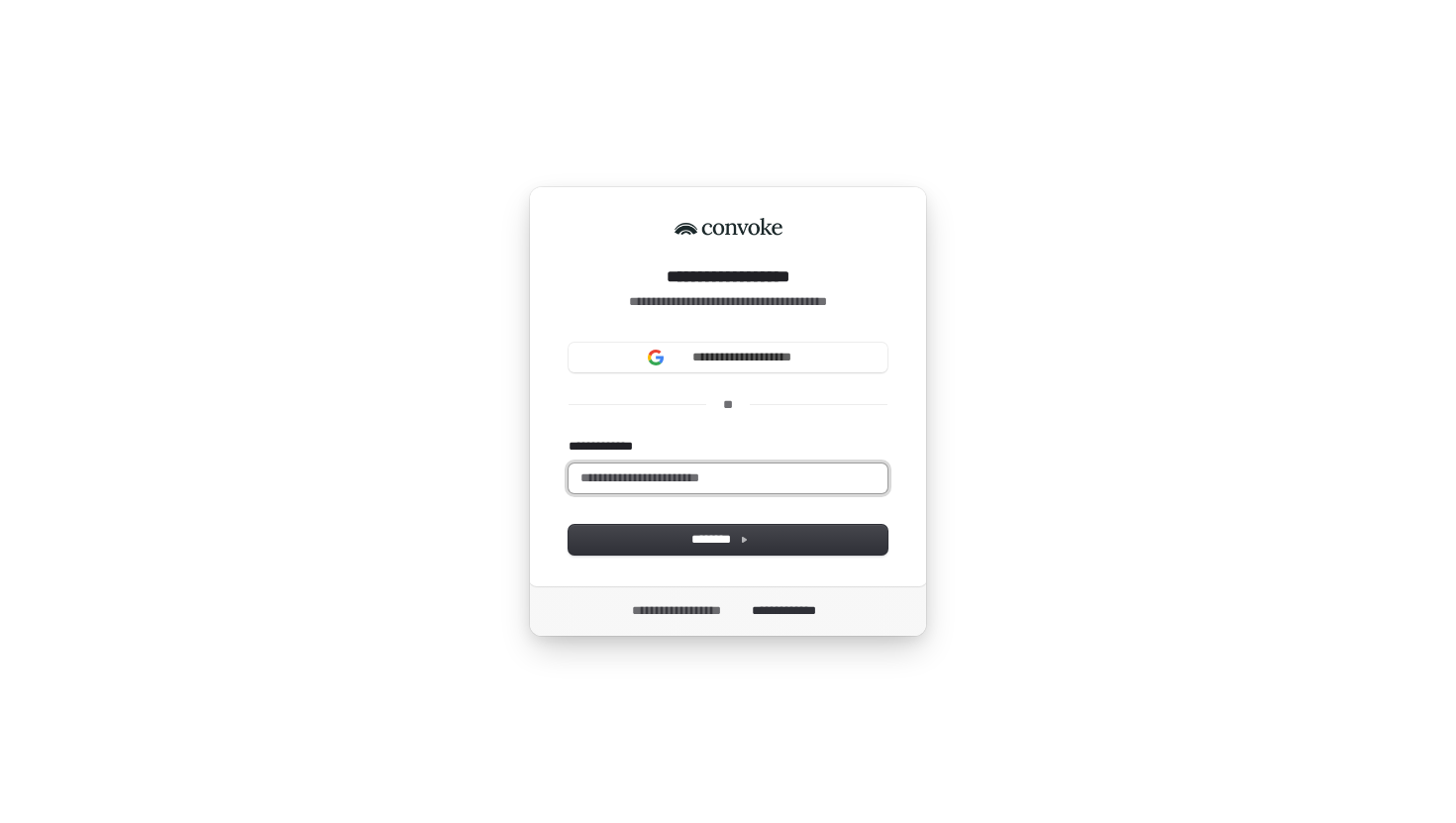 click on "**********" at bounding box center [728, 478] 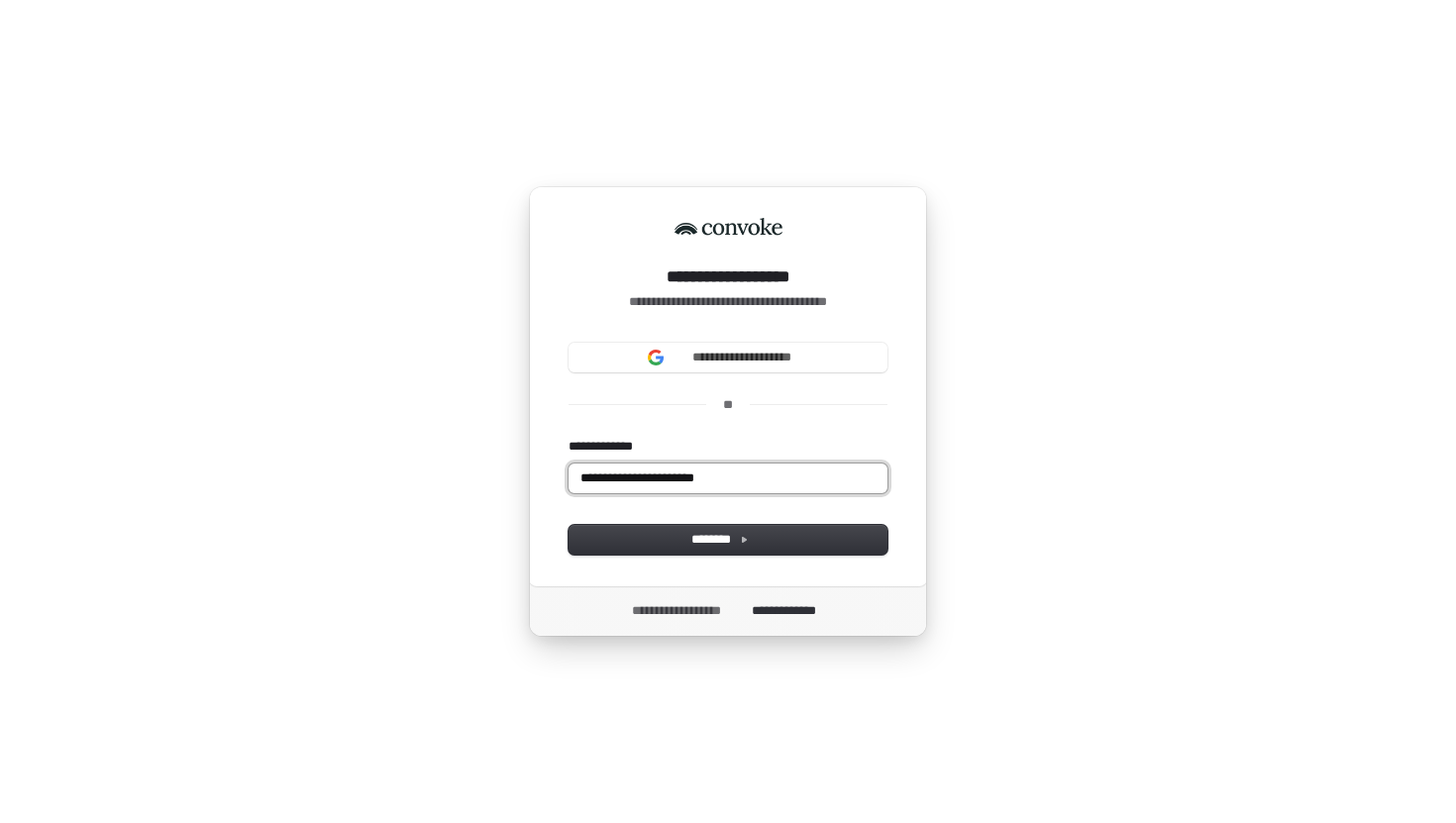 click at bounding box center (569, 438) 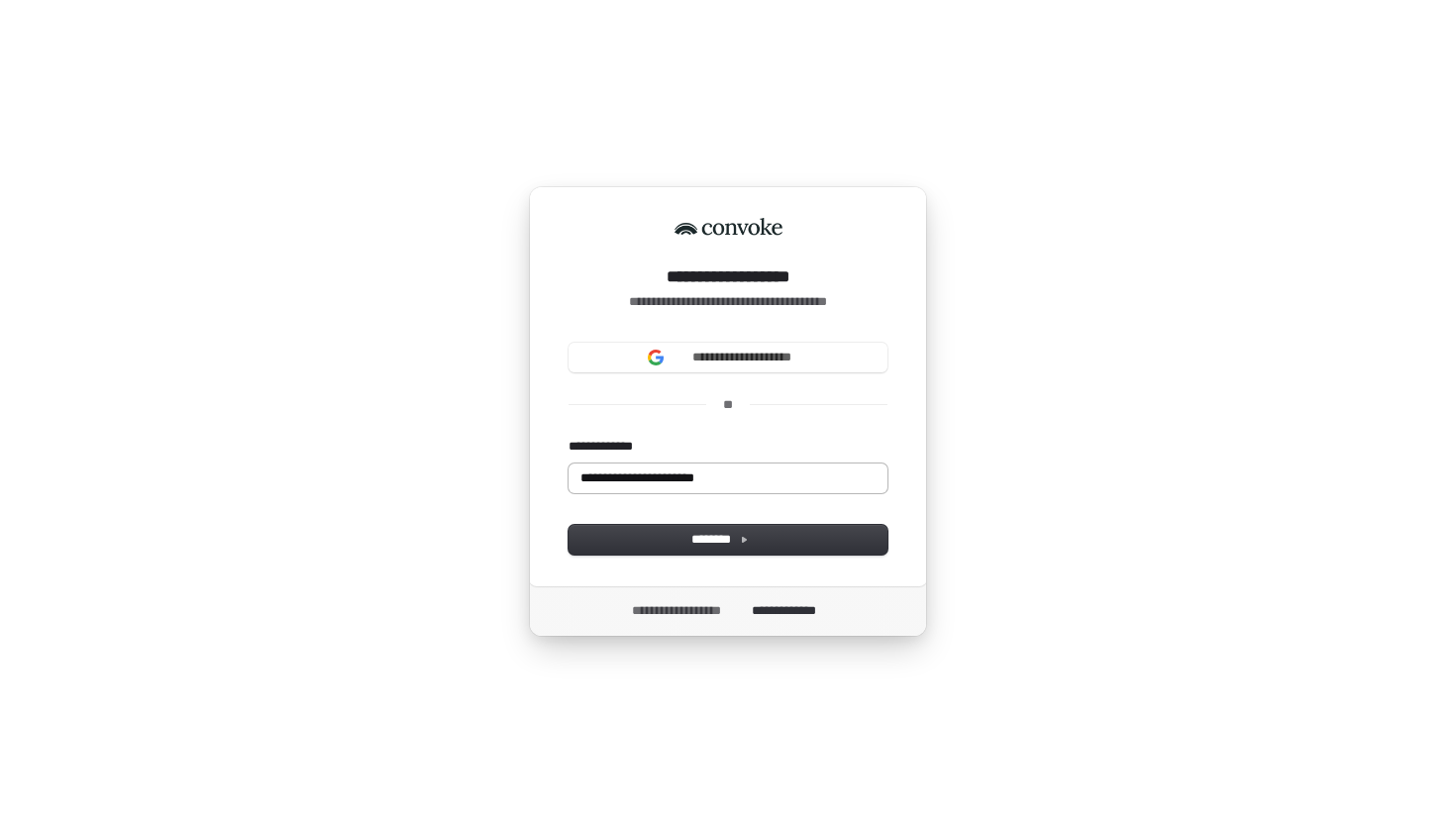 type on "**********" 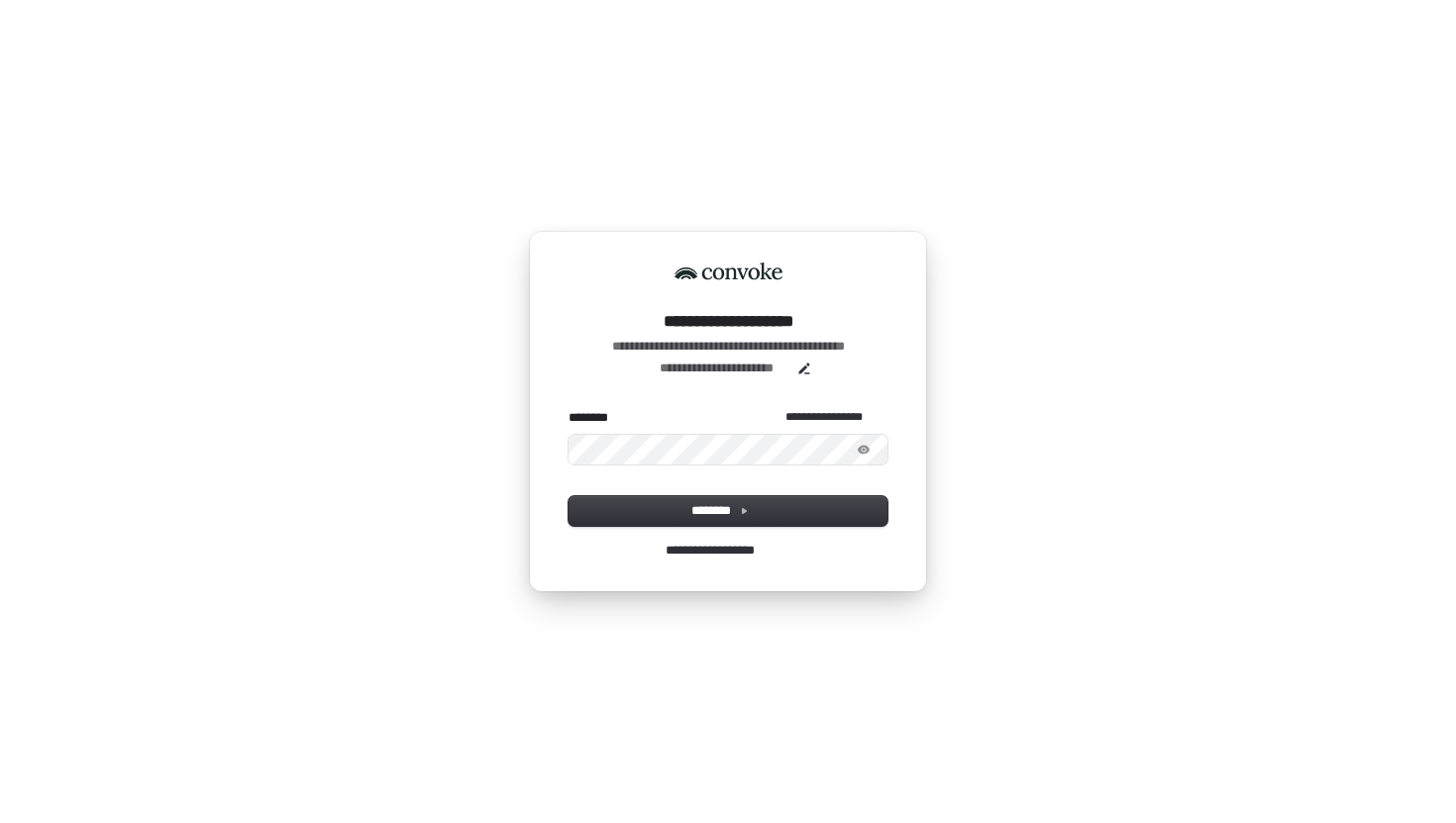 click at bounding box center (569, 409) 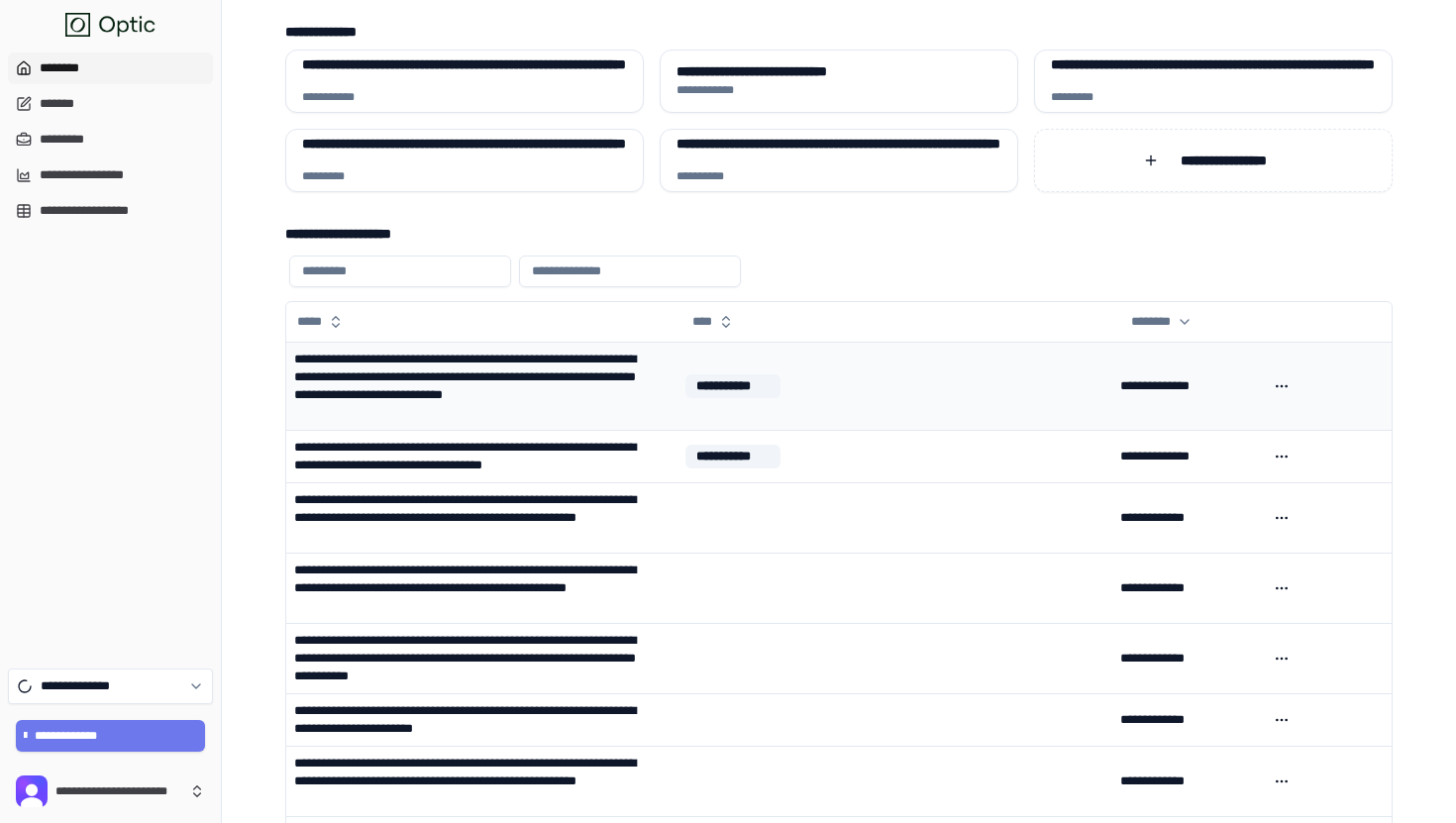 scroll, scrollTop: 0, scrollLeft: 0, axis: both 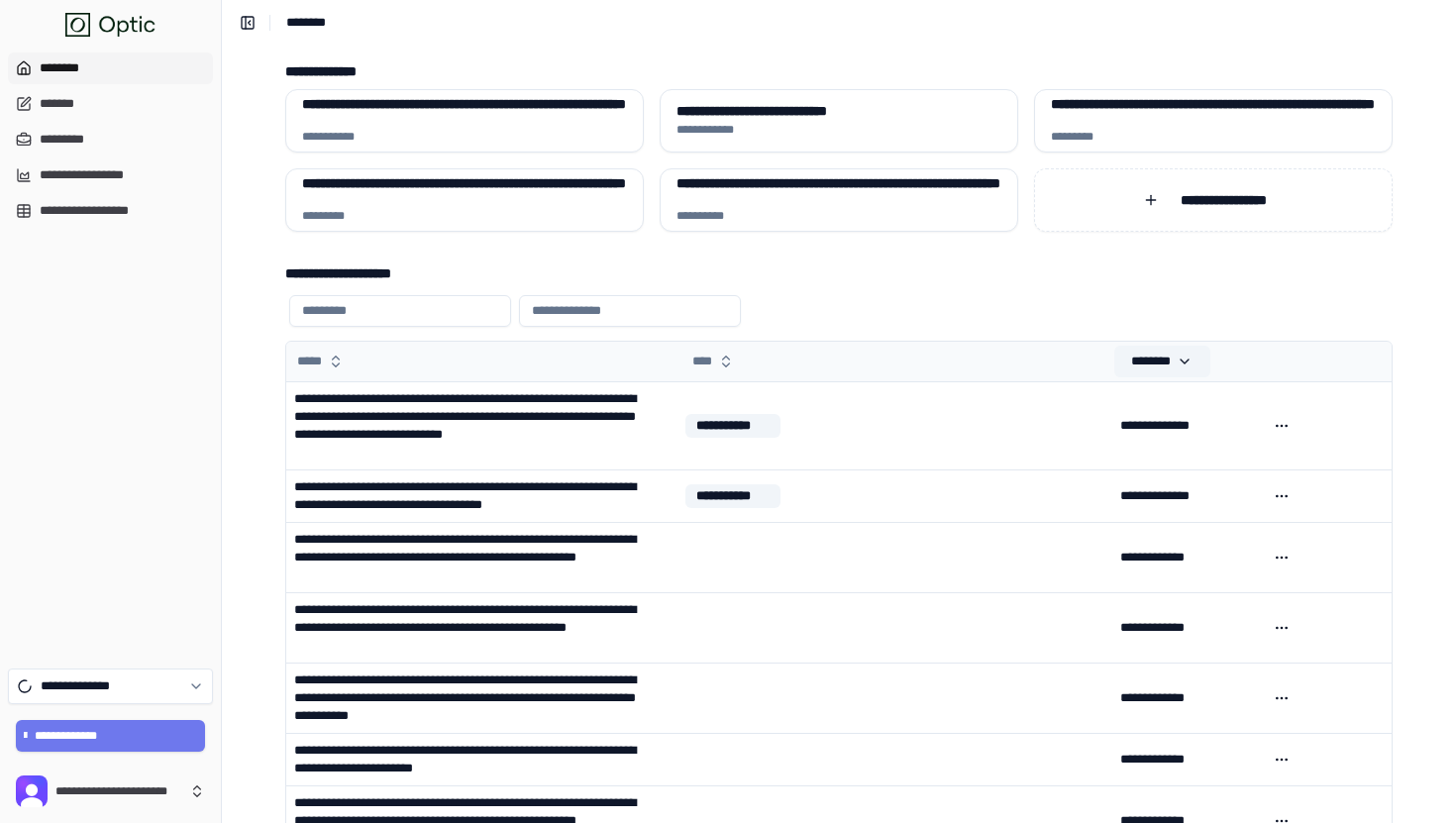 click on "********" at bounding box center [1163, 361] 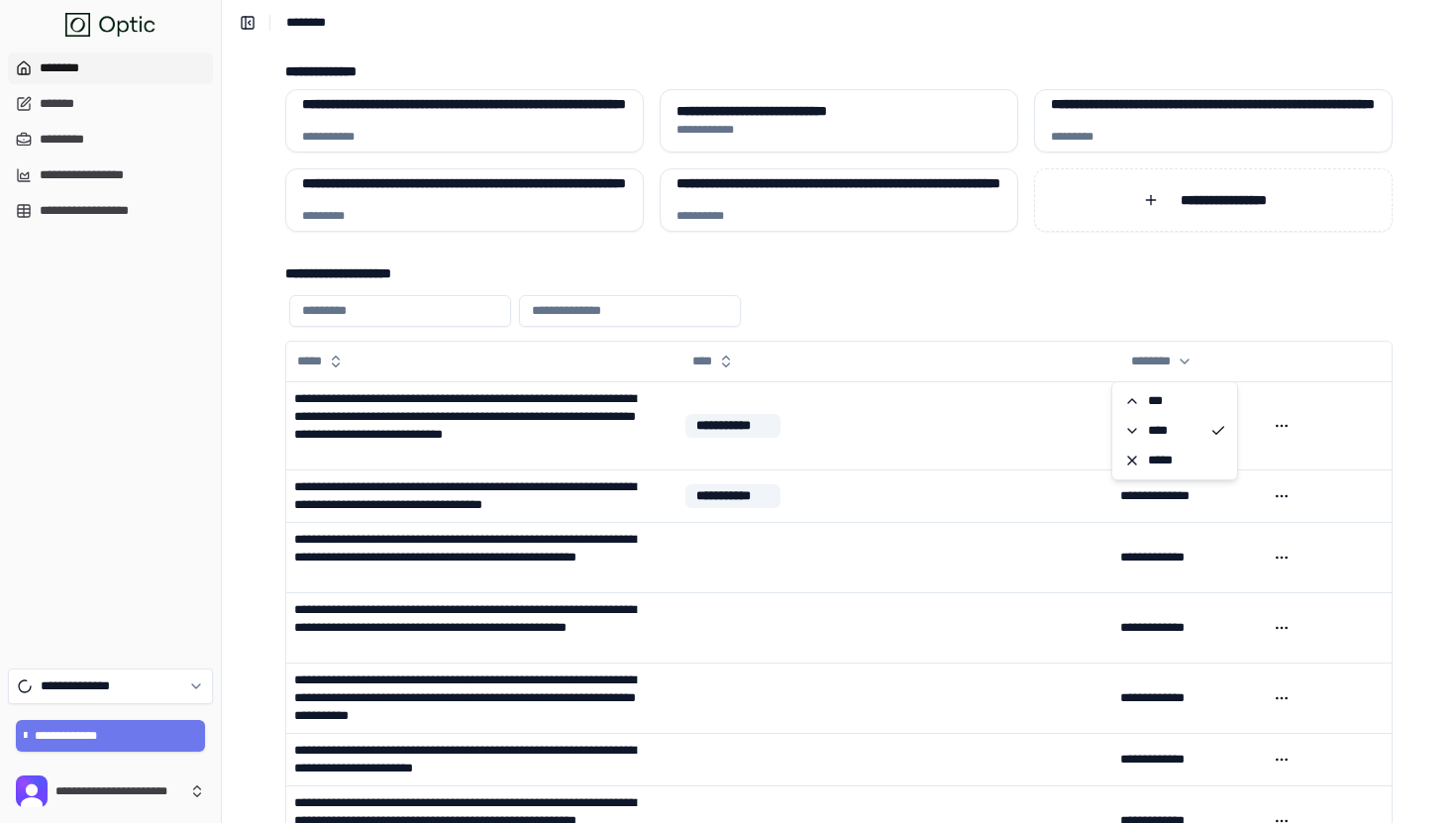 click at bounding box center (835, 311) 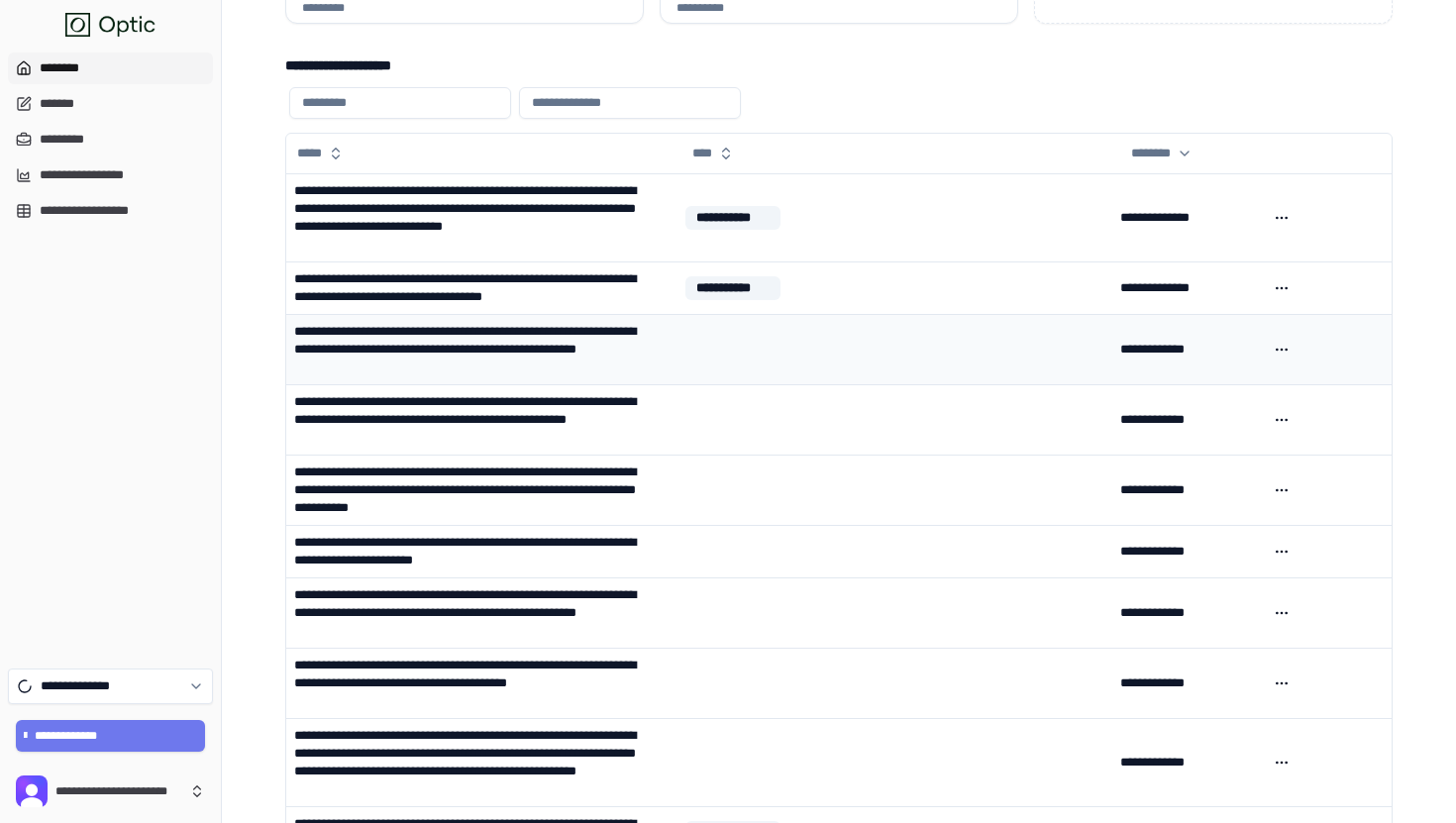 scroll, scrollTop: 0, scrollLeft: 0, axis: both 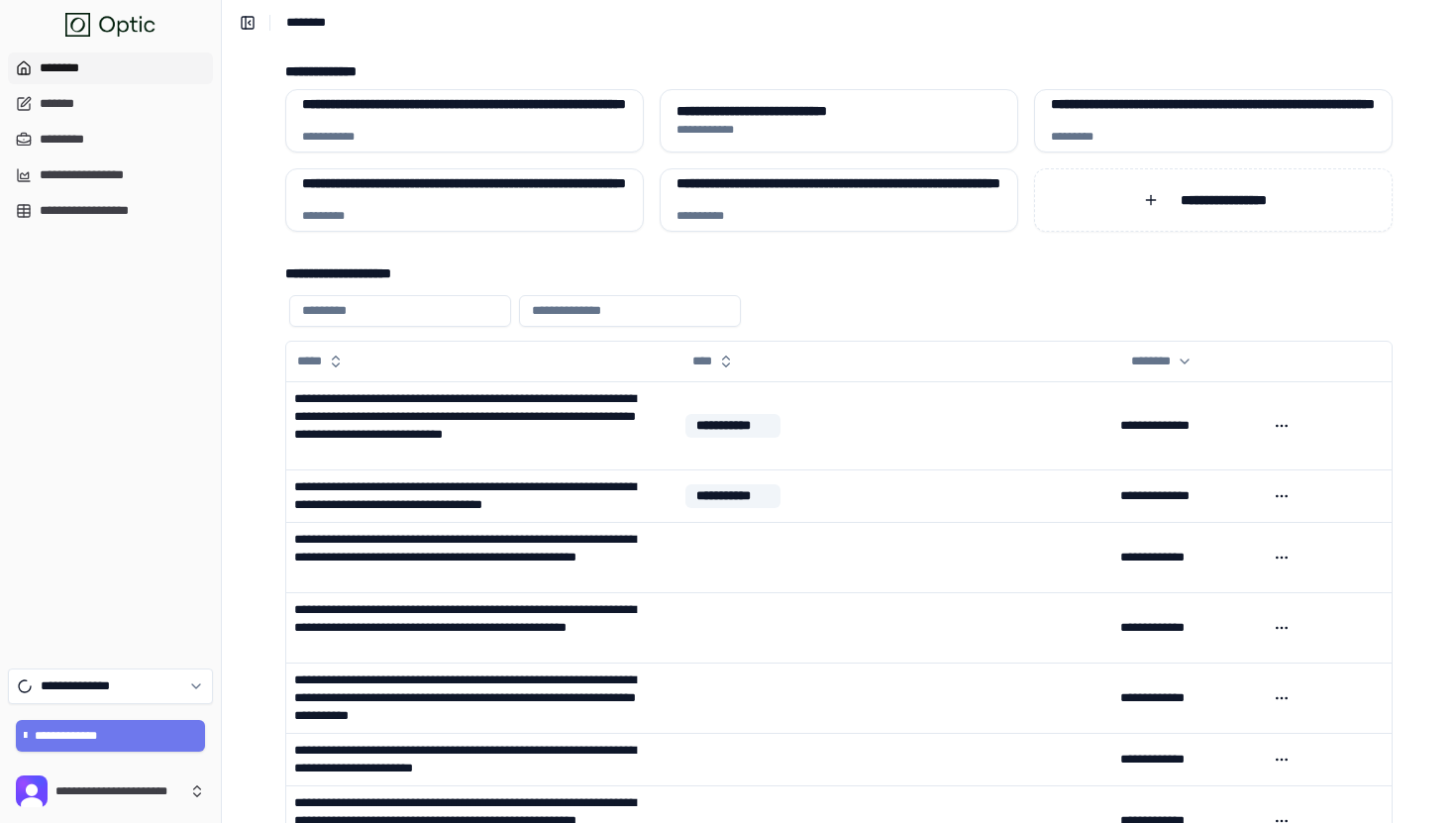 click on "**********" at bounding box center [839, 273] 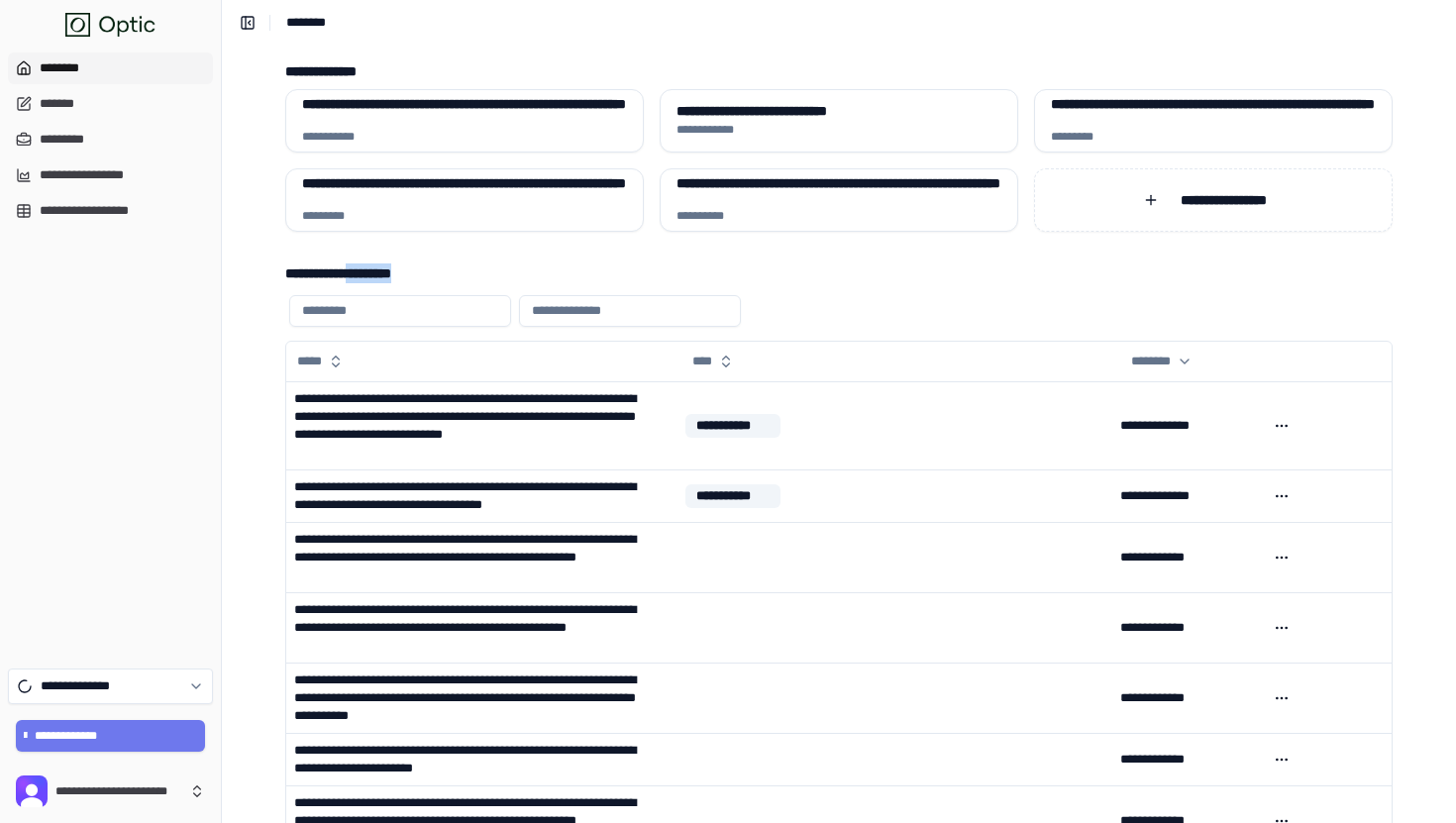 click on "**********" at bounding box center [839, 273] 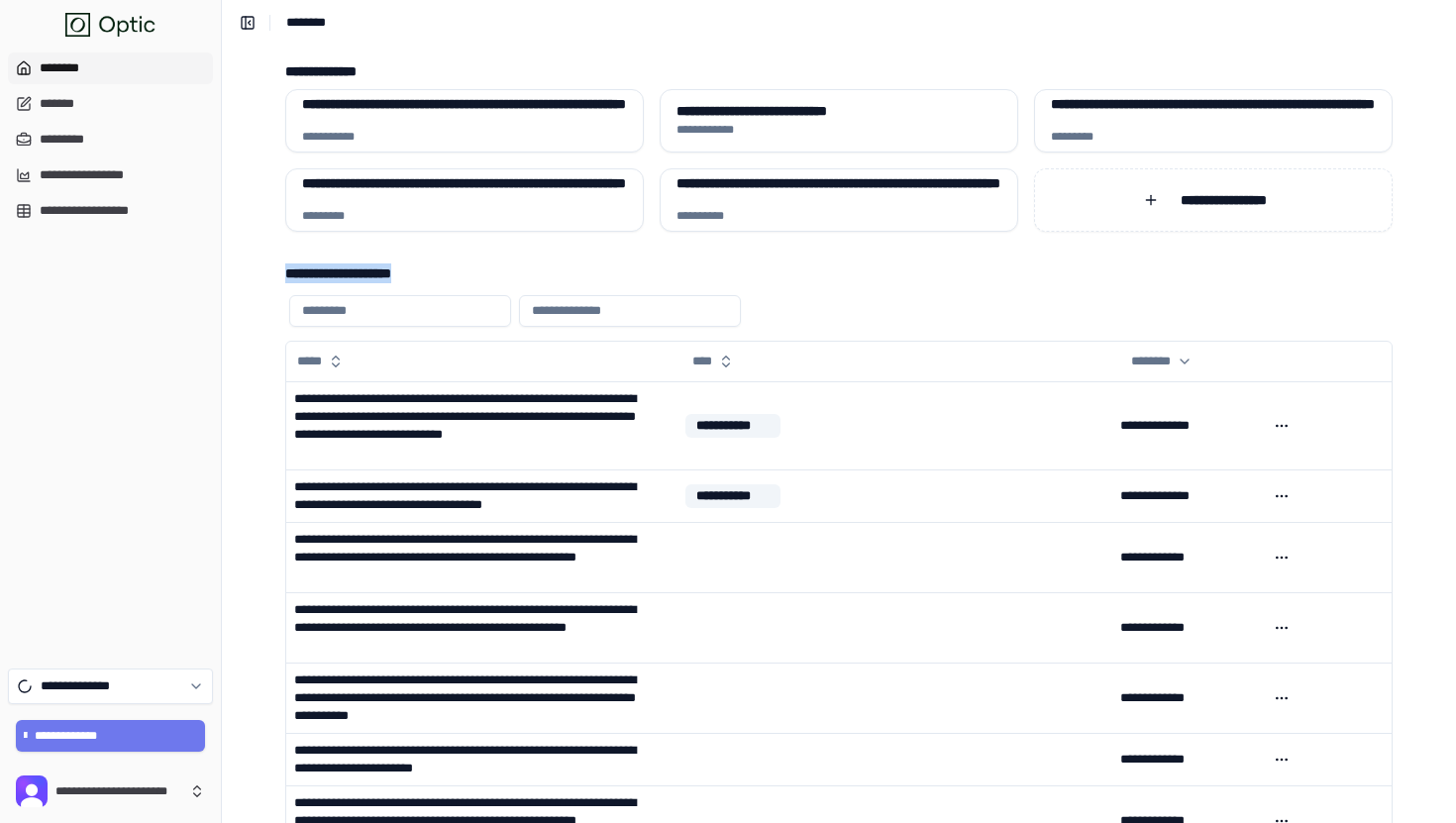 click on "**********" at bounding box center (839, 273) 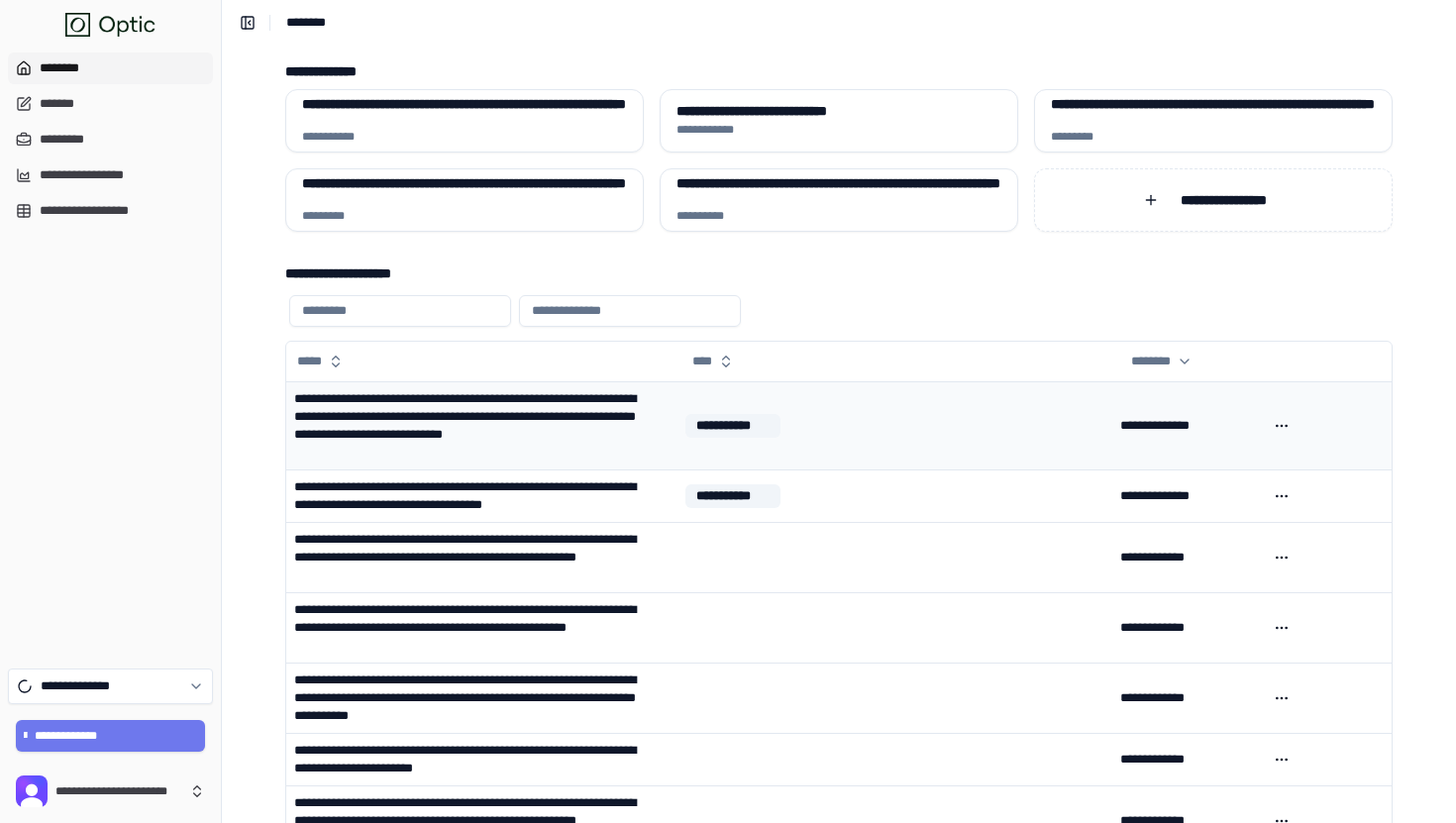 click on "**********" at bounding box center [481, 425] 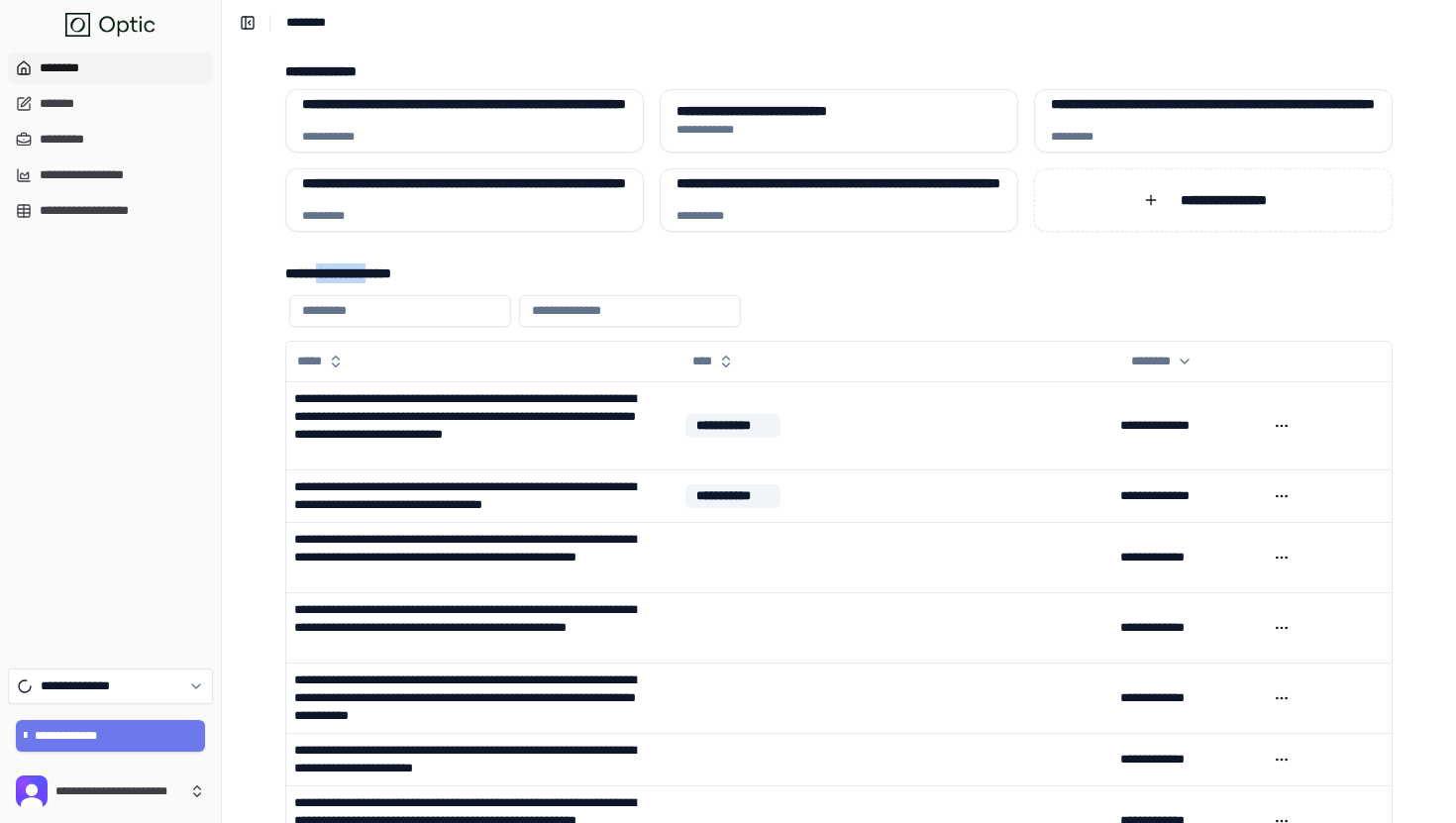 drag, startPoint x: 328, startPoint y: 275, endPoint x: 403, endPoint y: 282, distance: 75.325958 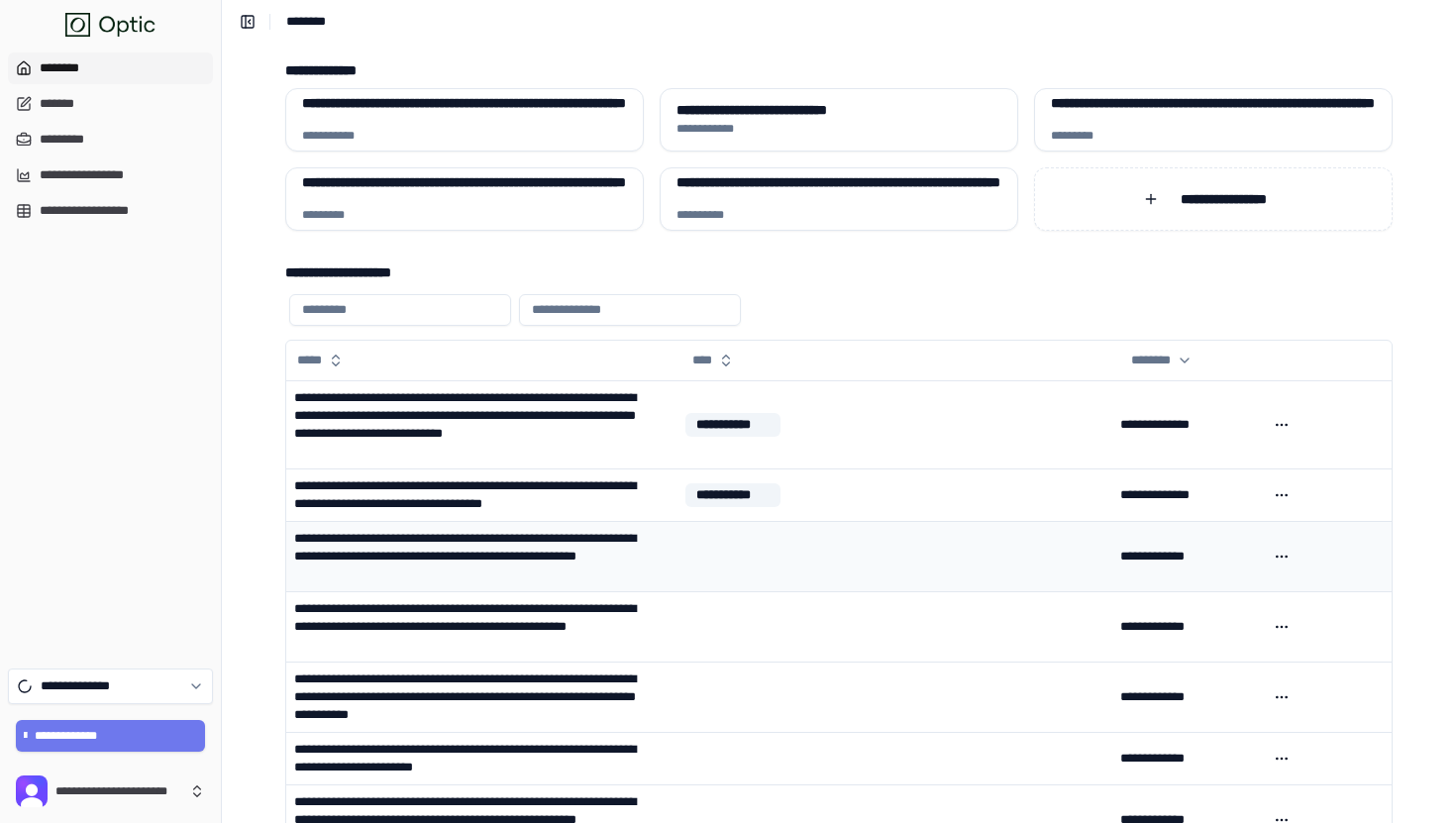 scroll, scrollTop: 0, scrollLeft: 0, axis: both 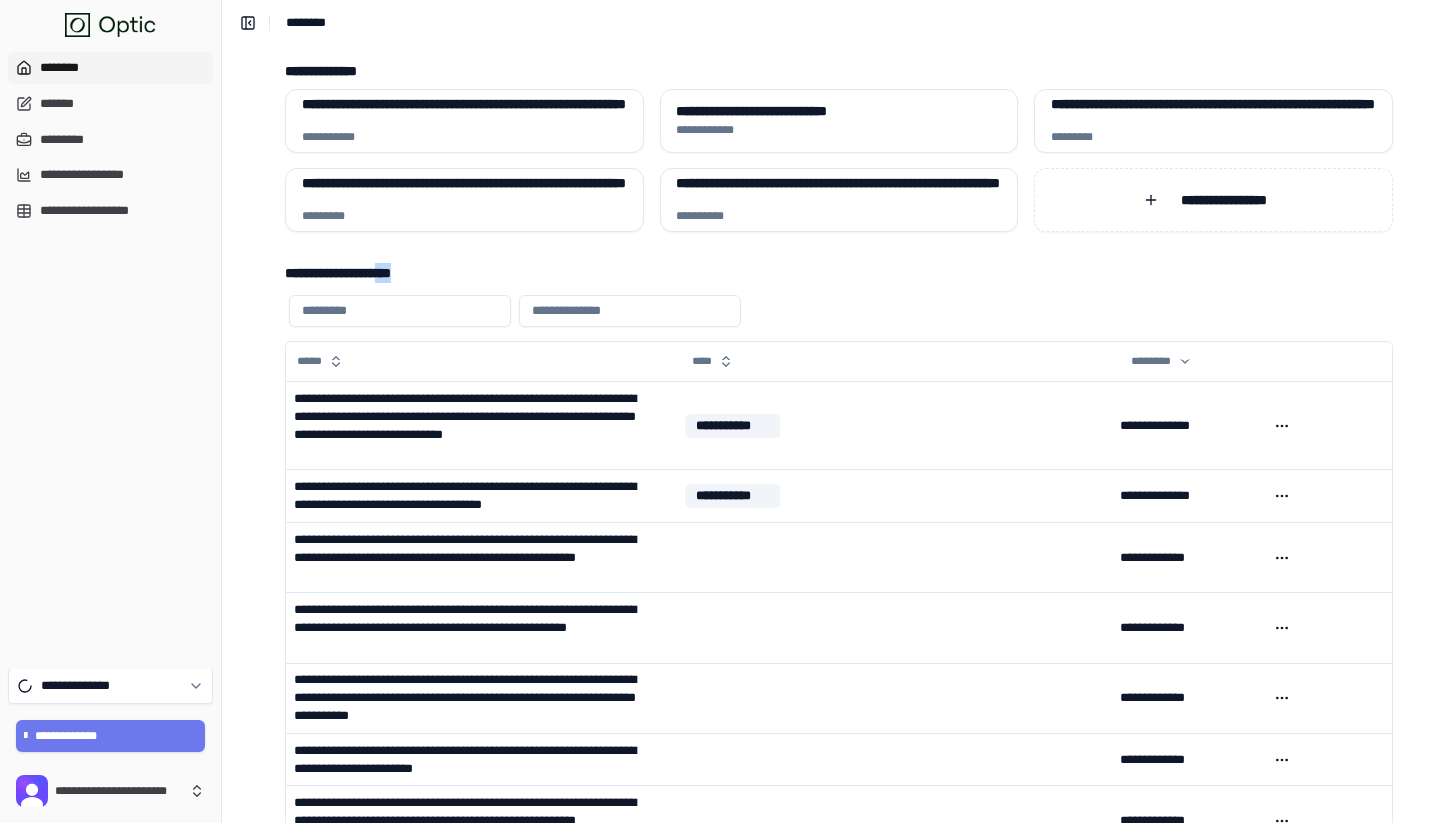 drag, startPoint x: 455, startPoint y: 276, endPoint x: 422, endPoint y: 275, distance: 33.01515 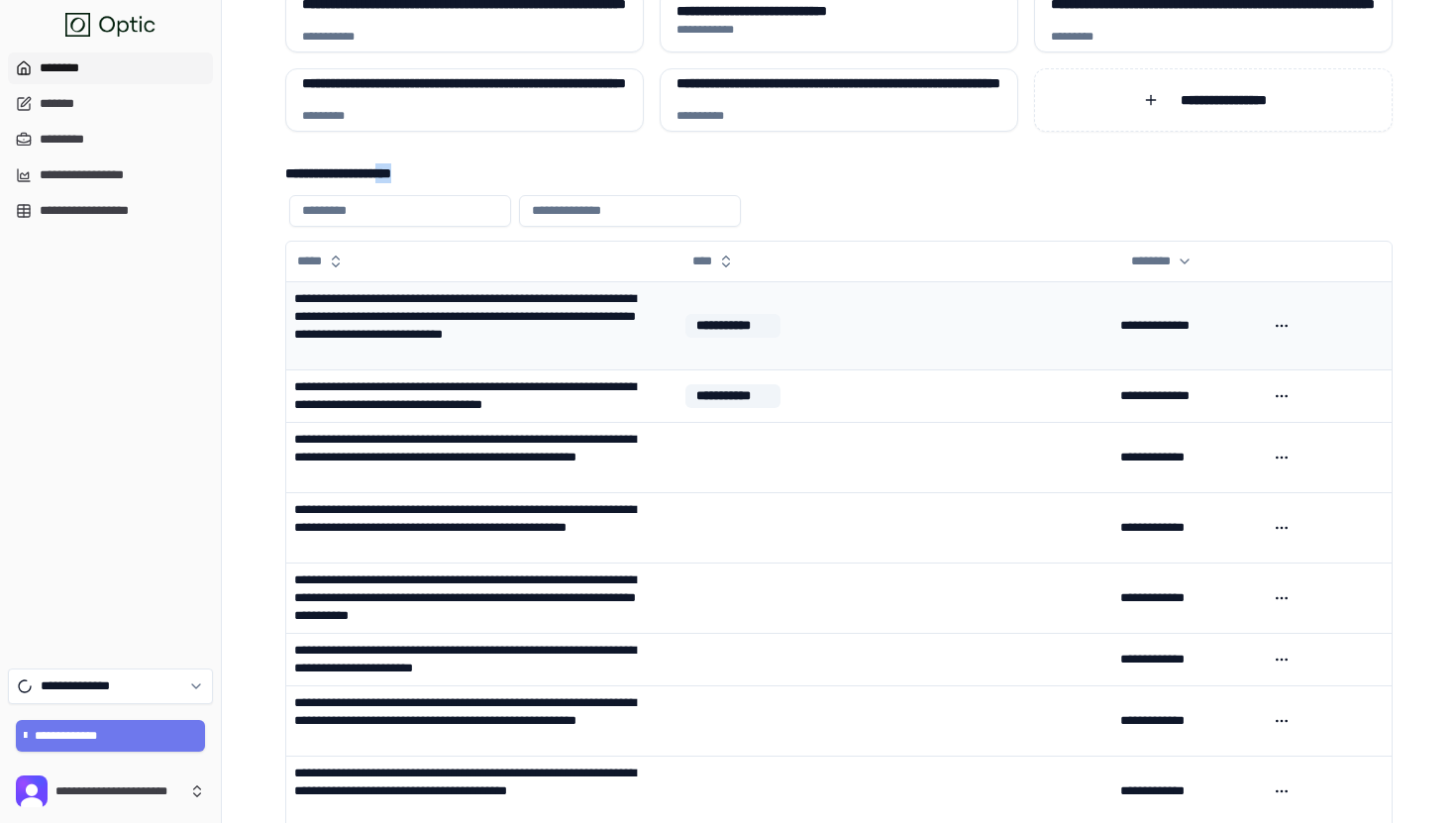 scroll, scrollTop: 0, scrollLeft: 0, axis: both 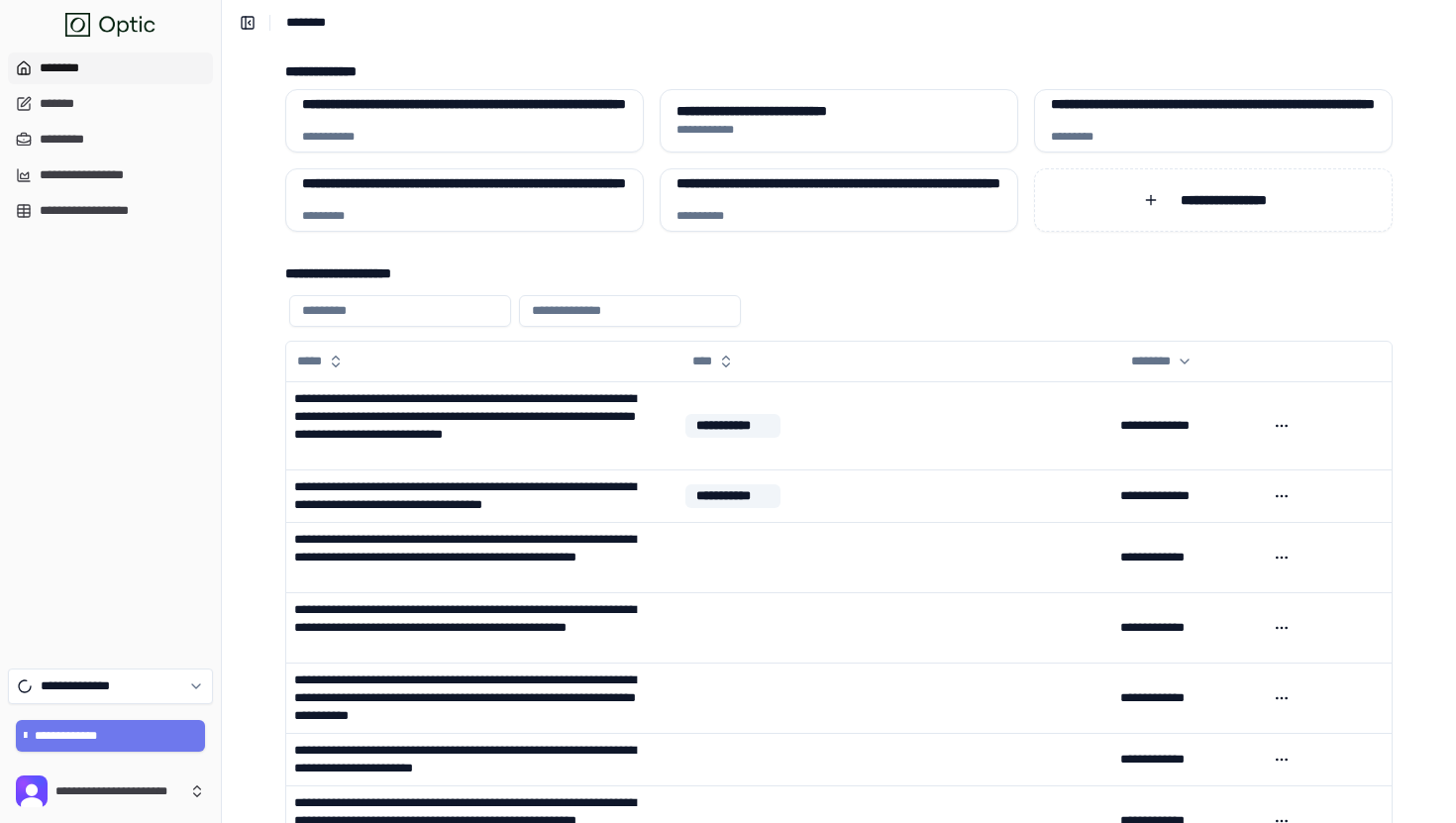 click at bounding box center [839, 311] 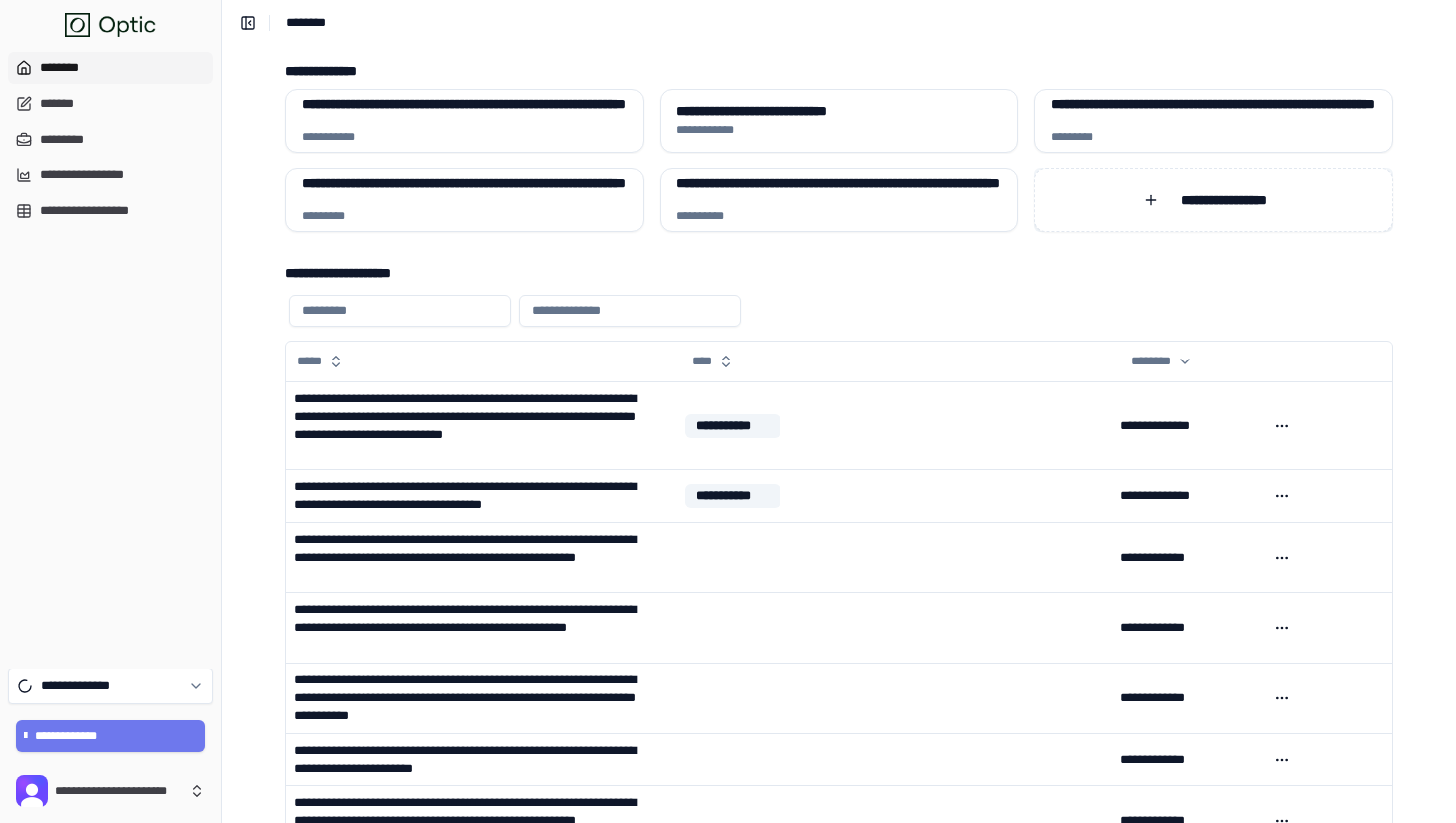 click on "**********" at bounding box center (1213, 200) 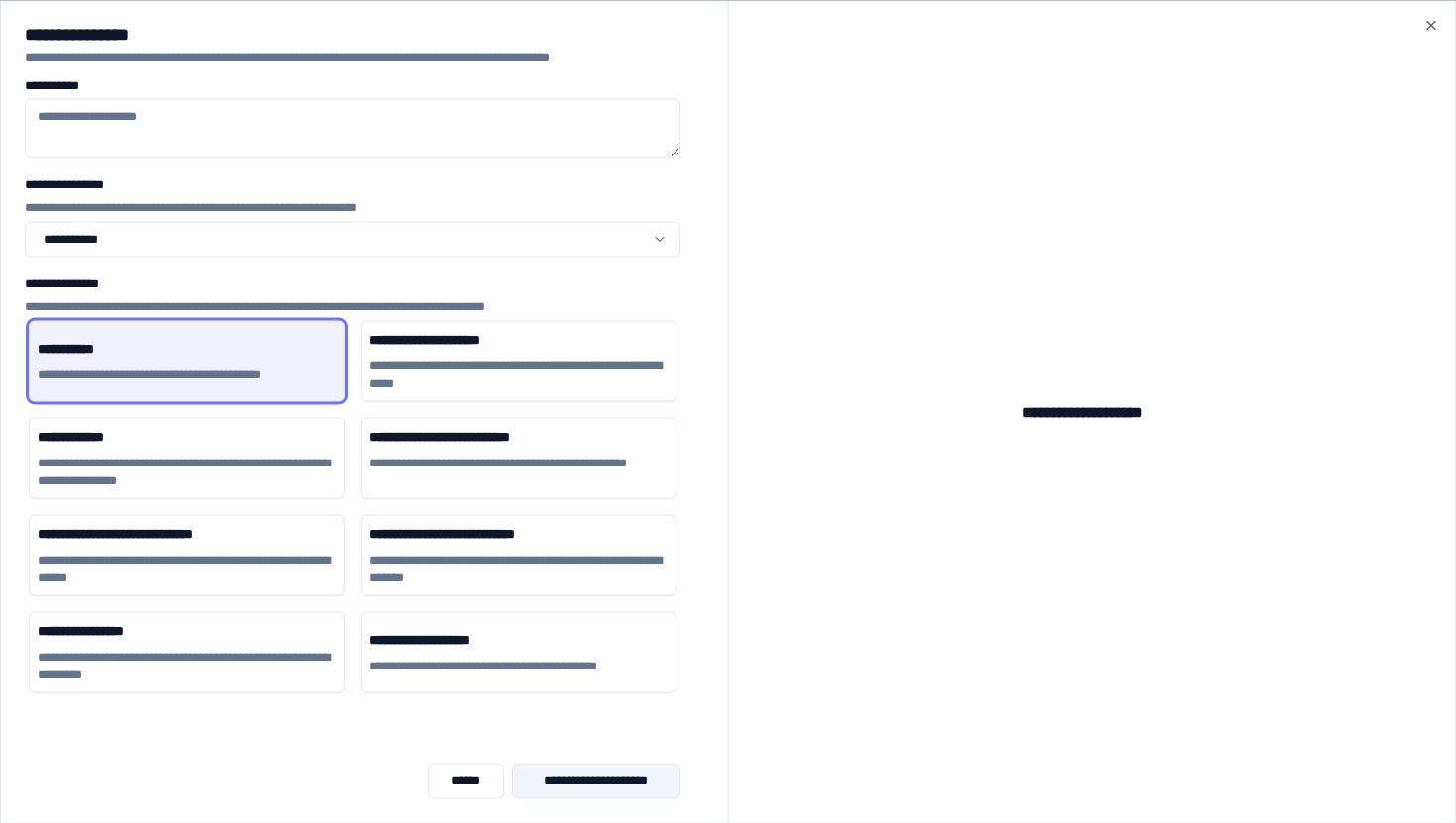 click on "**********" at bounding box center [596, 780] 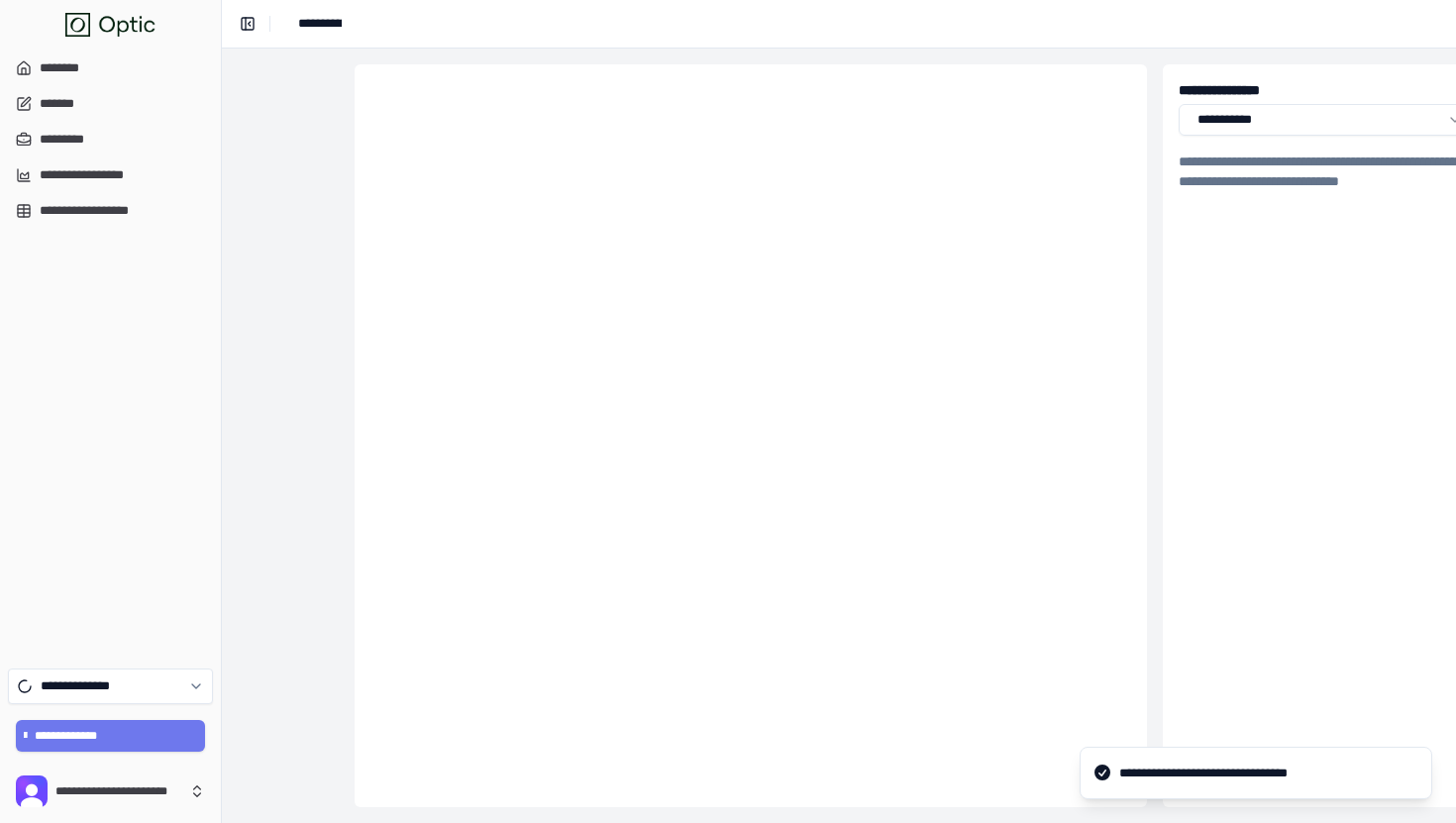 scroll, scrollTop: 0, scrollLeft: 191, axis: horizontal 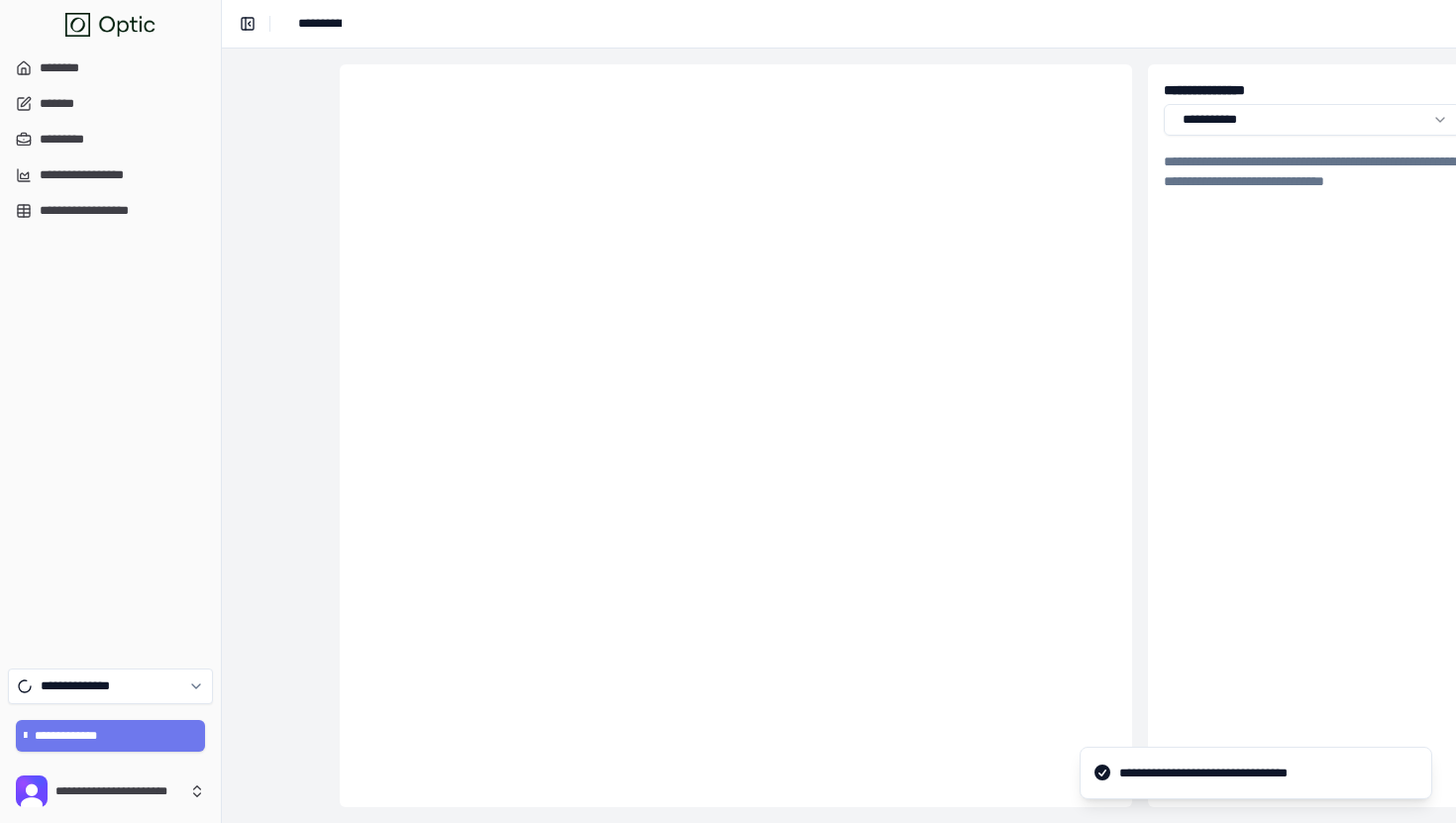 click at bounding box center [736, 436] 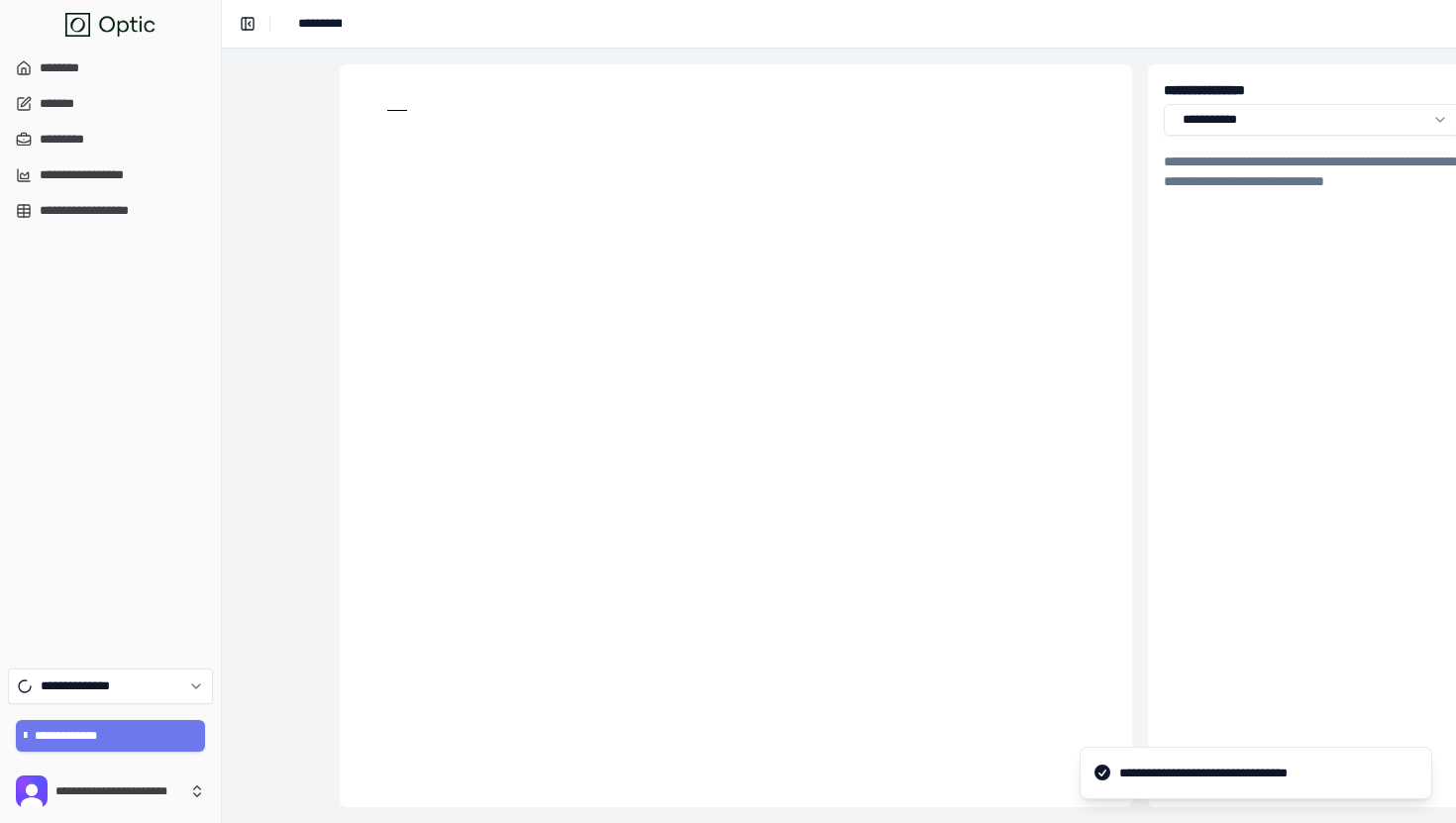 type 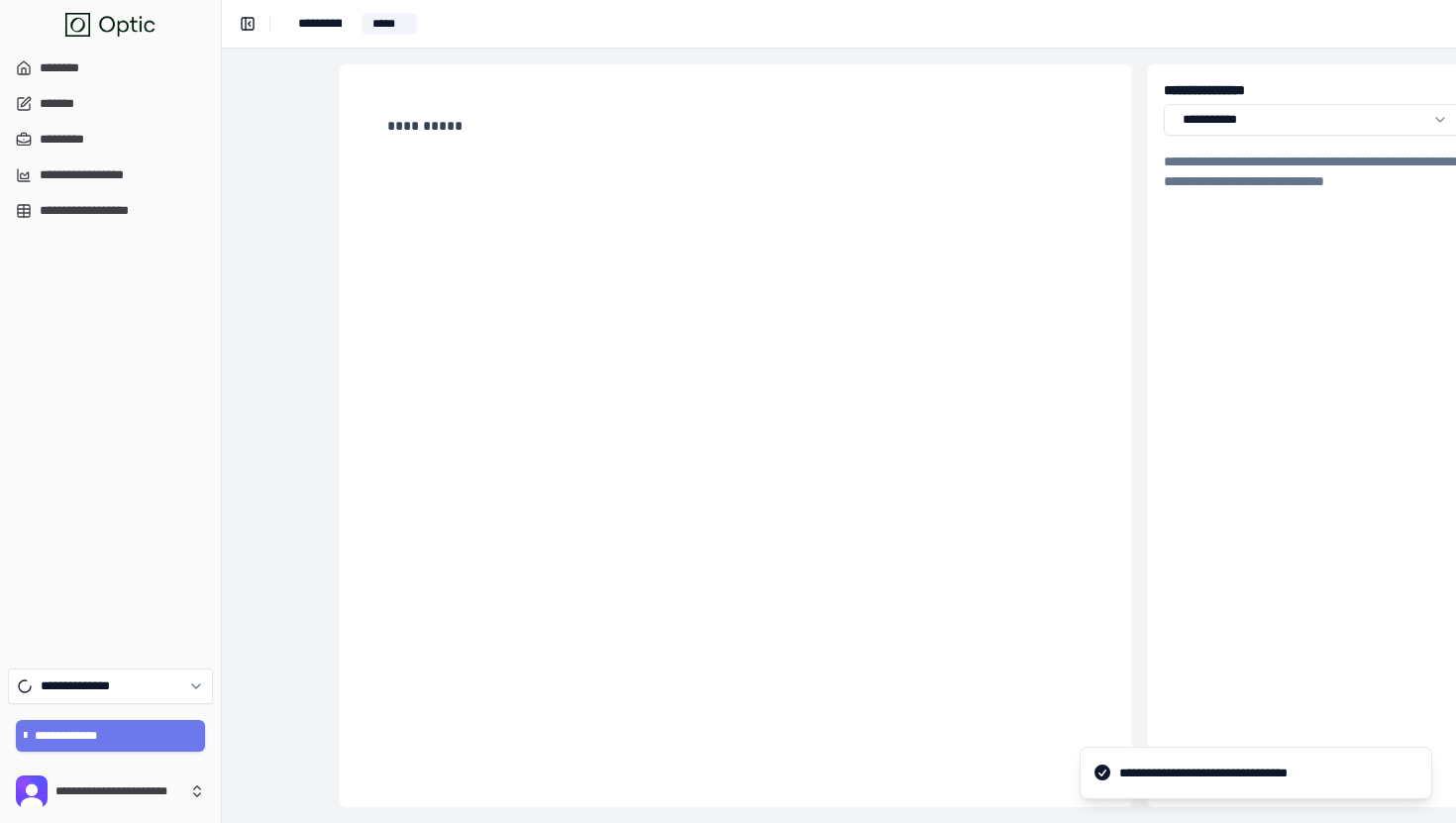 click at bounding box center (126, 25) 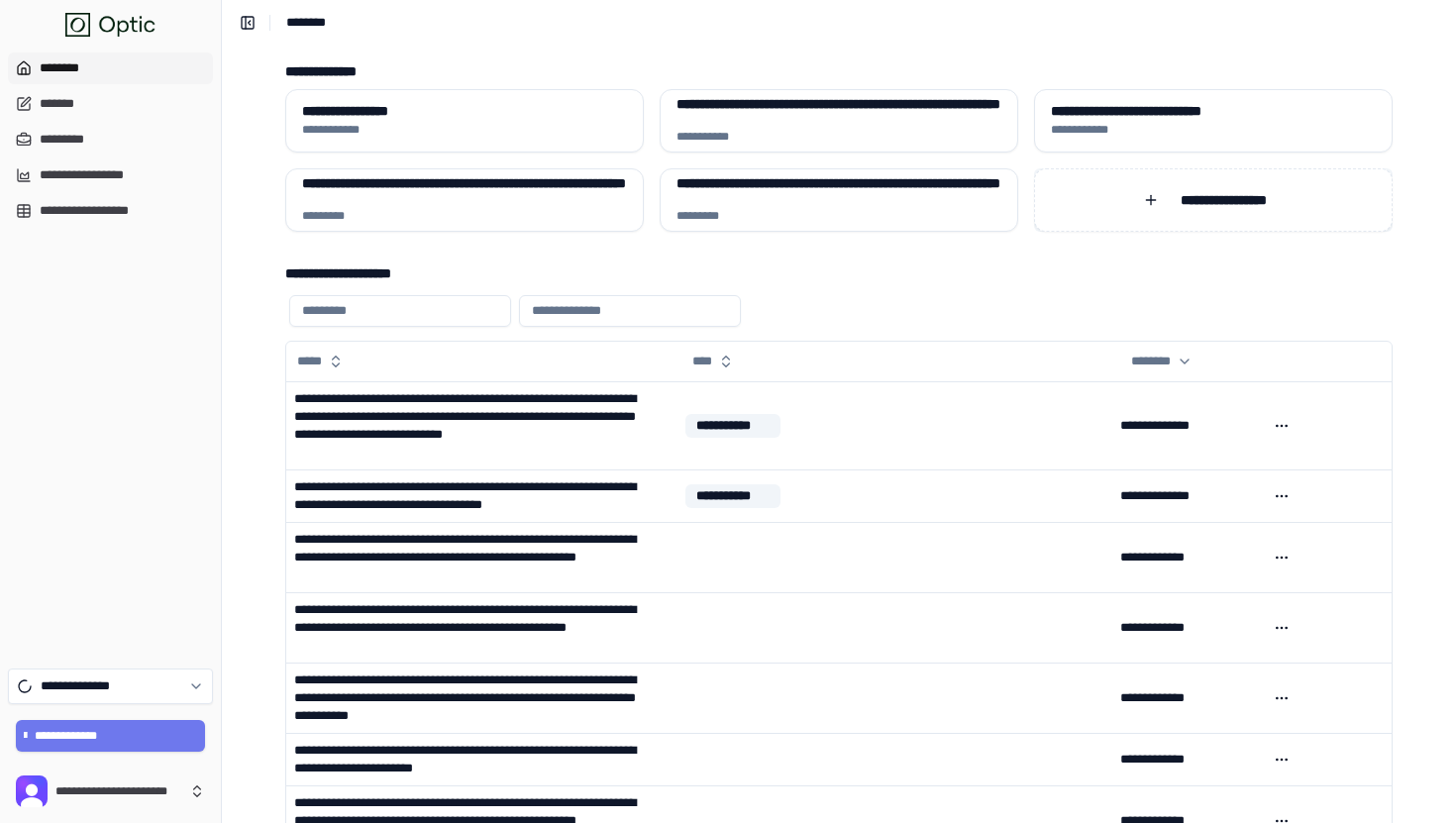 click on "**********" at bounding box center (1213, 200) 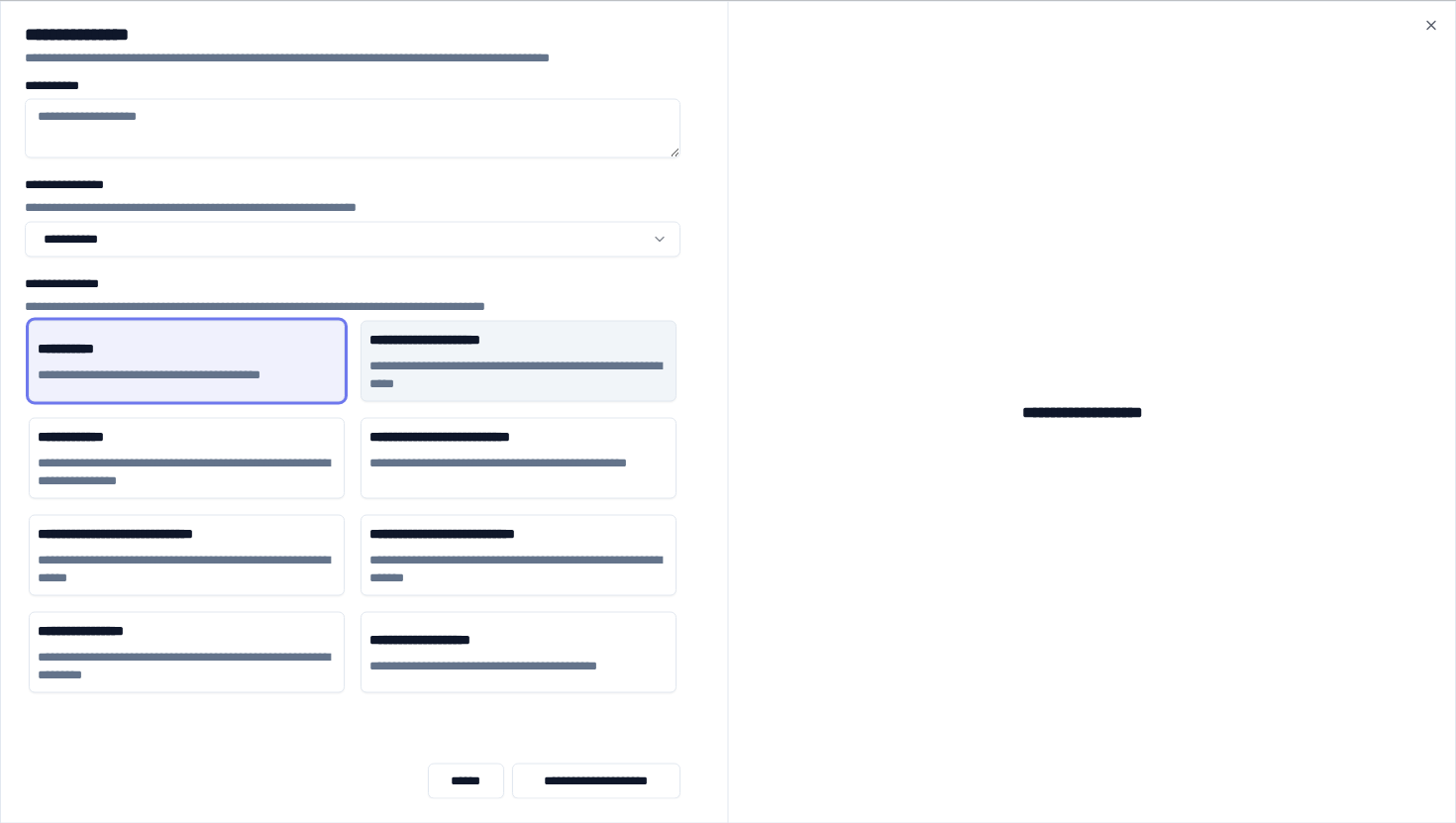 click on "**********" at bounding box center [518, 374] 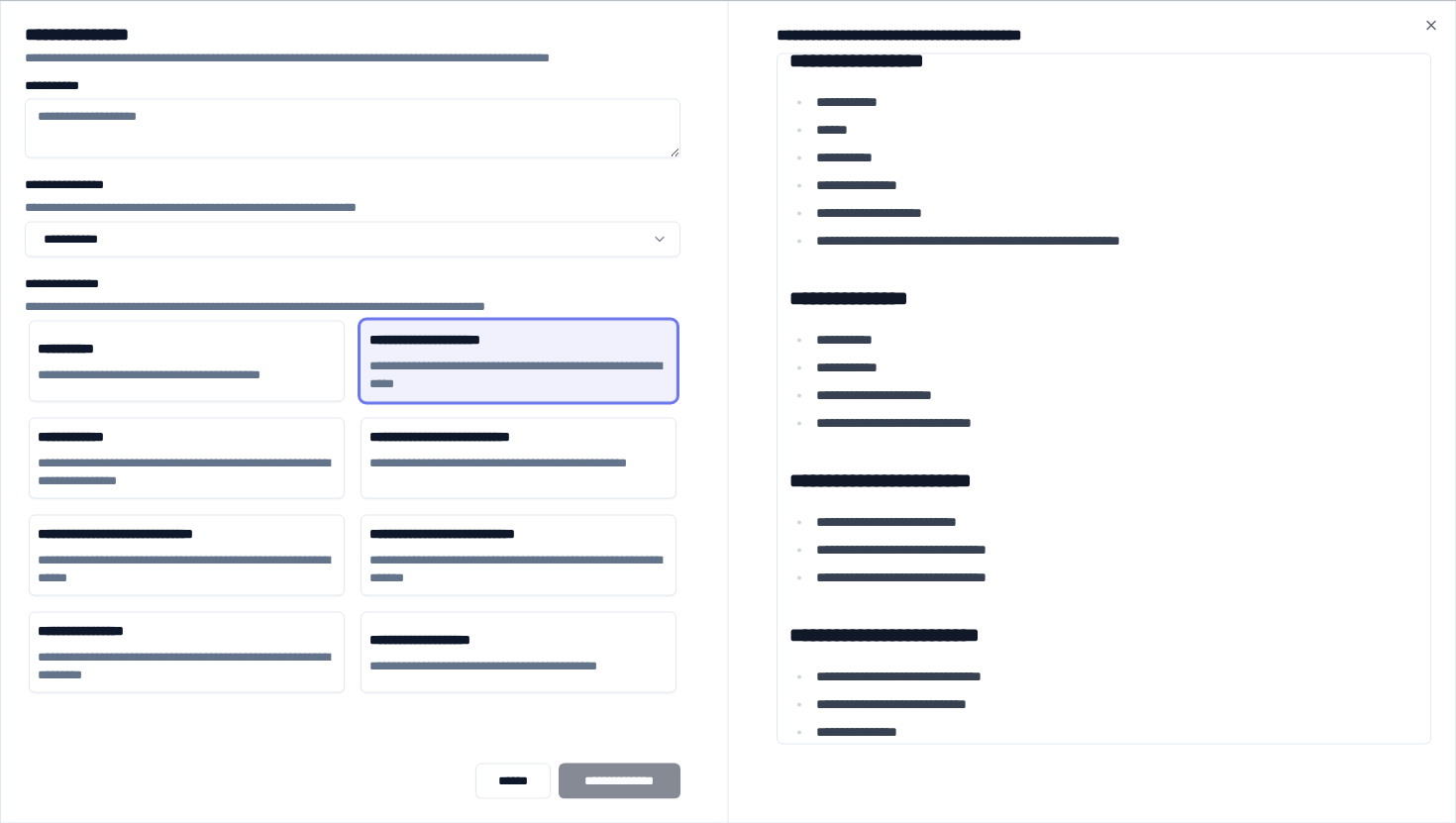 scroll, scrollTop: 0, scrollLeft: 0, axis: both 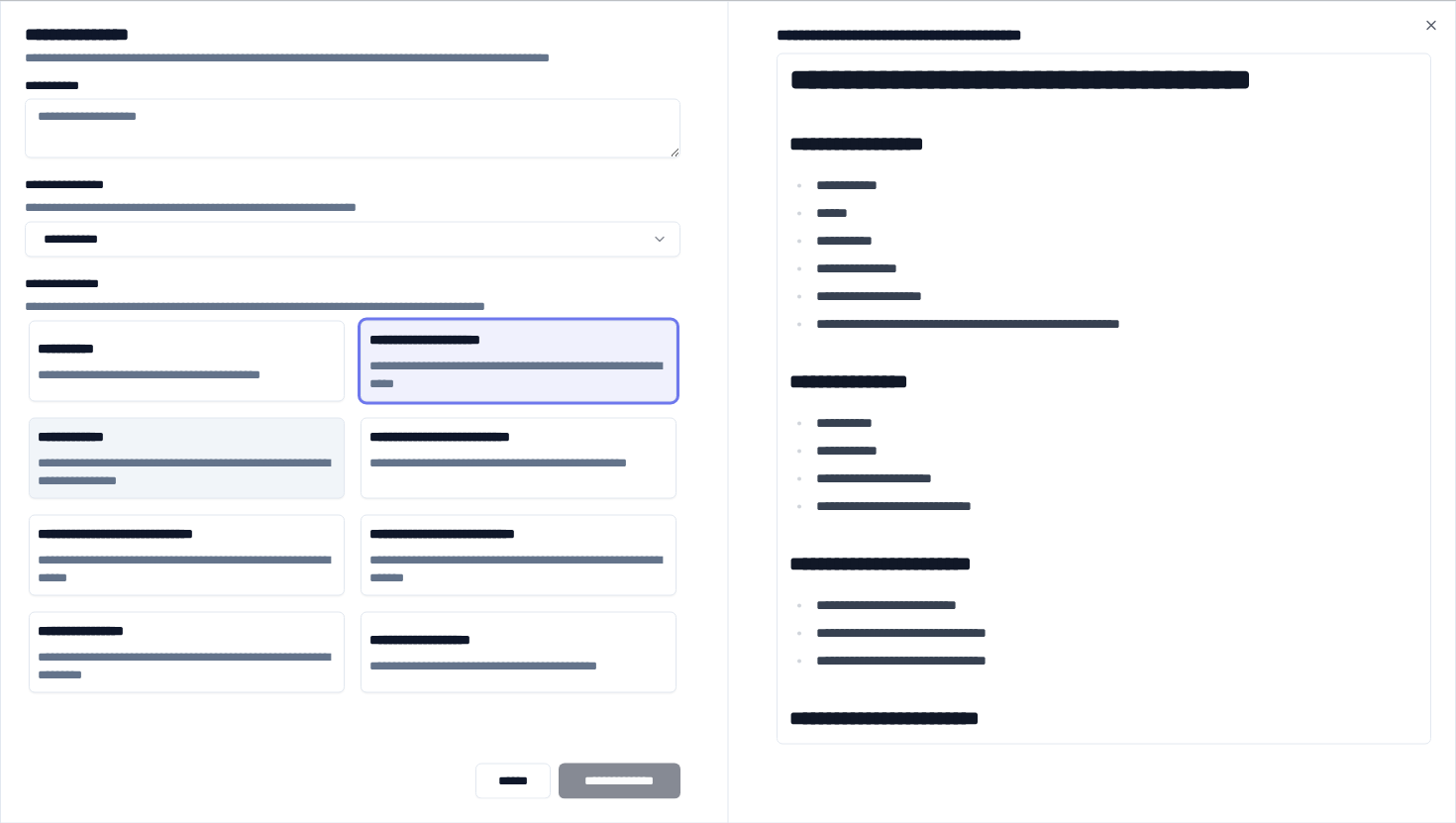 click on "**********" at bounding box center (186, 436) 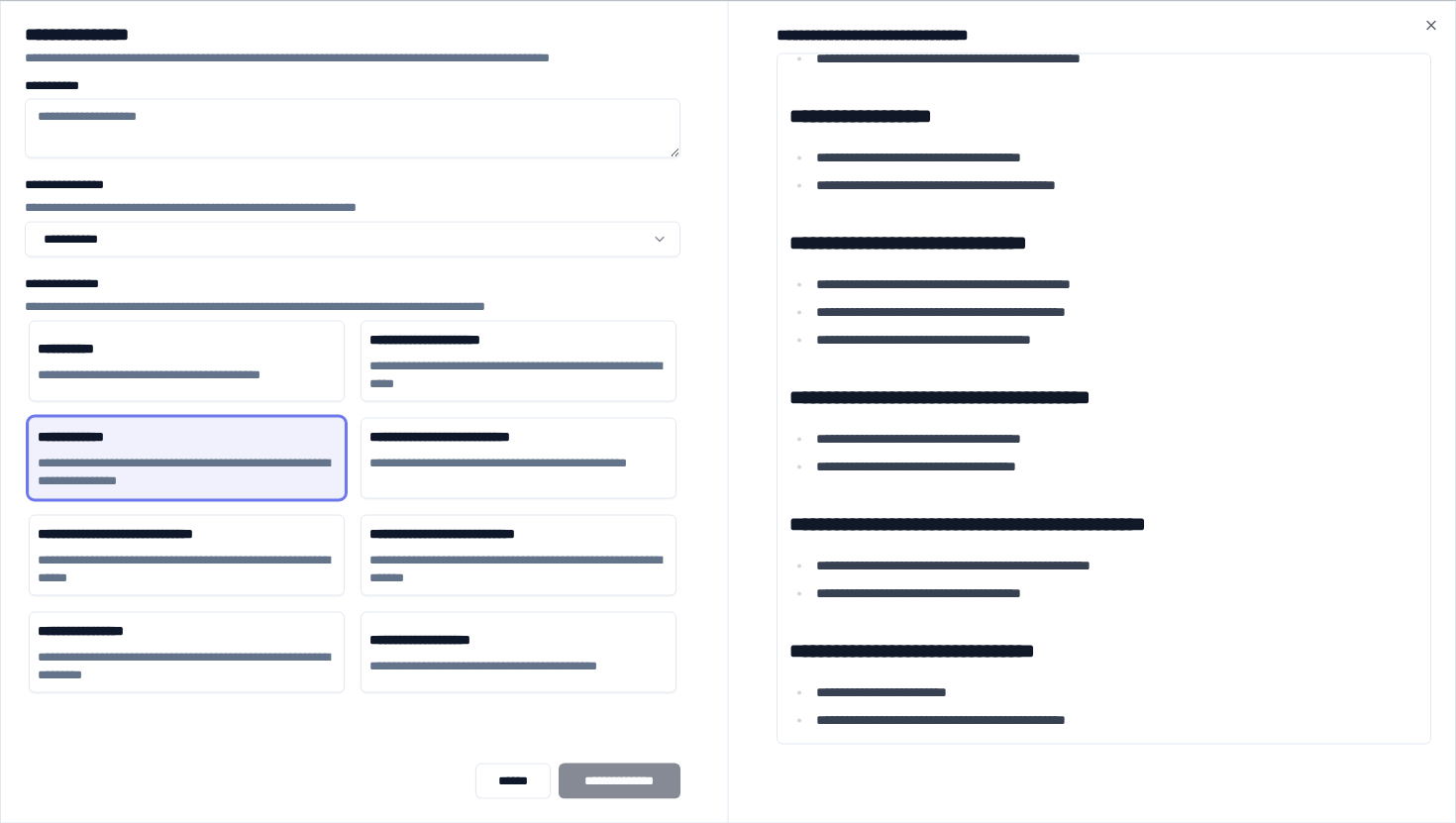 scroll, scrollTop: 0, scrollLeft: 0, axis: both 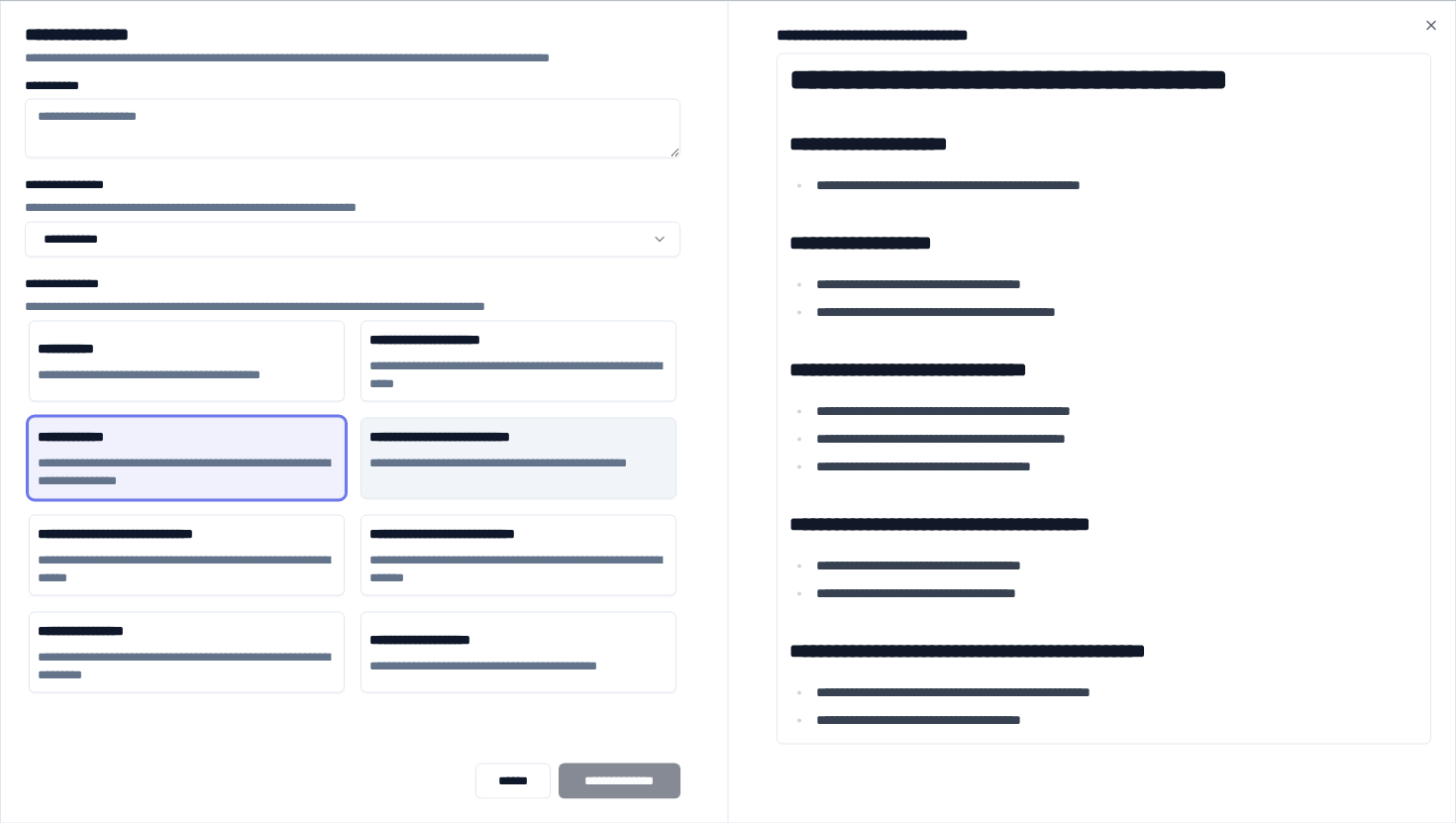 click on "**********" at bounding box center [518, 436] 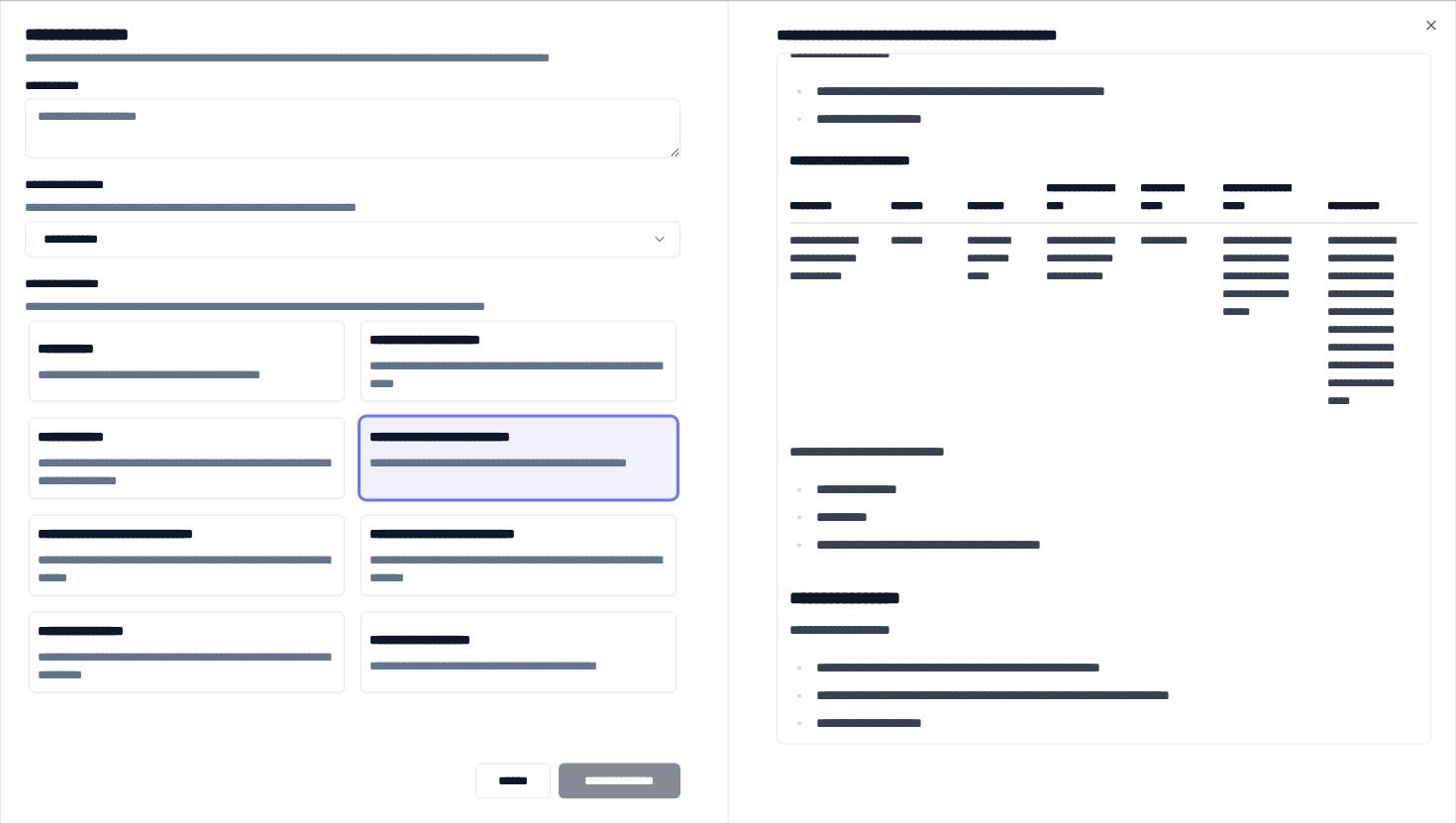 scroll, scrollTop: 0, scrollLeft: 0, axis: both 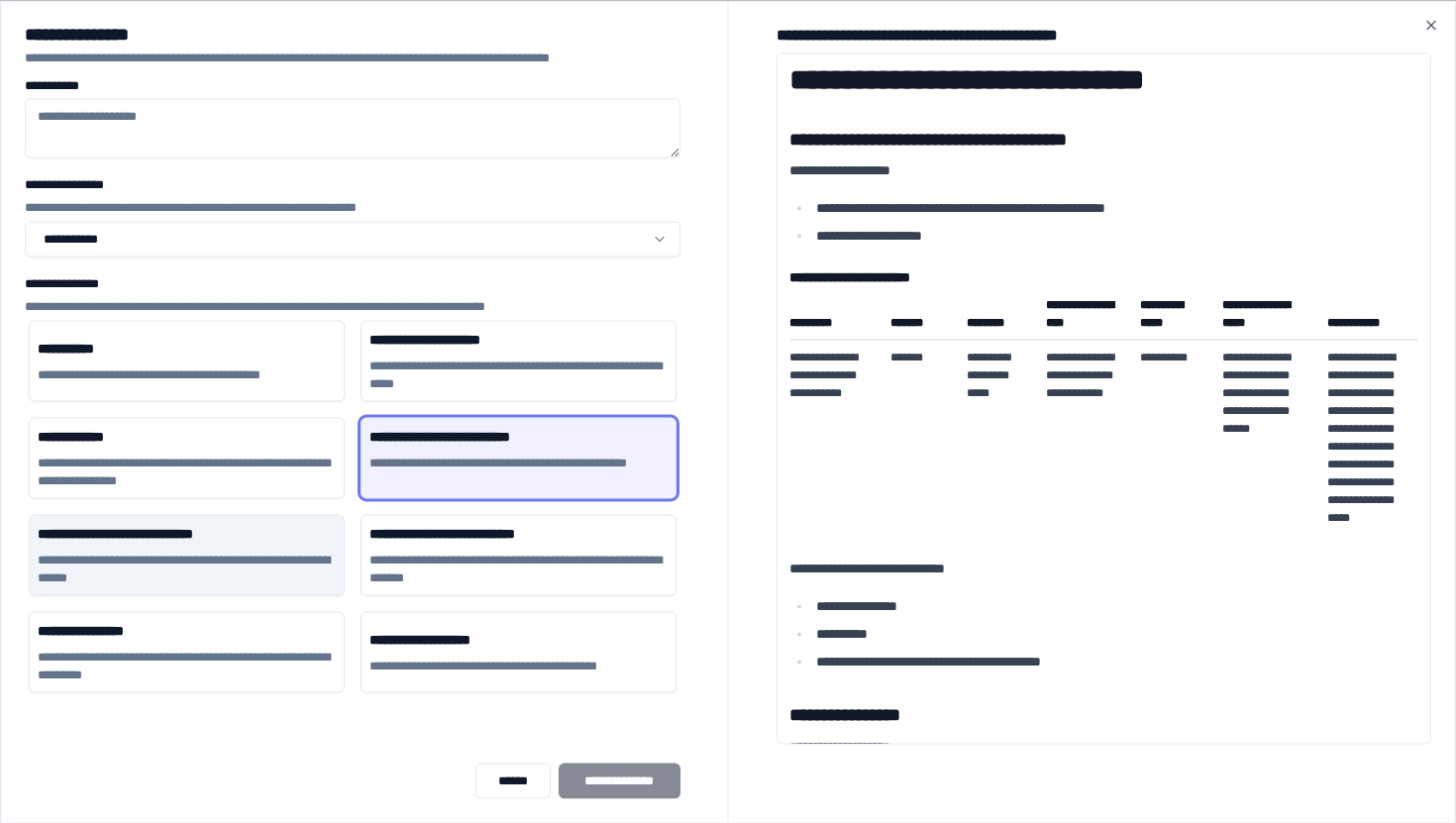 click on "**********" at bounding box center (186, 568) 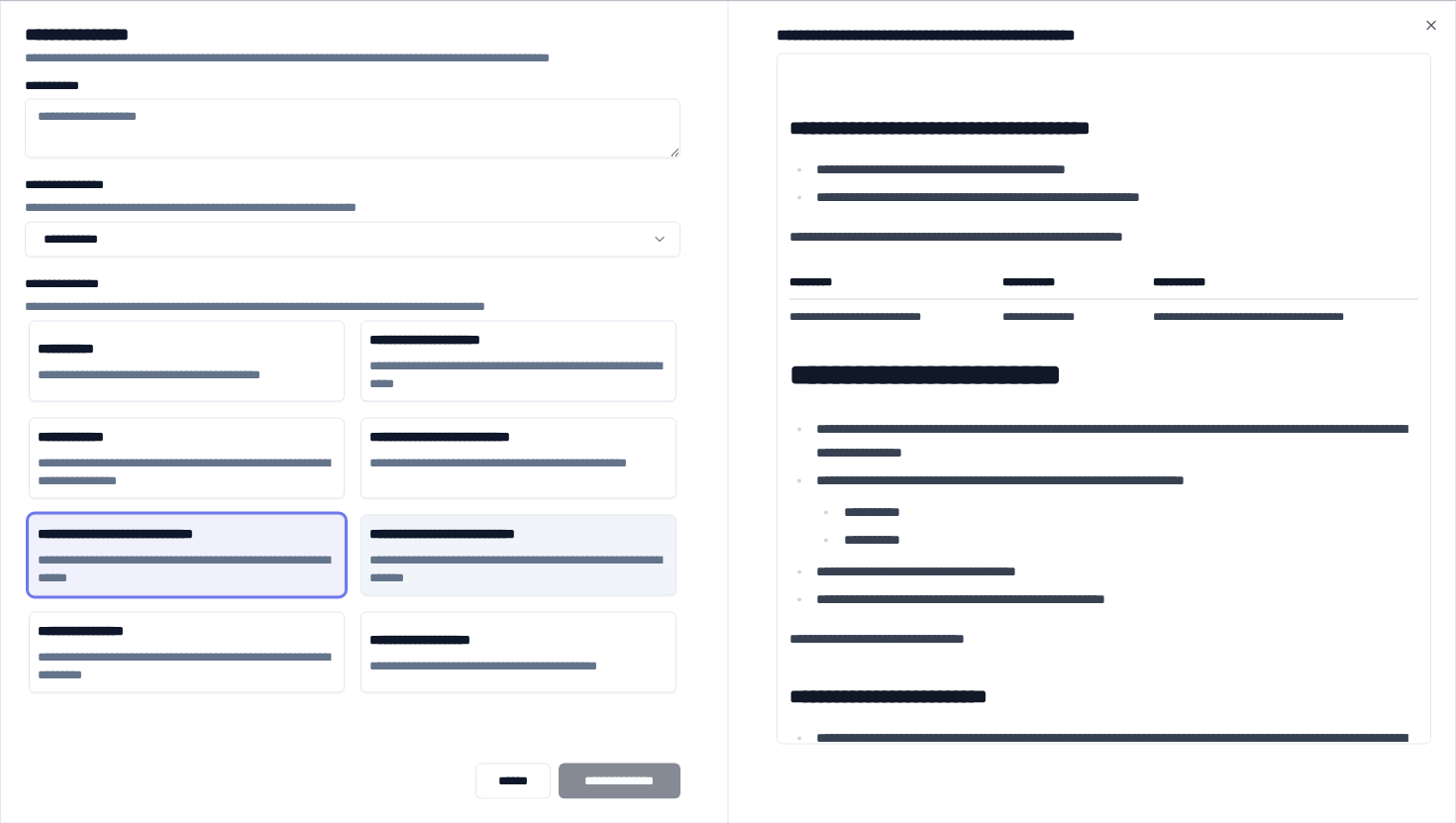 click on "**********" at bounding box center (518, 568) 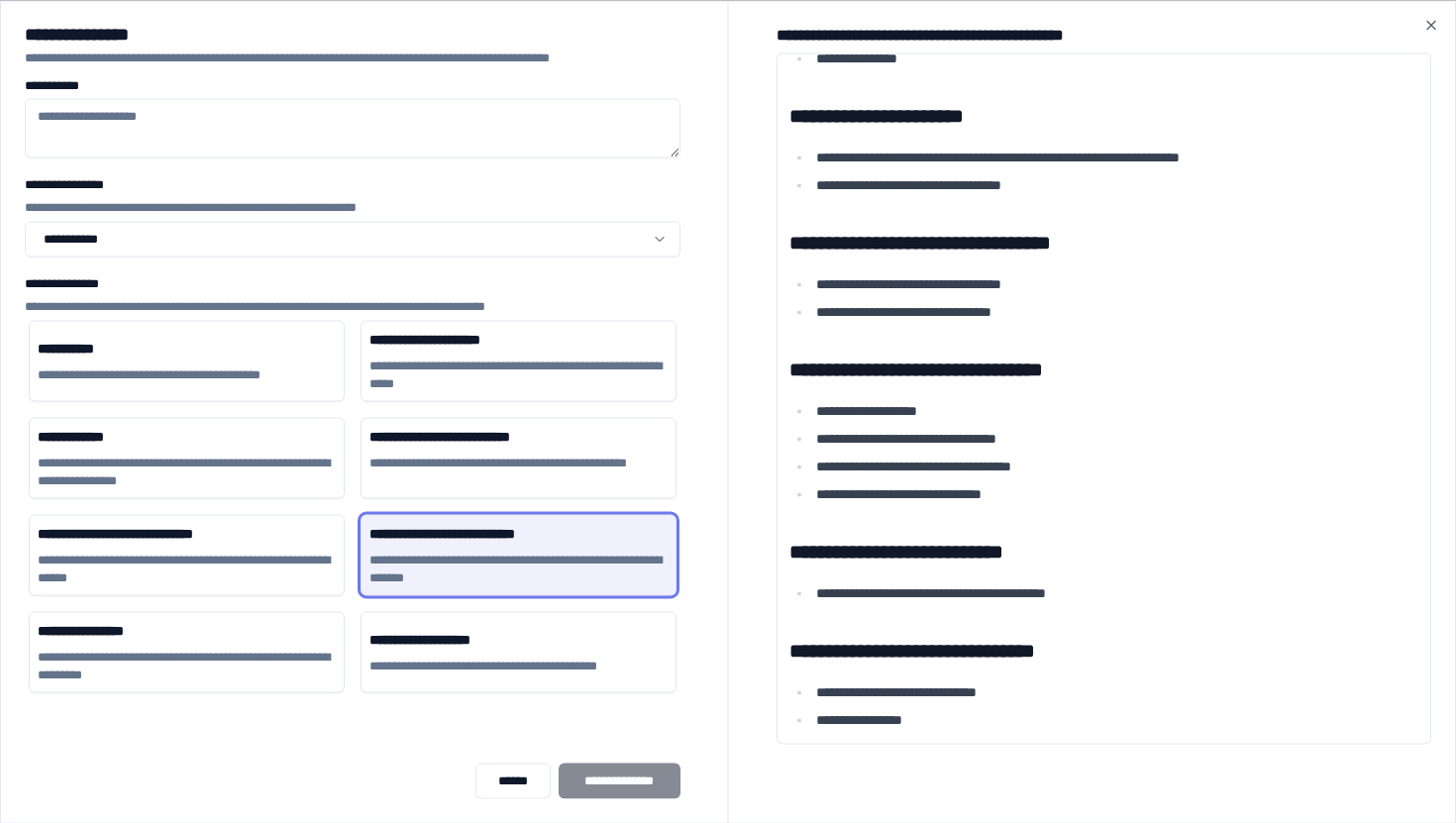 scroll, scrollTop: 0, scrollLeft: 0, axis: both 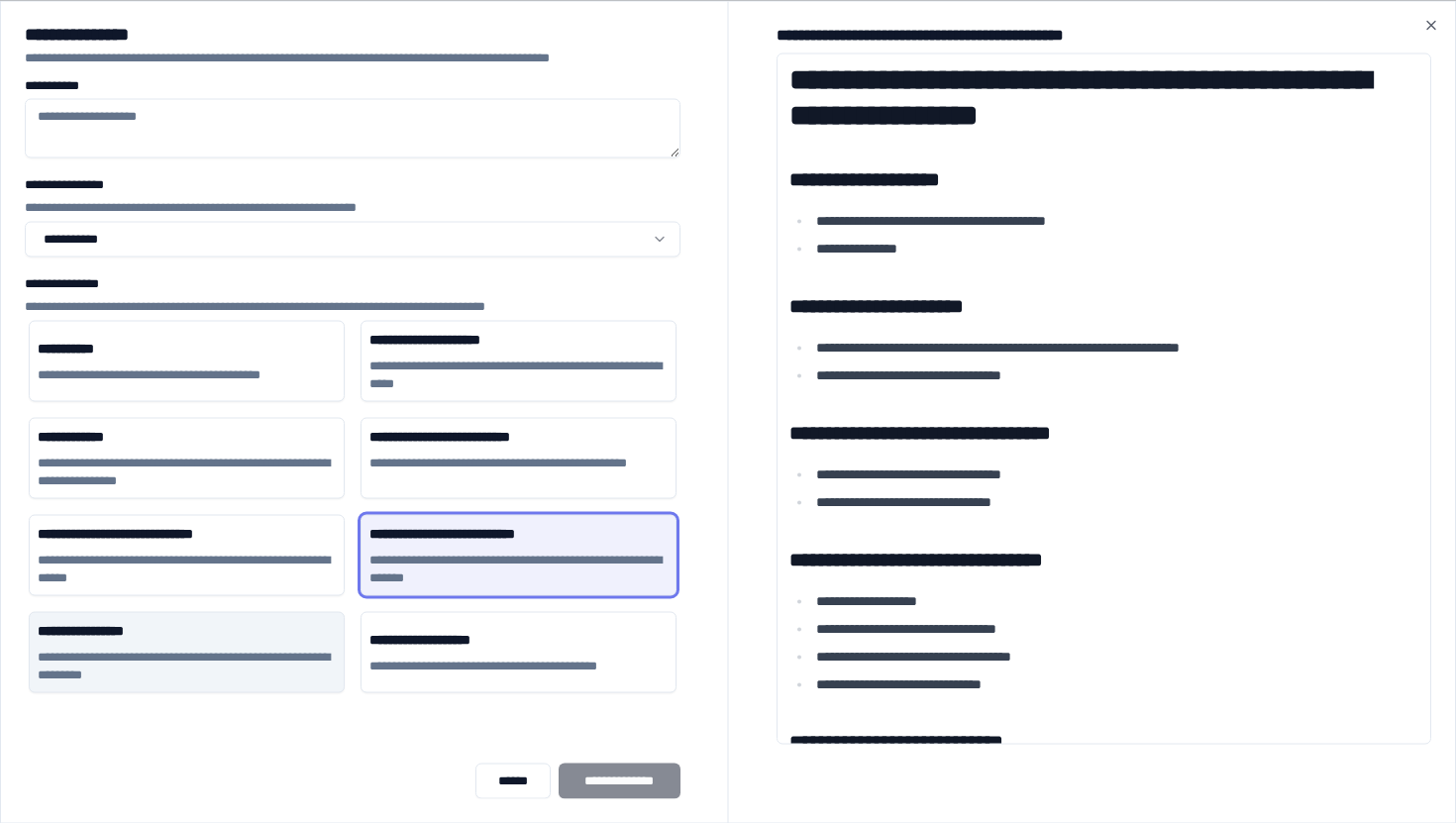 click on "**********" at bounding box center [186, 666] 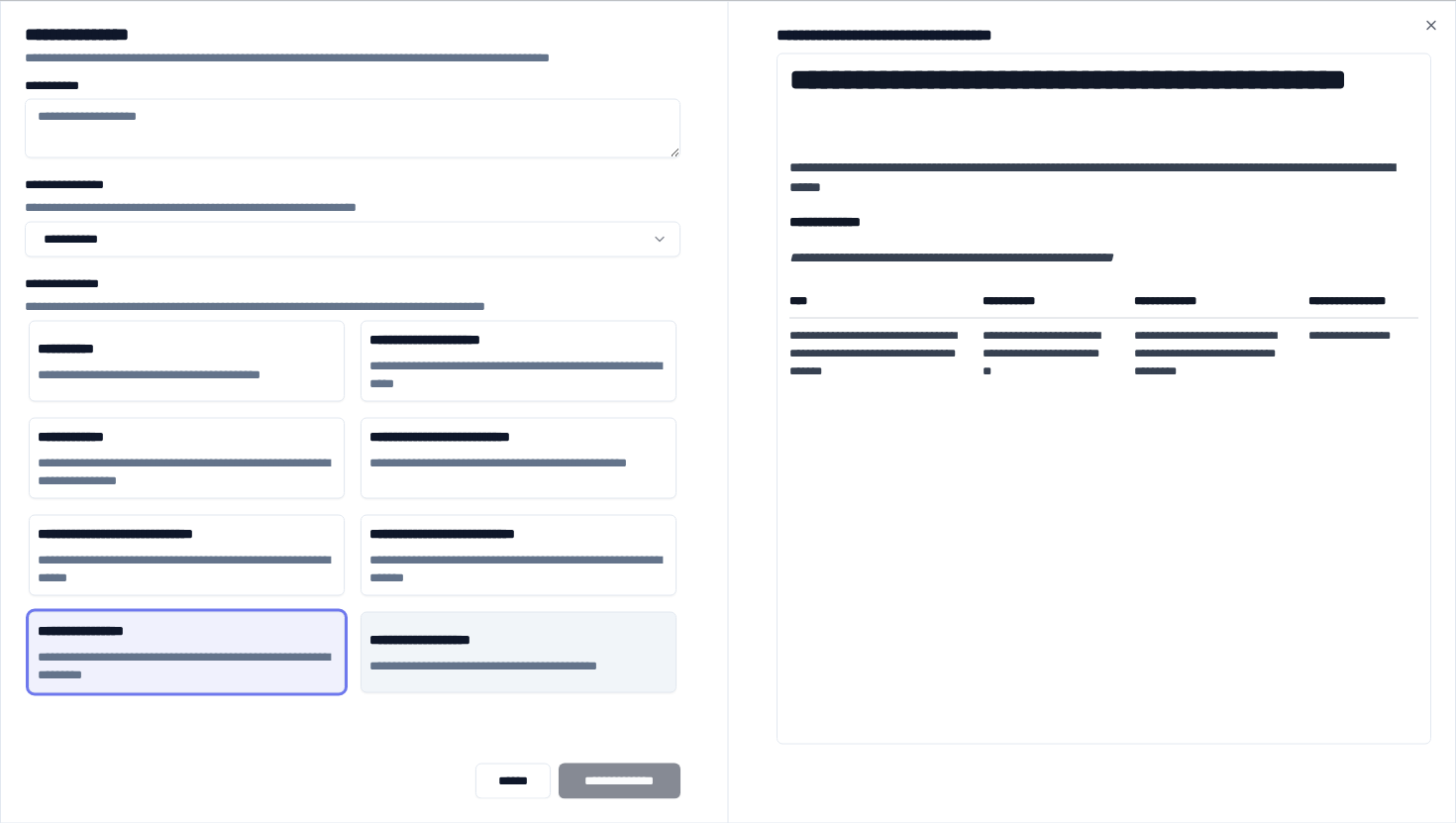 click on "**********" at bounding box center (518, 666) 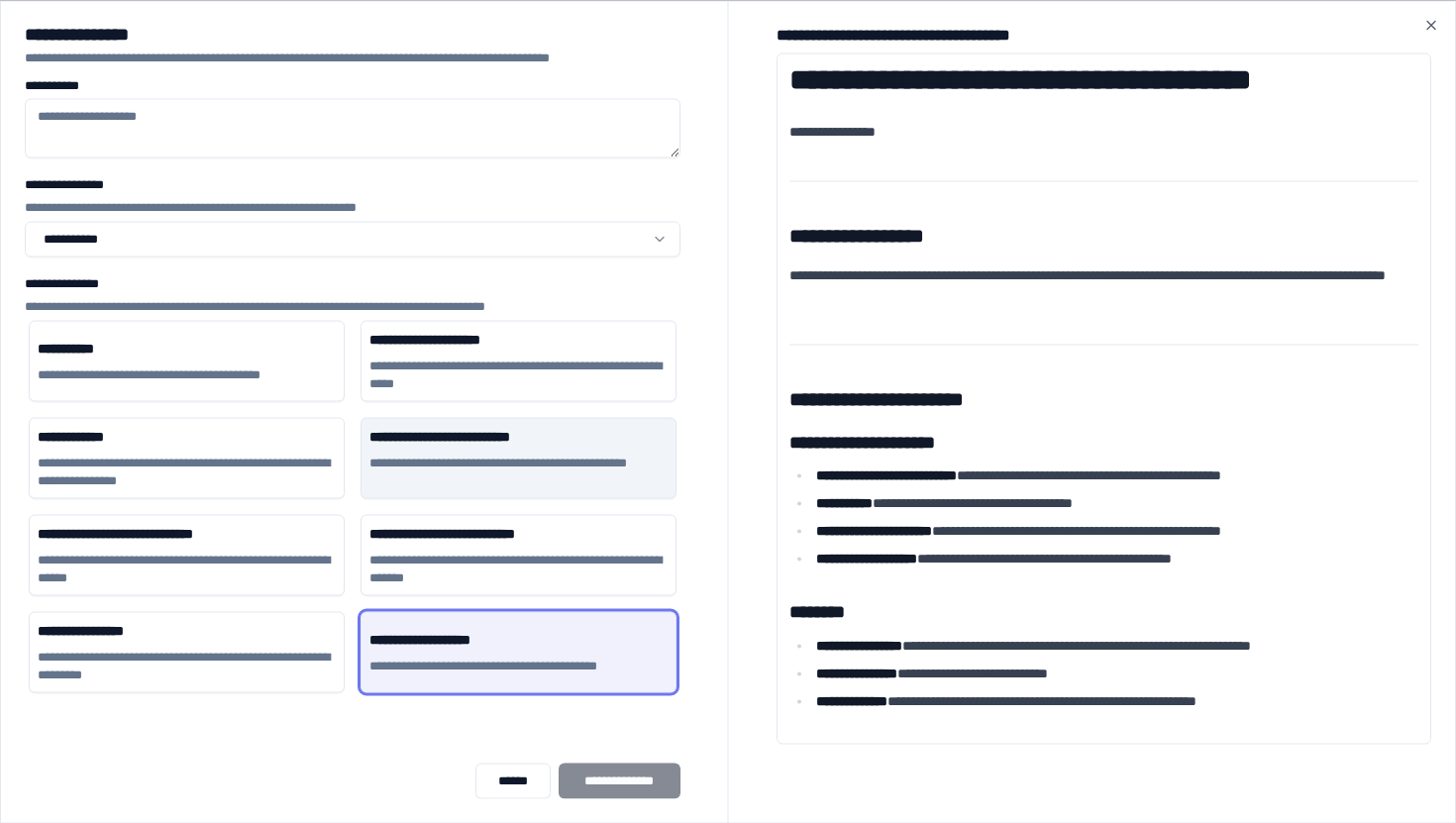 click on "**********" at bounding box center [518, 471] 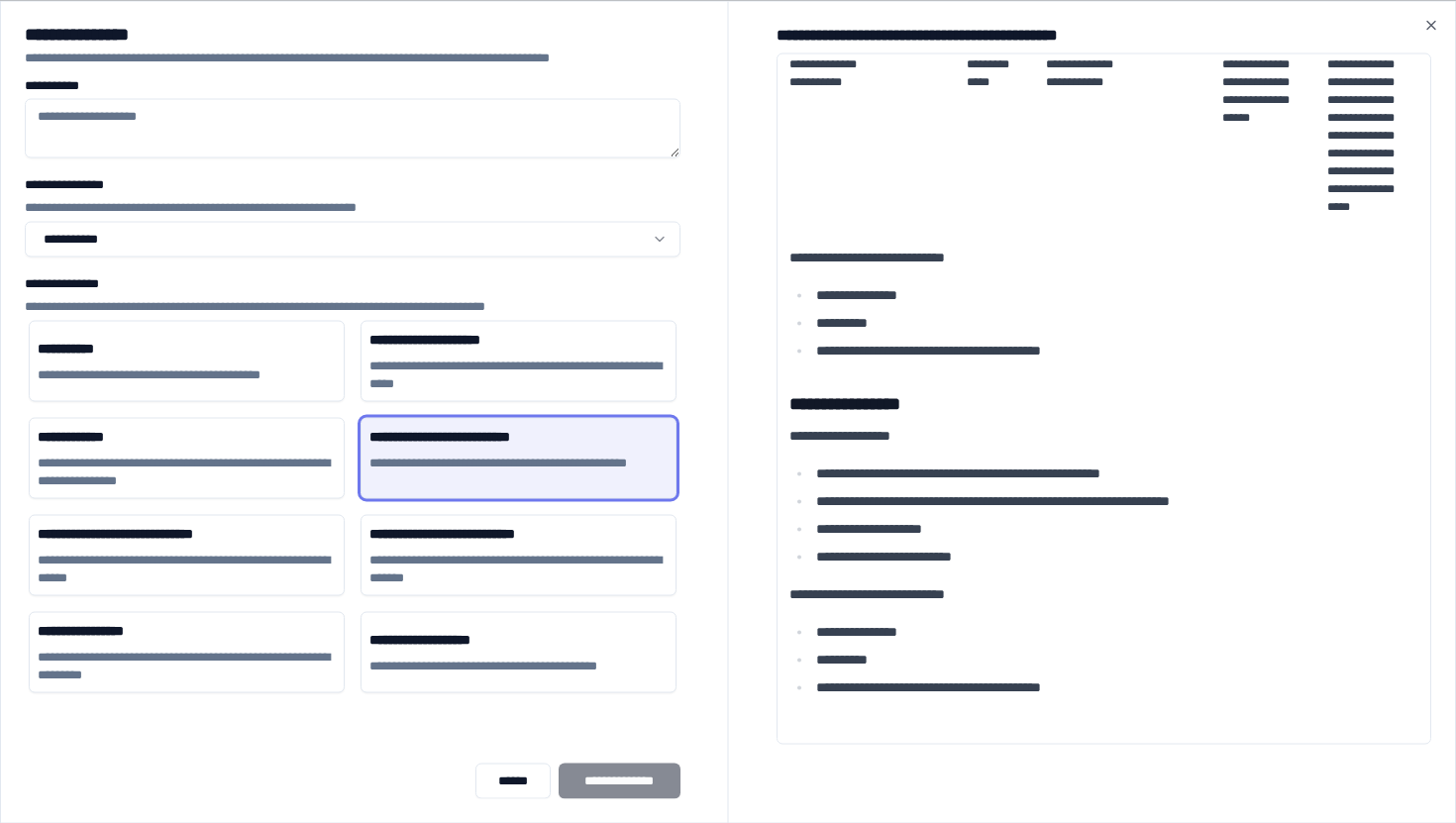 scroll, scrollTop: 0, scrollLeft: 0, axis: both 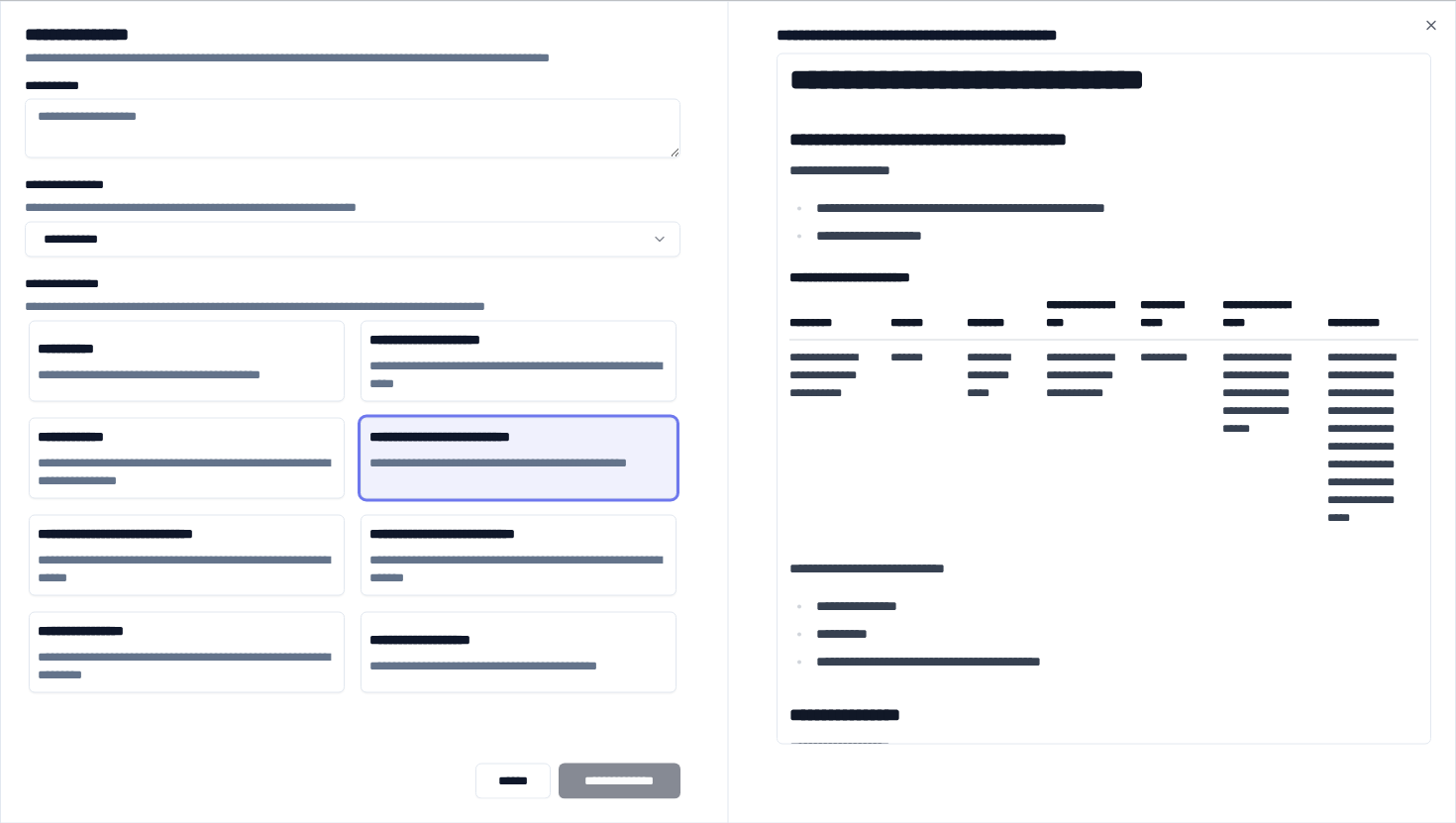 click on "**********" at bounding box center [353, 128] 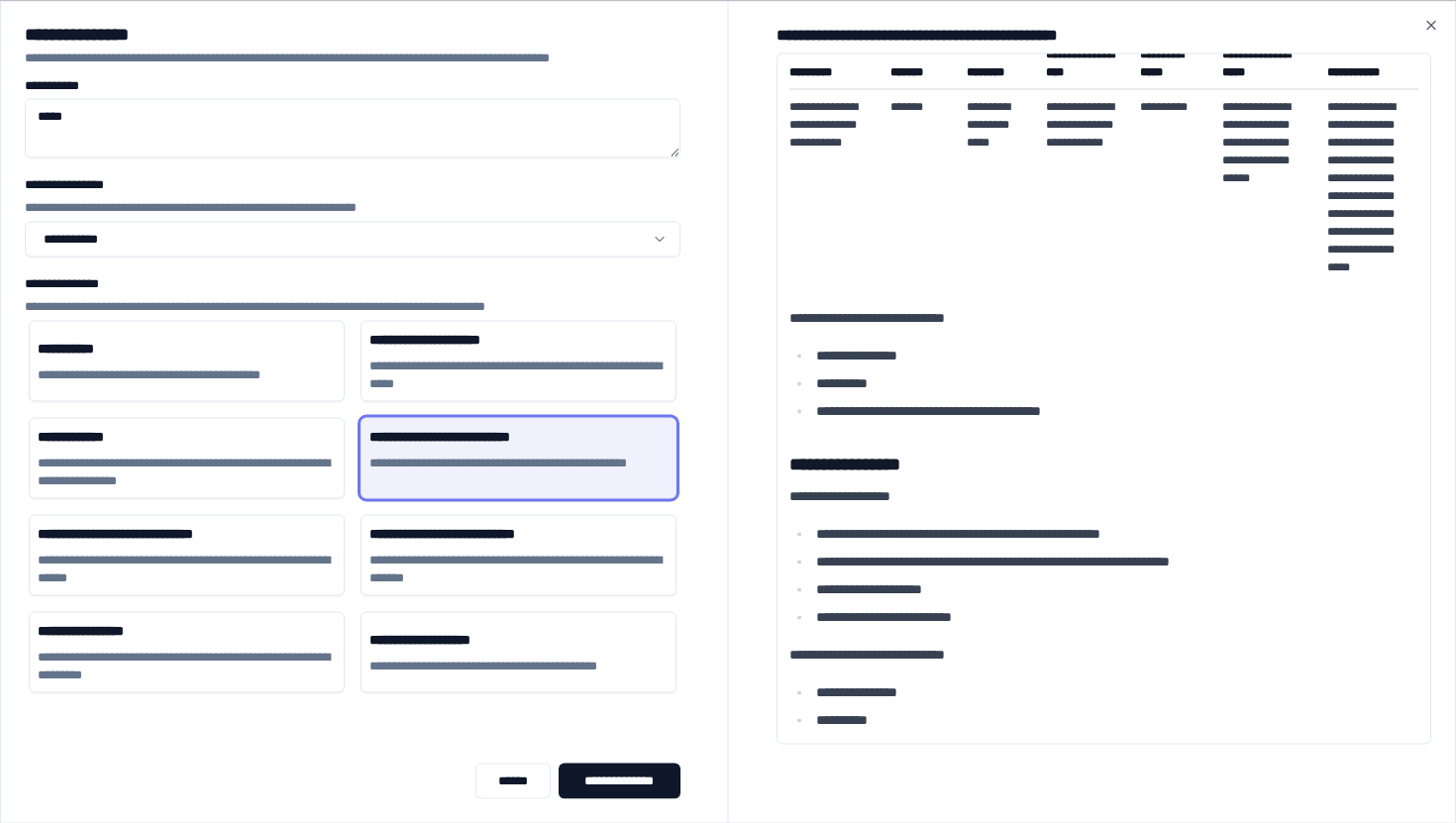scroll, scrollTop: 315, scrollLeft: 0, axis: vertical 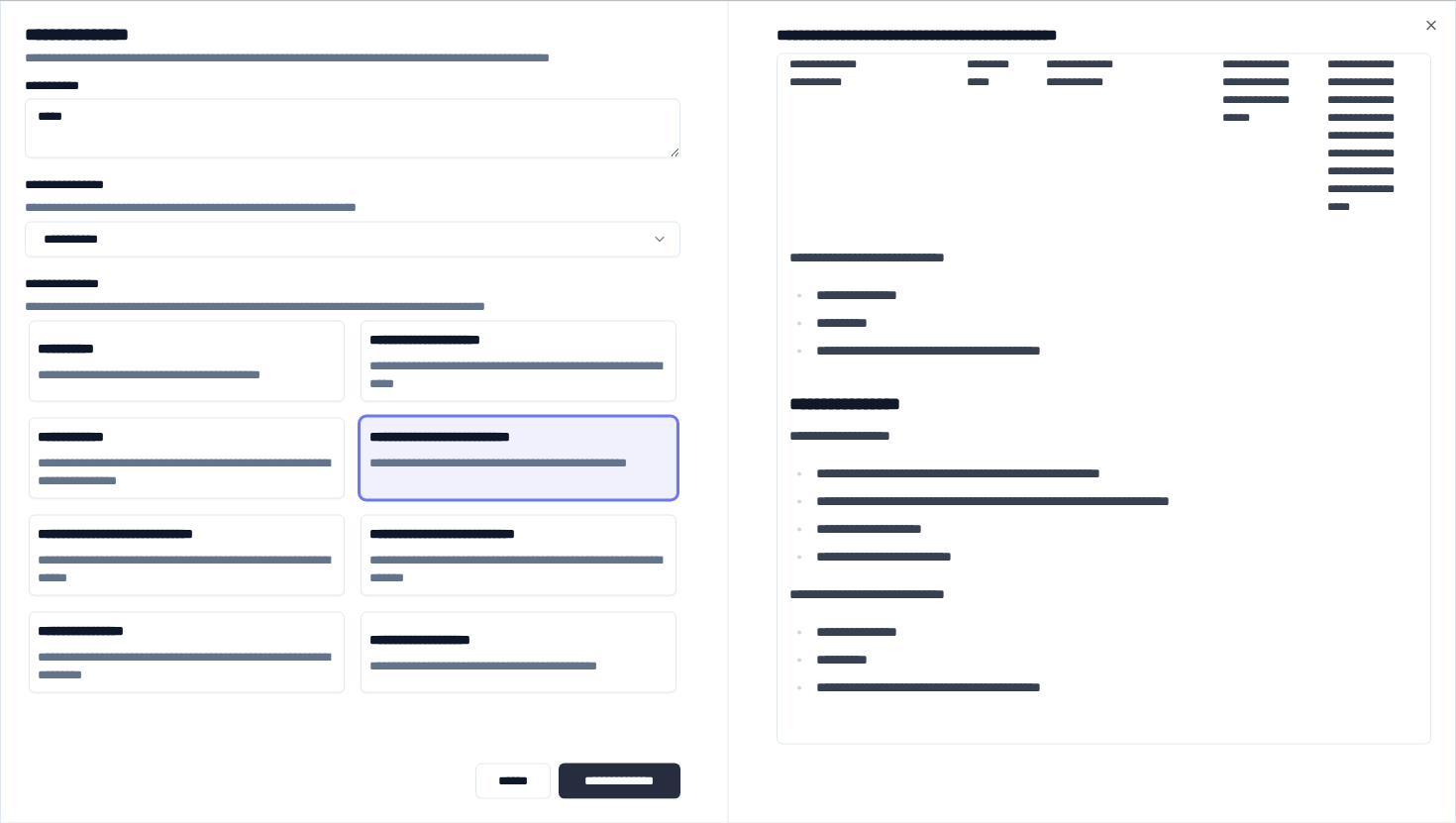 type on "*****" 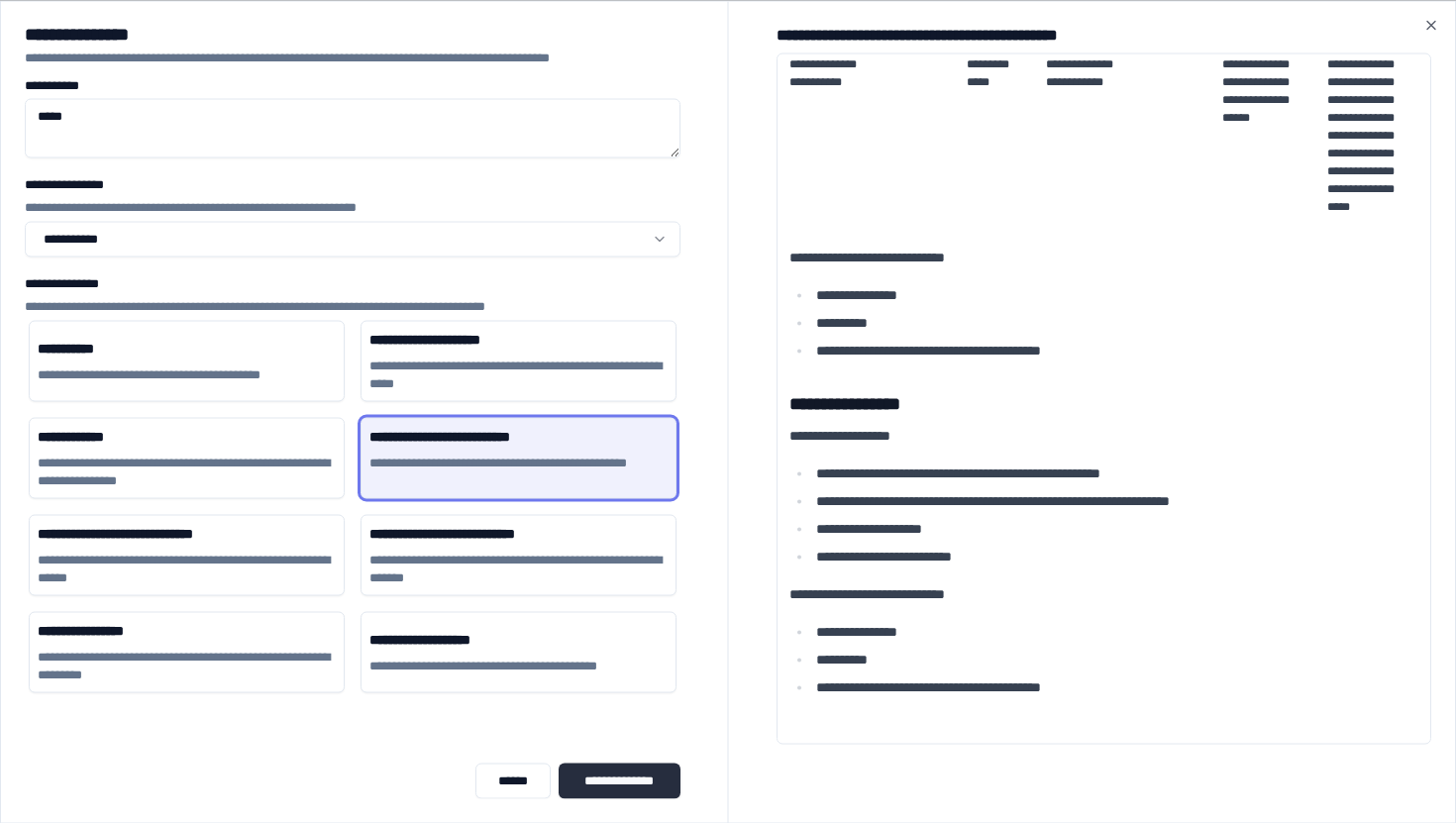 click on "**********" at bounding box center [619, 780] 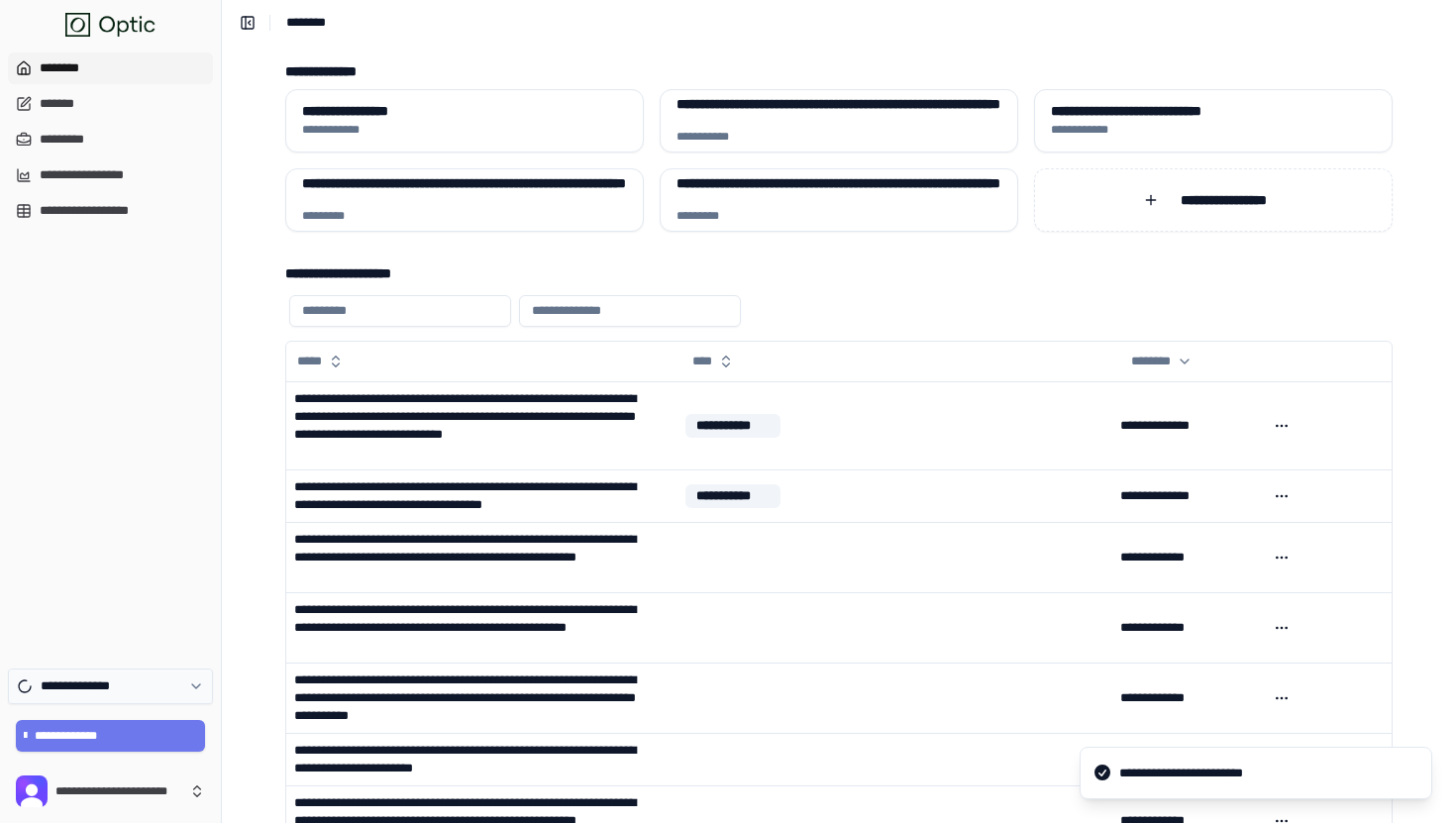 click on "**********" at bounding box center [110, 686] 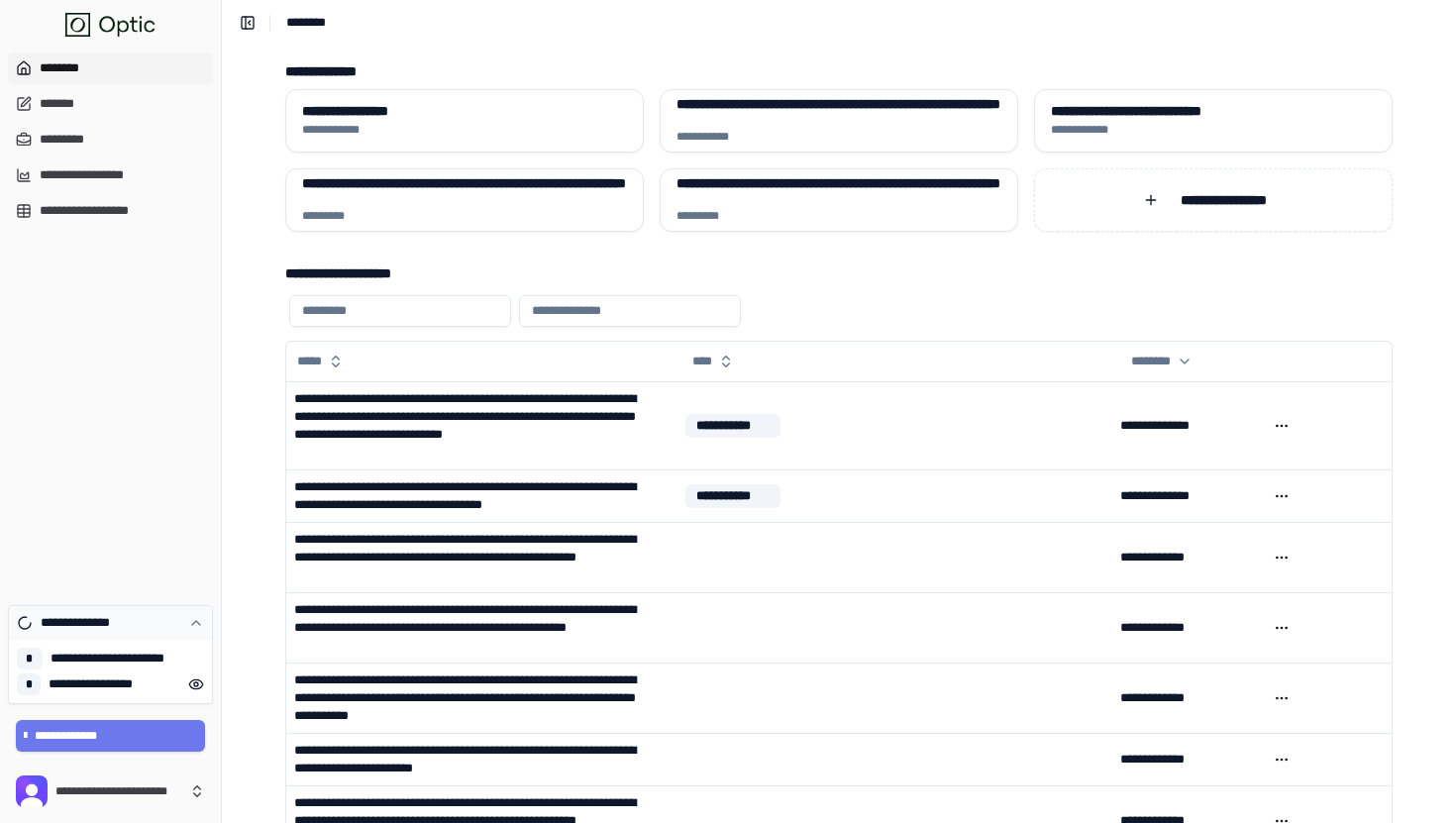 click 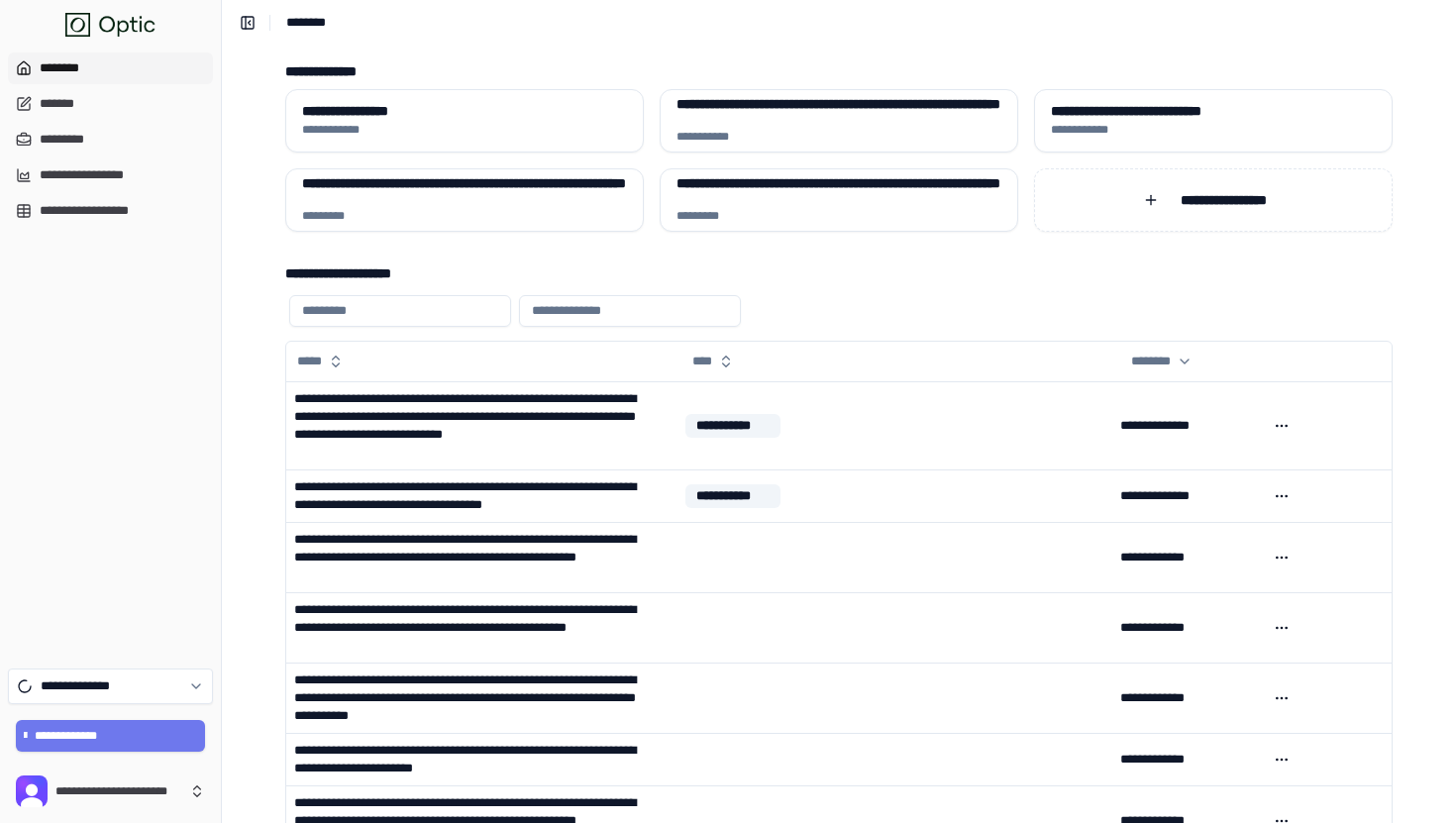 click on "**********" at bounding box center [110, 742] 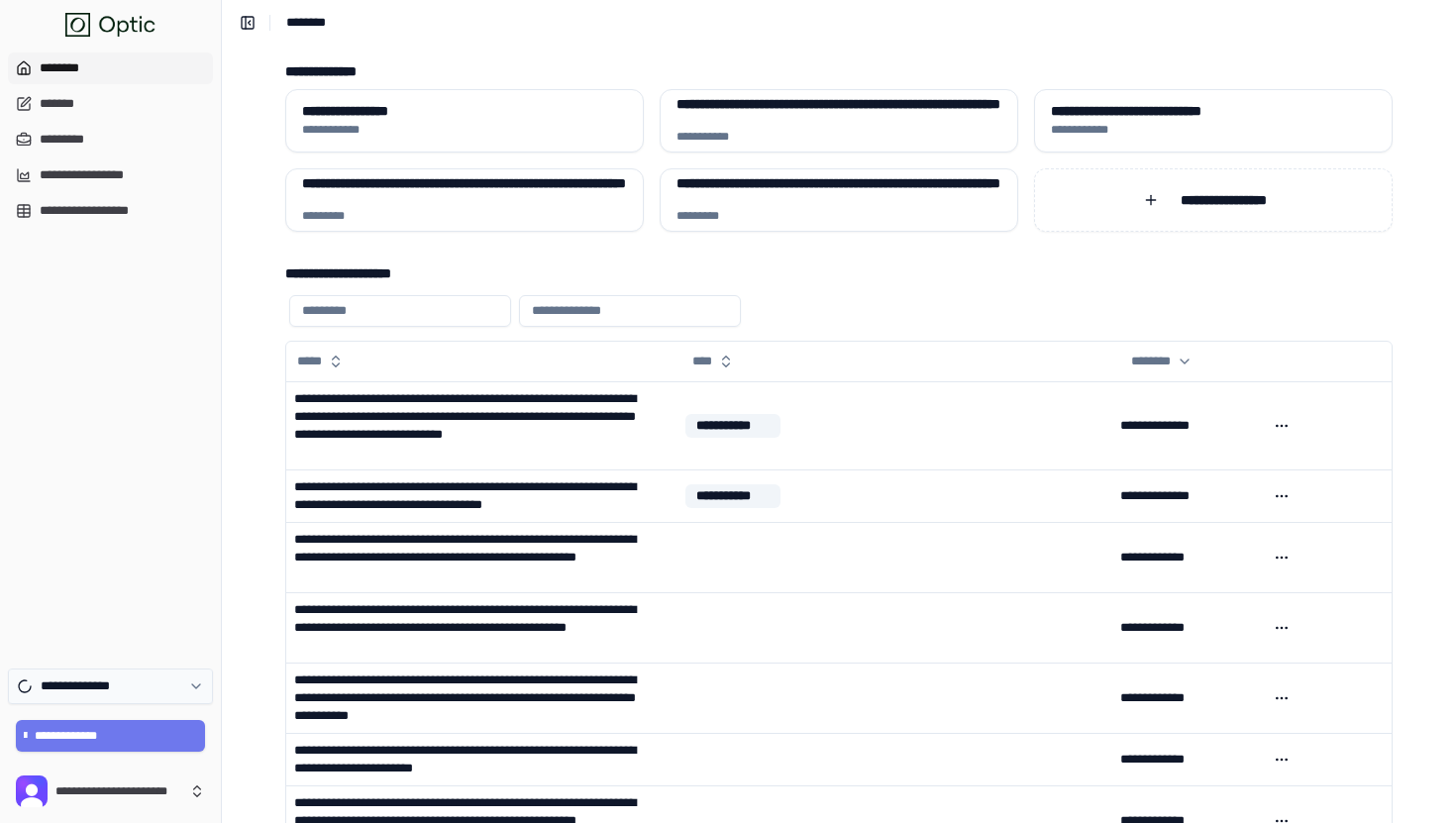click on "**********" at bounding box center (84, 686) 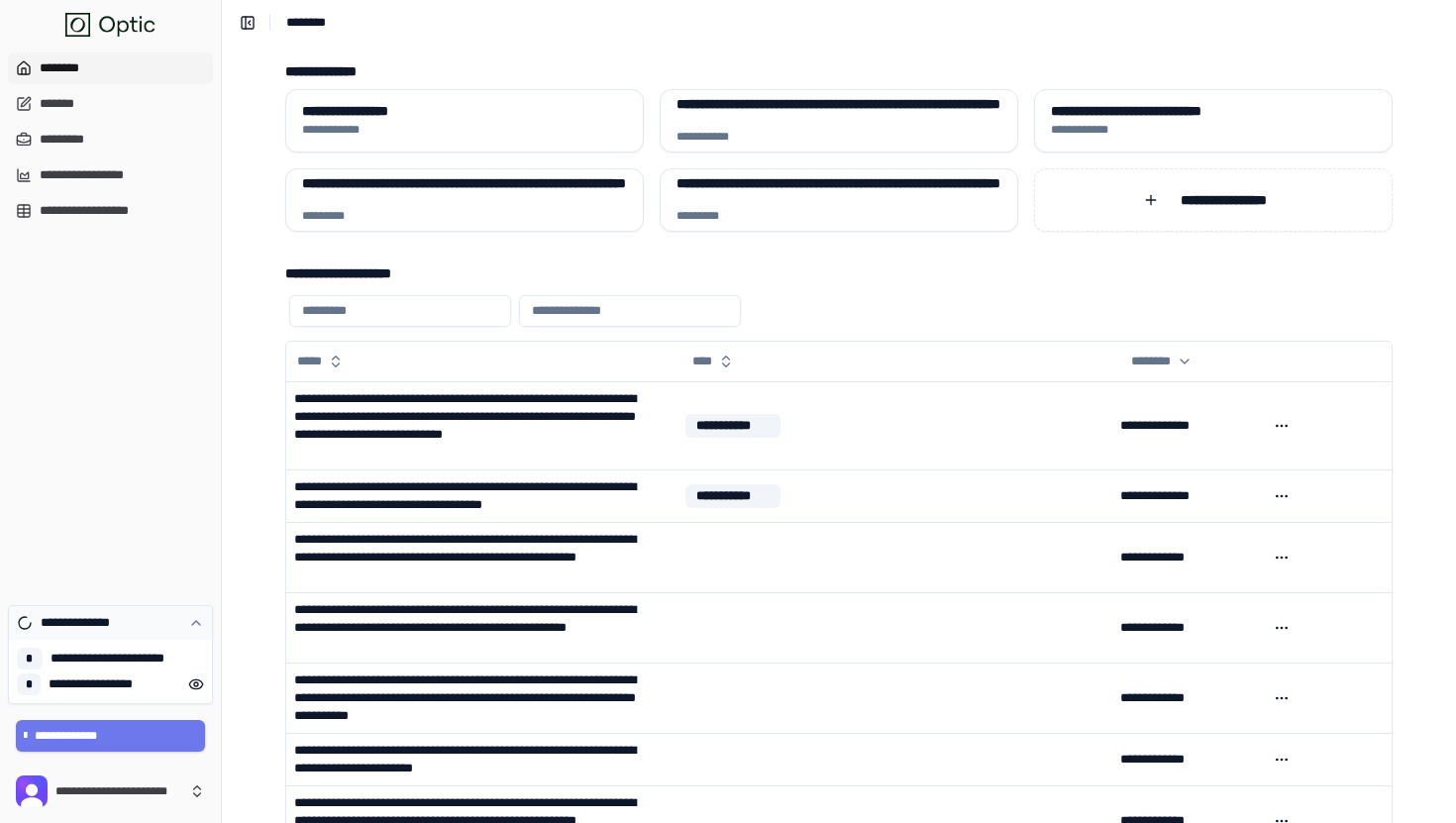 click on "**********" at bounding box center [110, 623] 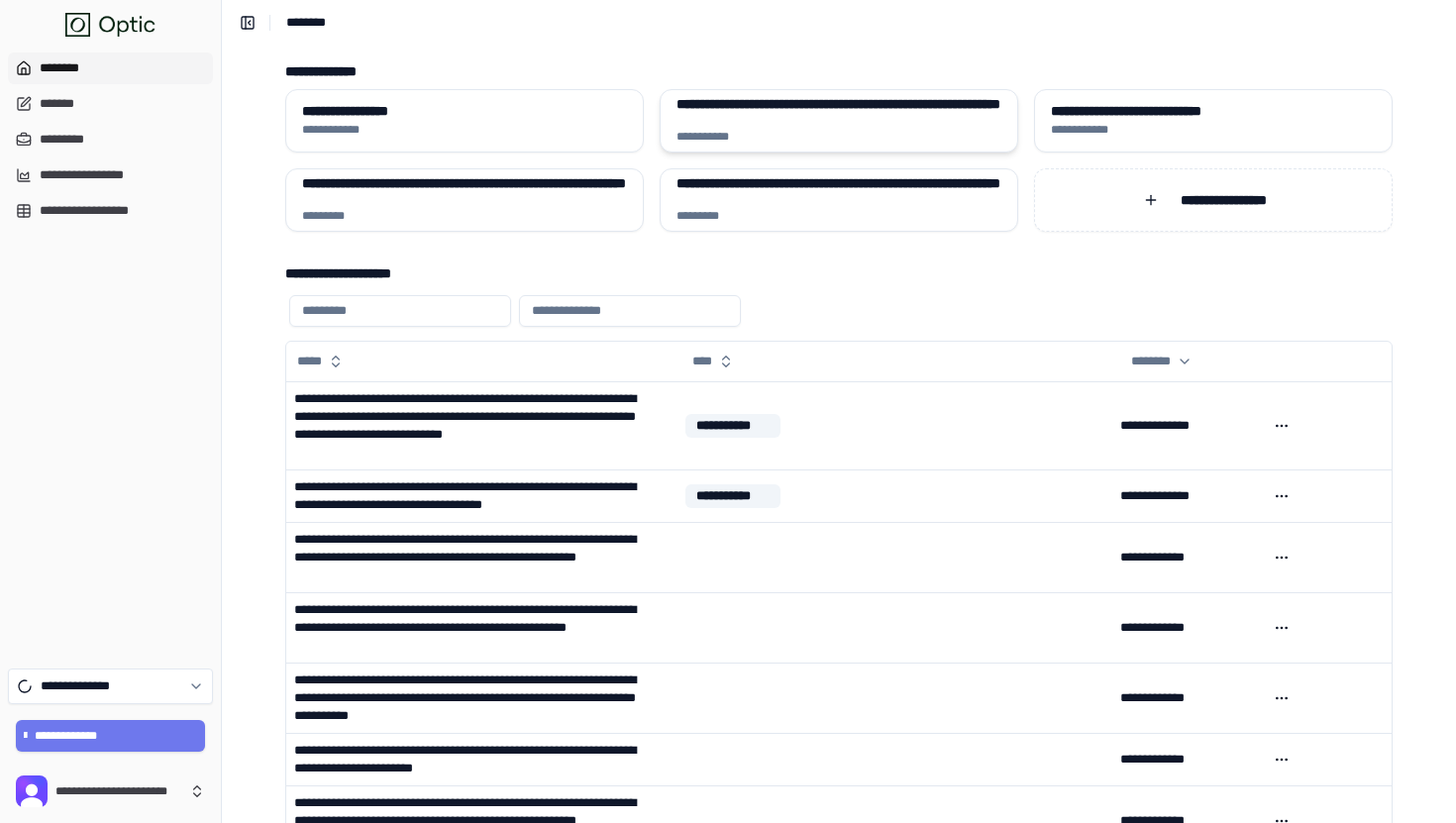 click on "**********" at bounding box center [839, 111] 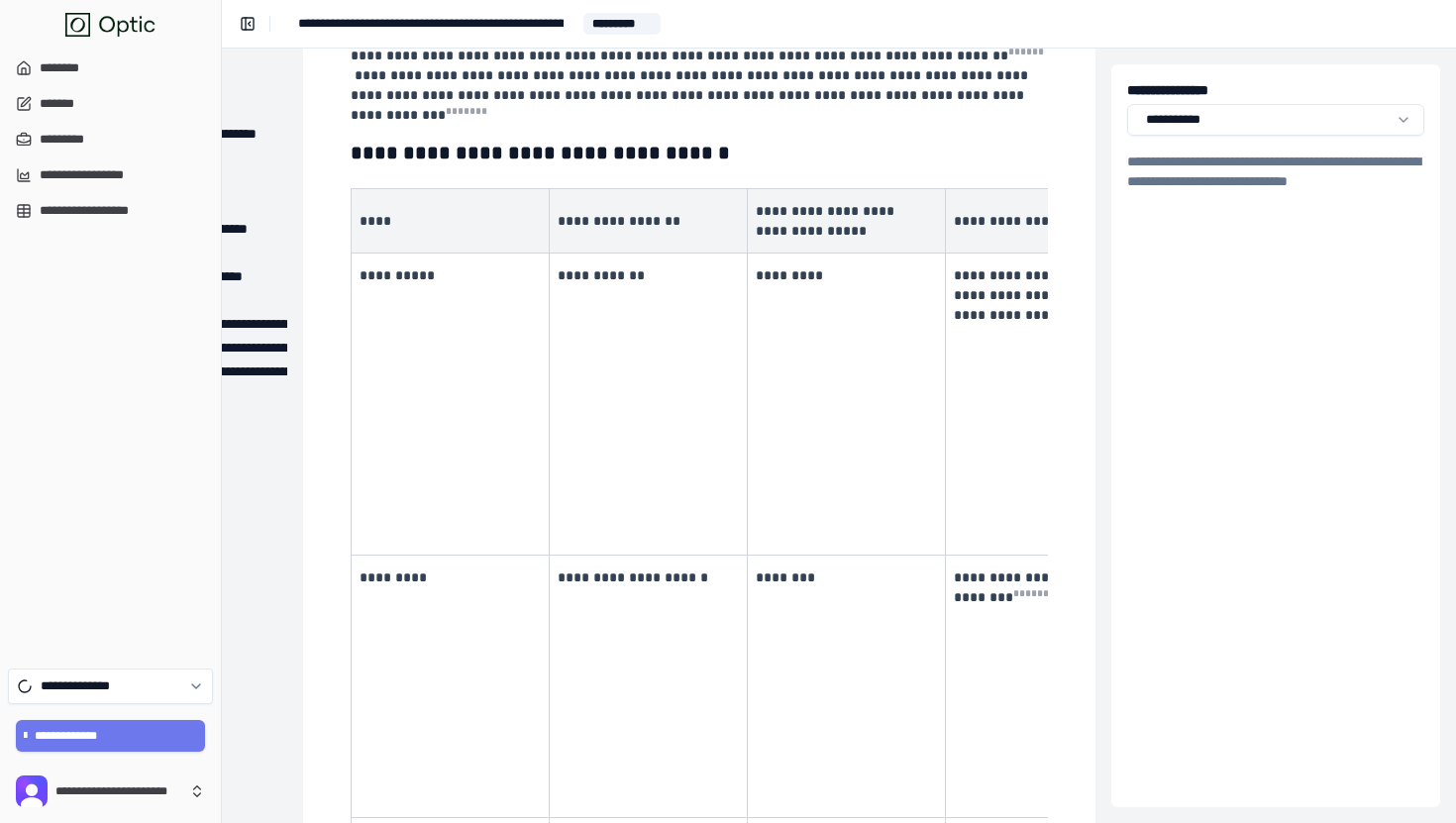 scroll, scrollTop: 431, scrollLeft: 228, axis: both 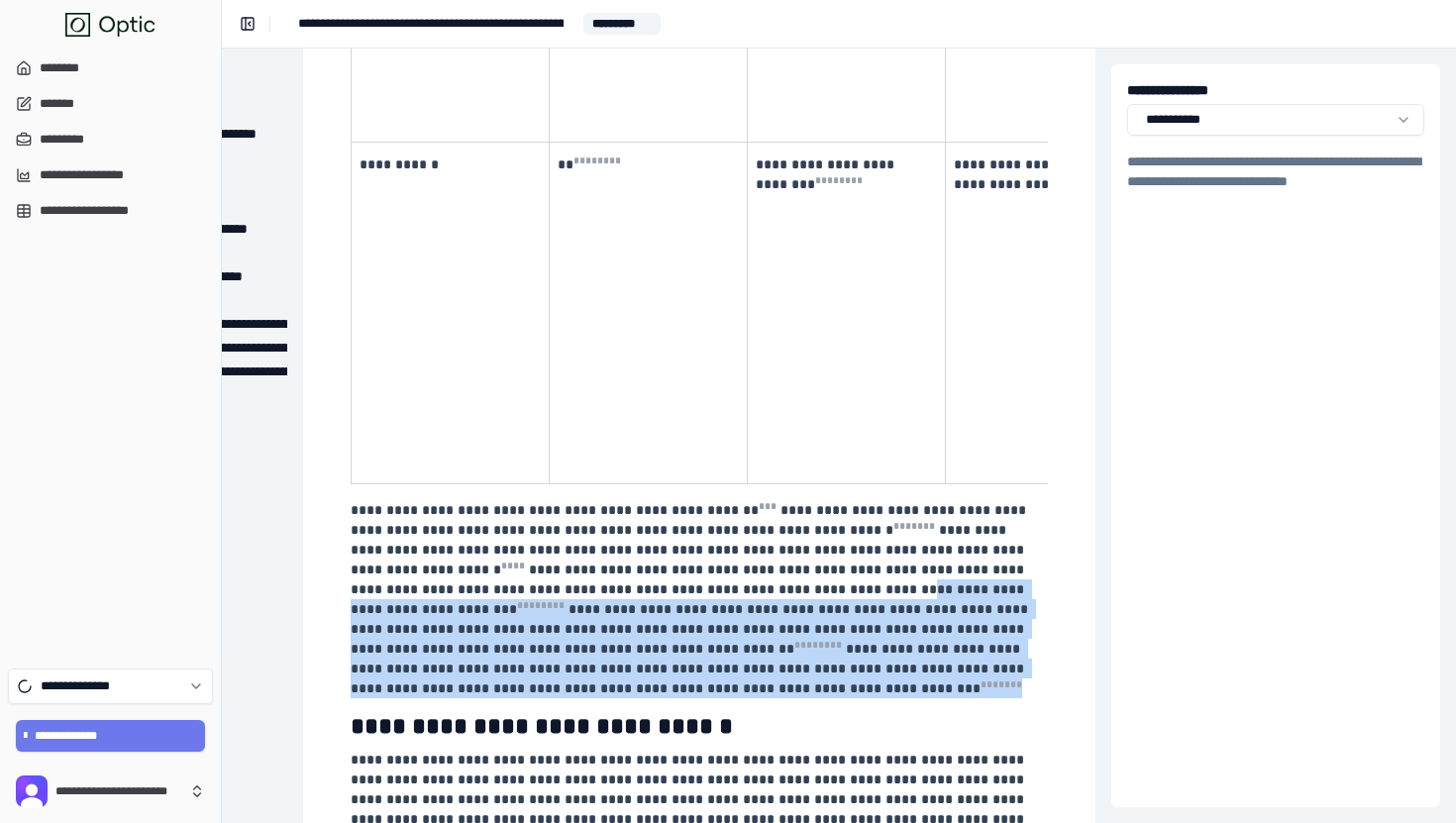drag, startPoint x: 628, startPoint y: 457, endPoint x: 728, endPoint y: 547, distance: 134.53624 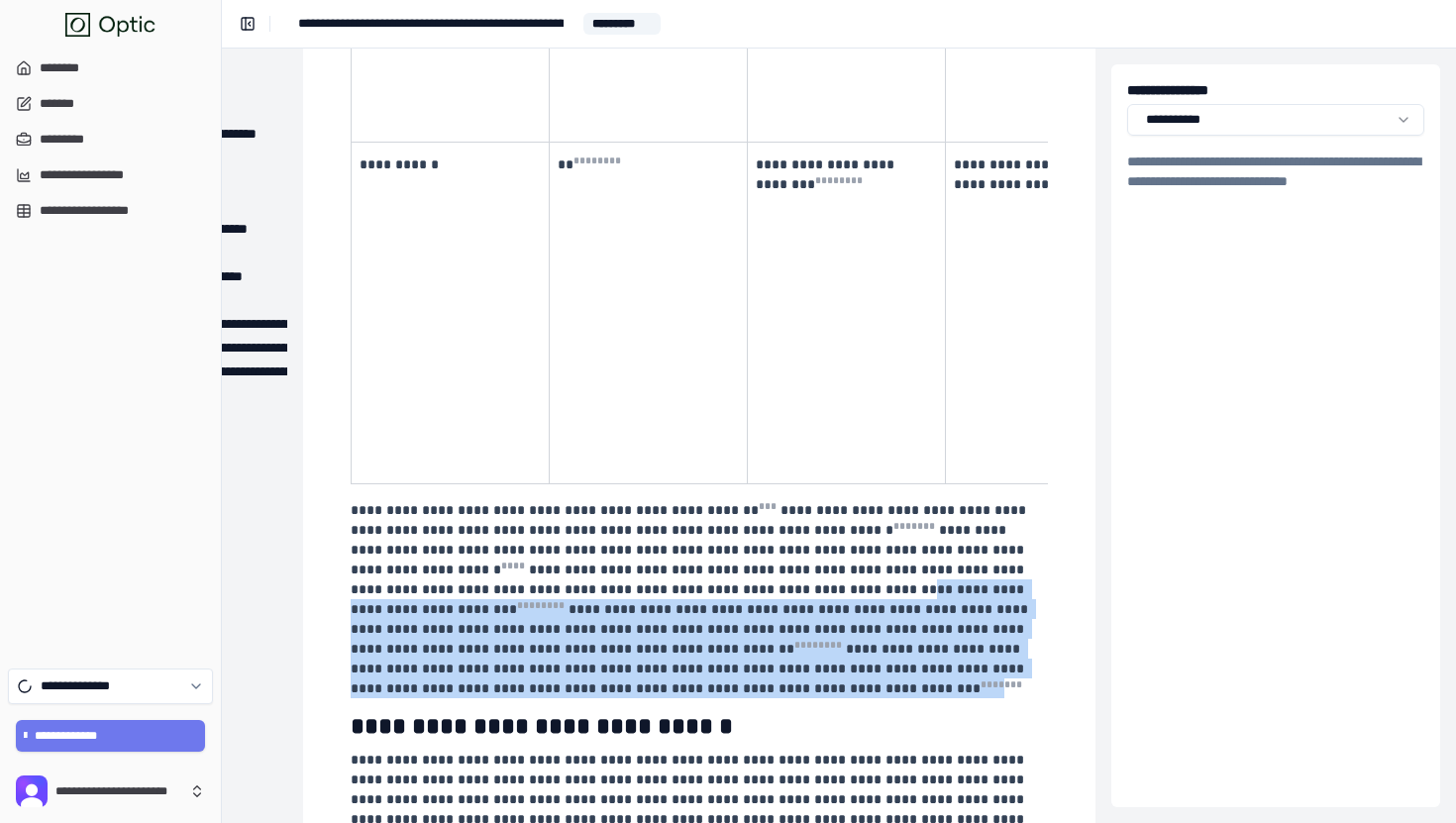 click on "**********" at bounding box center (691, 629) 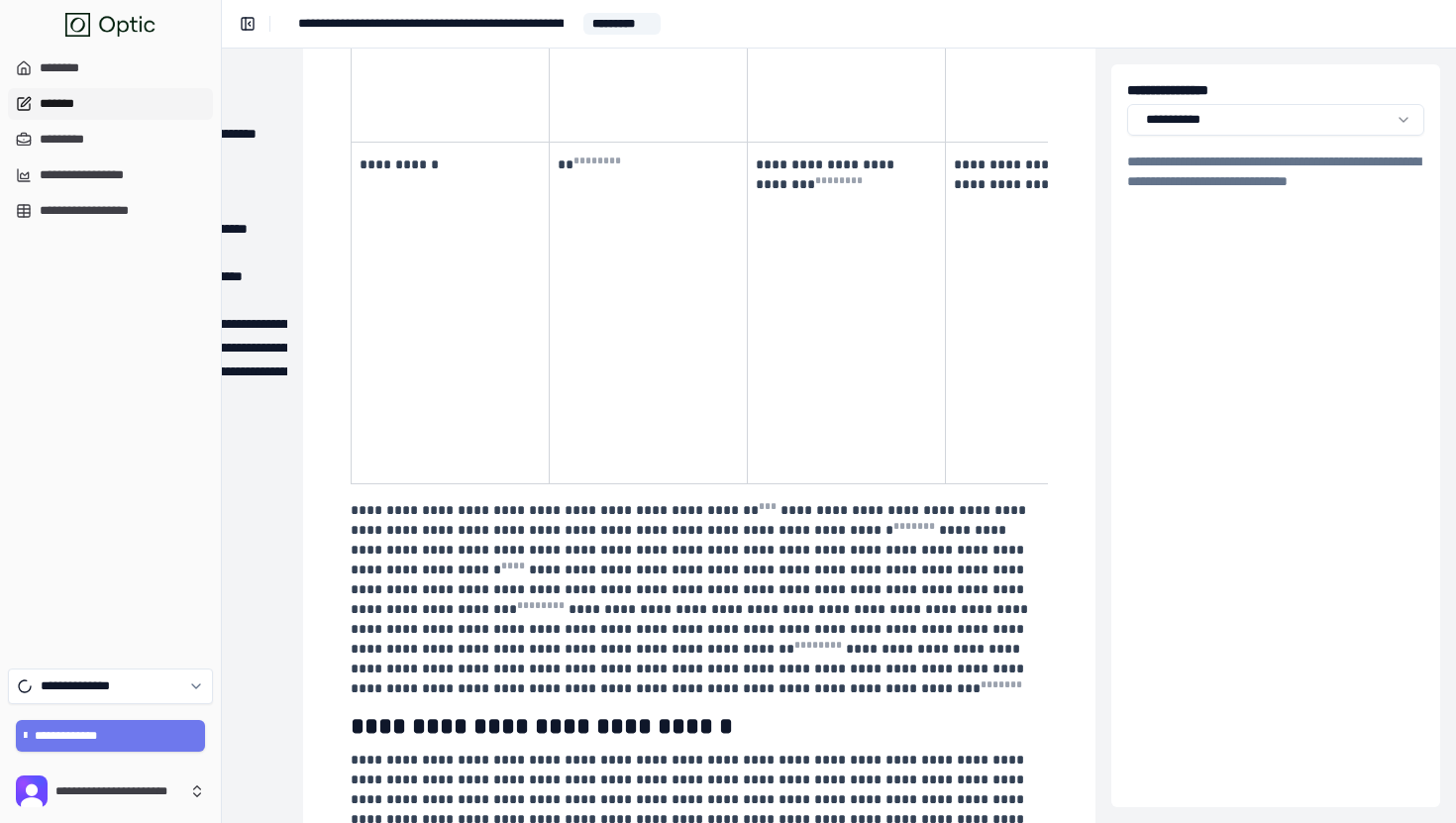 click on "*******" at bounding box center [110, 104] 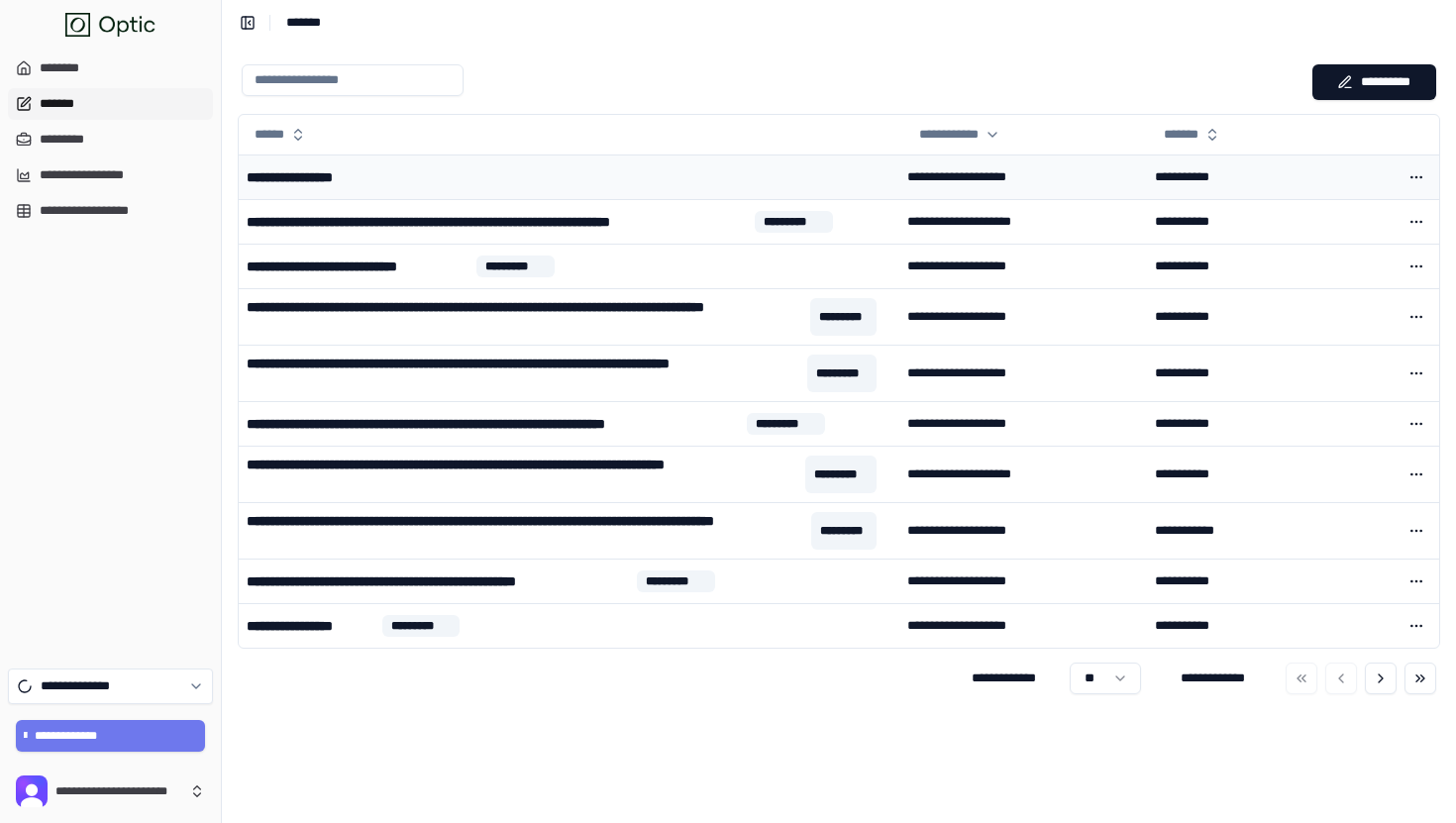 click on "**********" at bounding box center (569, 177) 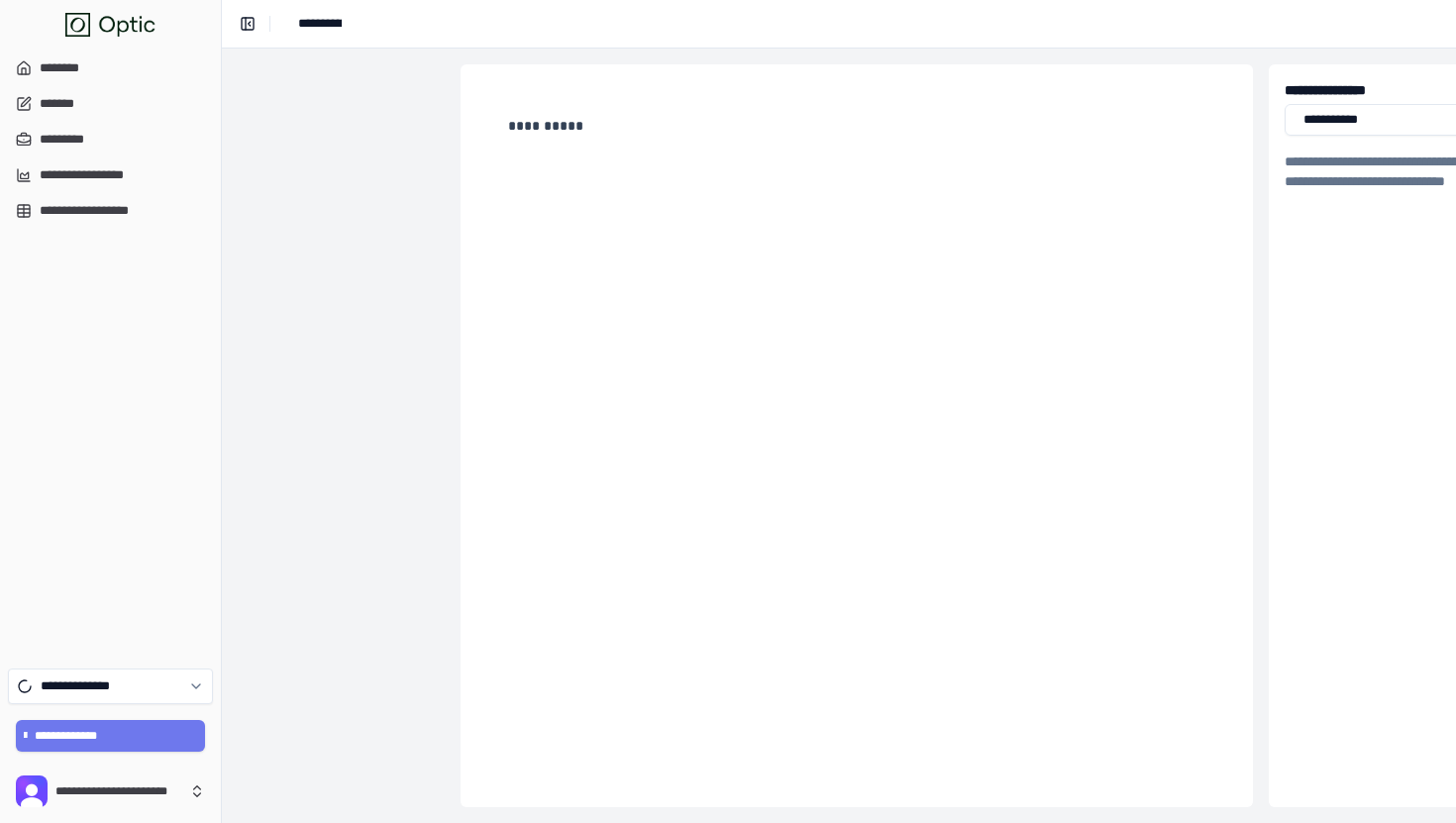 scroll, scrollTop: 0, scrollLeft: 138, axis: horizontal 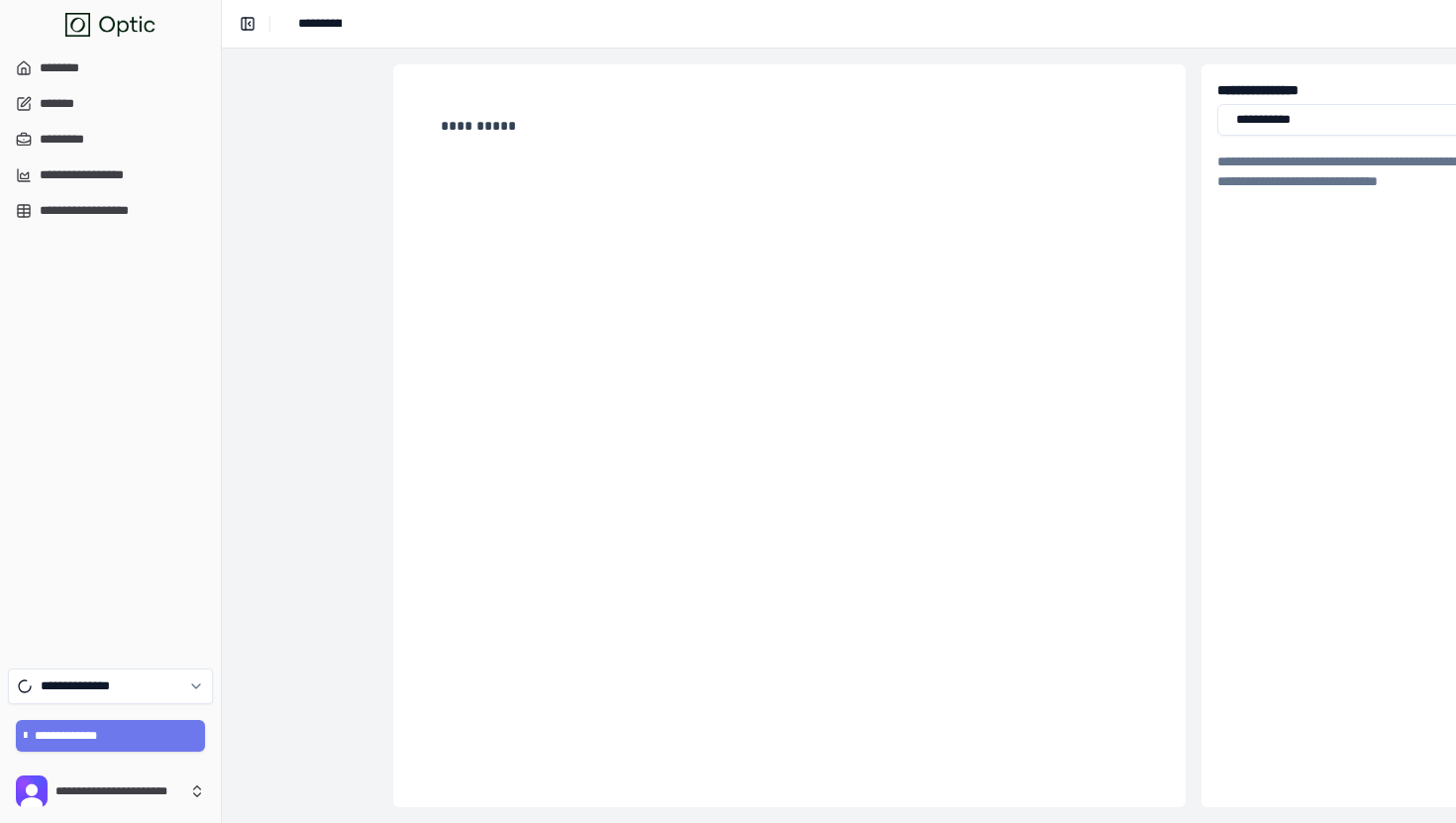 click on "**********" at bounding box center (789, 436) 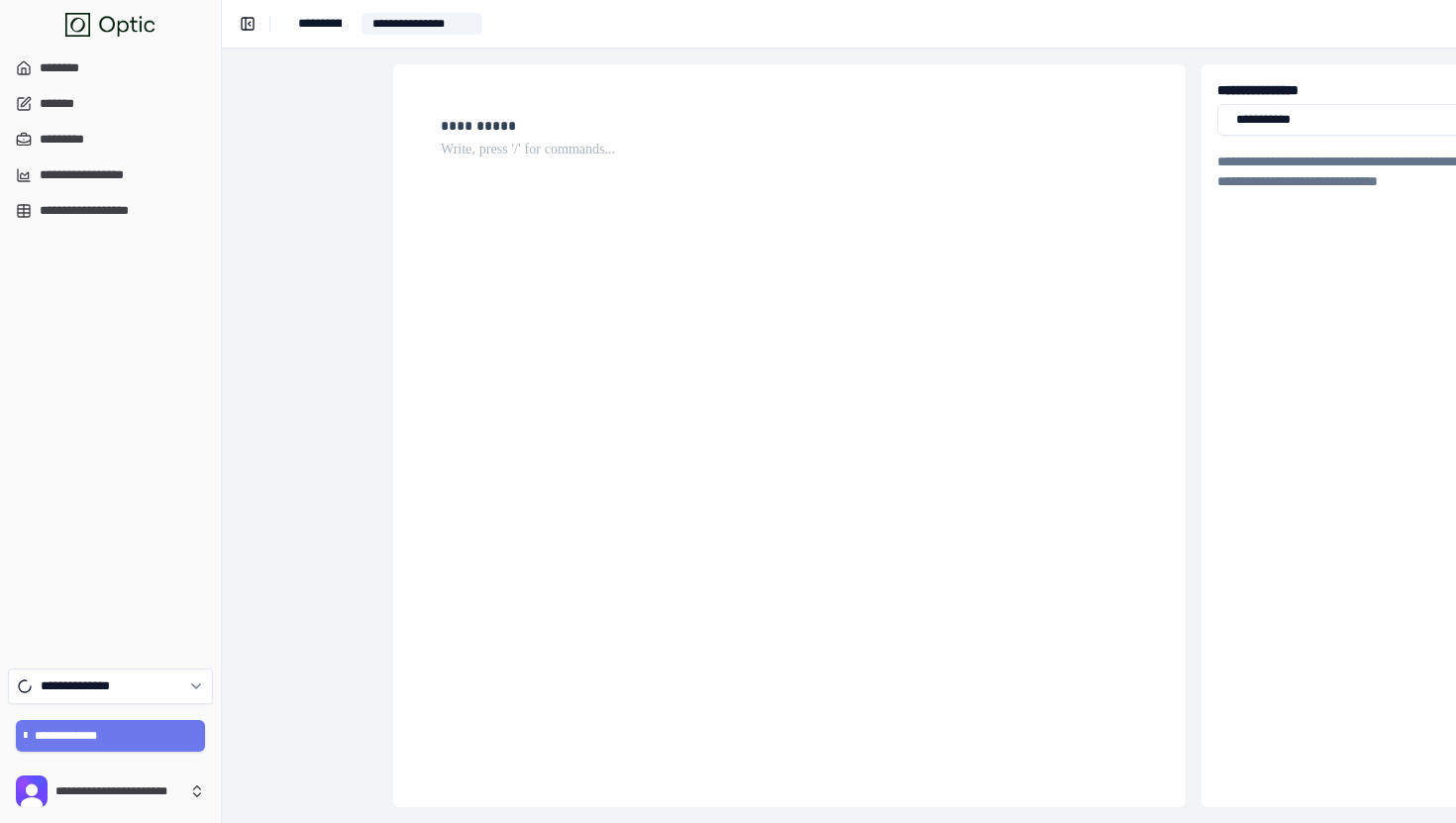 type 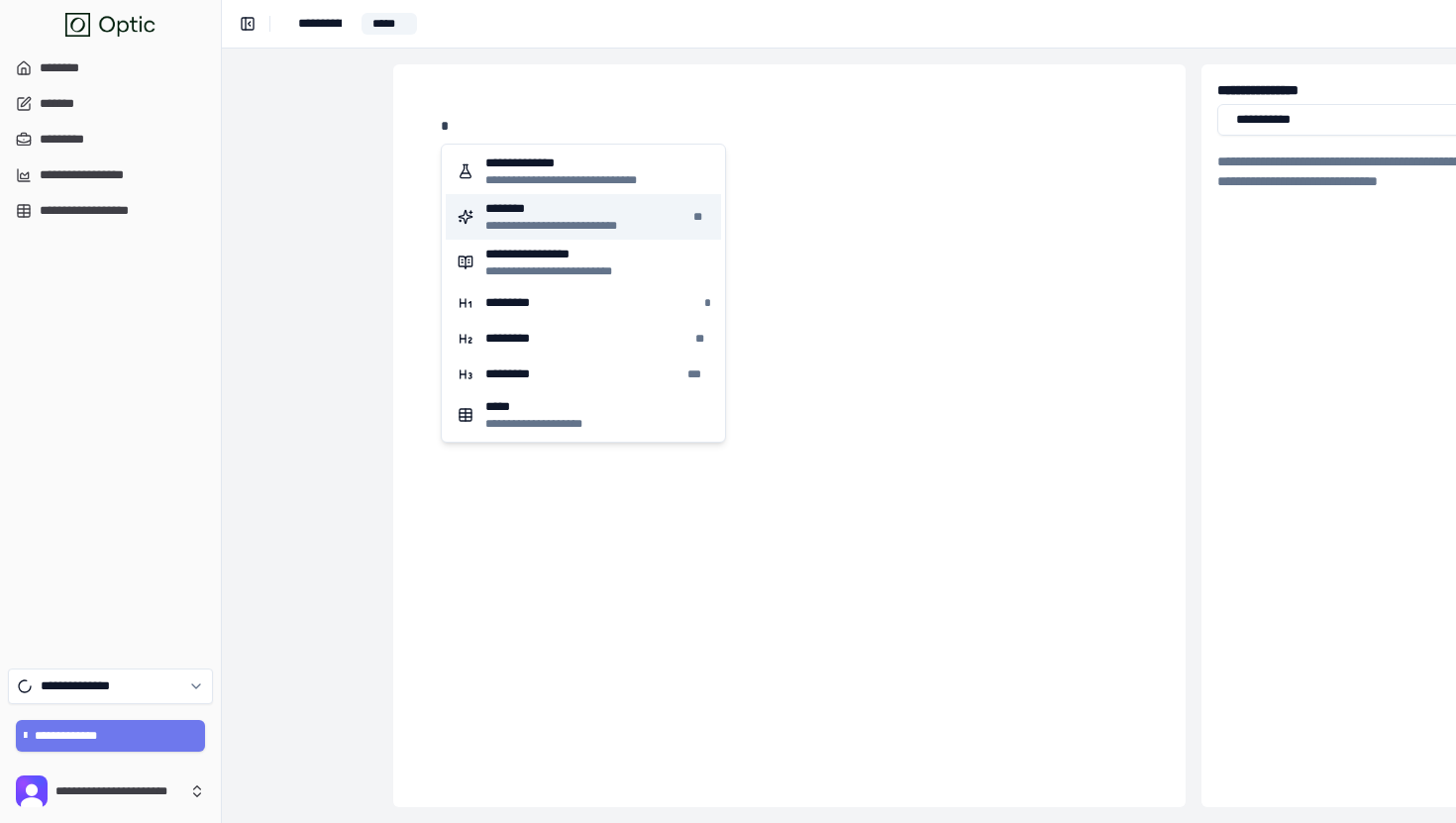 click on "**********" at bounding box center (564, 226) 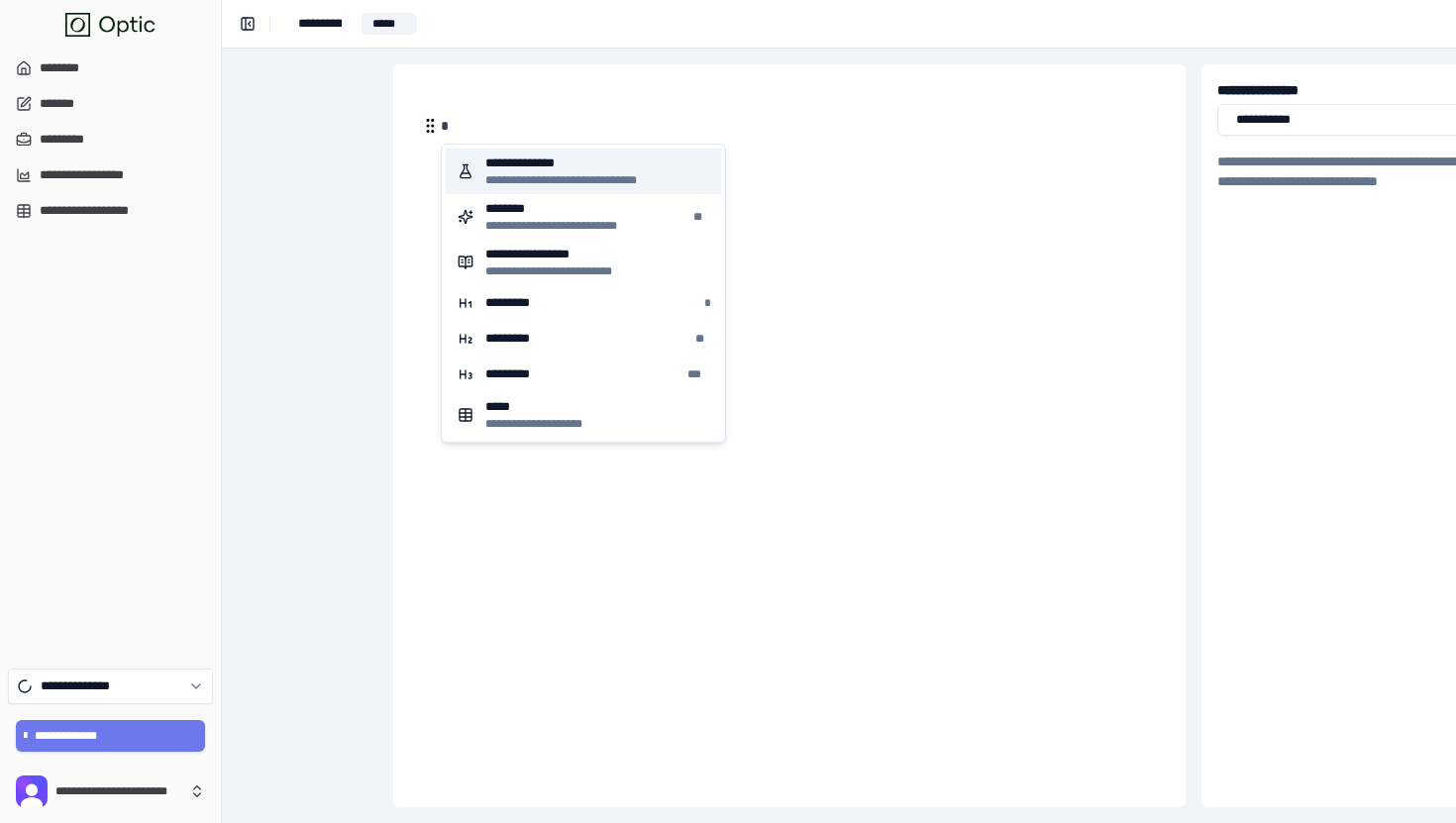 click on "*" at bounding box center [787, 126] 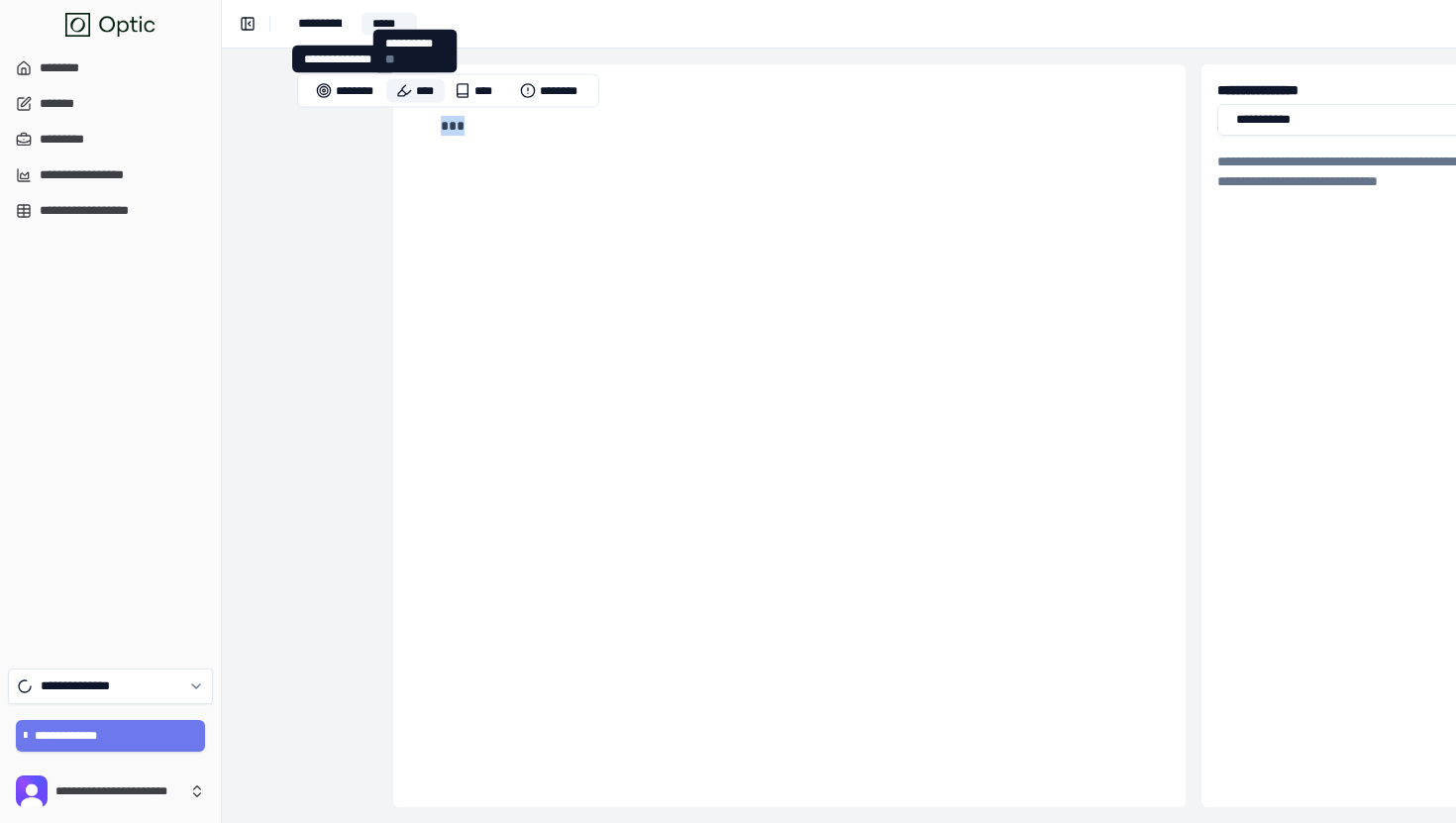 click on "****" at bounding box center (415, 91) 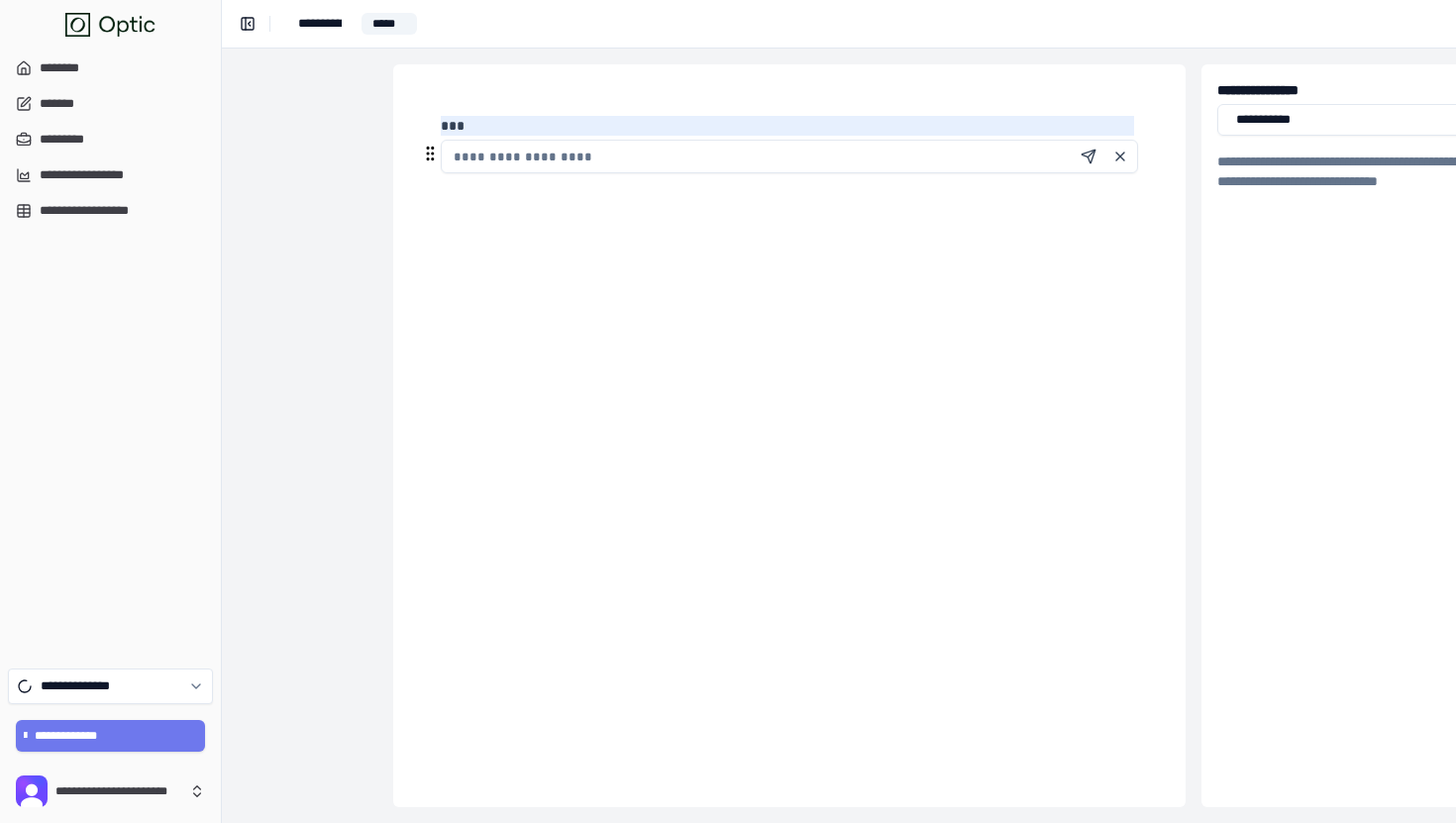 click at bounding box center [789, 156] 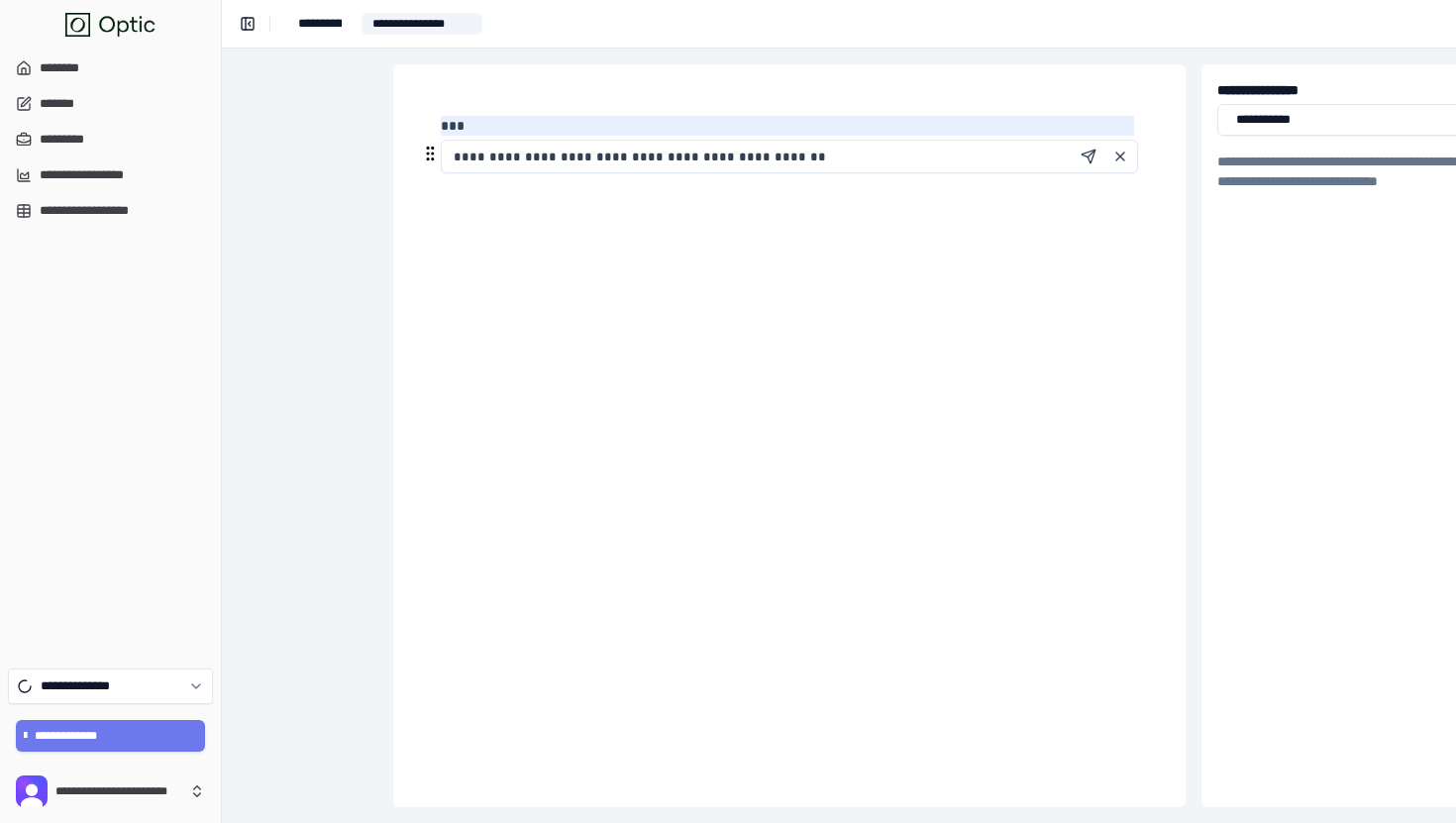 type on "**********" 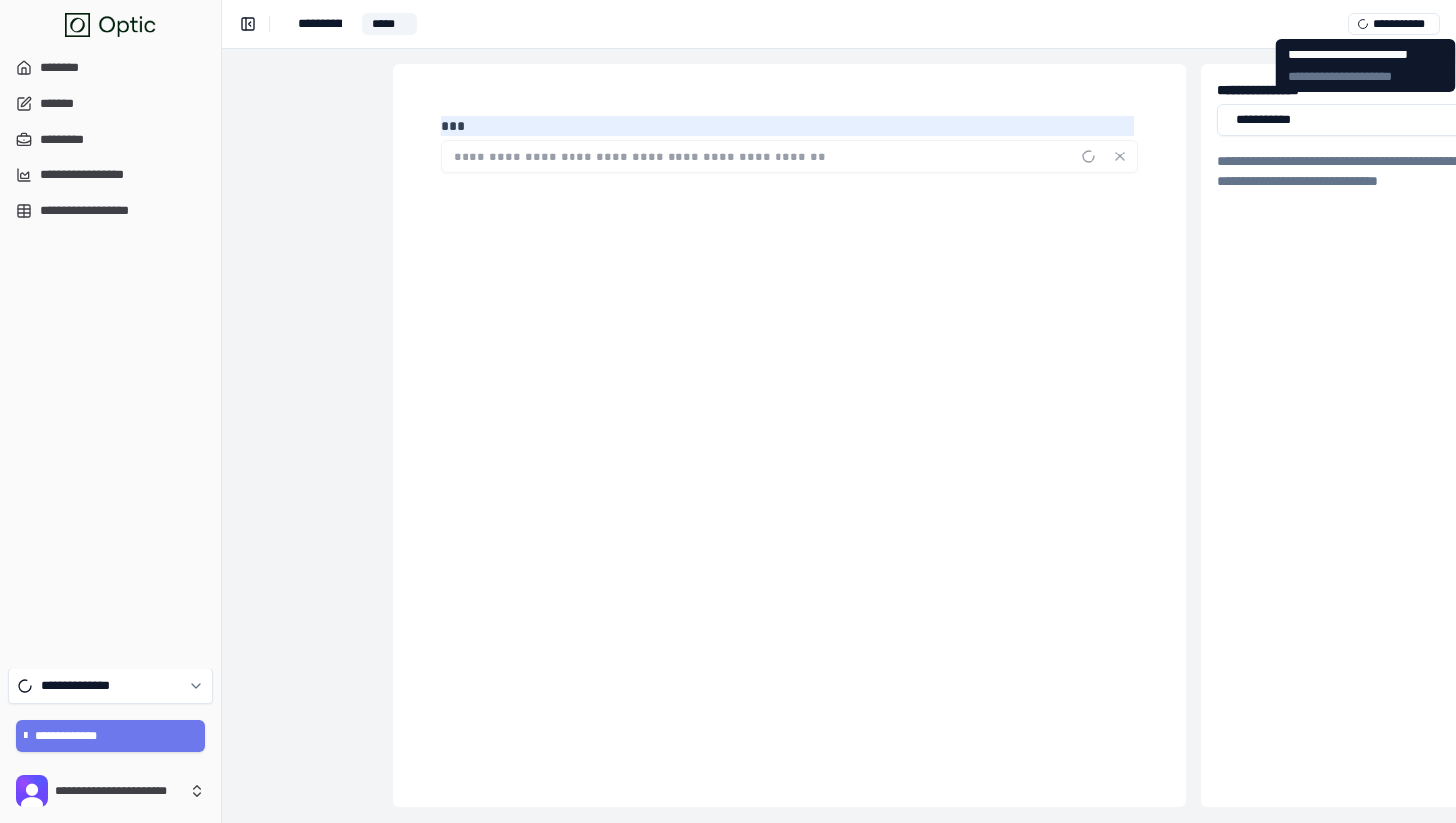 click on "**********" at bounding box center [839, 24] 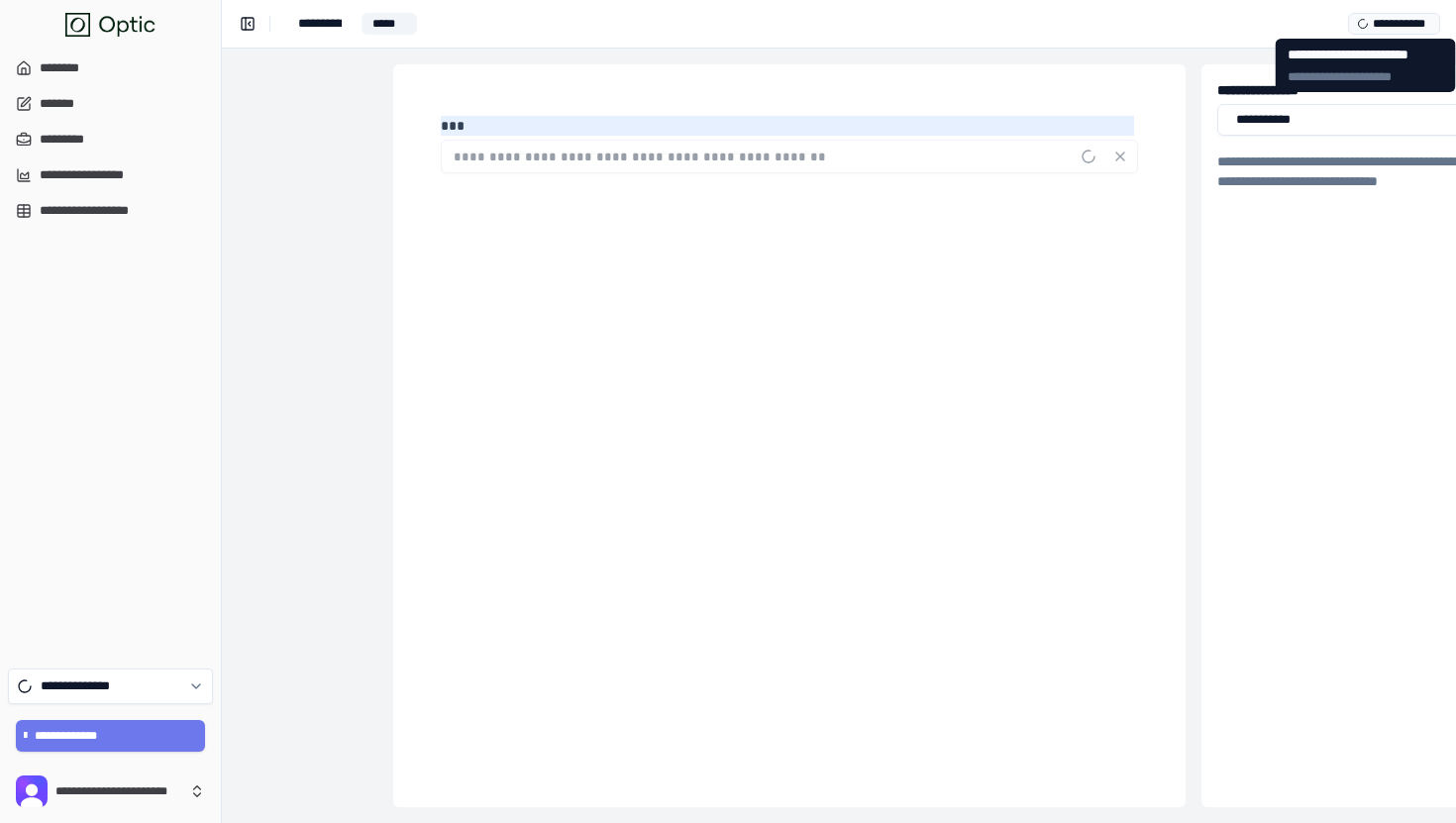 click on "**********" at bounding box center (1394, 24) 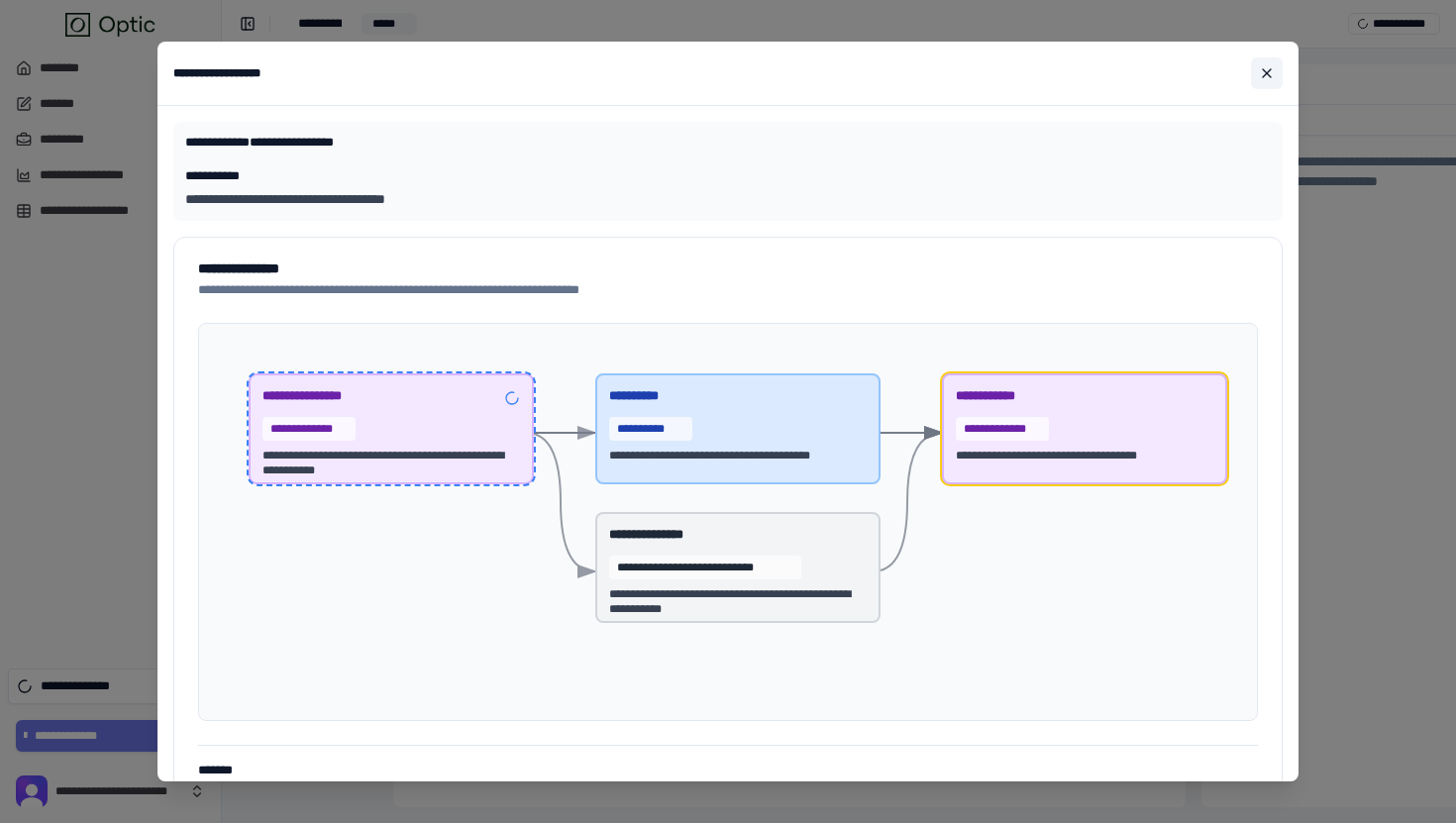 click at bounding box center (1267, 73) 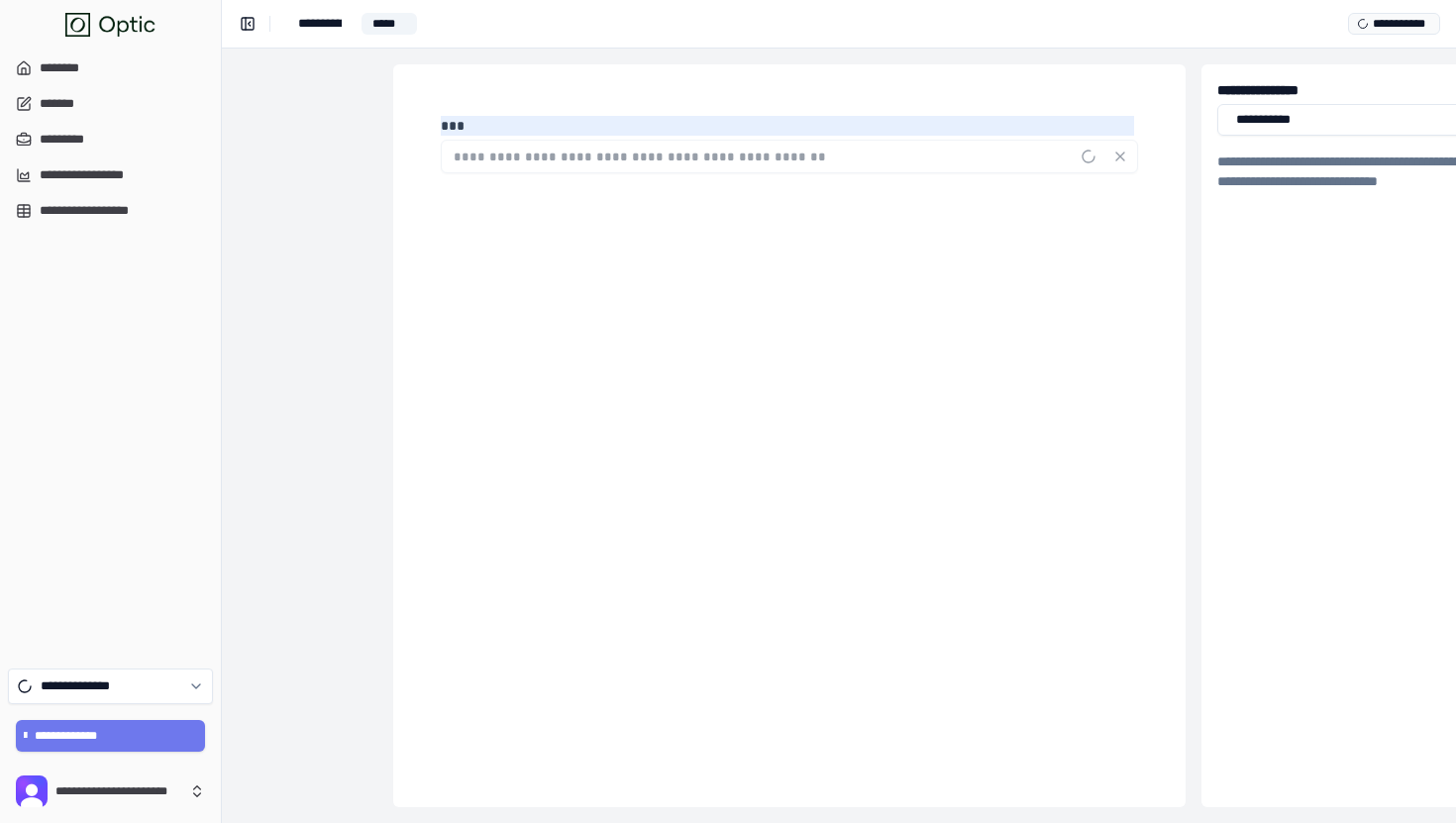 click on "**********" at bounding box center (1394, 24) 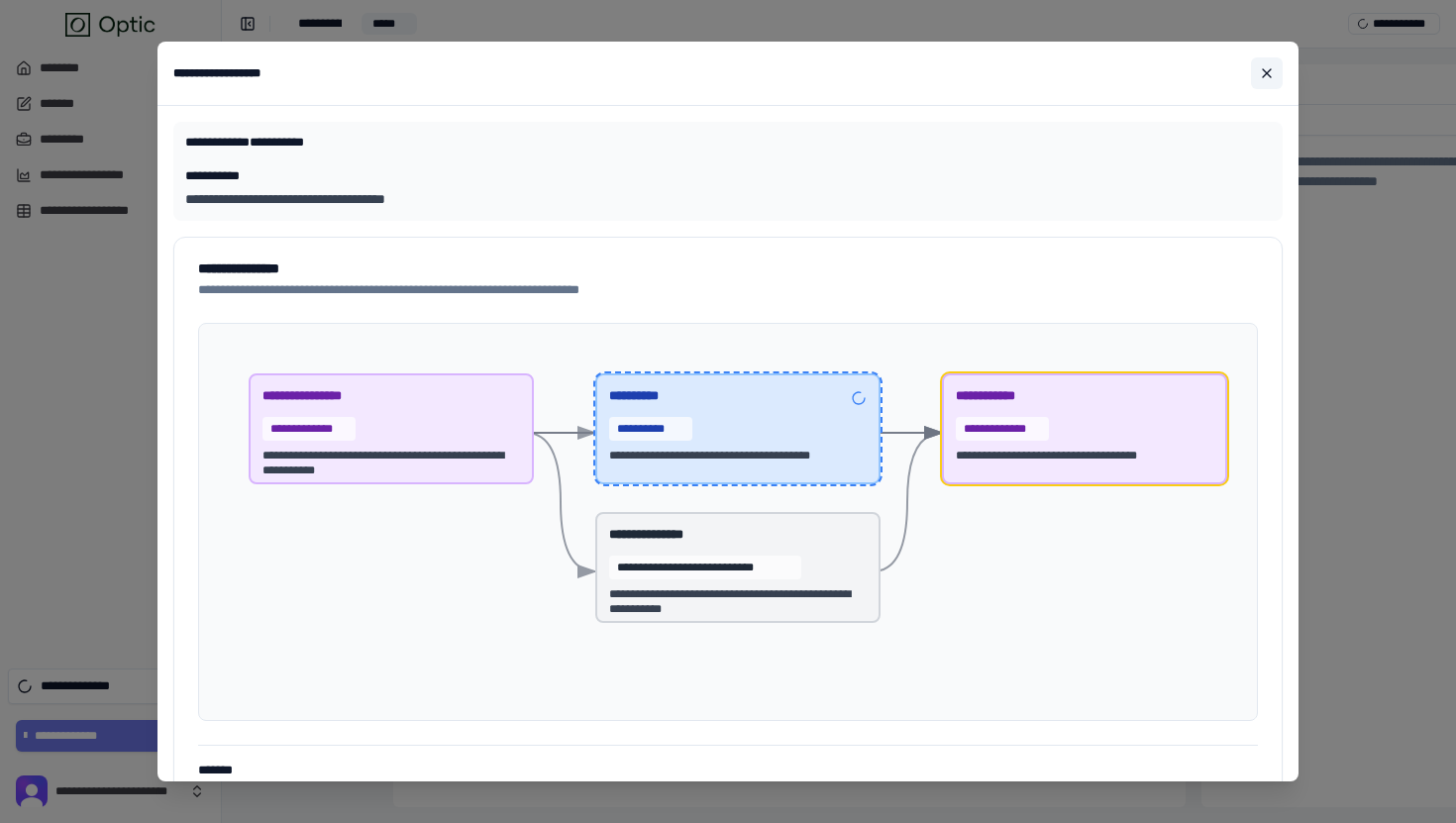 click at bounding box center (1267, 73) 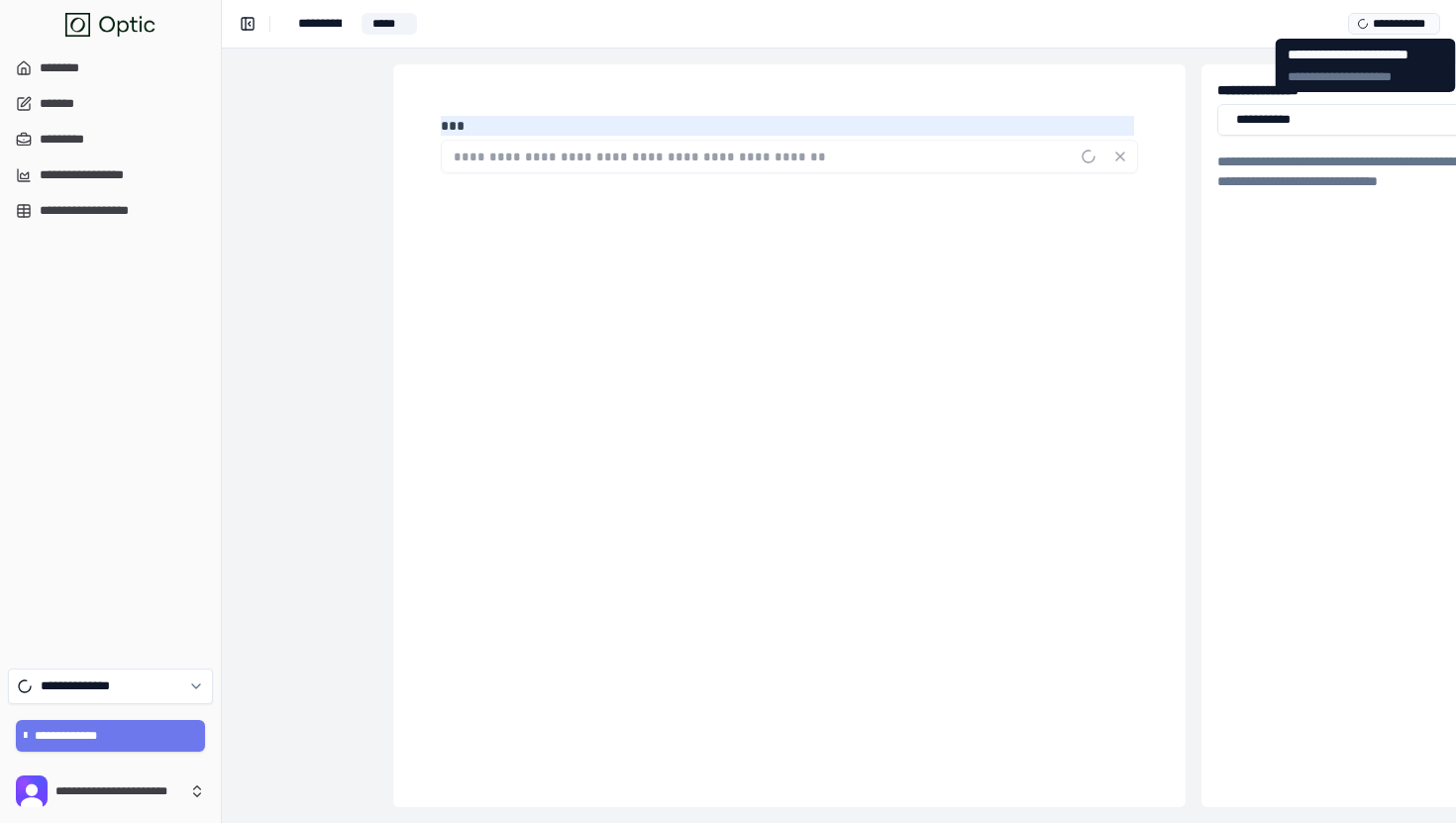 click on "**********" at bounding box center [1394, 24] 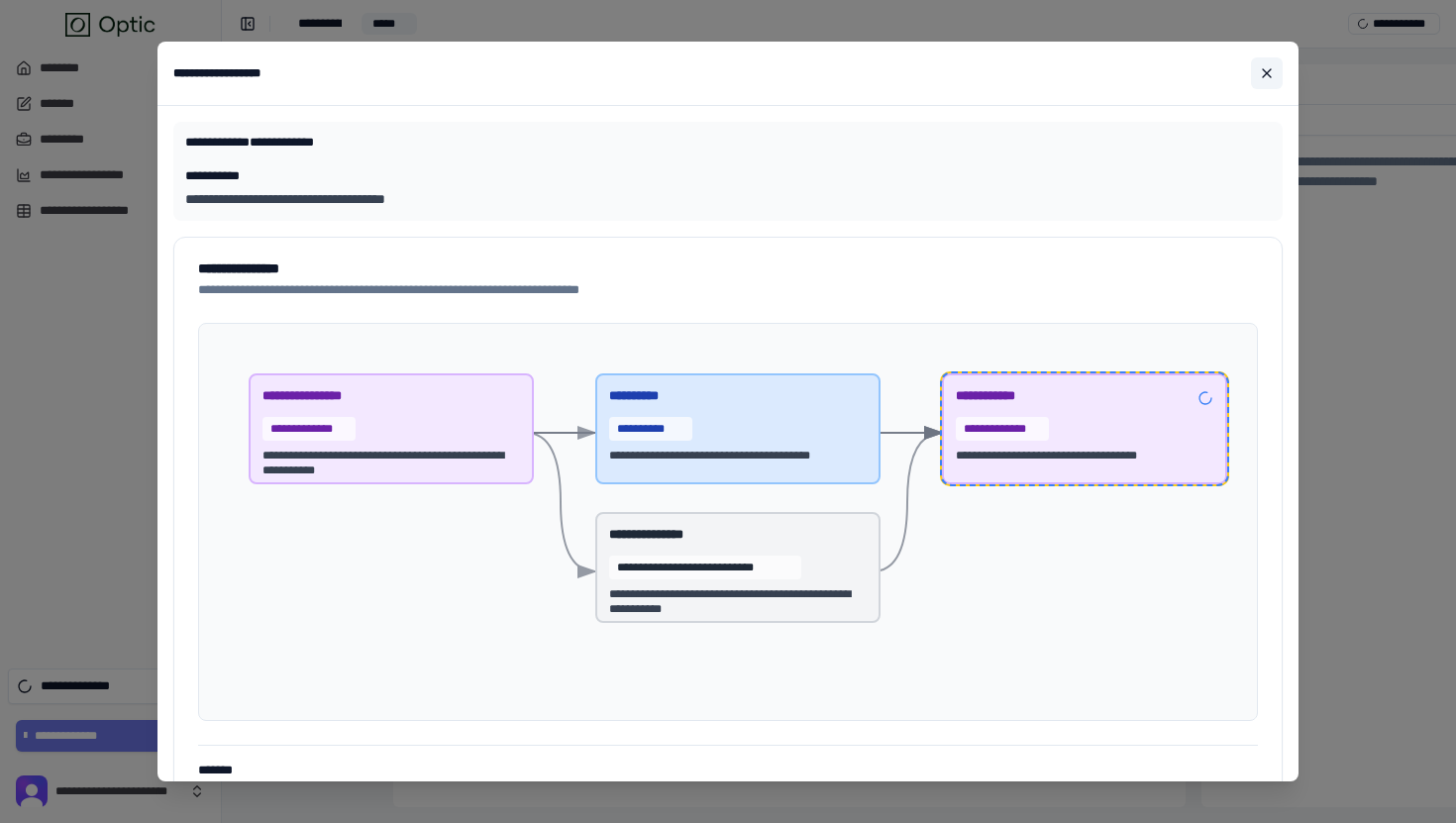 click at bounding box center (1267, 73) 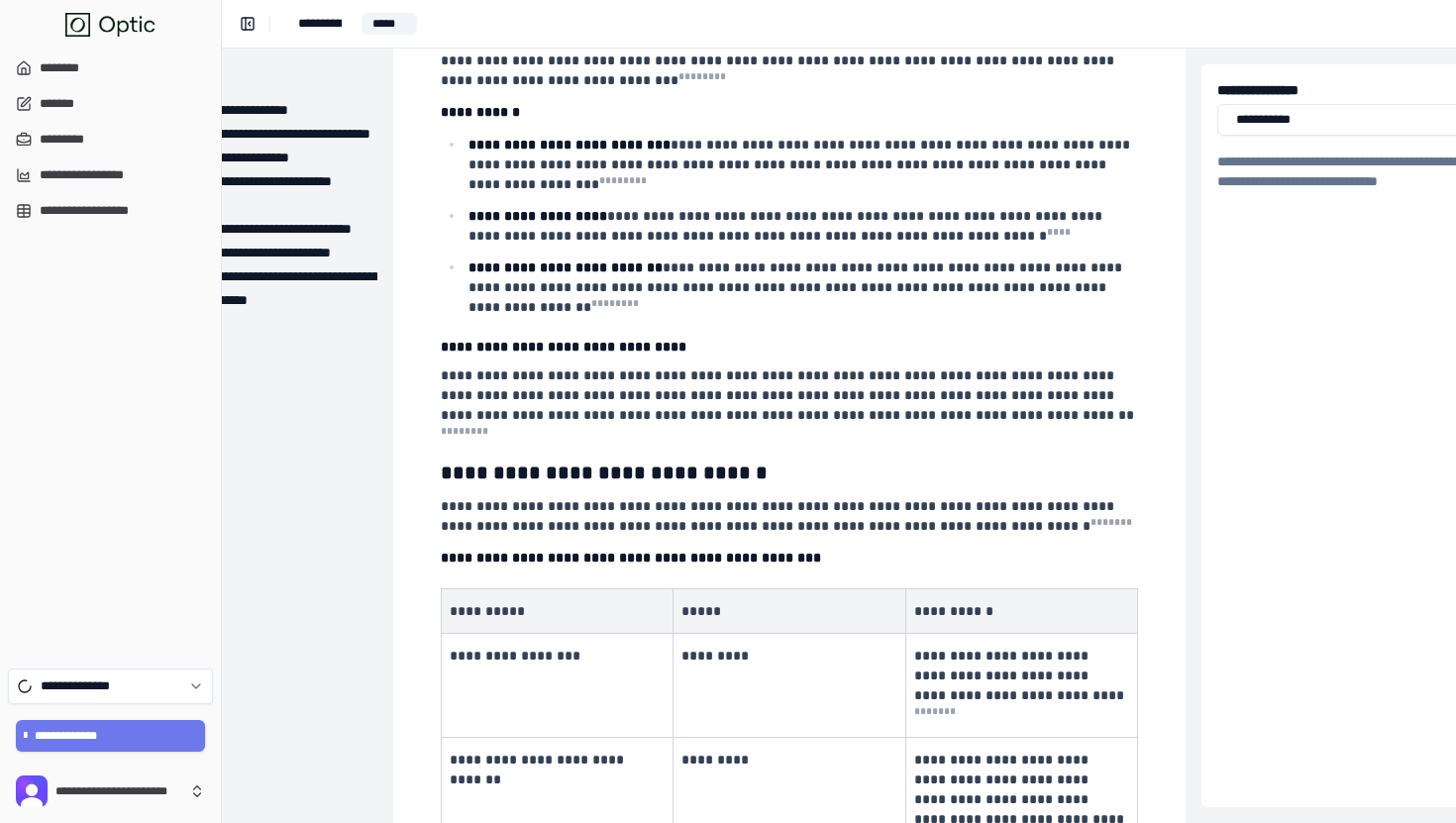 scroll, scrollTop: 742, scrollLeft: 138, axis: both 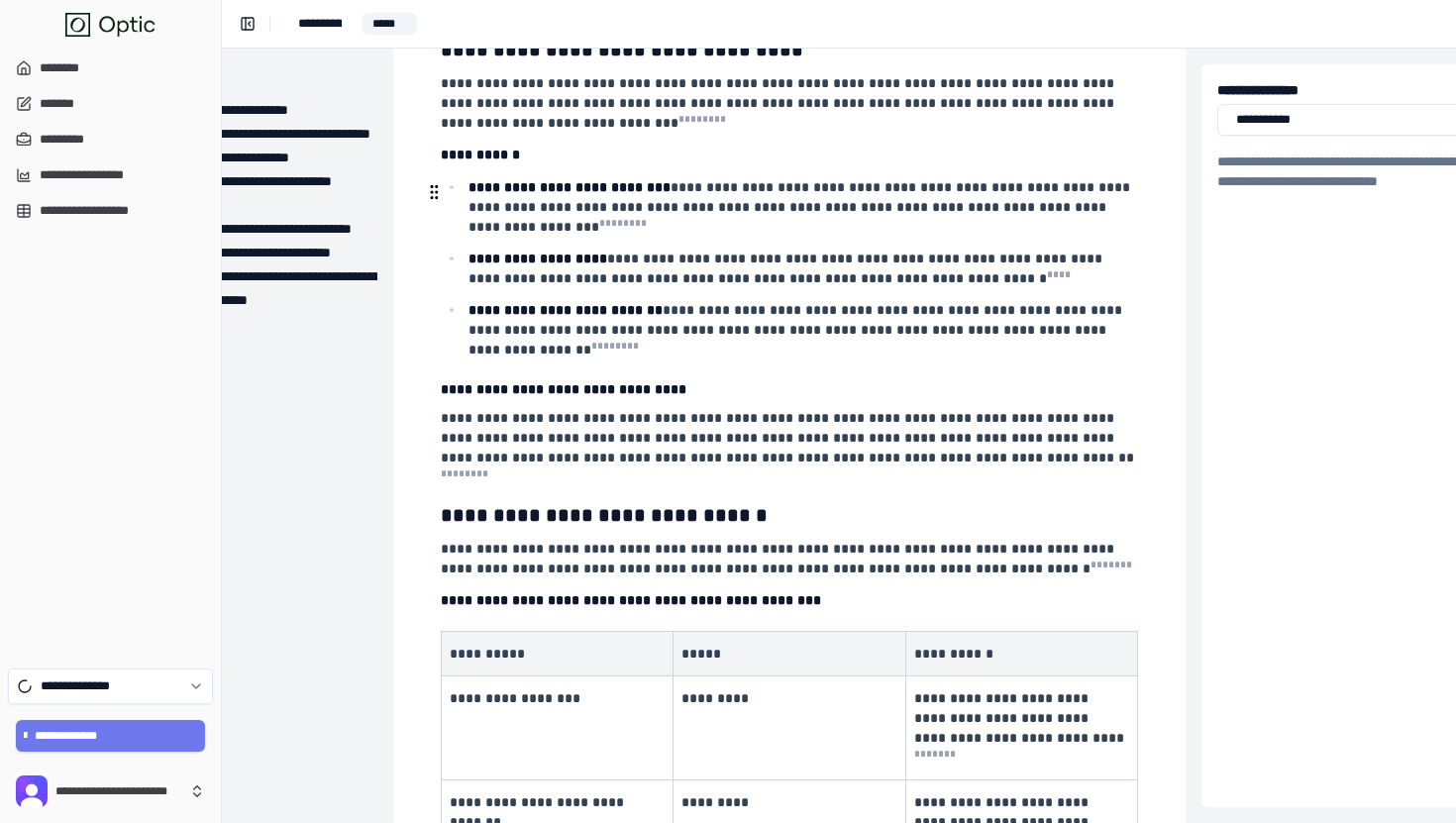 click on "**********" at bounding box center [801, 207] 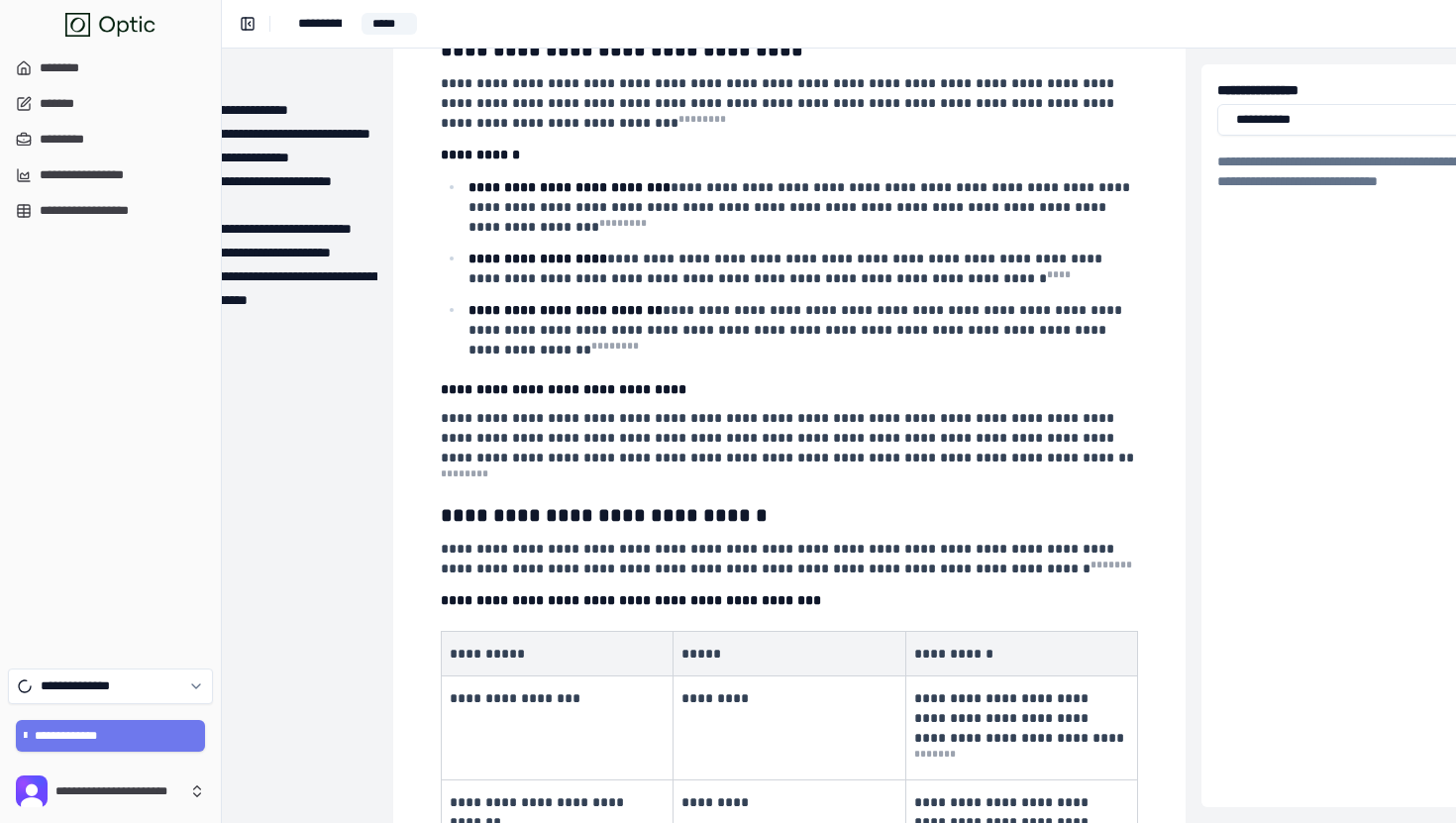 scroll, scrollTop: 0, scrollLeft: 138, axis: horizontal 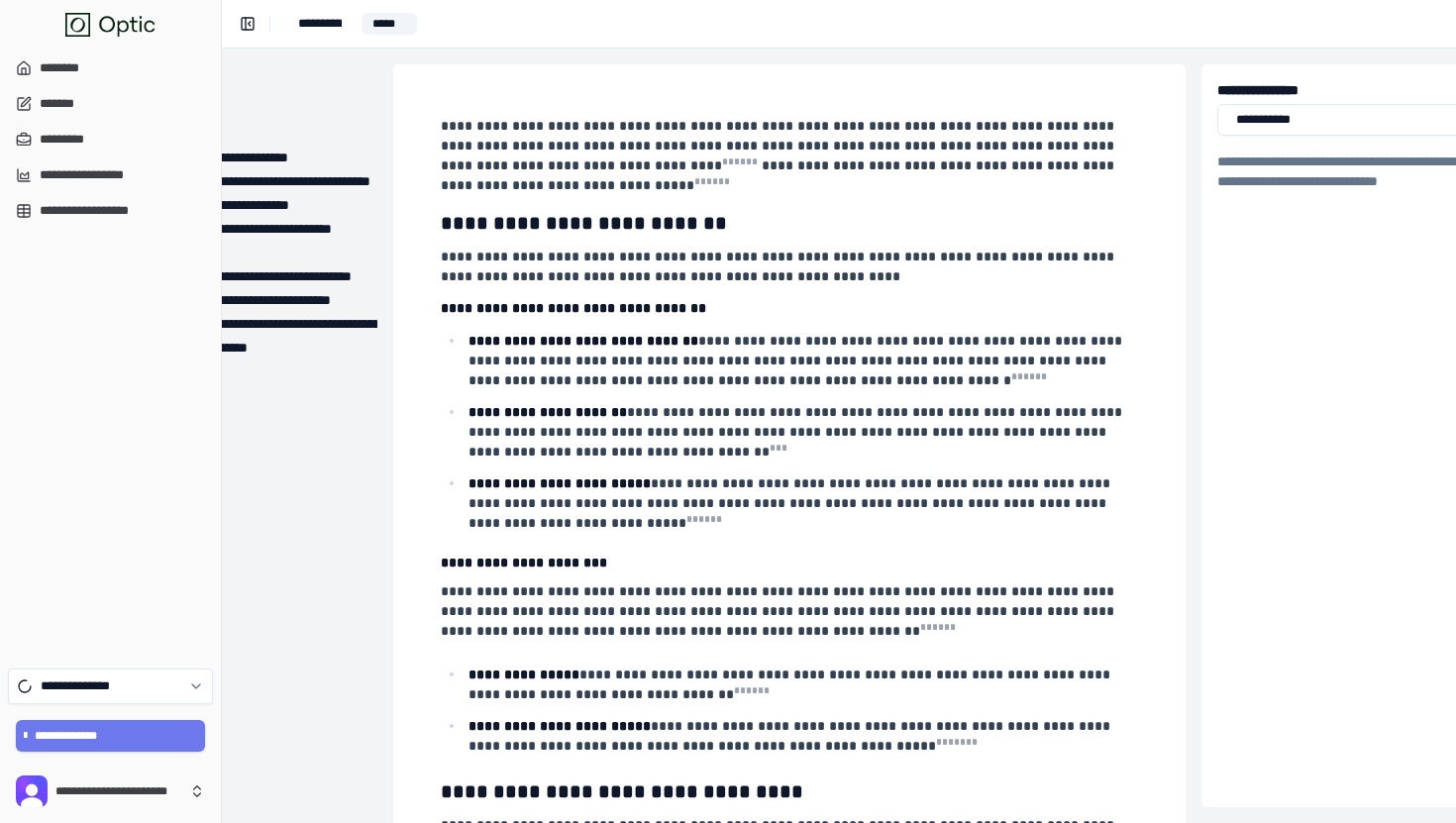 click on "**********" at bounding box center (789, 223) 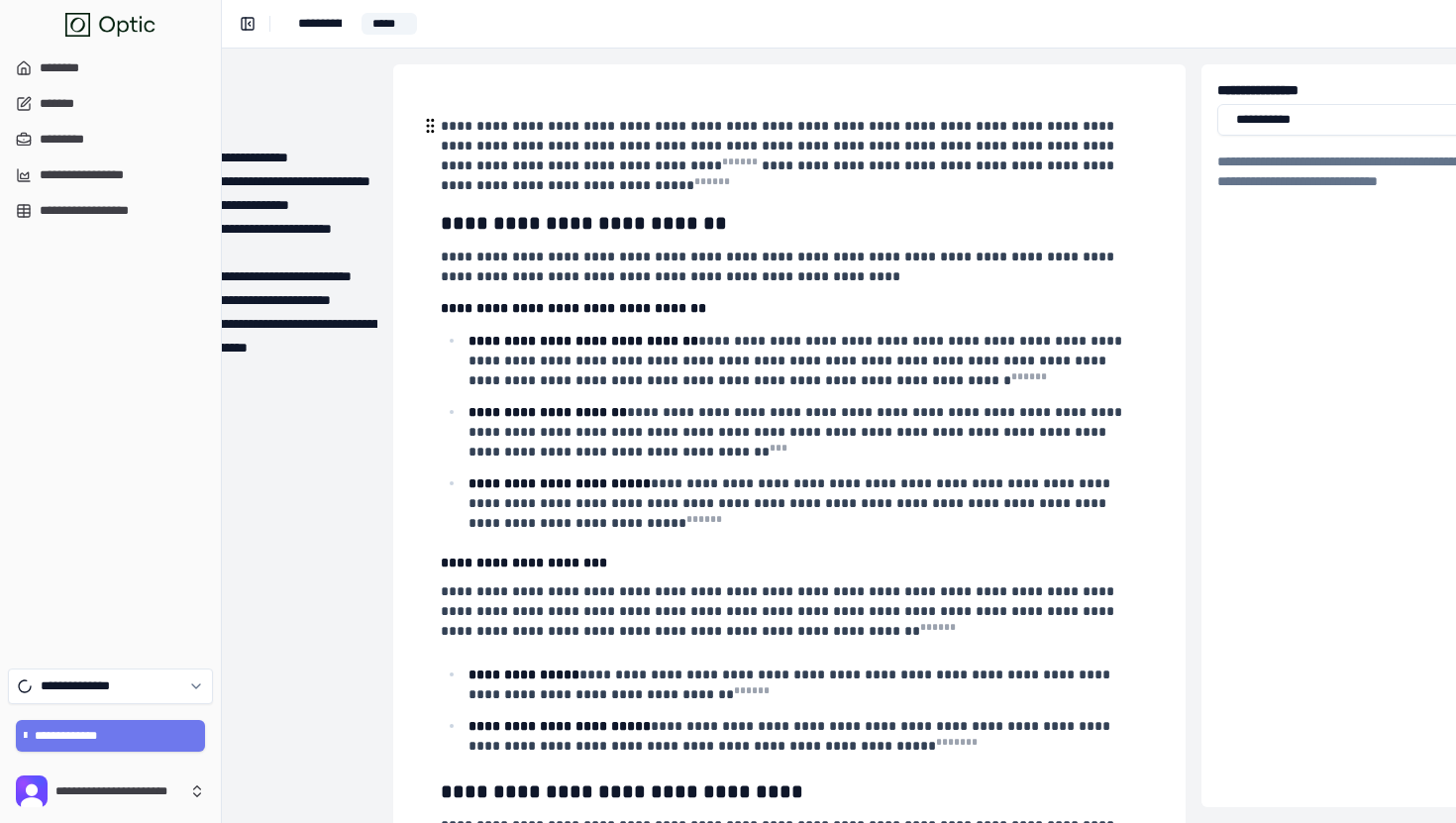 click on "**********" at bounding box center (780, 155) 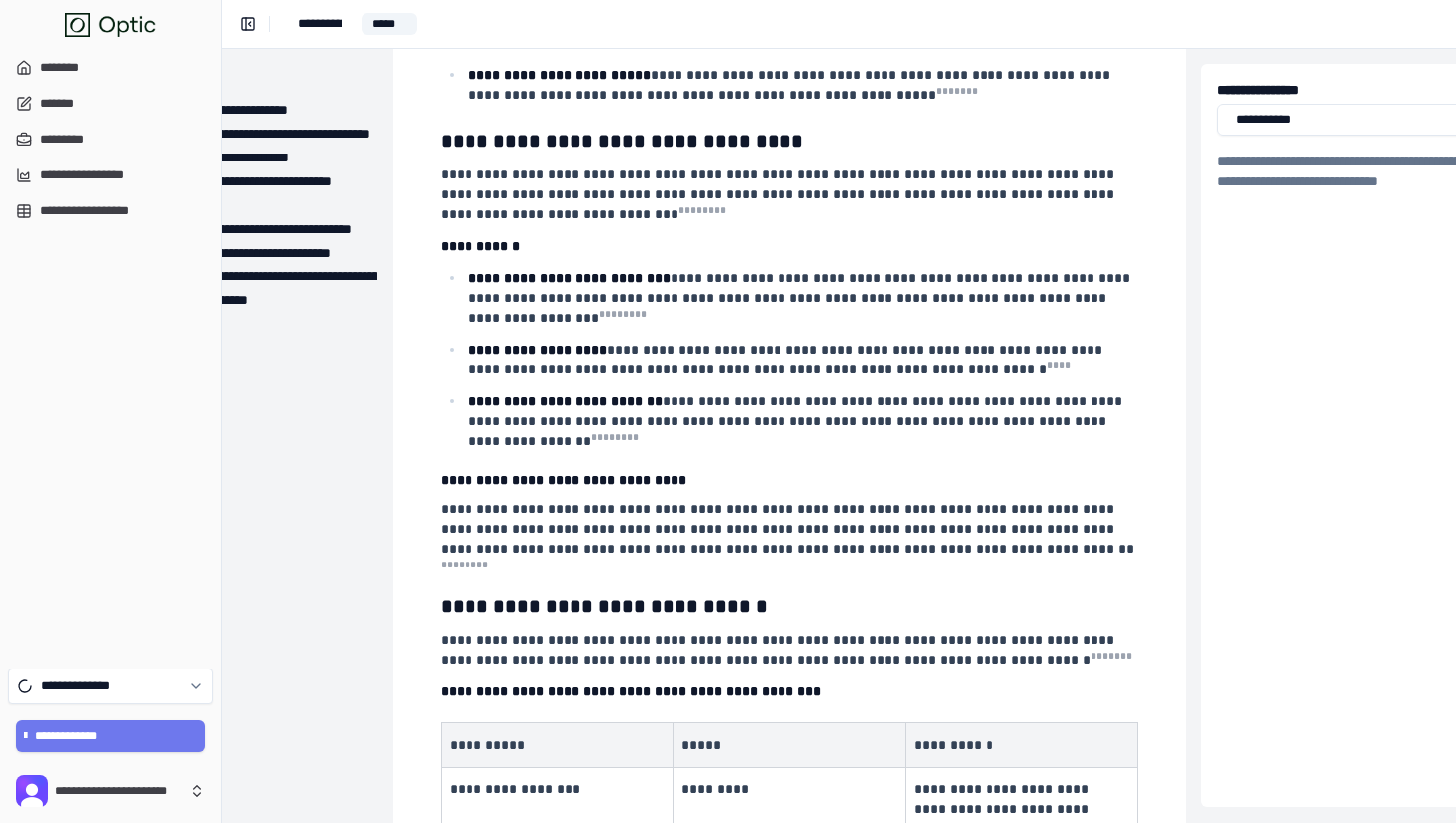 scroll, scrollTop: 569, scrollLeft: 138, axis: both 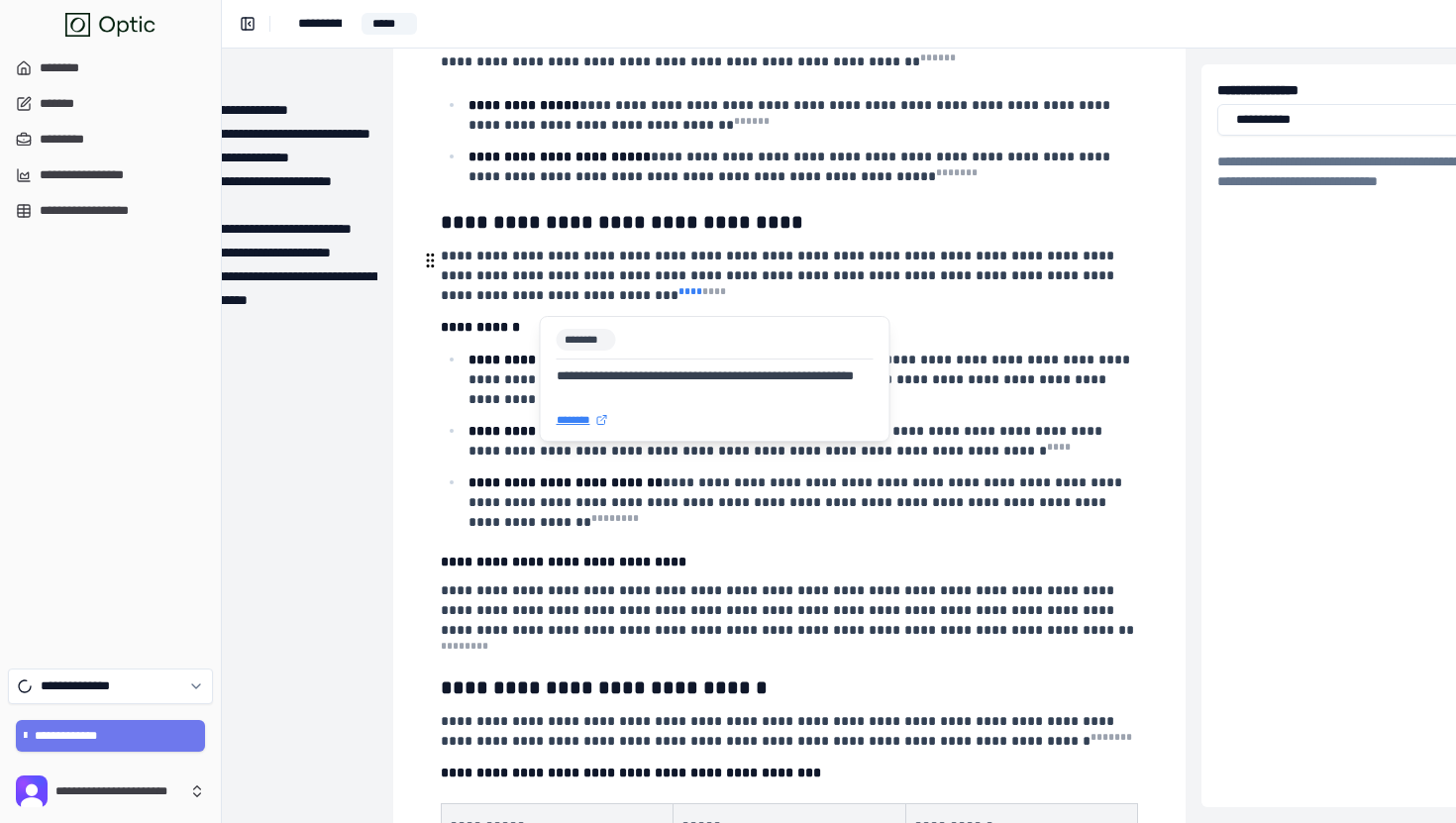 click on "* ** *" at bounding box center (690, 291) 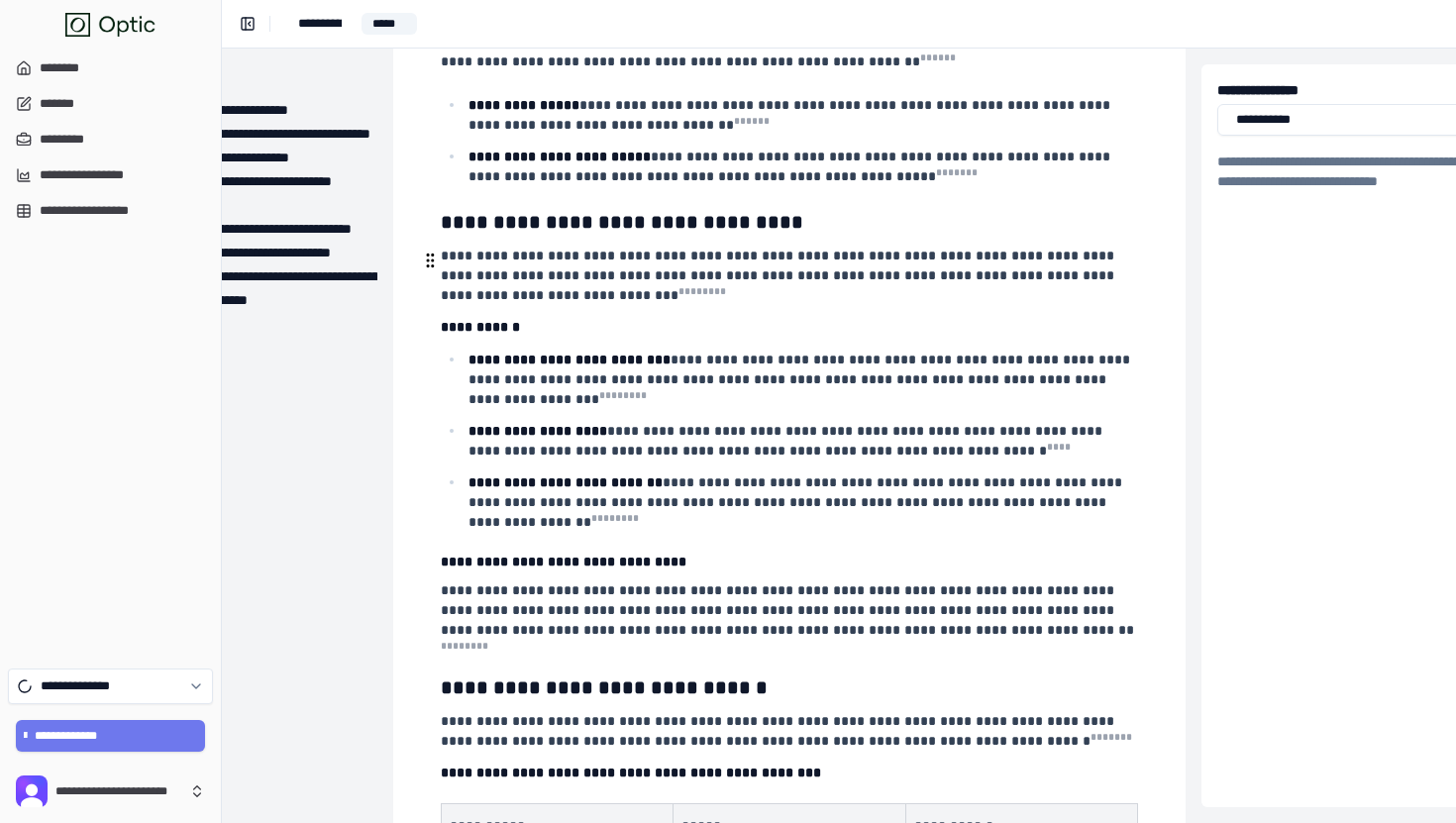 drag, startPoint x: 621, startPoint y: 267, endPoint x: 608, endPoint y: 264, distance: 13.341664 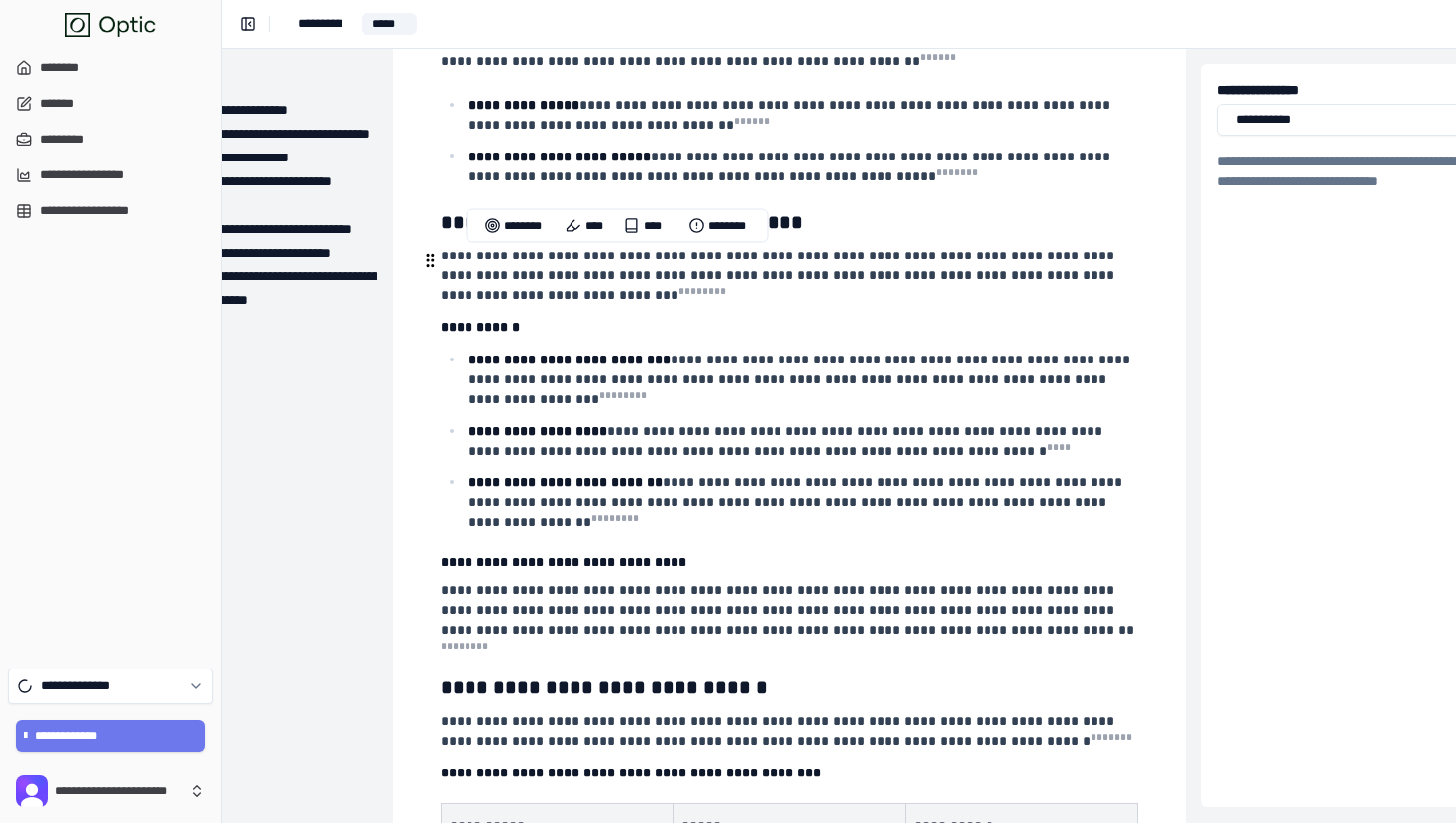 click on "**********" at bounding box center (780, 275) 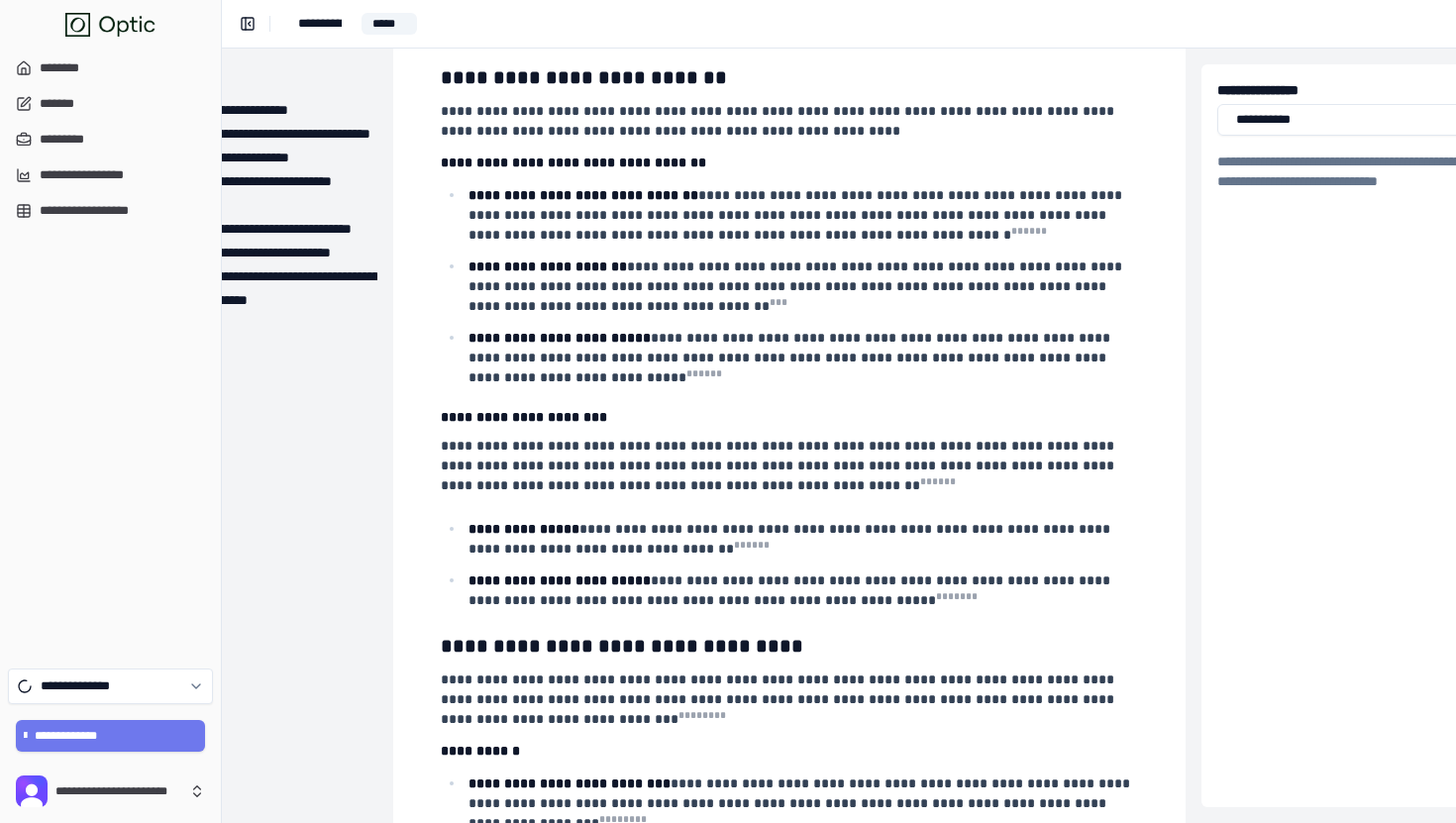 scroll, scrollTop: 0, scrollLeft: 138, axis: horizontal 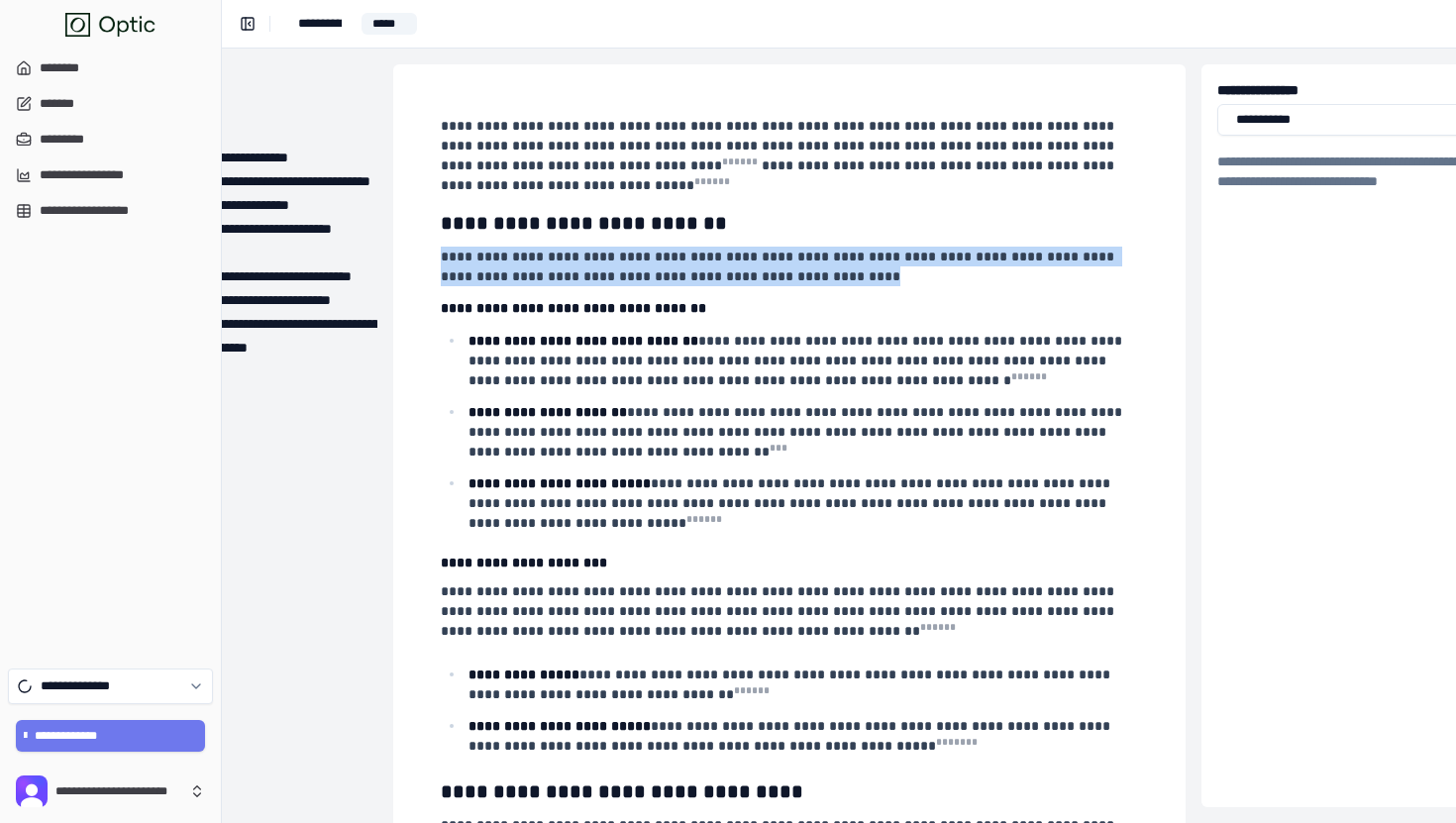 drag, startPoint x: 862, startPoint y: 279, endPoint x: 369, endPoint y: 254, distance: 493.63347 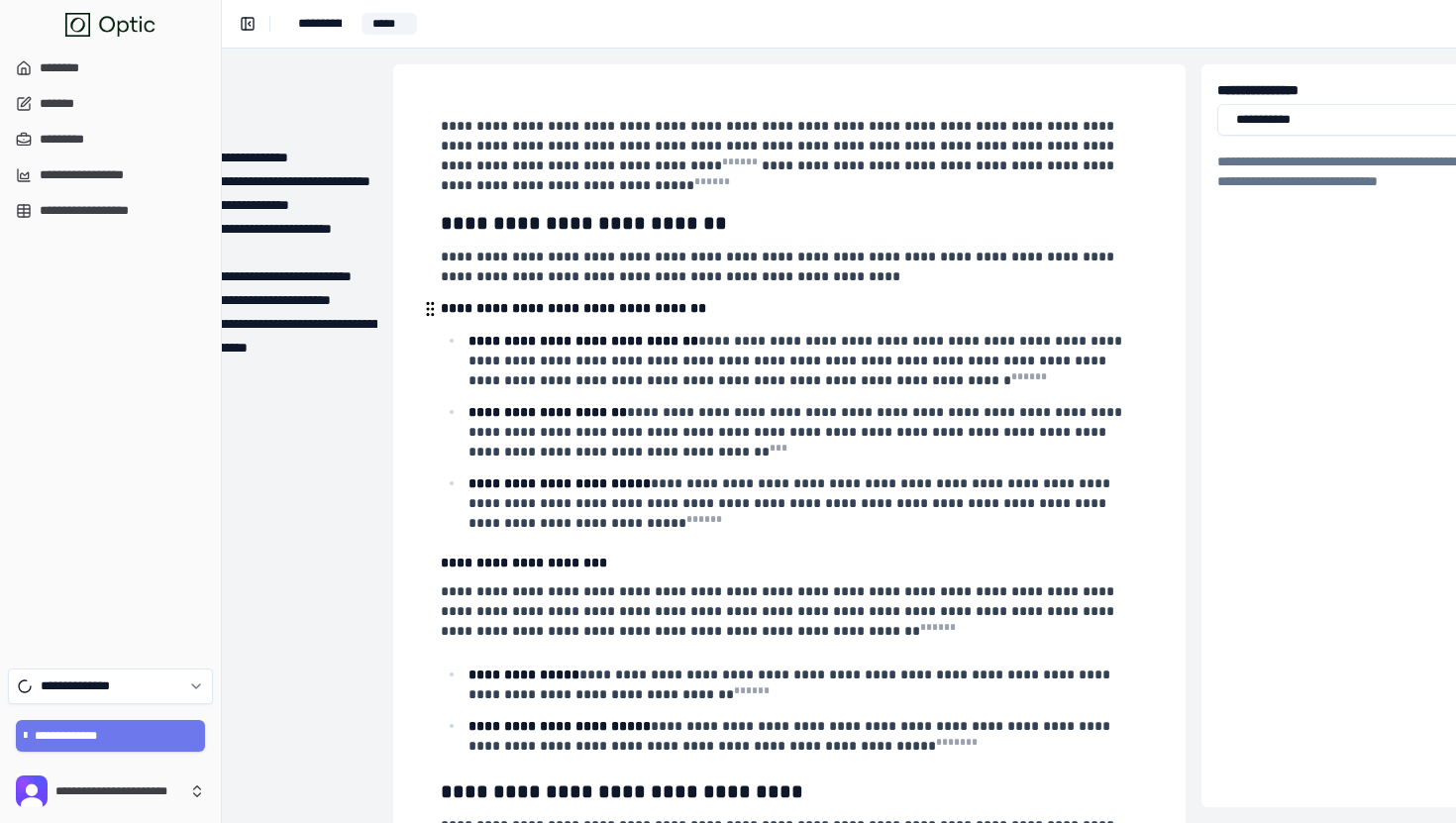 click on "**********" at bounding box center [573, 308] 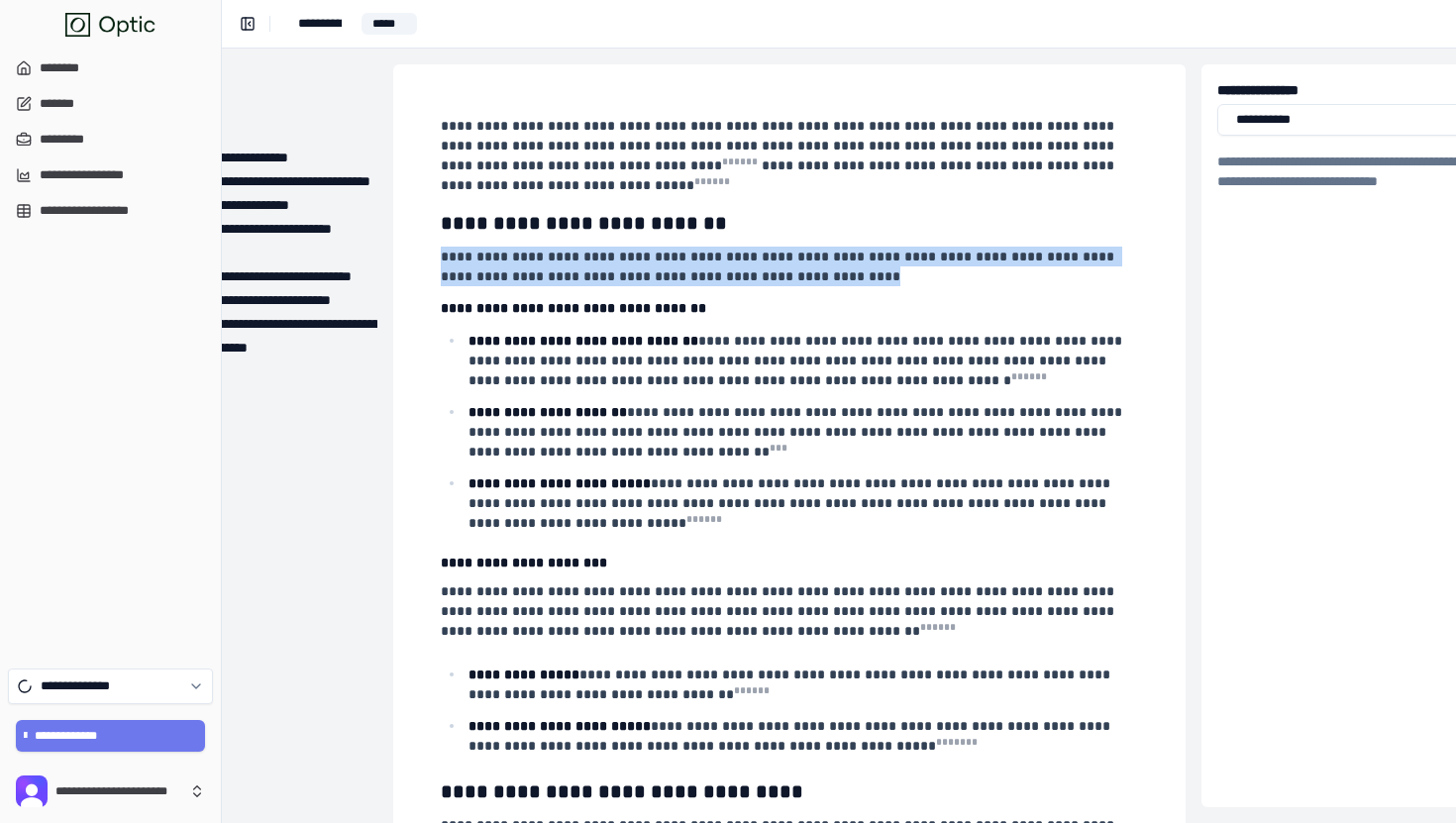 drag, startPoint x: 794, startPoint y: 284, endPoint x: 395, endPoint y: 242, distance: 401.20444 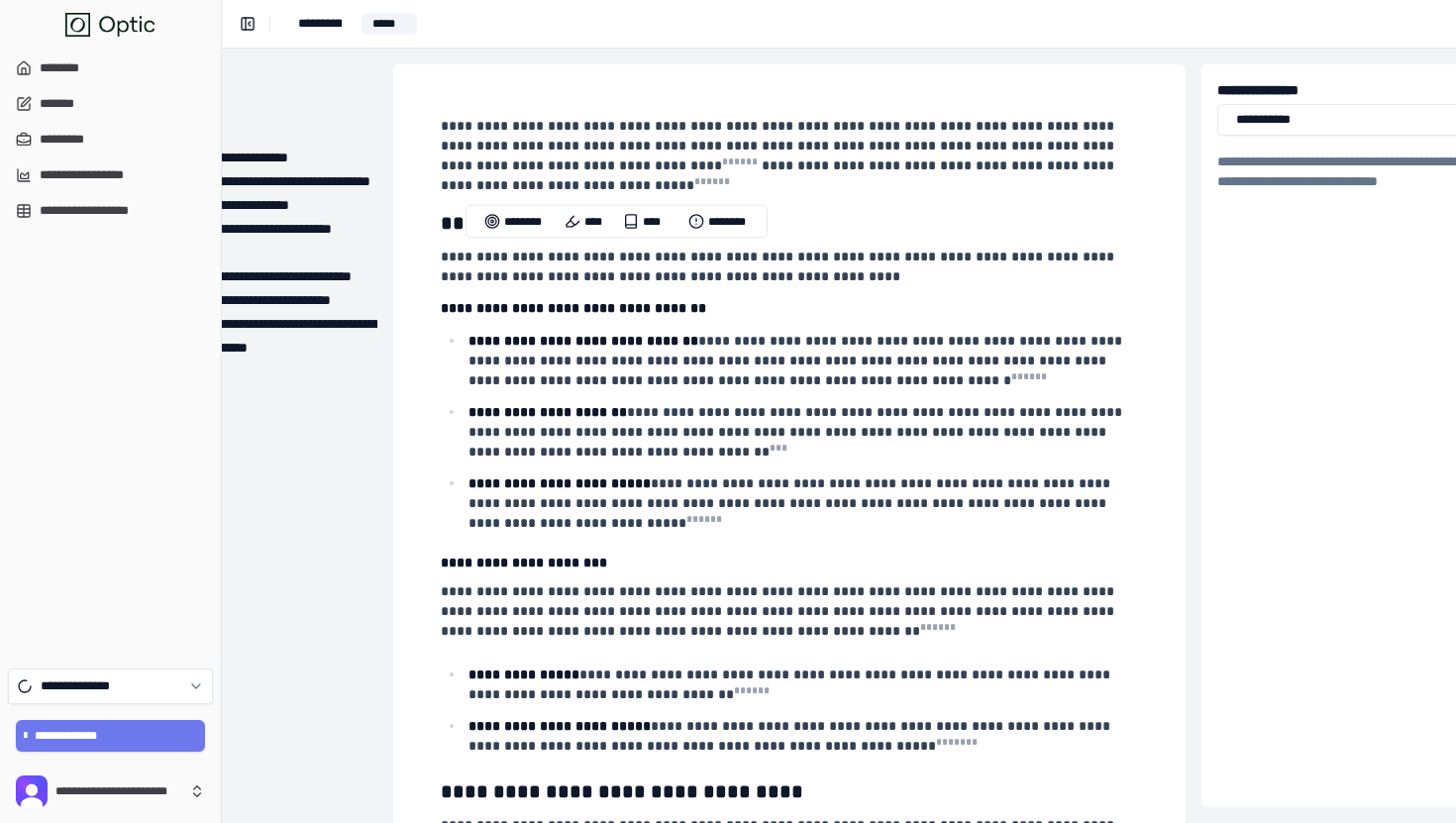 click on "**********" at bounding box center [797, 360] 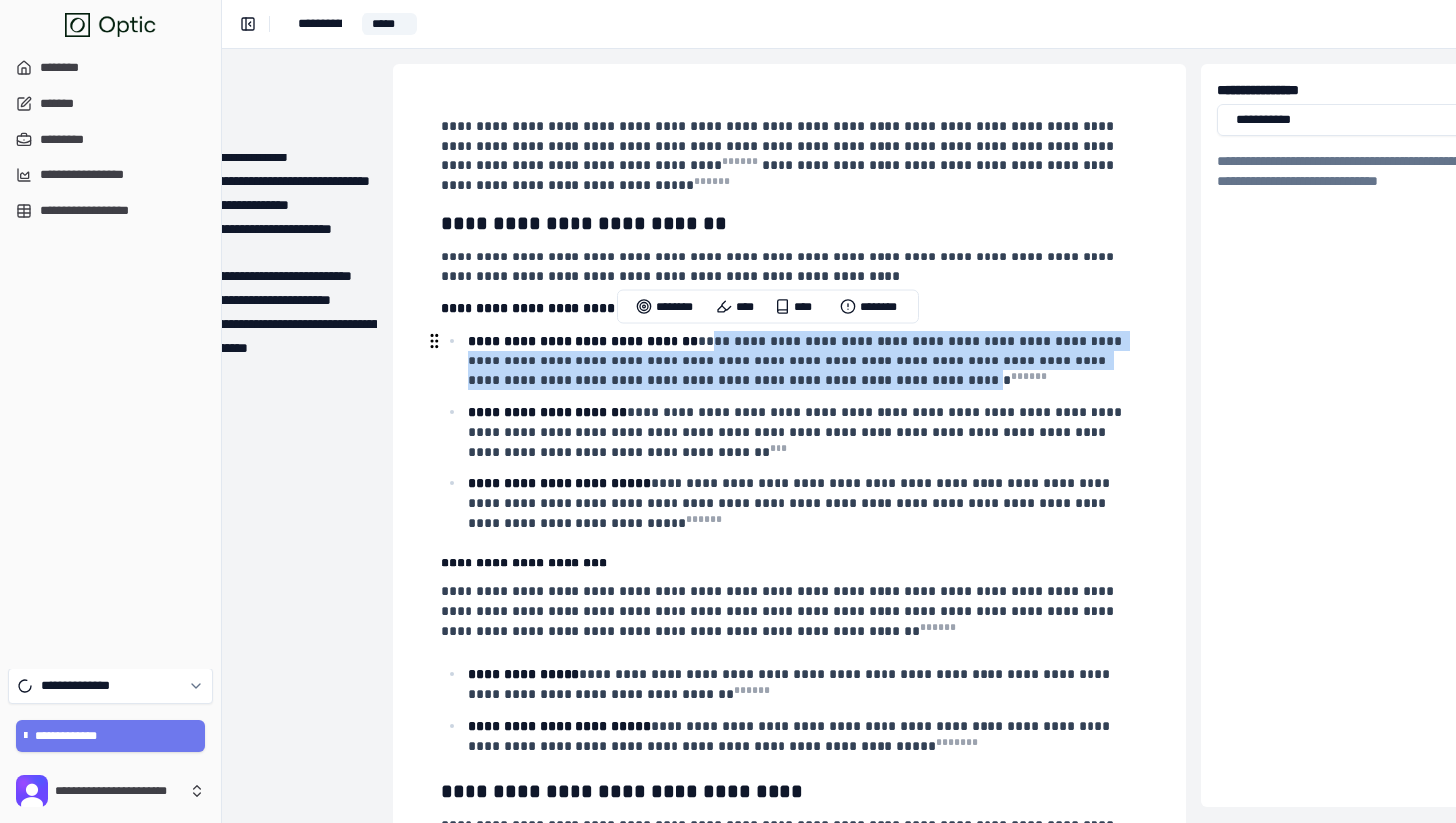 drag, startPoint x: 691, startPoint y: 335, endPoint x: 848, endPoint y: 380, distance: 163.32177 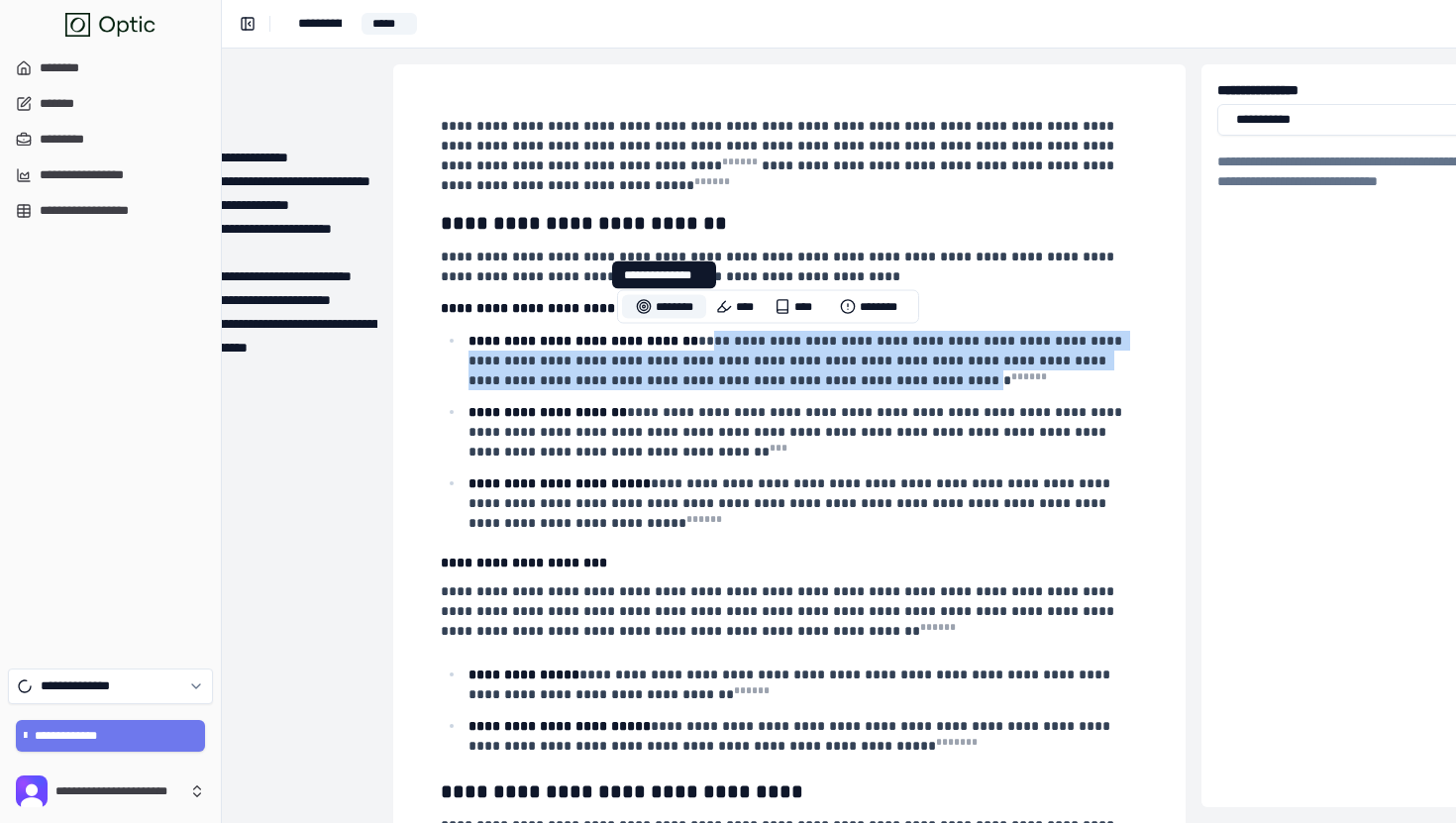 click on "********" at bounding box center [664, 307] 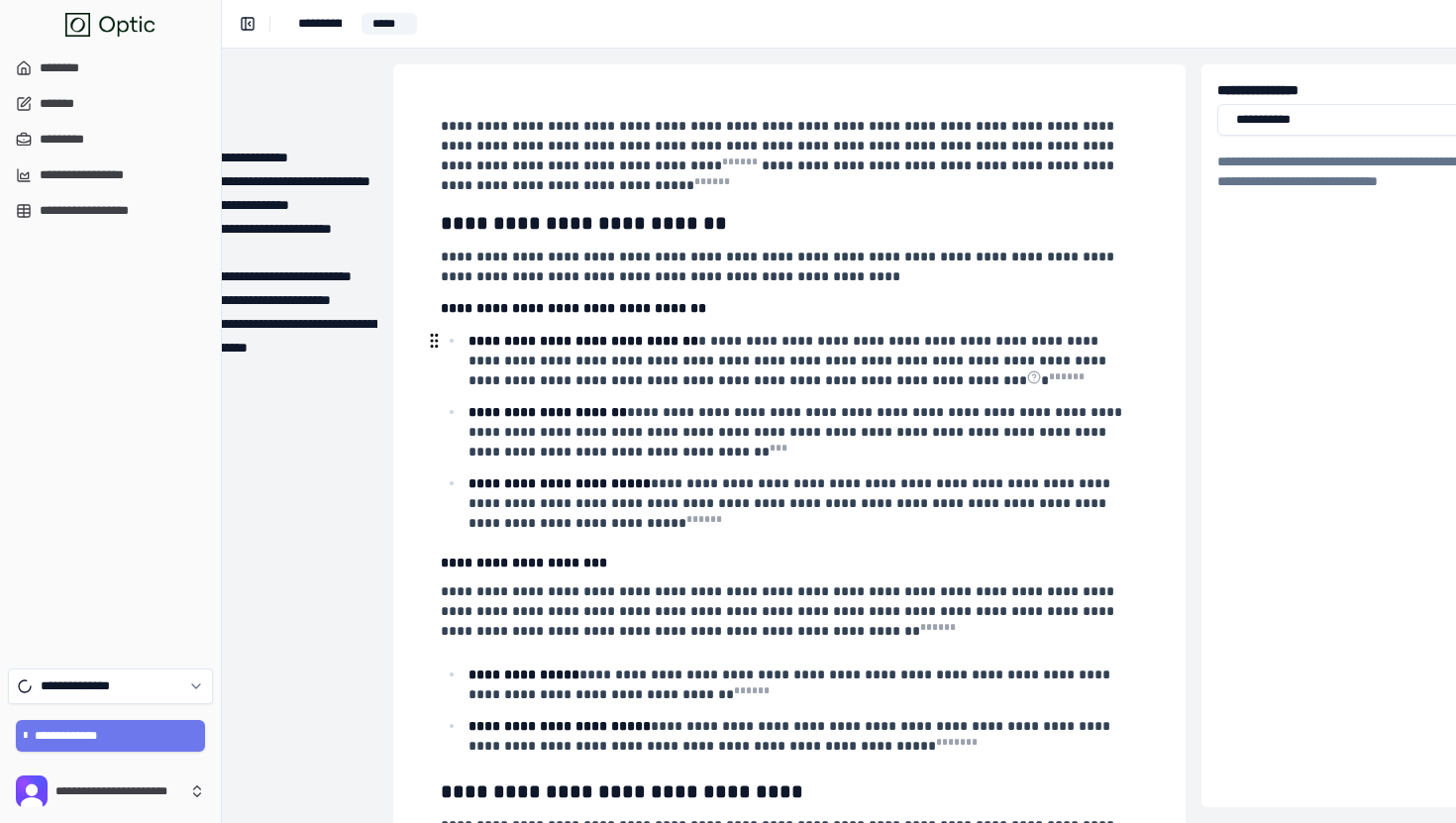 click on "**********" at bounding box center (801, 360) 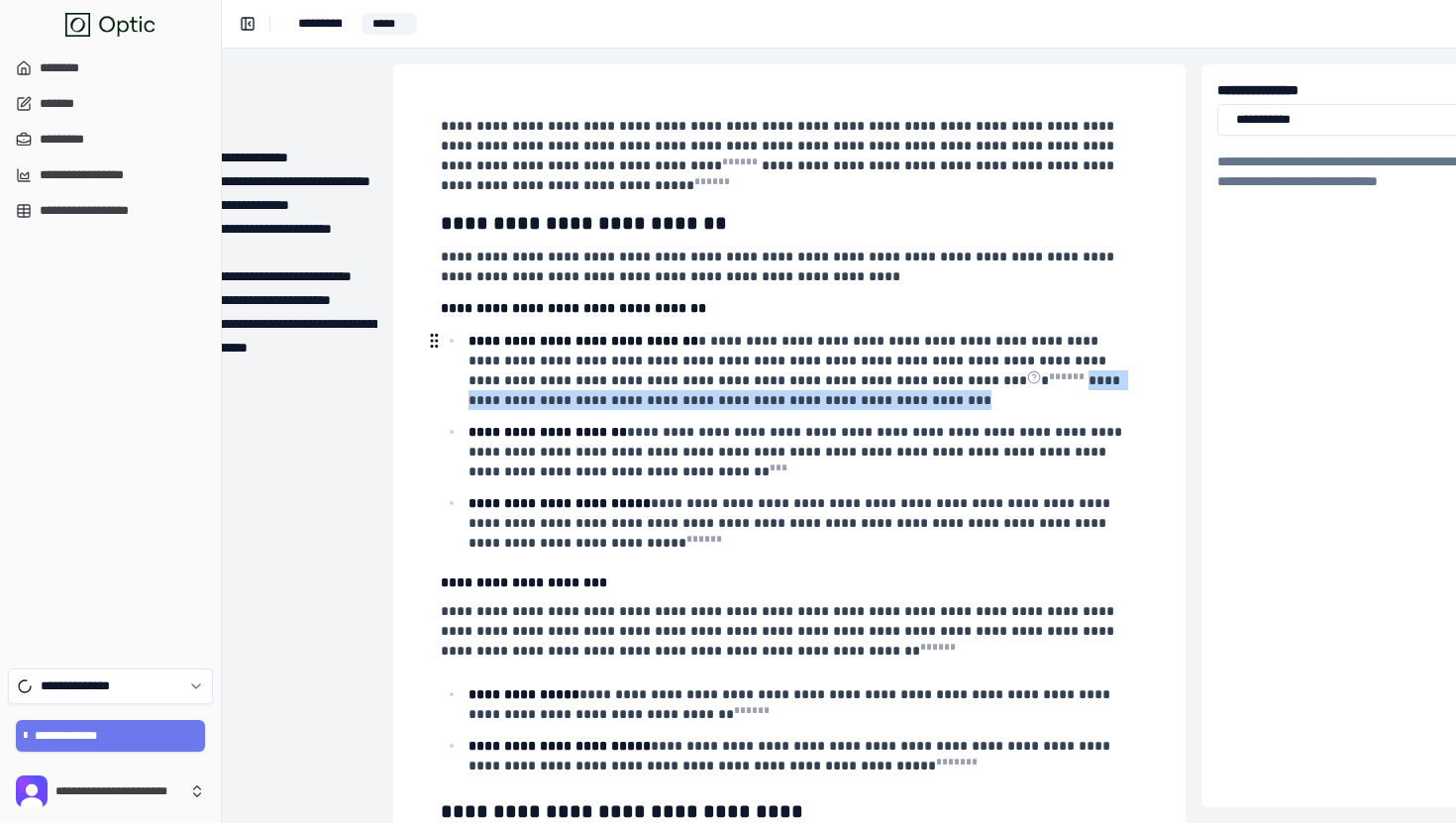 click on "**********" at bounding box center [796, 390] 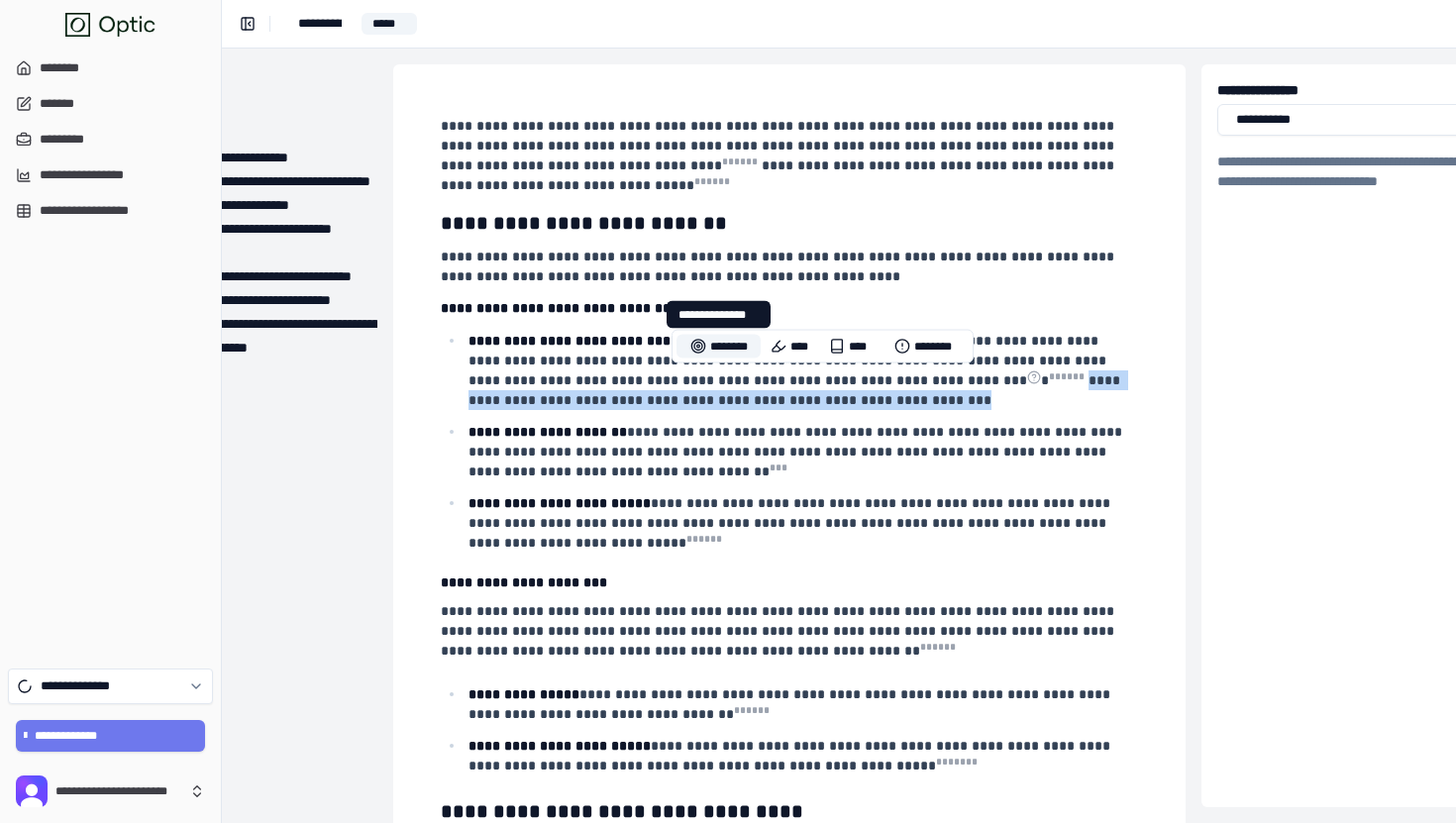 click on "********" at bounding box center [718, 347] 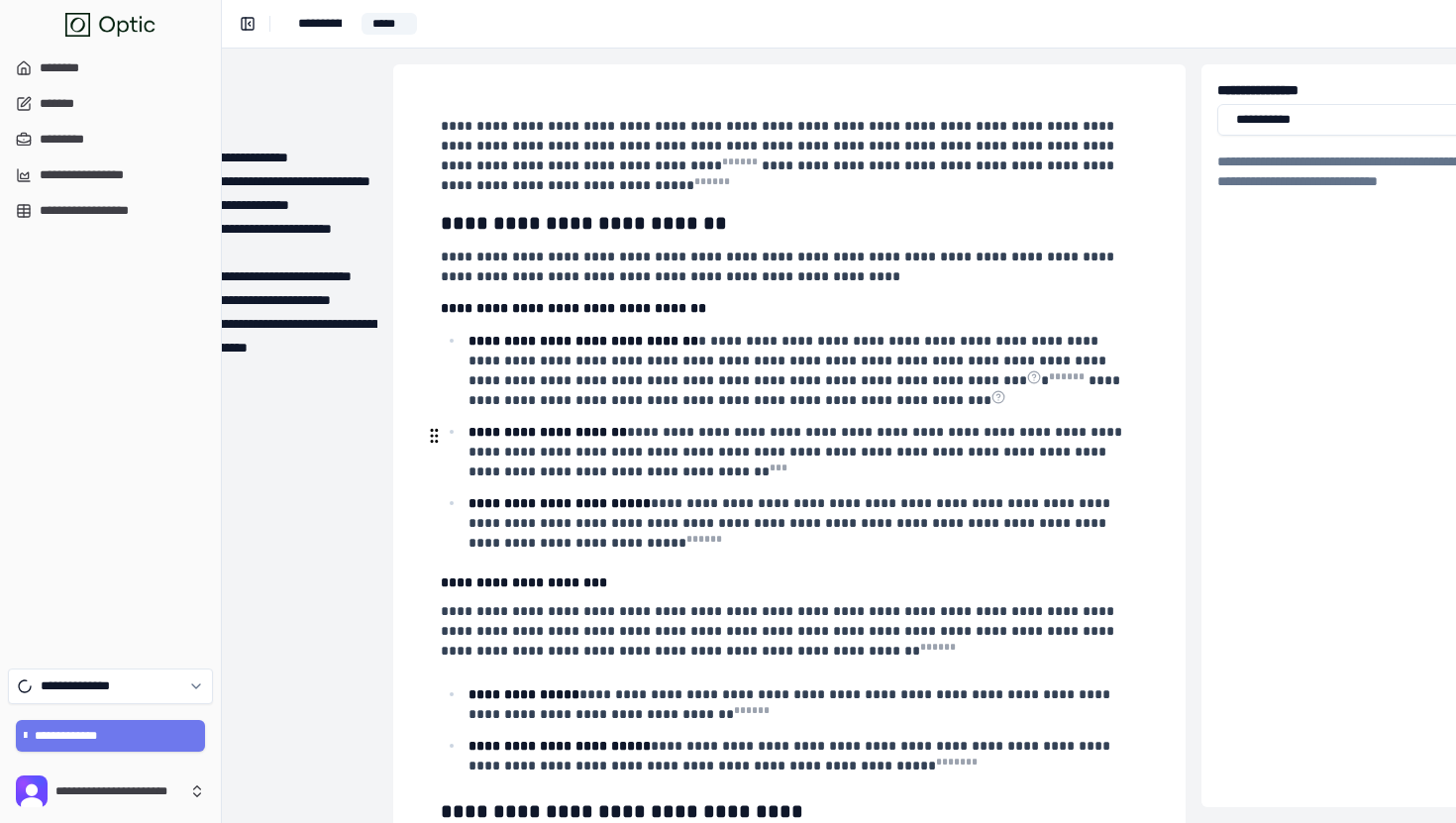 click on "**********" at bounding box center (797, 452) 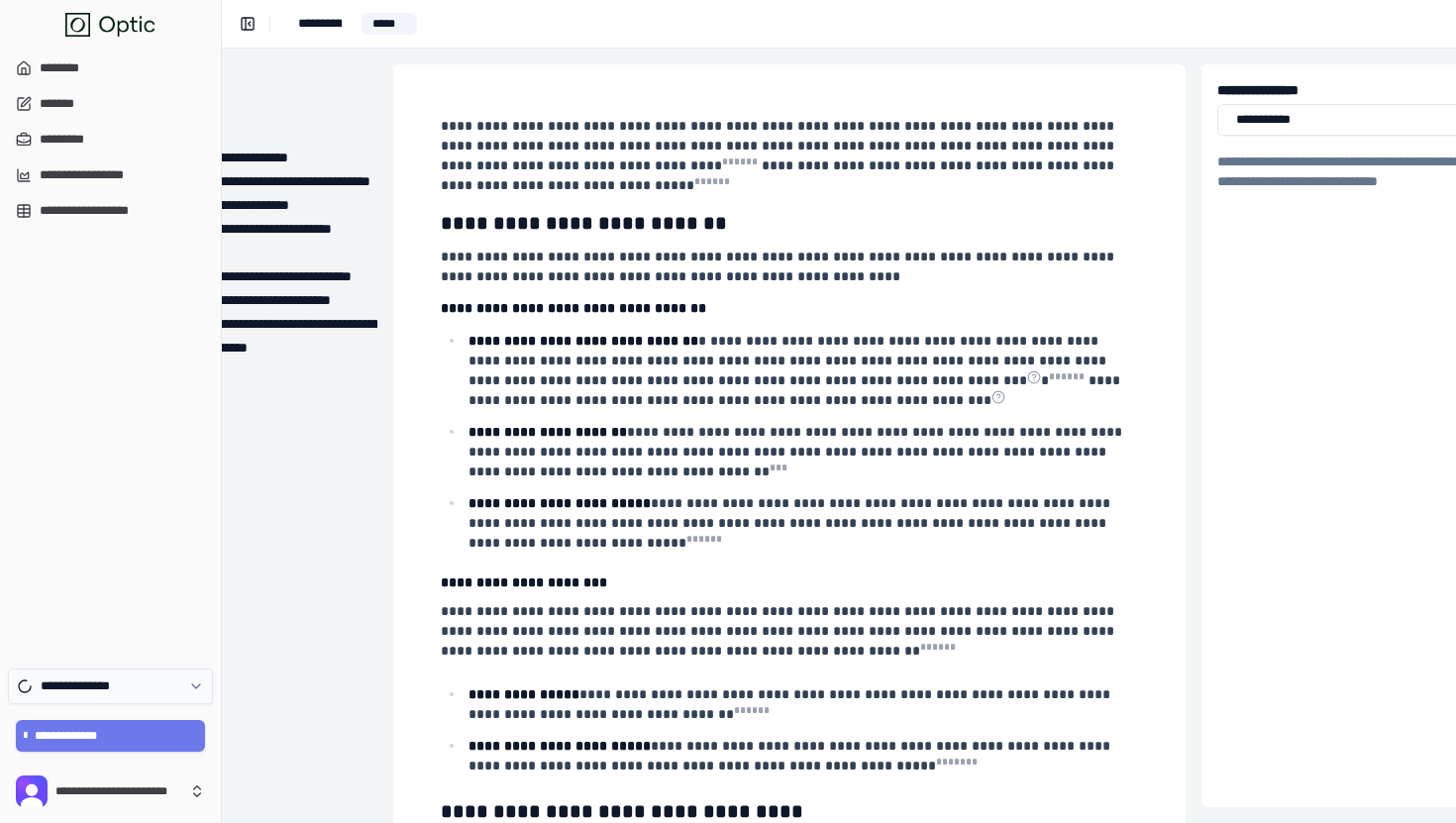 click 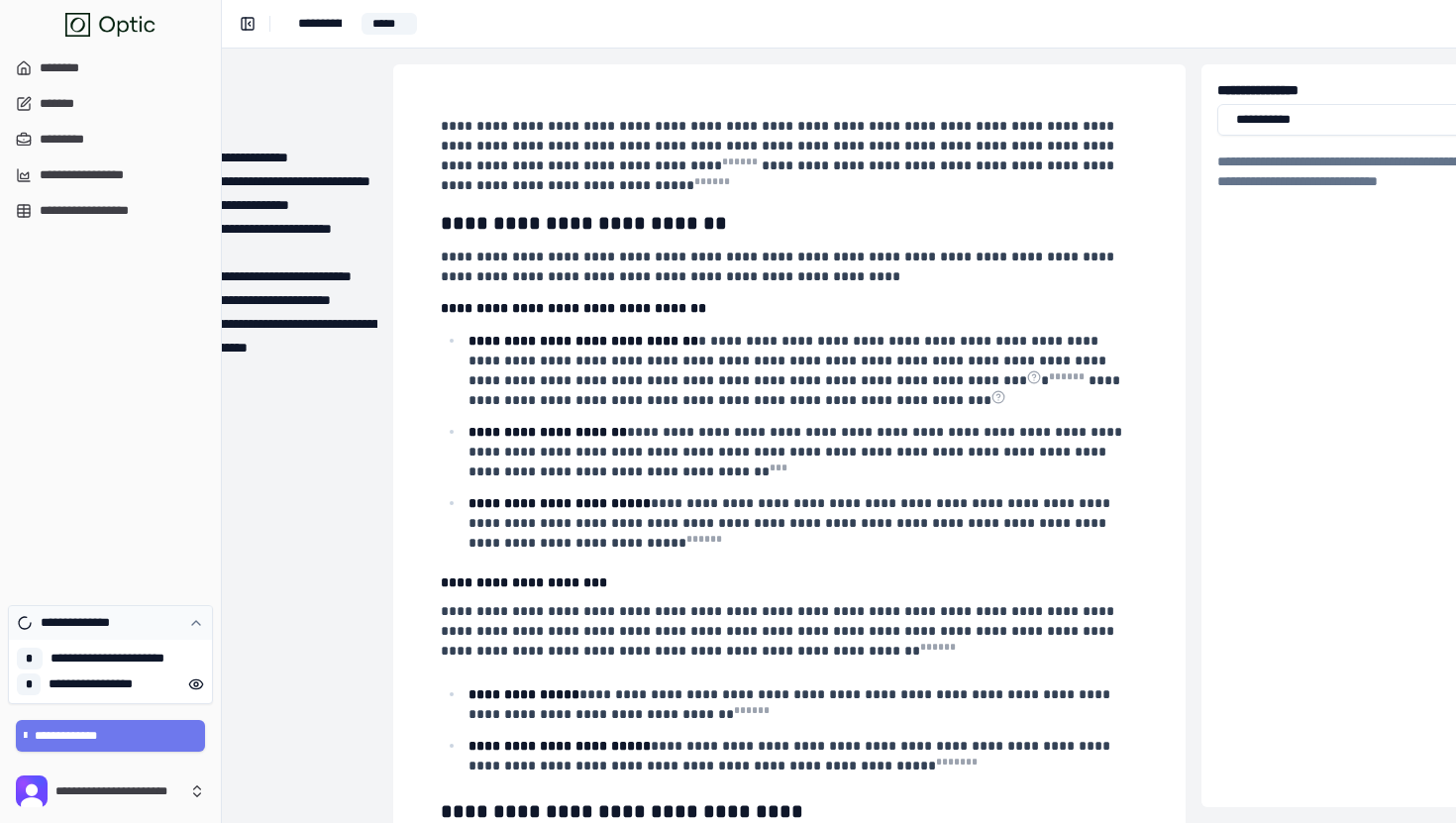 click on "**********" at bounding box center (110, 623) 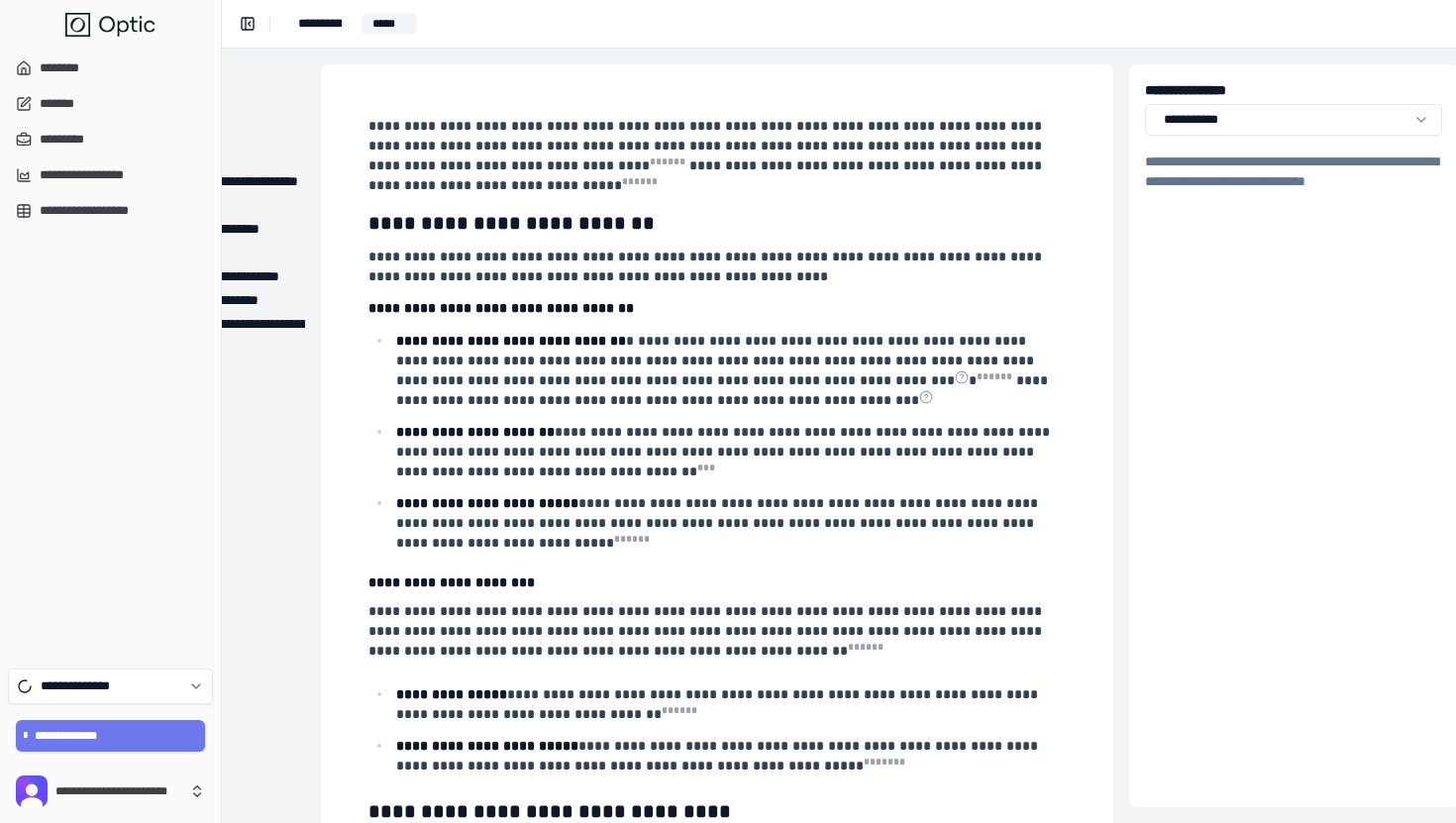 scroll, scrollTop: 0, scrollLeft: 204, axis: horizontal 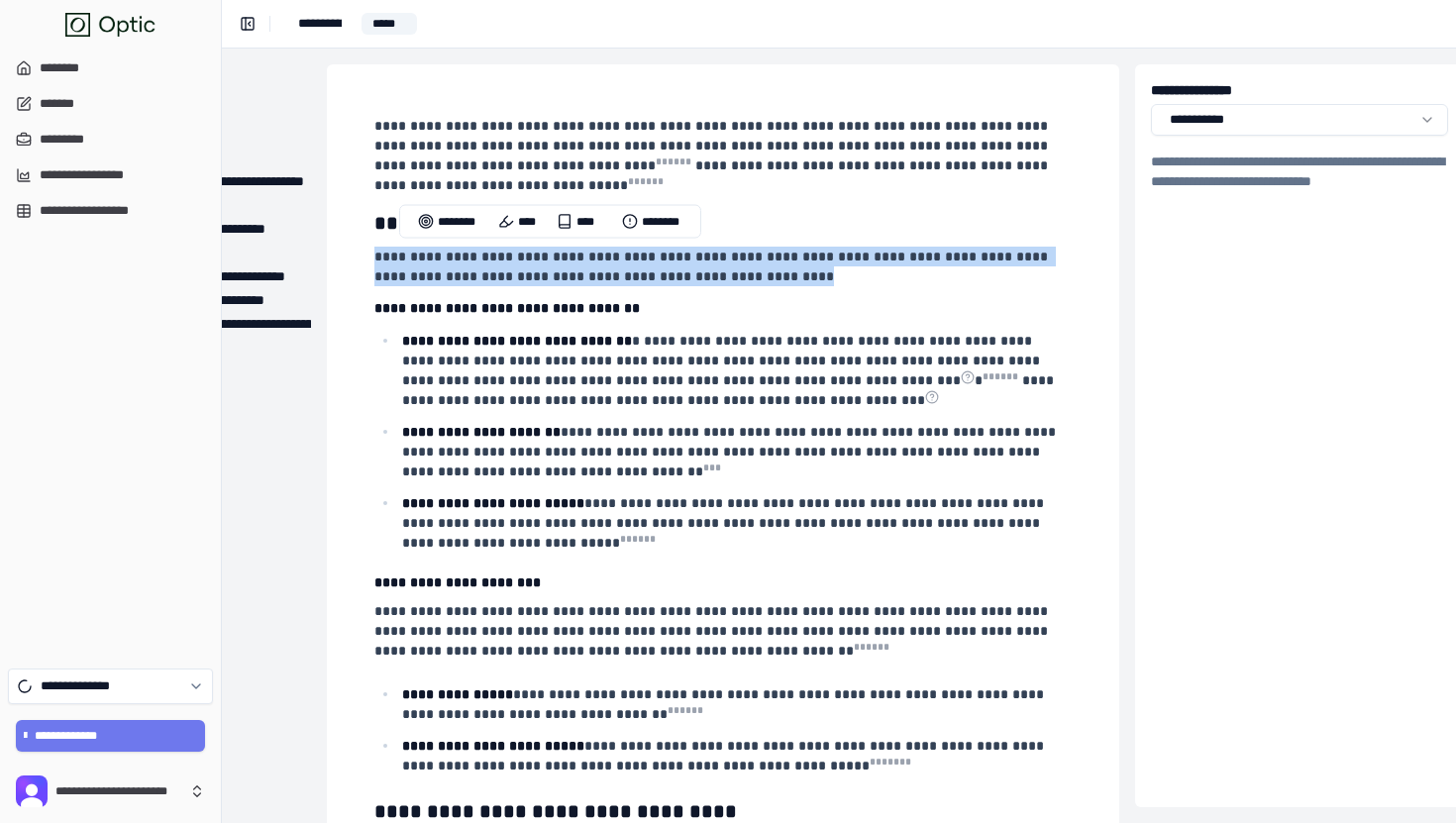 drag, startPoint x: 735, startPoint y: 280, endPoint x: 276, endPoint y: 259, distance: 459.48014 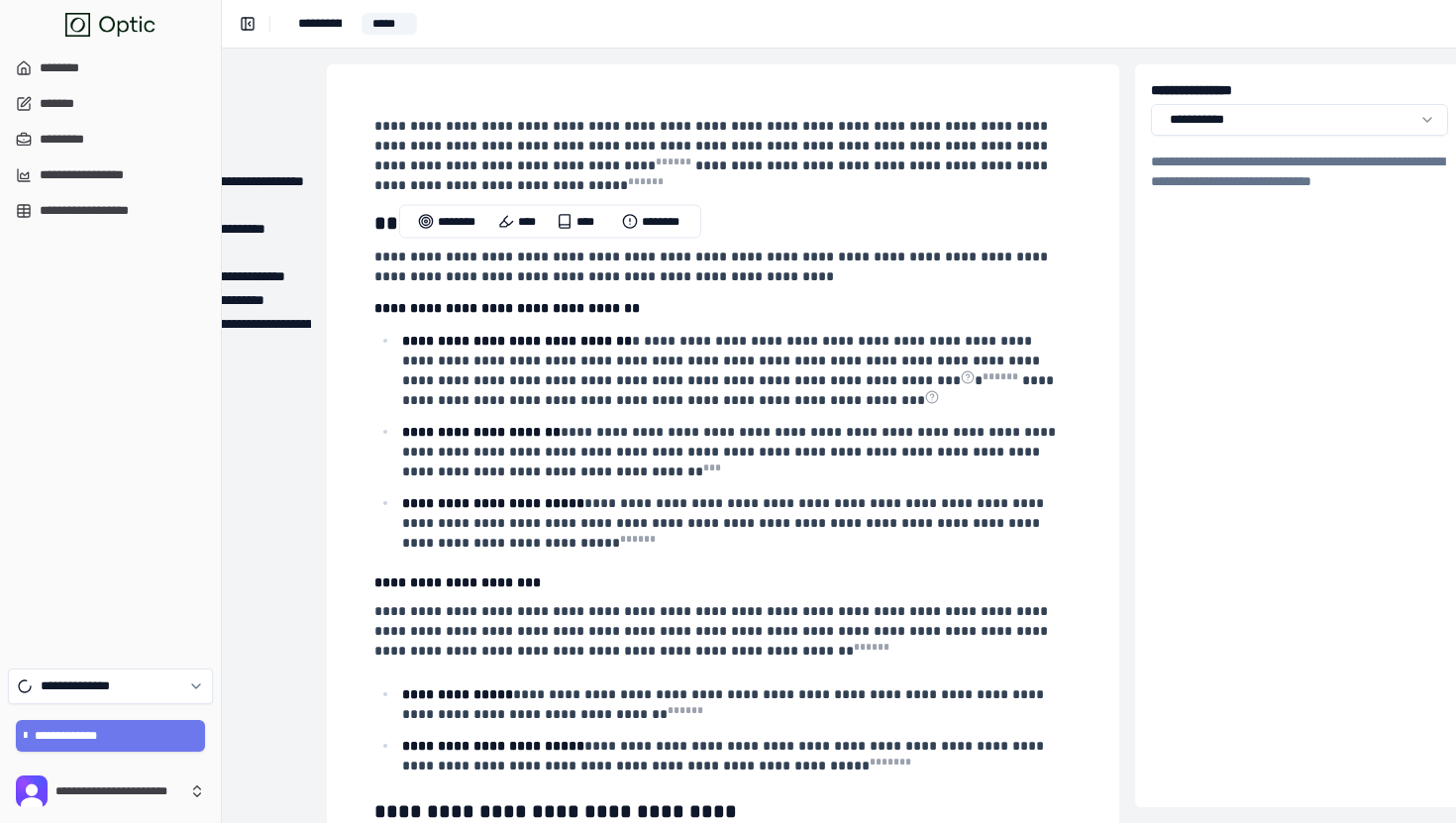 click on "**********" at bounding box center [723, 1128] 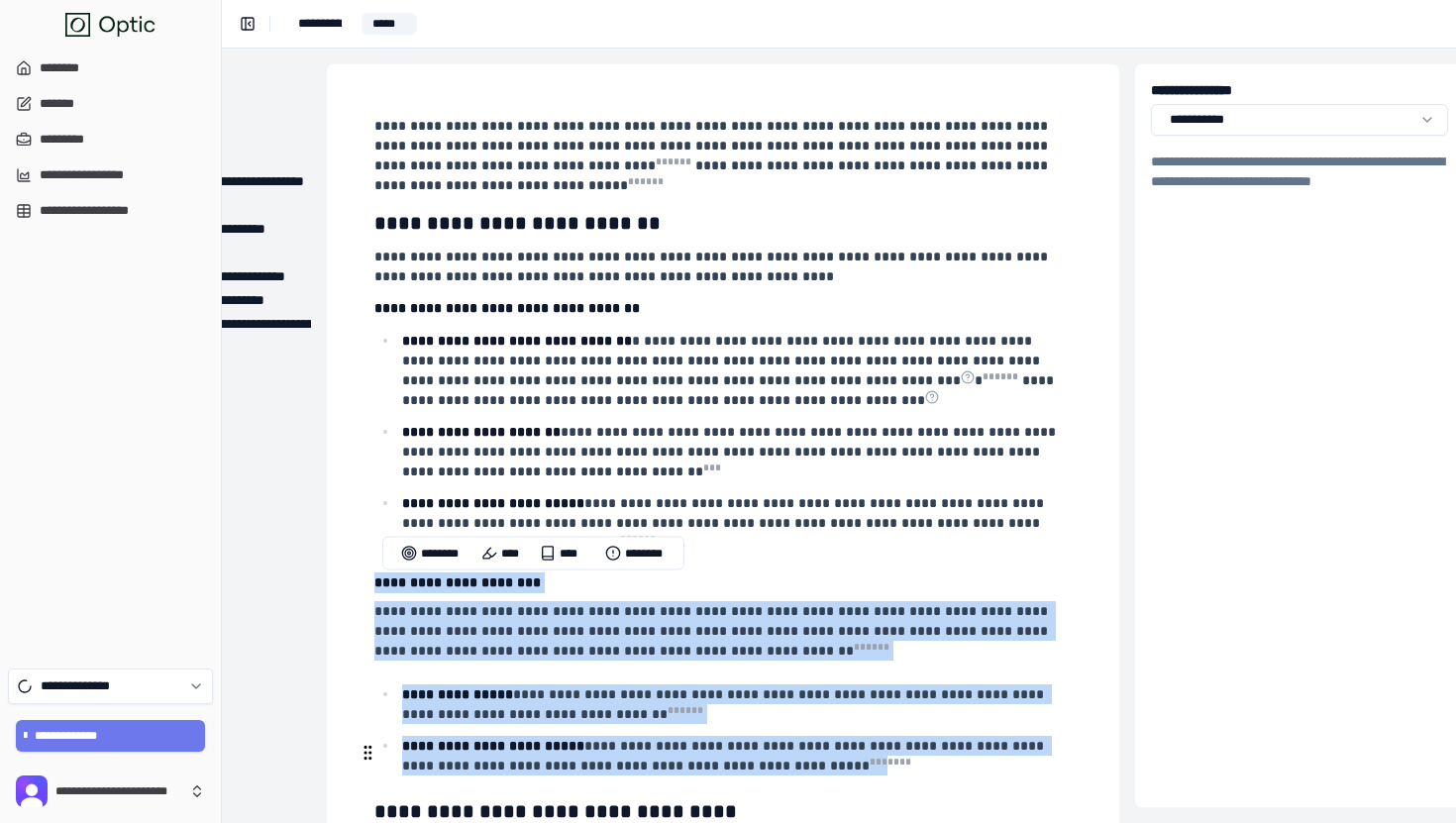 drag, startPoint x: 373, startPoint y: 584, endPoint x: 864, endPoint y: 780, distance: 528.6748 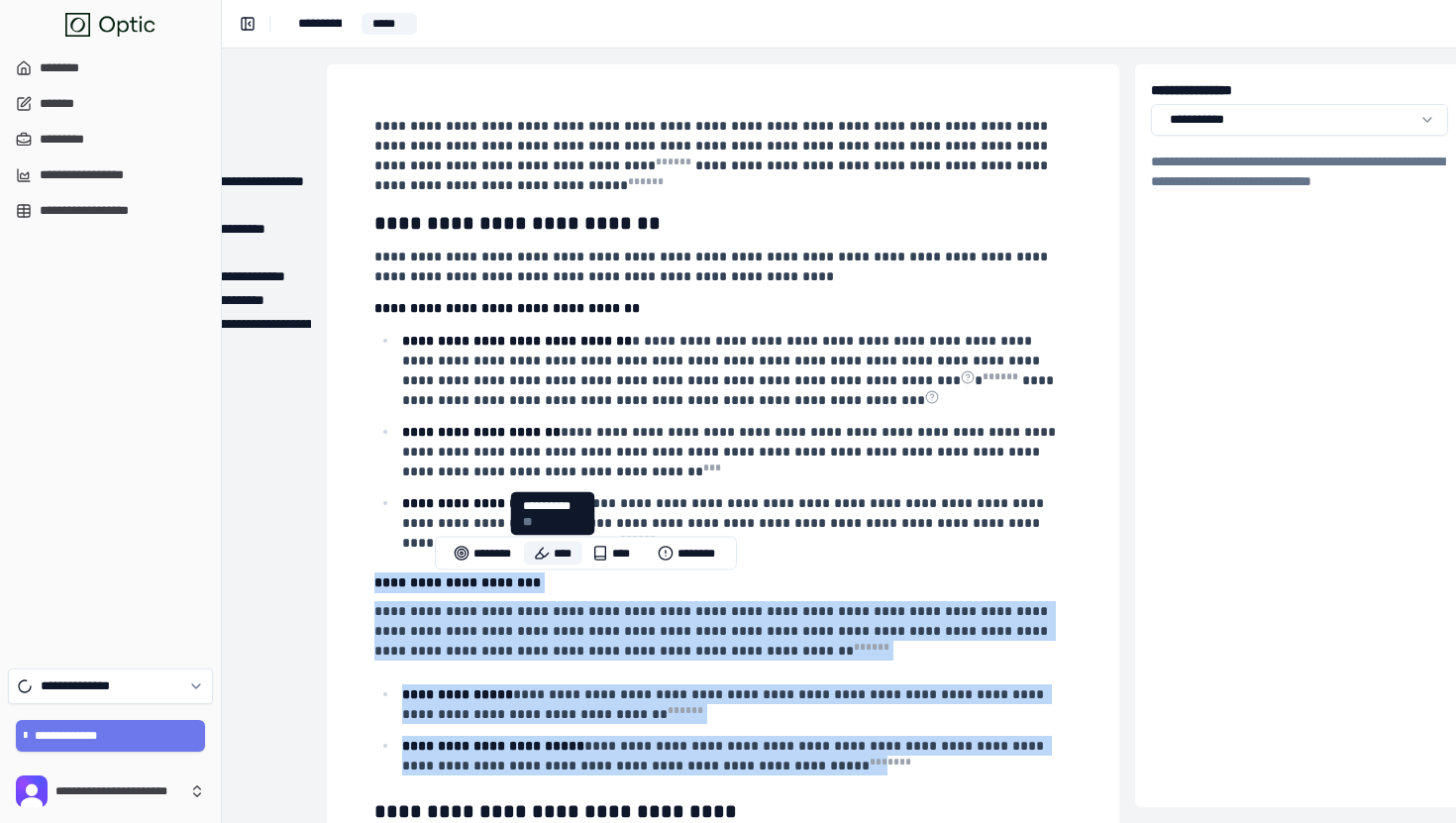 click on "****" at bounding box center [553, 554] 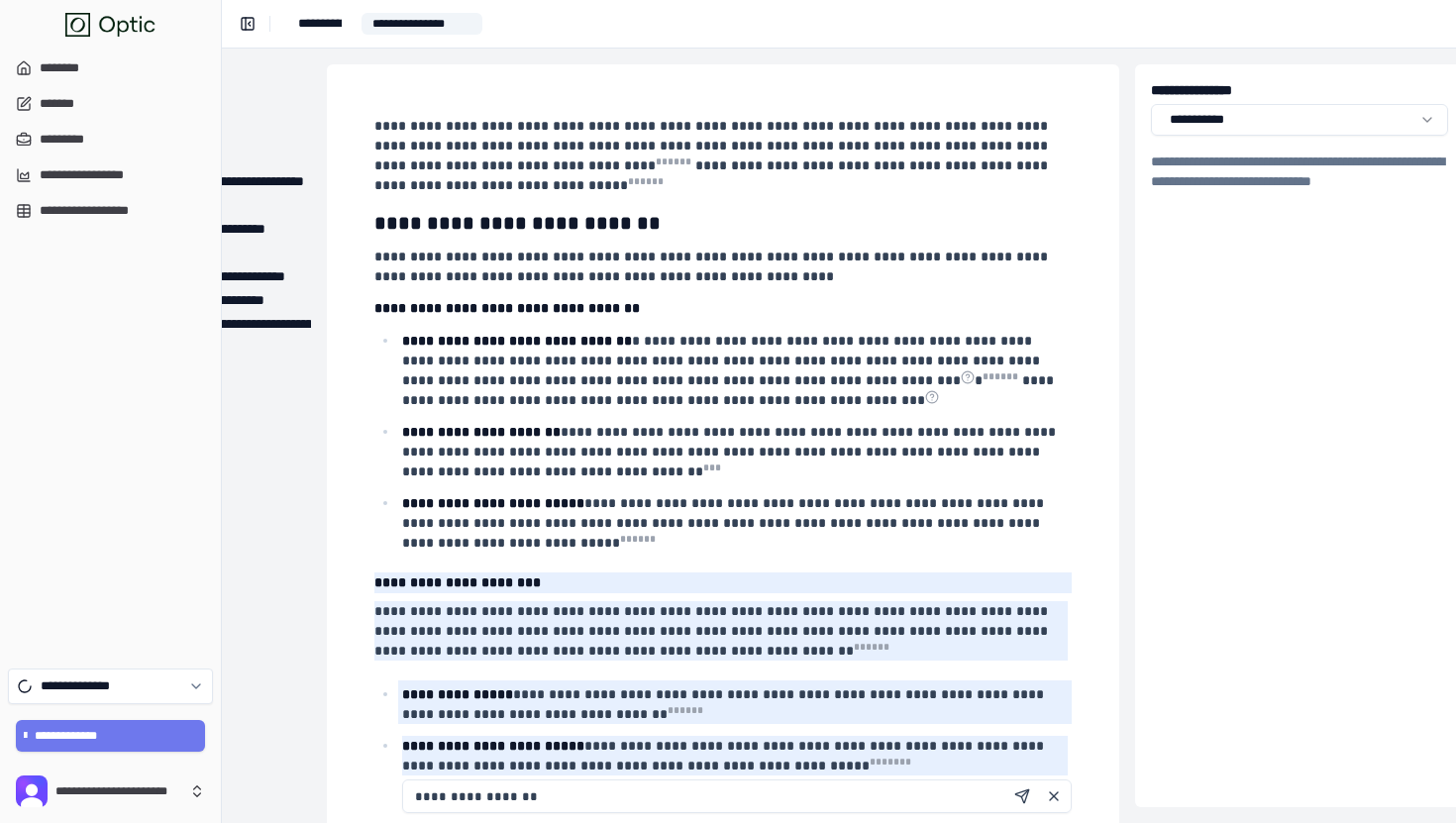 type on "**********" 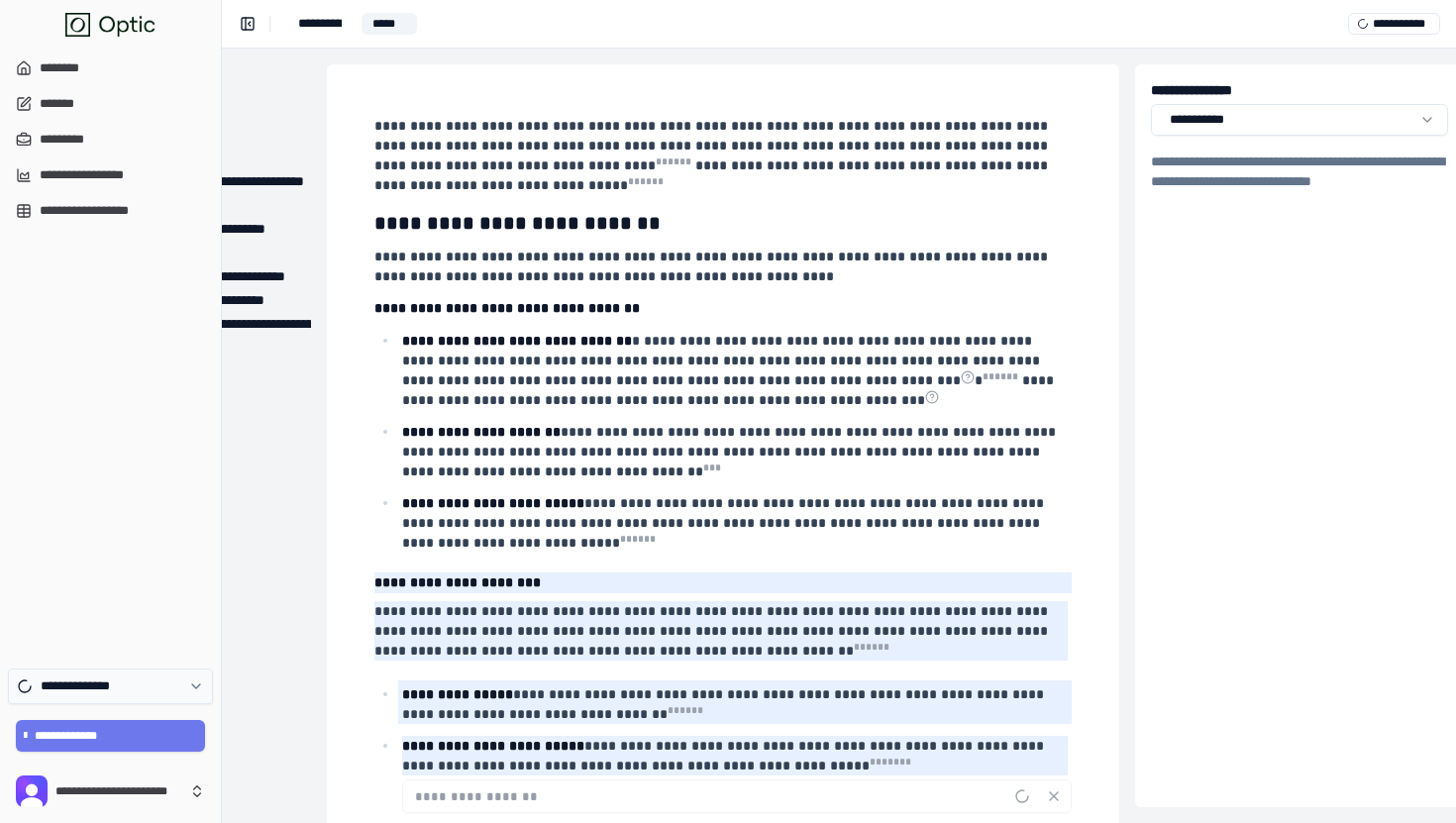 click on "**********" at bounding box center [110, 686] 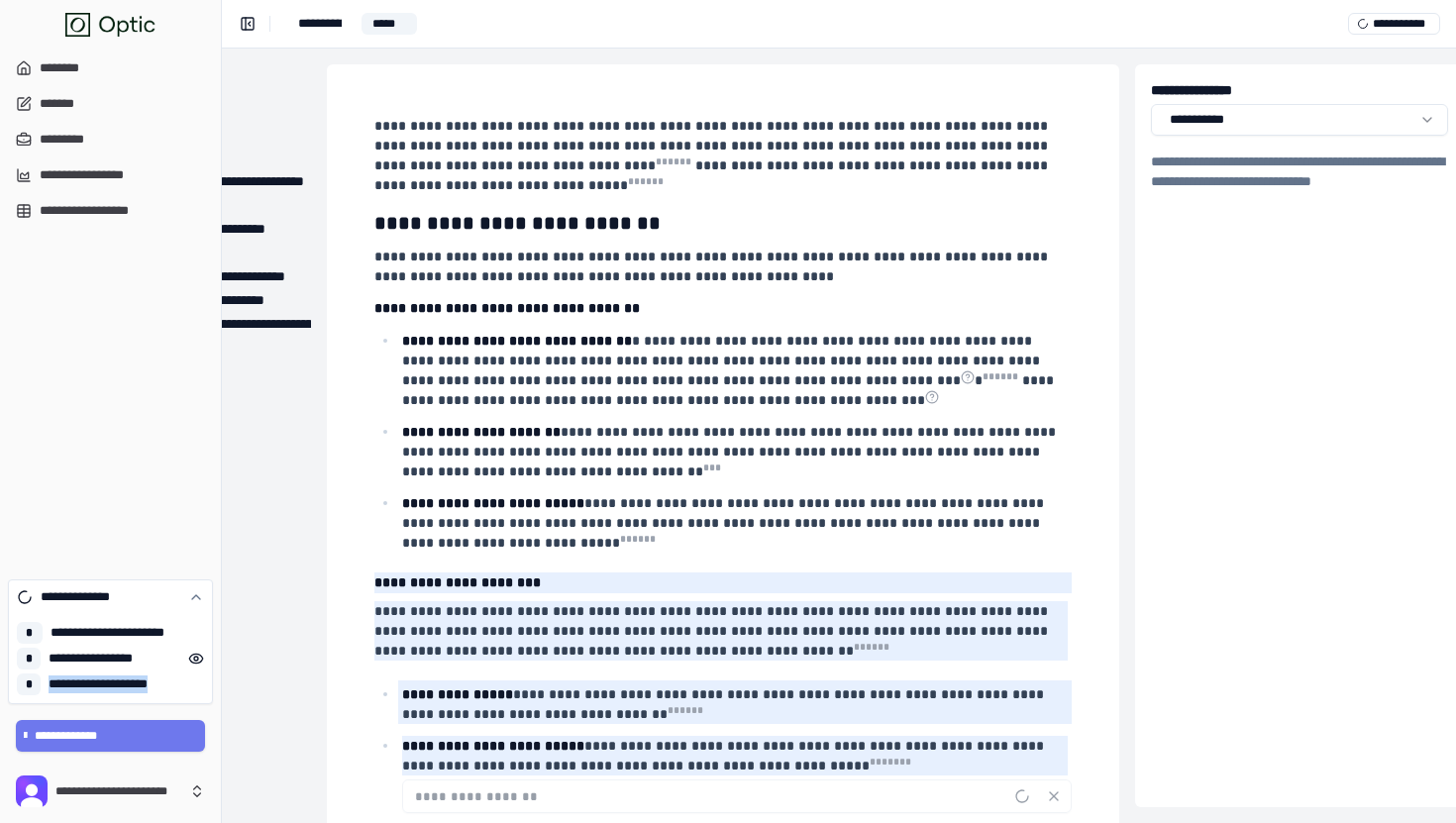 drag, startPoint x: 52, startPoint y: 678, endPoint x: 192, endPoint y: 684, distance: 140.12851 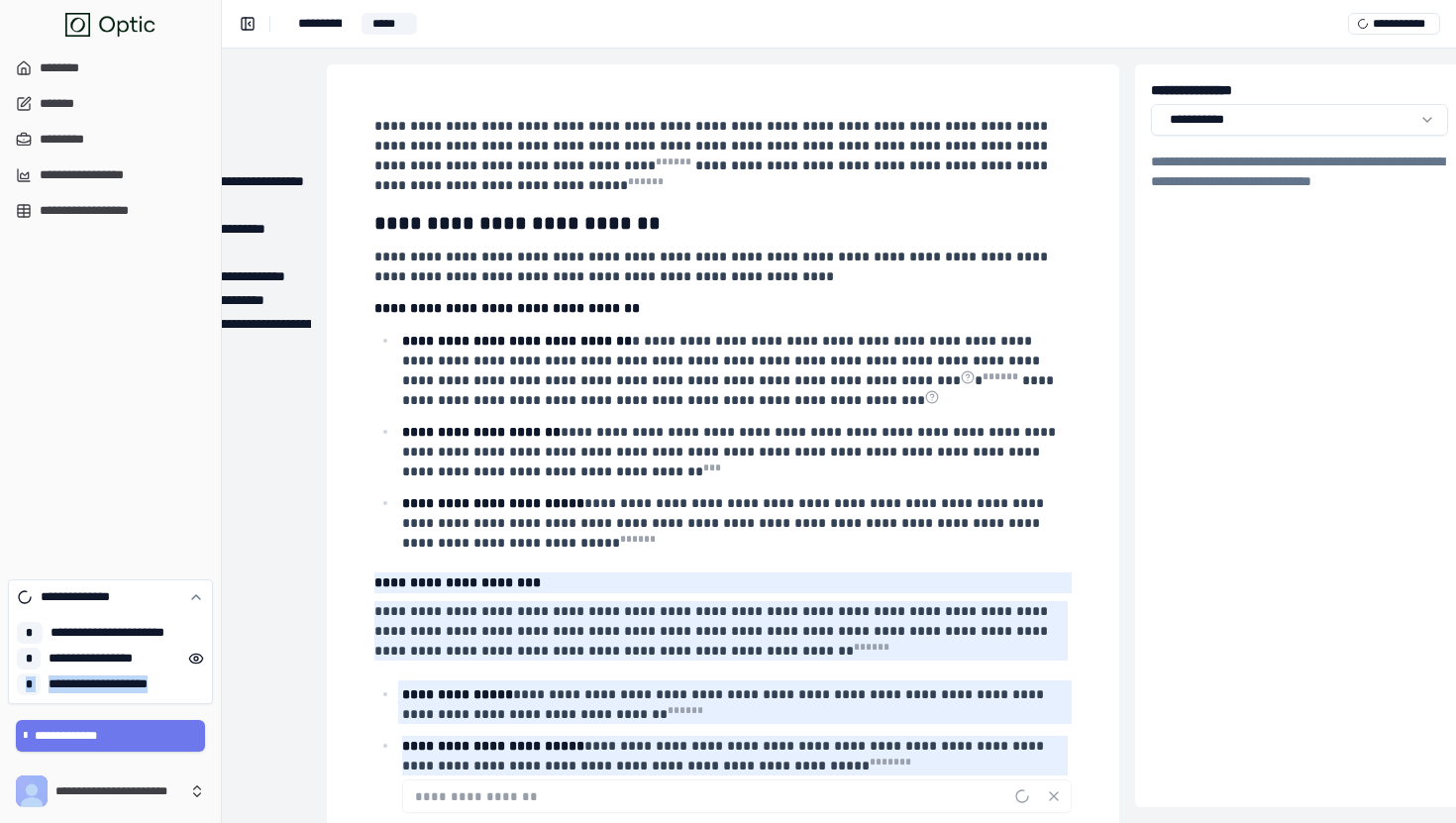 drag, startPoint x: 192, startPoint y: 684, endPoint x: 19, endPoint y: 682, distance: 173.01156 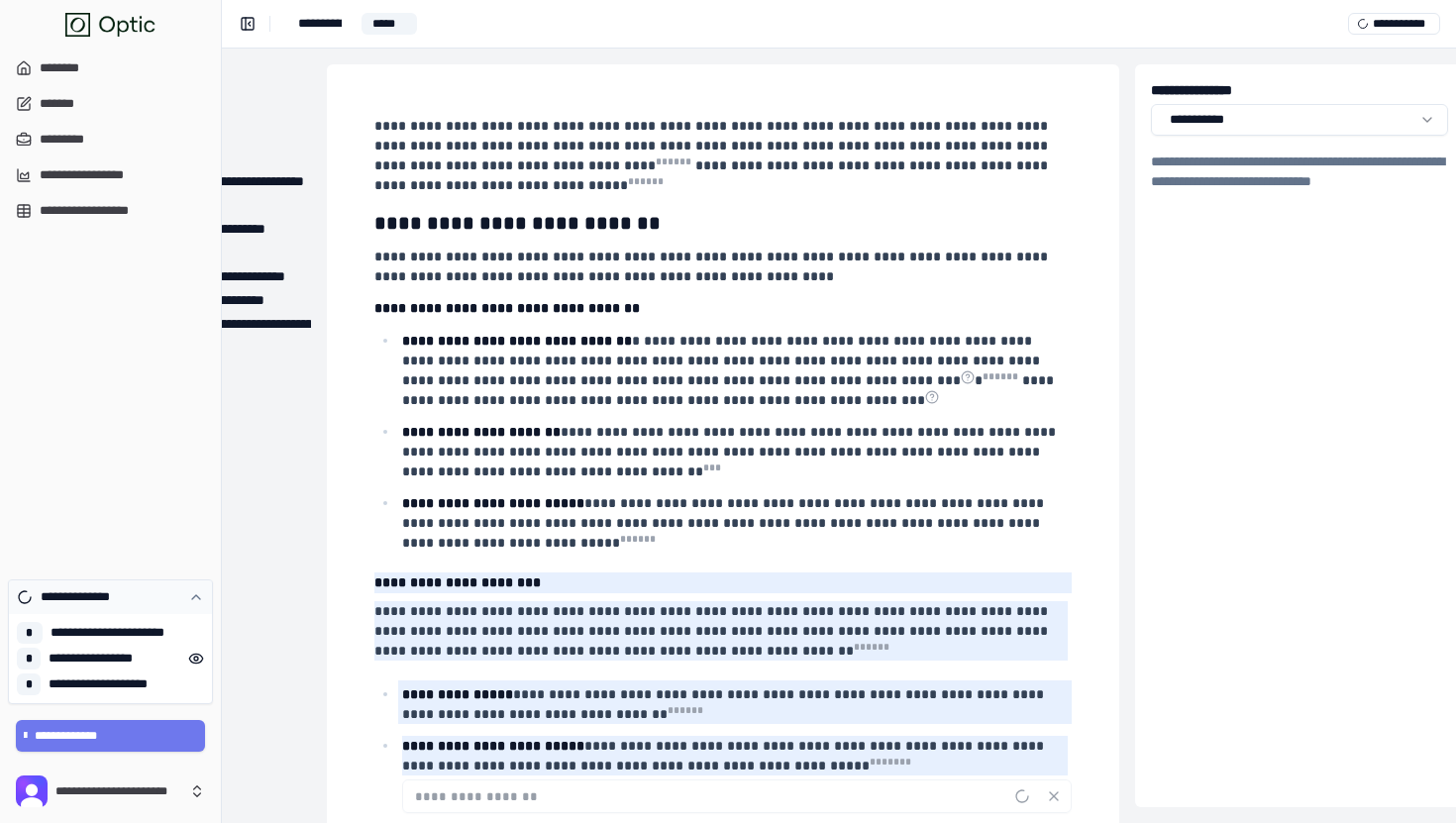 click on "**********" at bounding box center [110, 597] 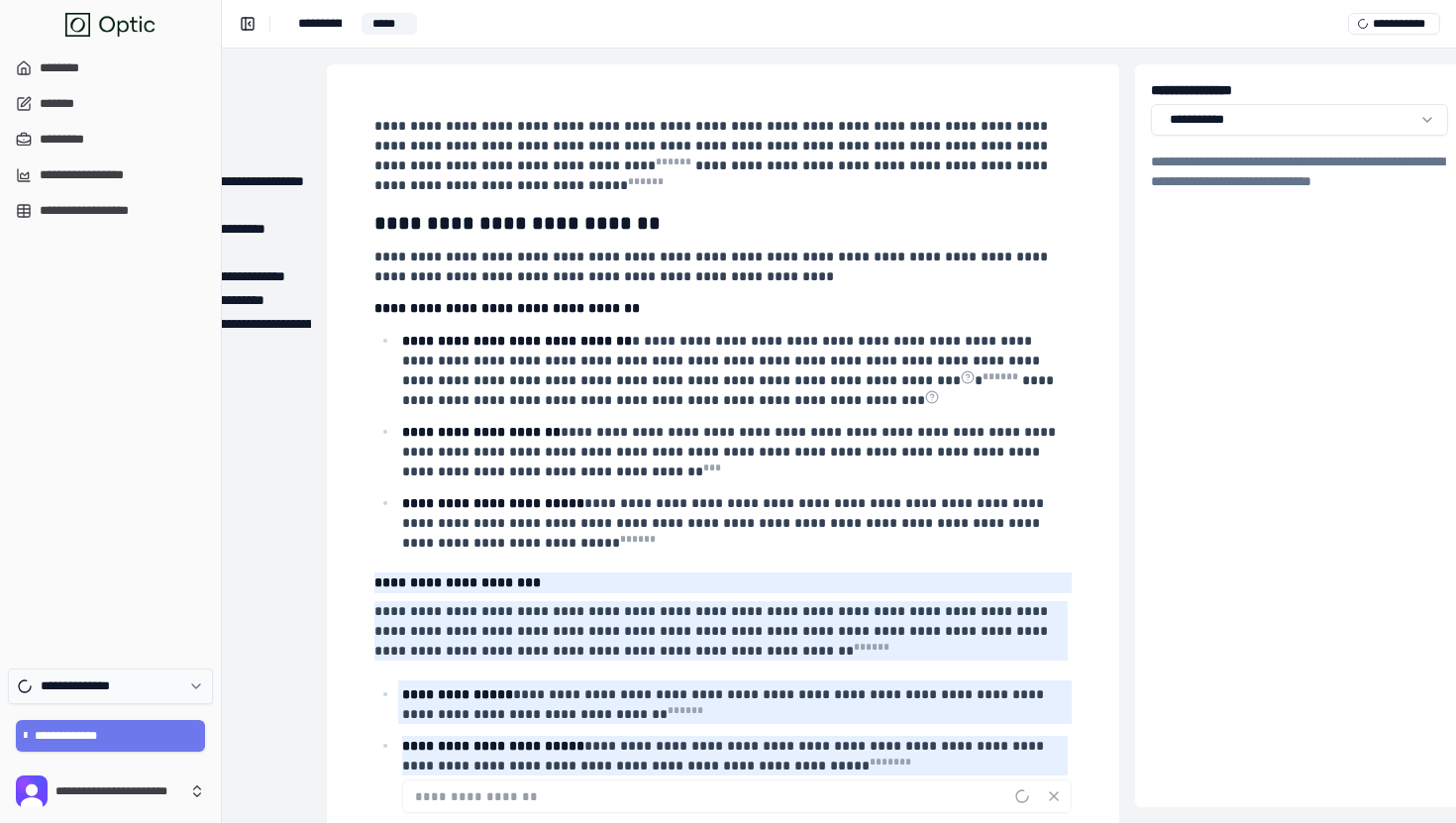 click on "**********" at bounding box center [85, 686] 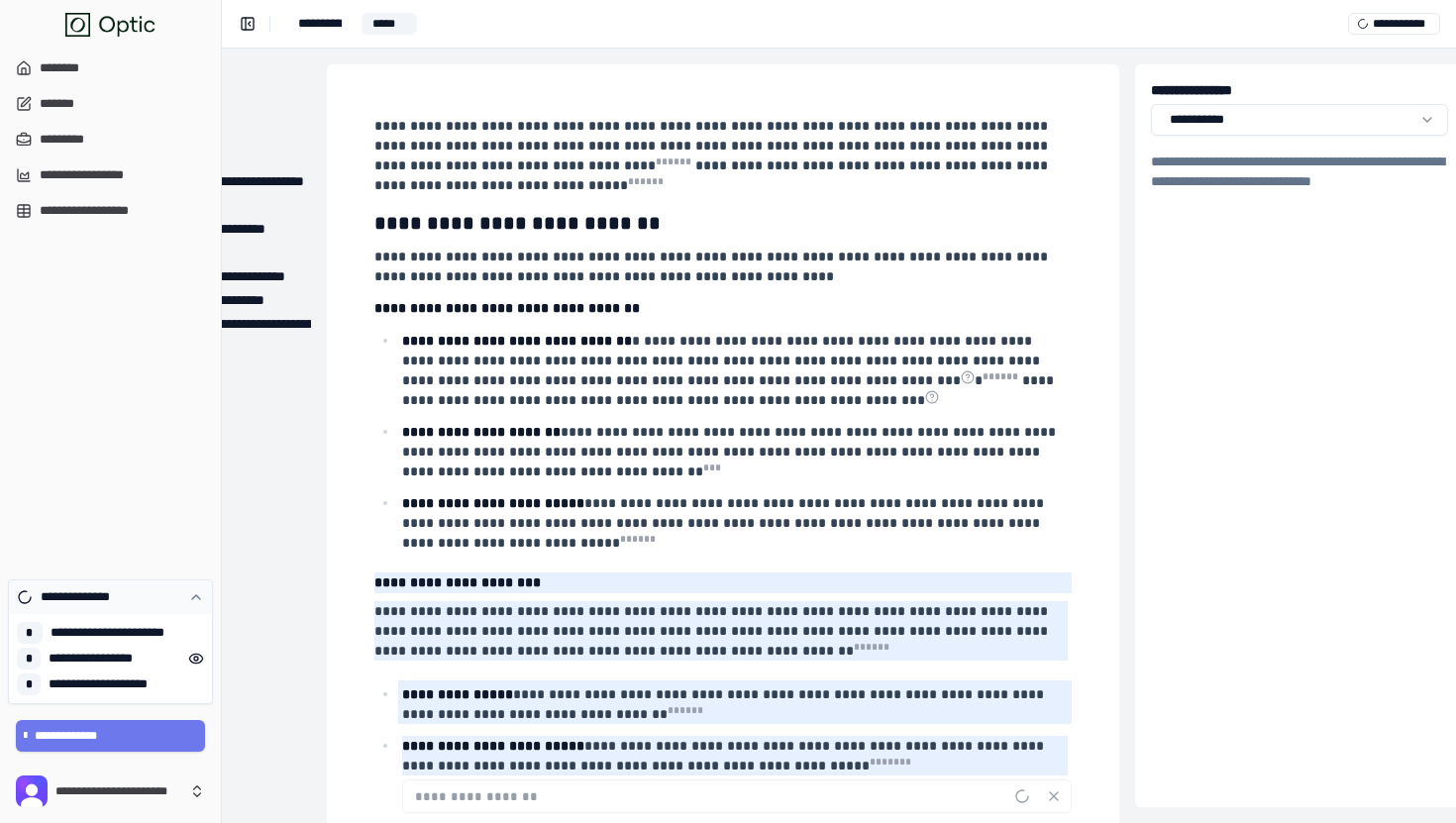click on "**********" at bounding box center (85, 597) 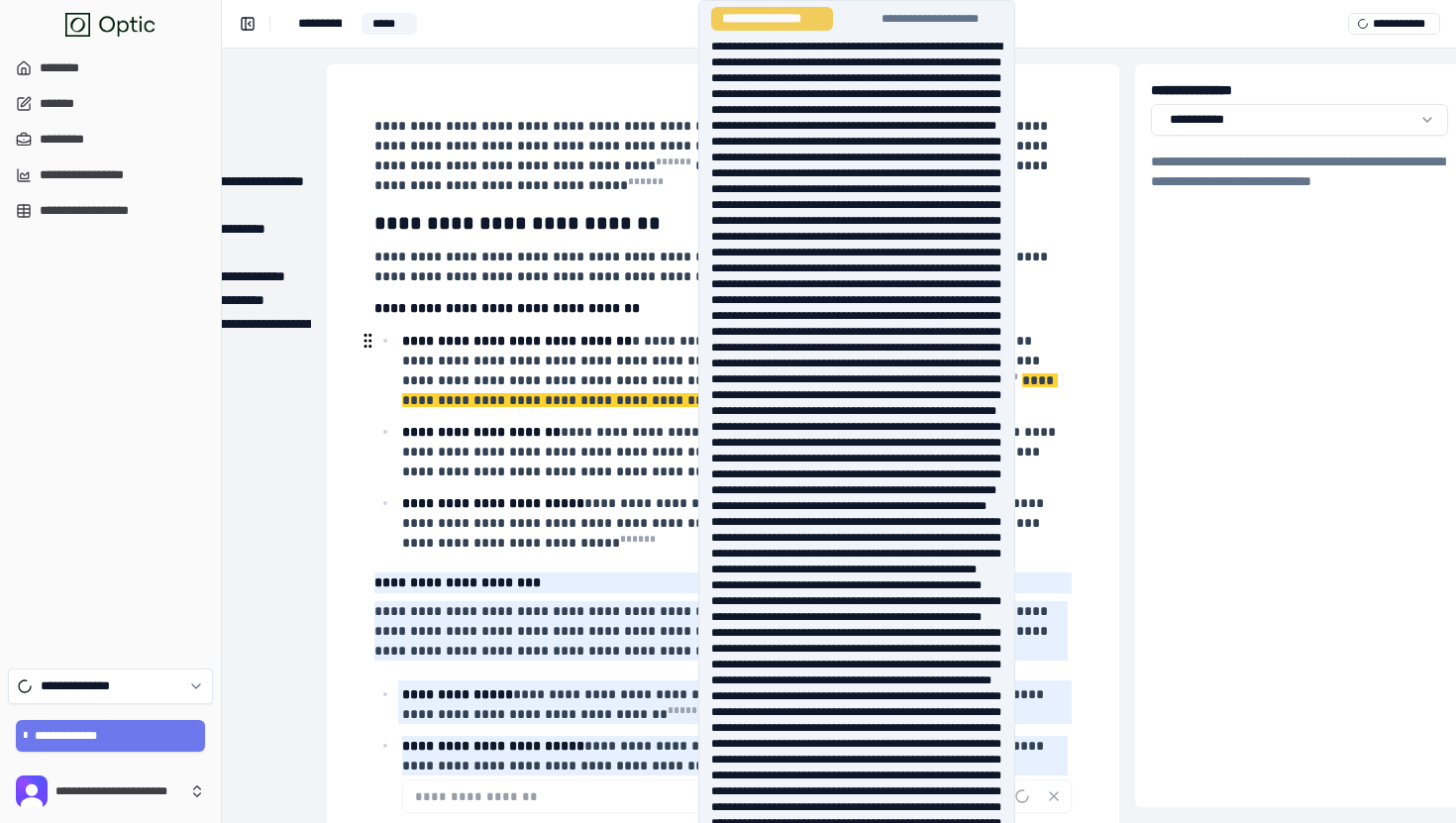 click 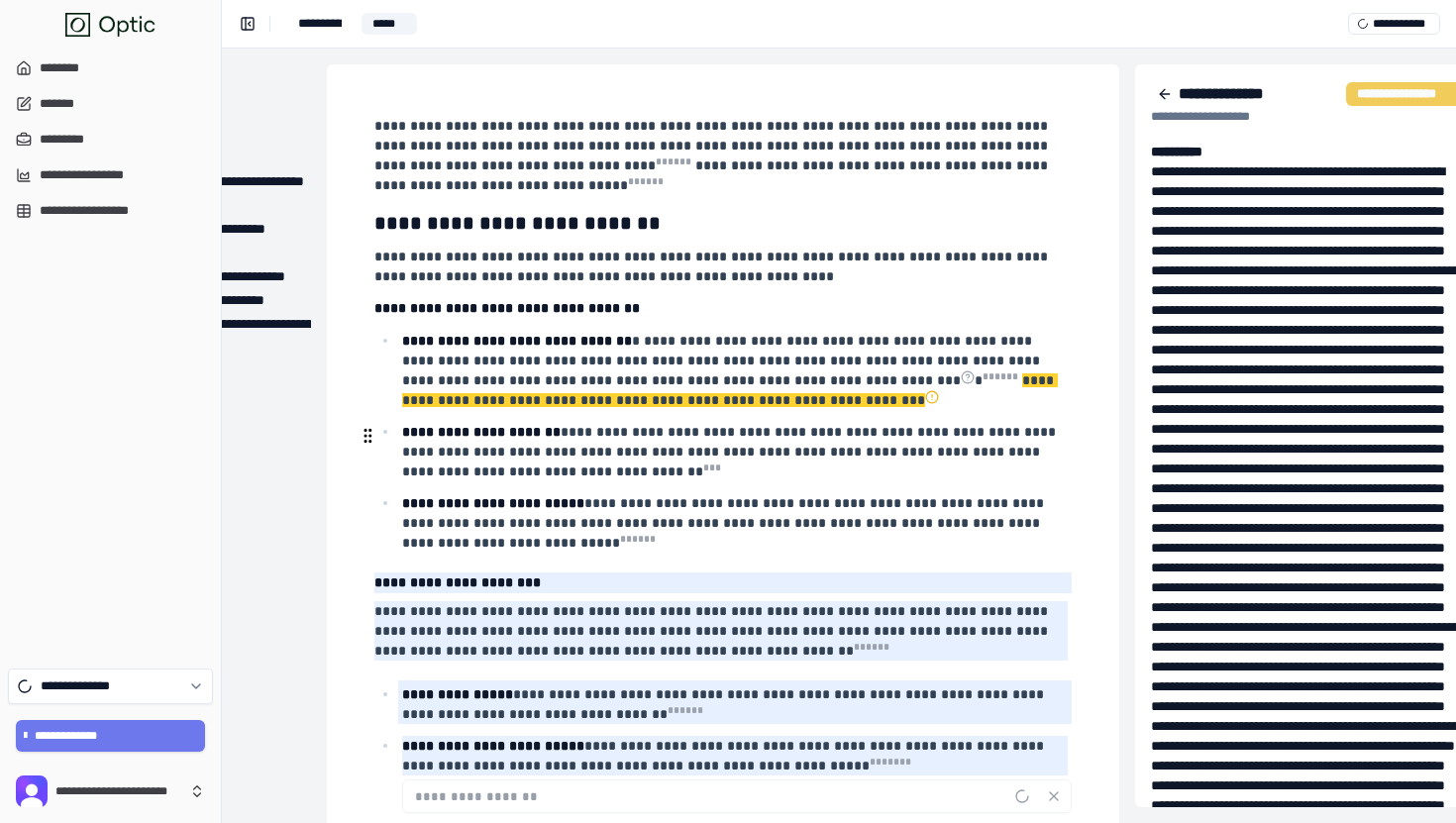 scroll, scrollTop: 0, scrollLeft: 248, axis: horizontal 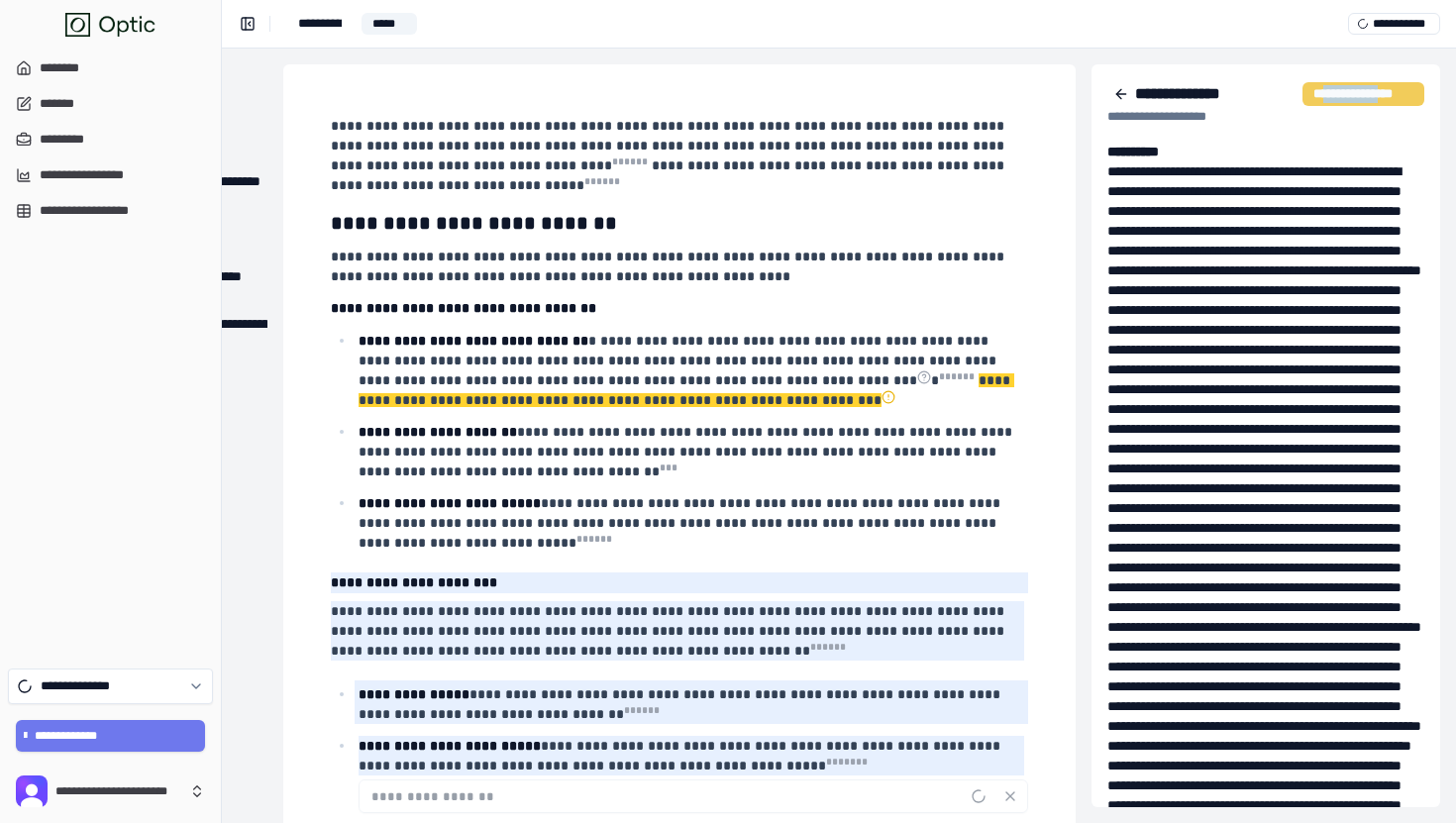 drag, startPoint x: 1329, startPoint y: 89, endPoint x: 1389, endPoint y: 90, distance: 60.00833 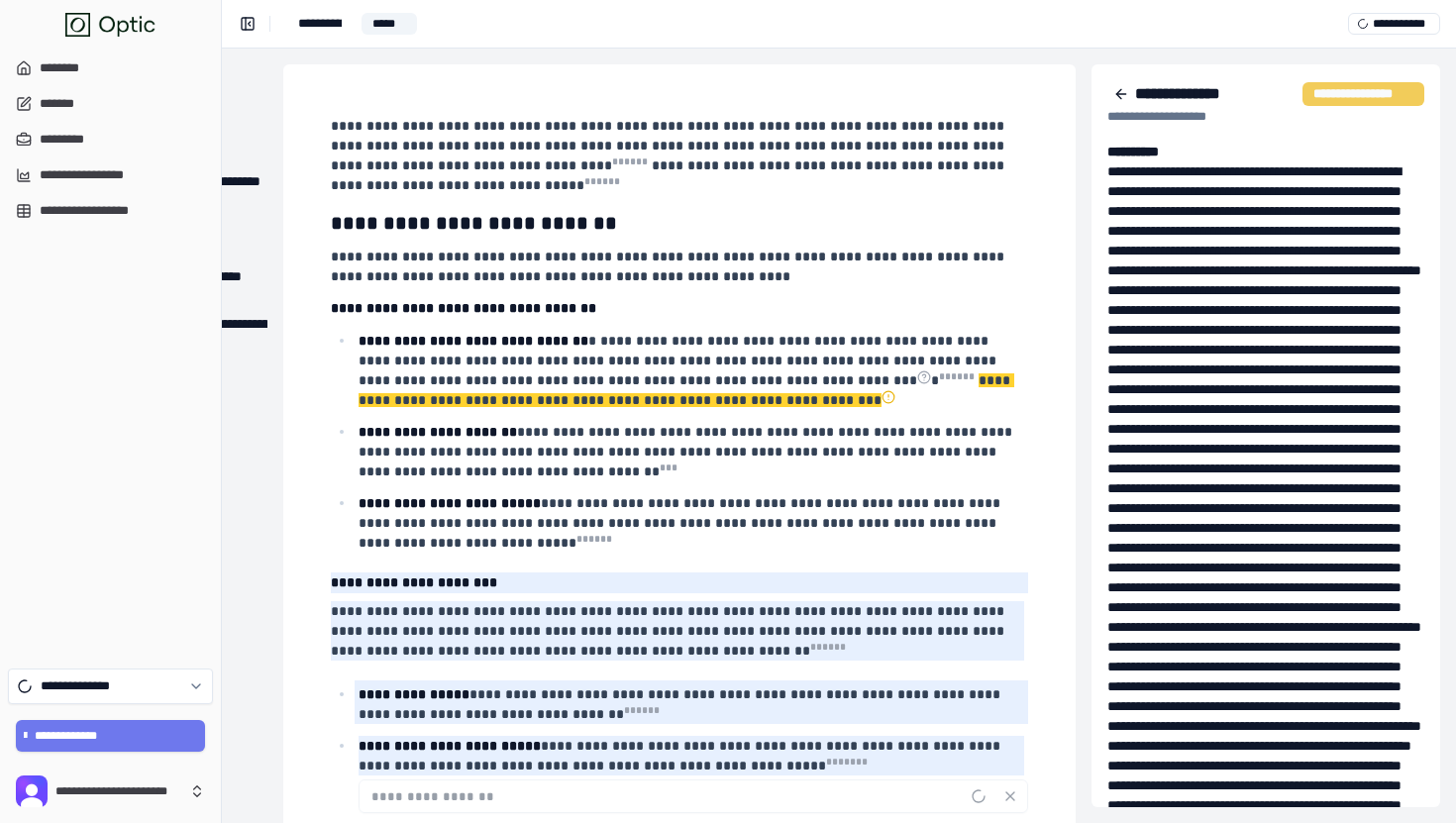 click at bounding box center [1266, 835] 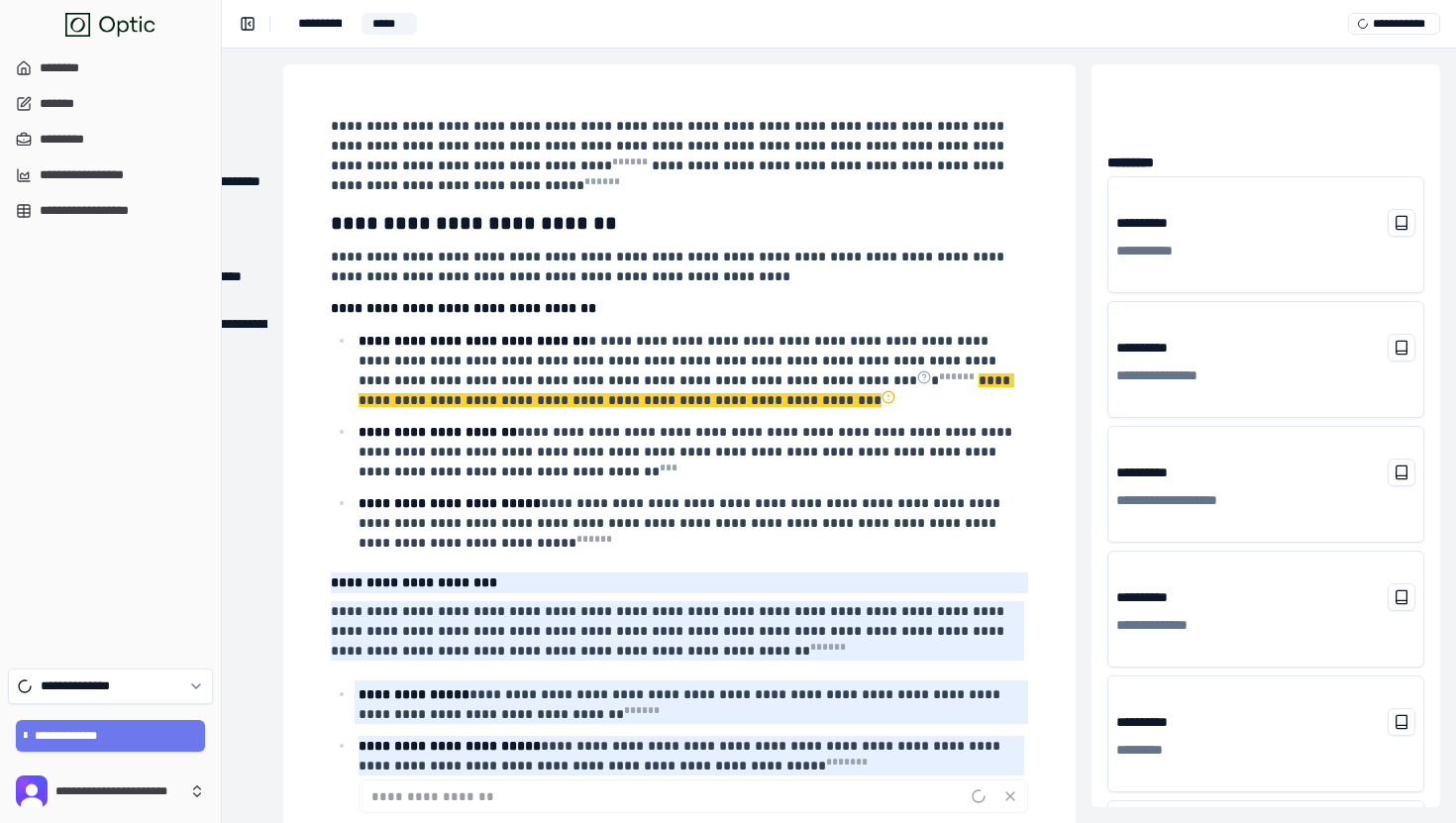 scroll, scrollTop: 1382, scrollLeft: 0, axis: vertical 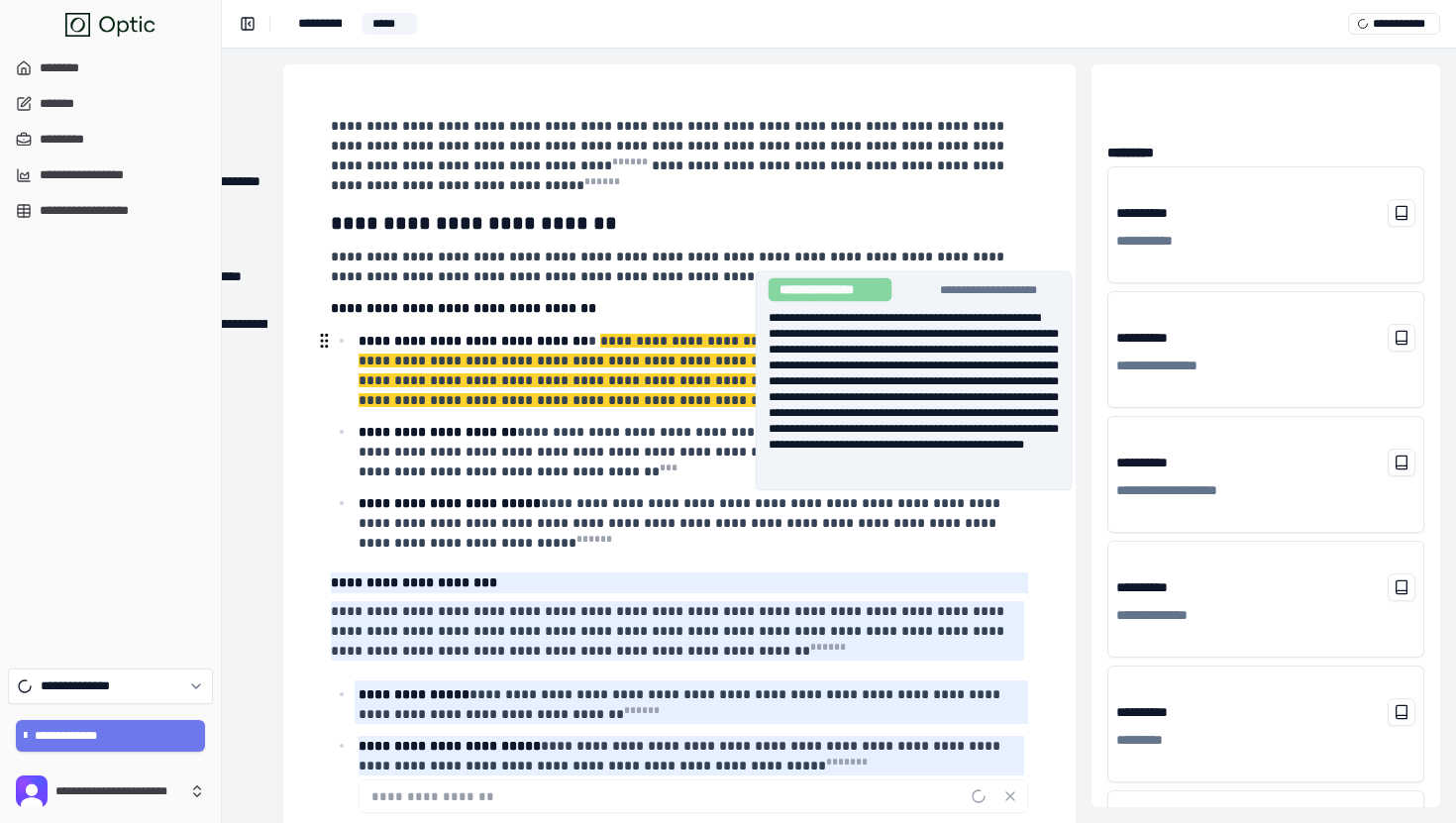 click 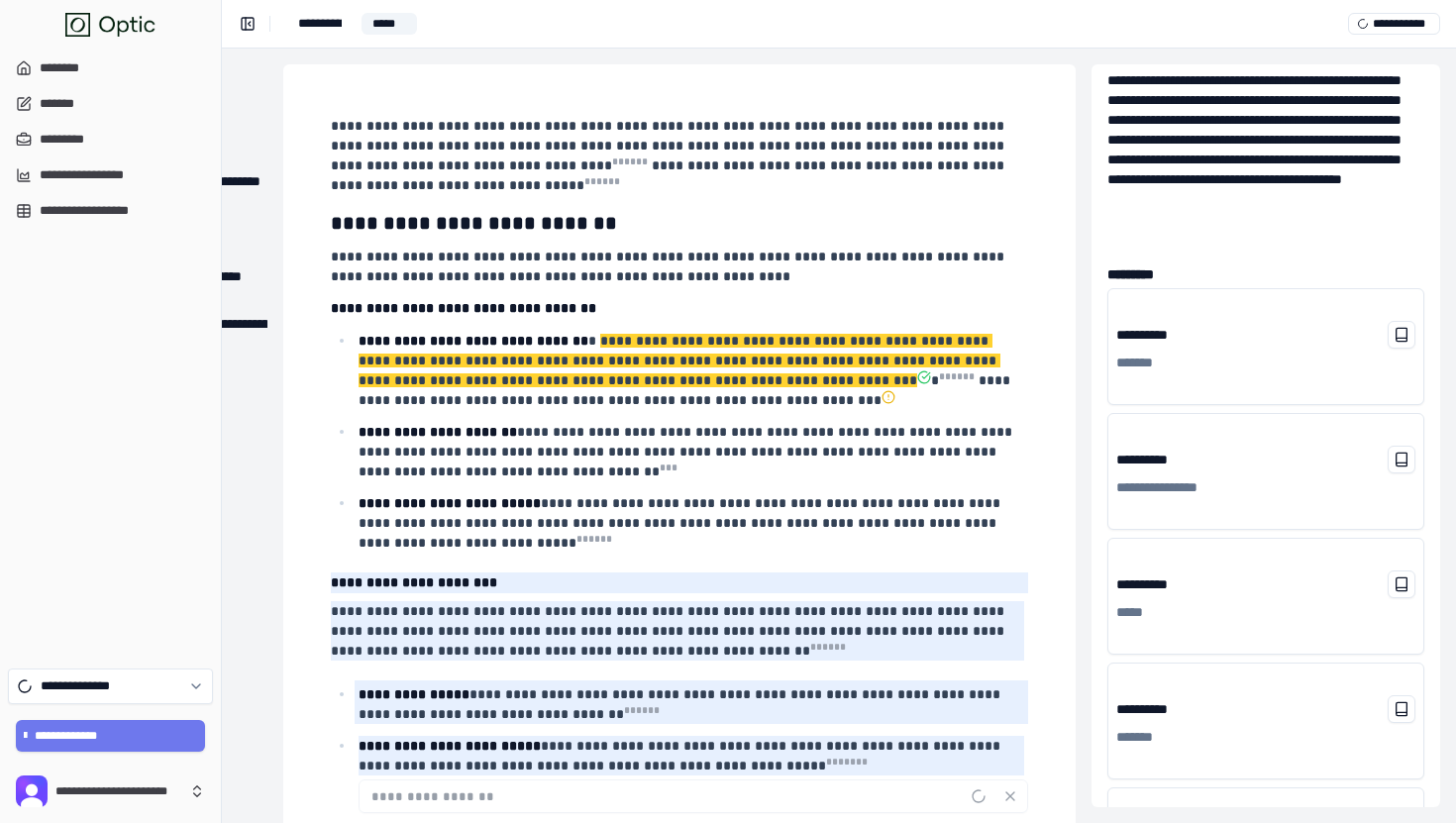 scroll, scrollTop: 0, scrollLeft: 0, axis: both 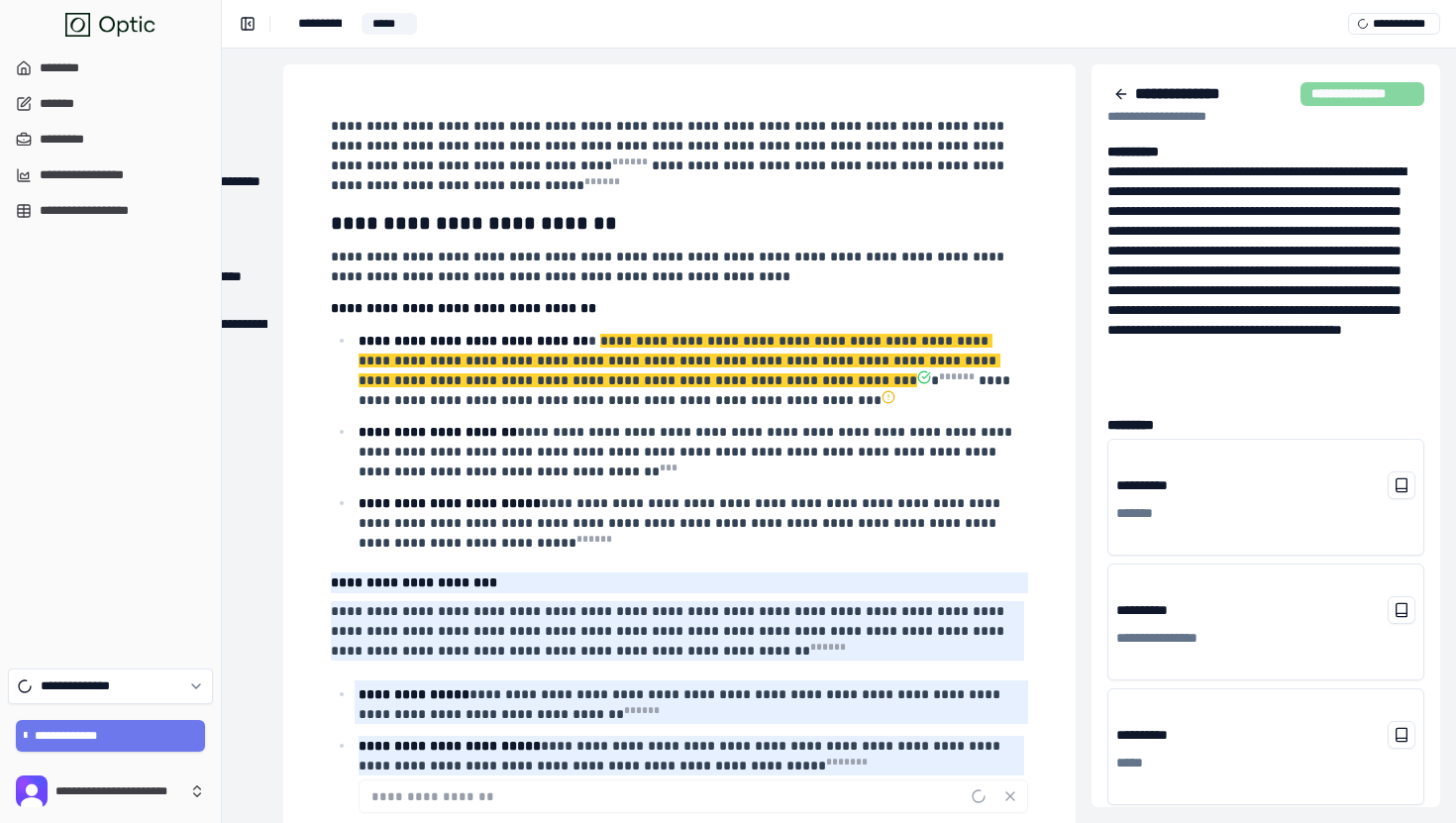 click on "**********" at bounding box center [1266, 280] 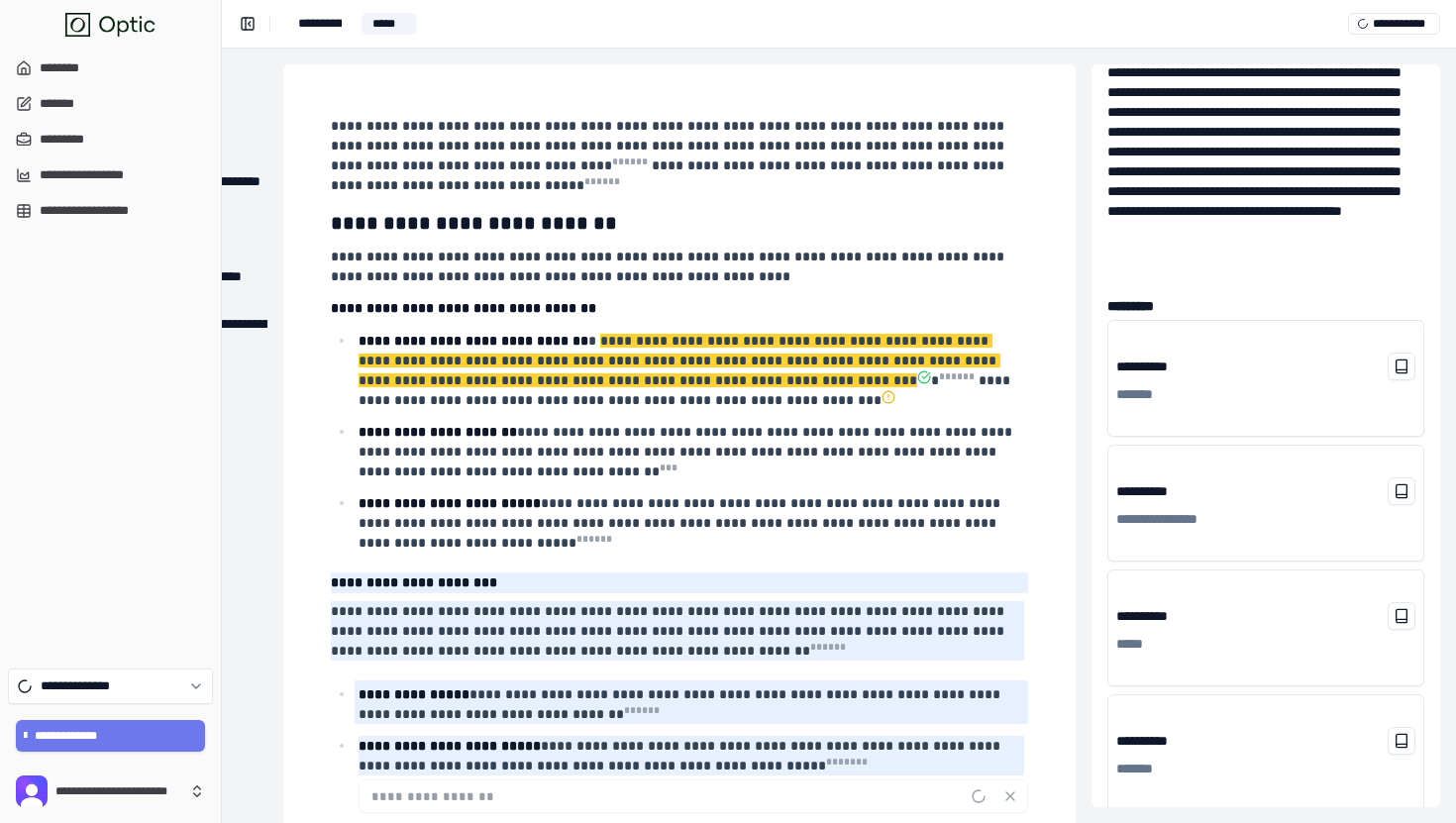 scroll, scrollTop: 266, scrollLeft: 0, axis: vertical 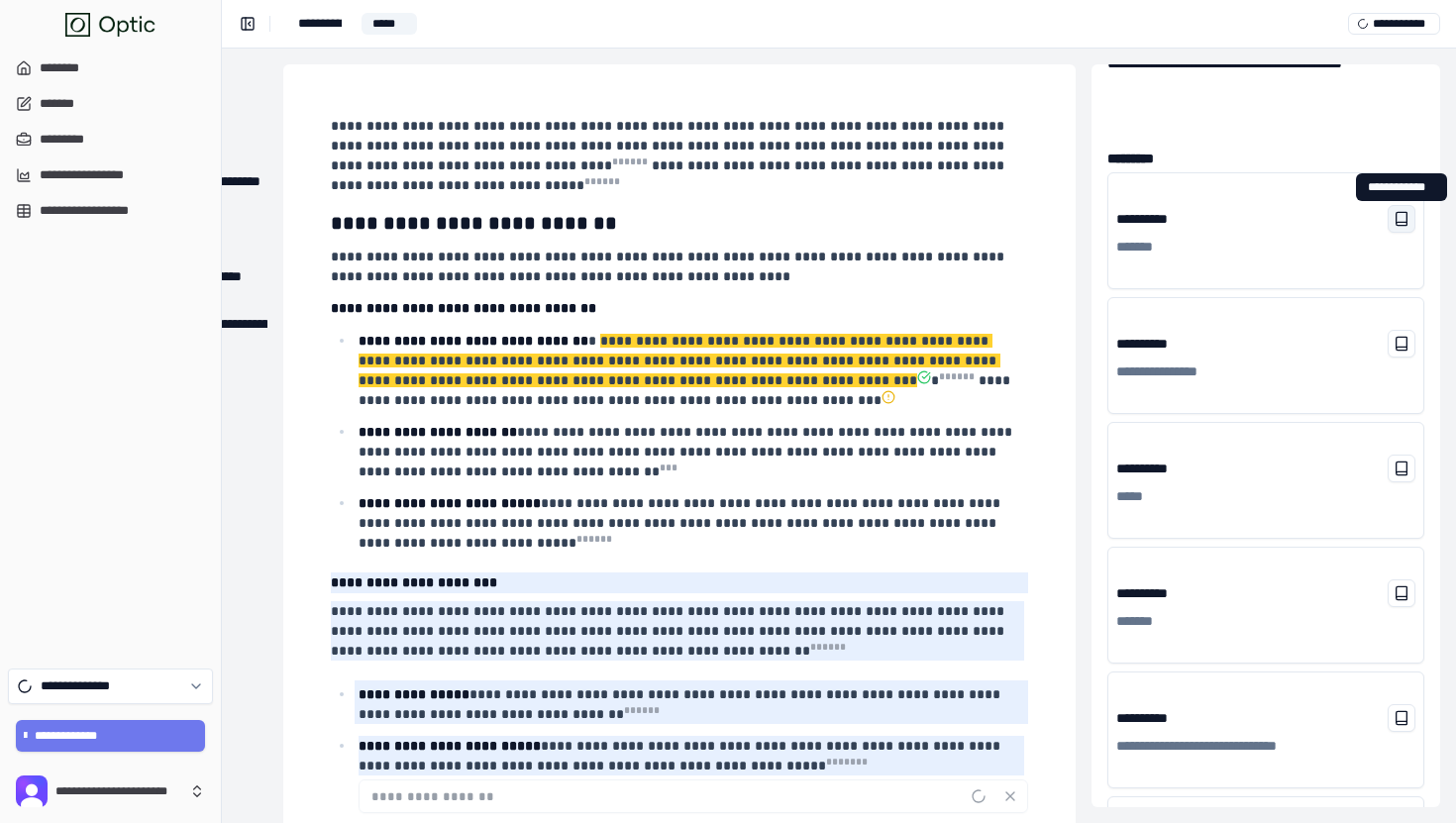 click at bounding box center (1402, 219) 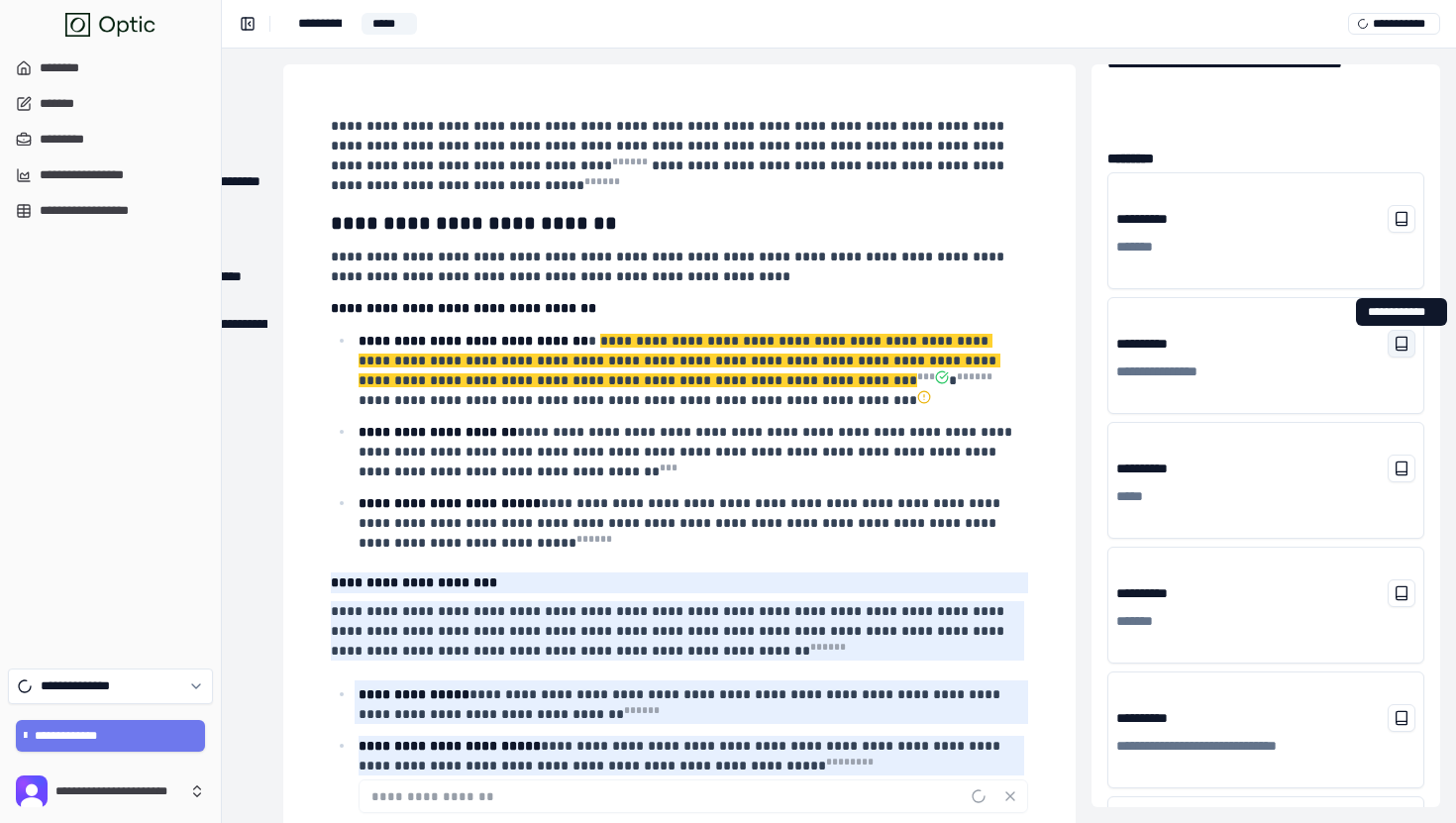 click at bounding box center (1402, 344) 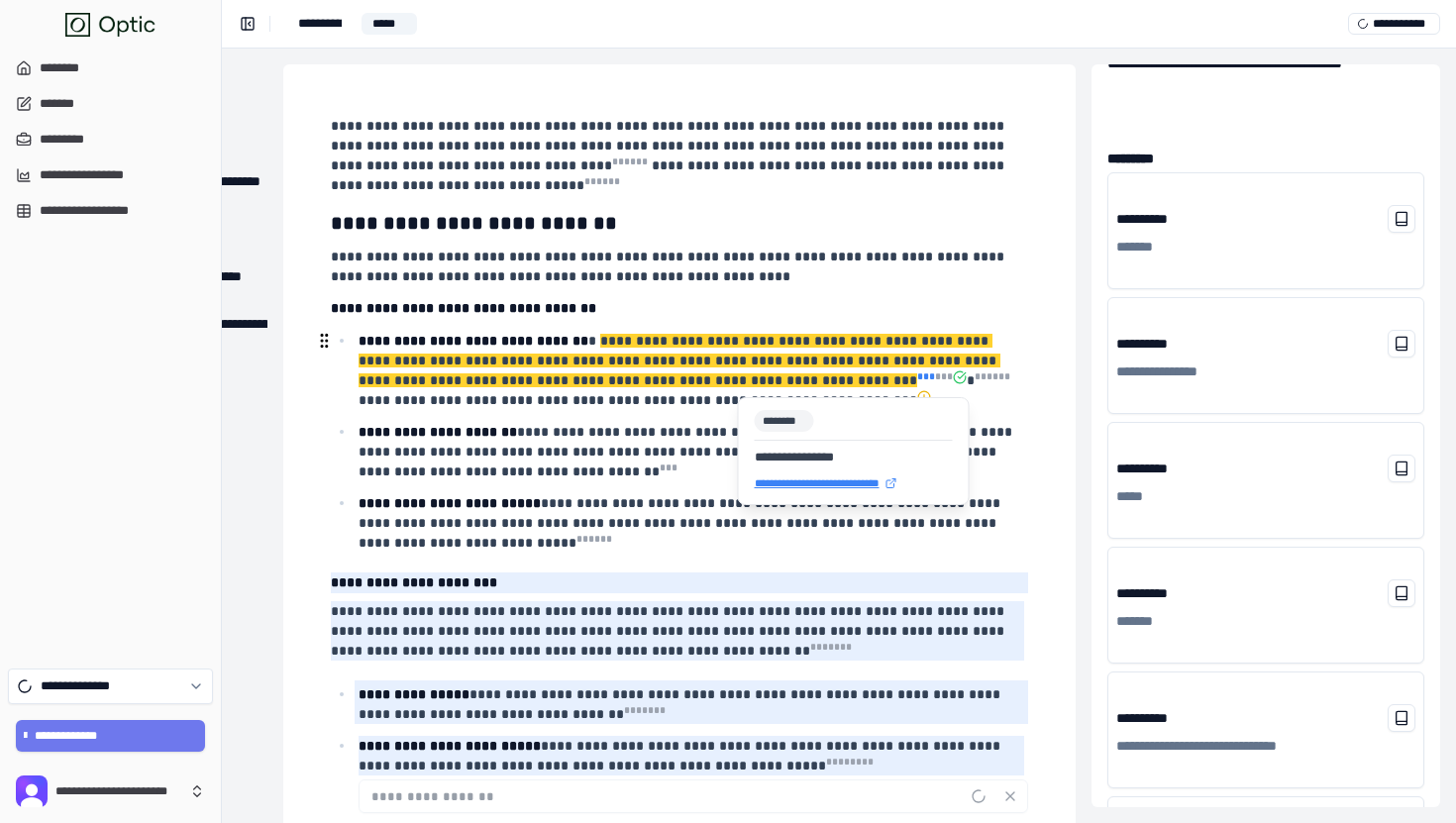 click on "* * *" at bounding box center [926, 376] 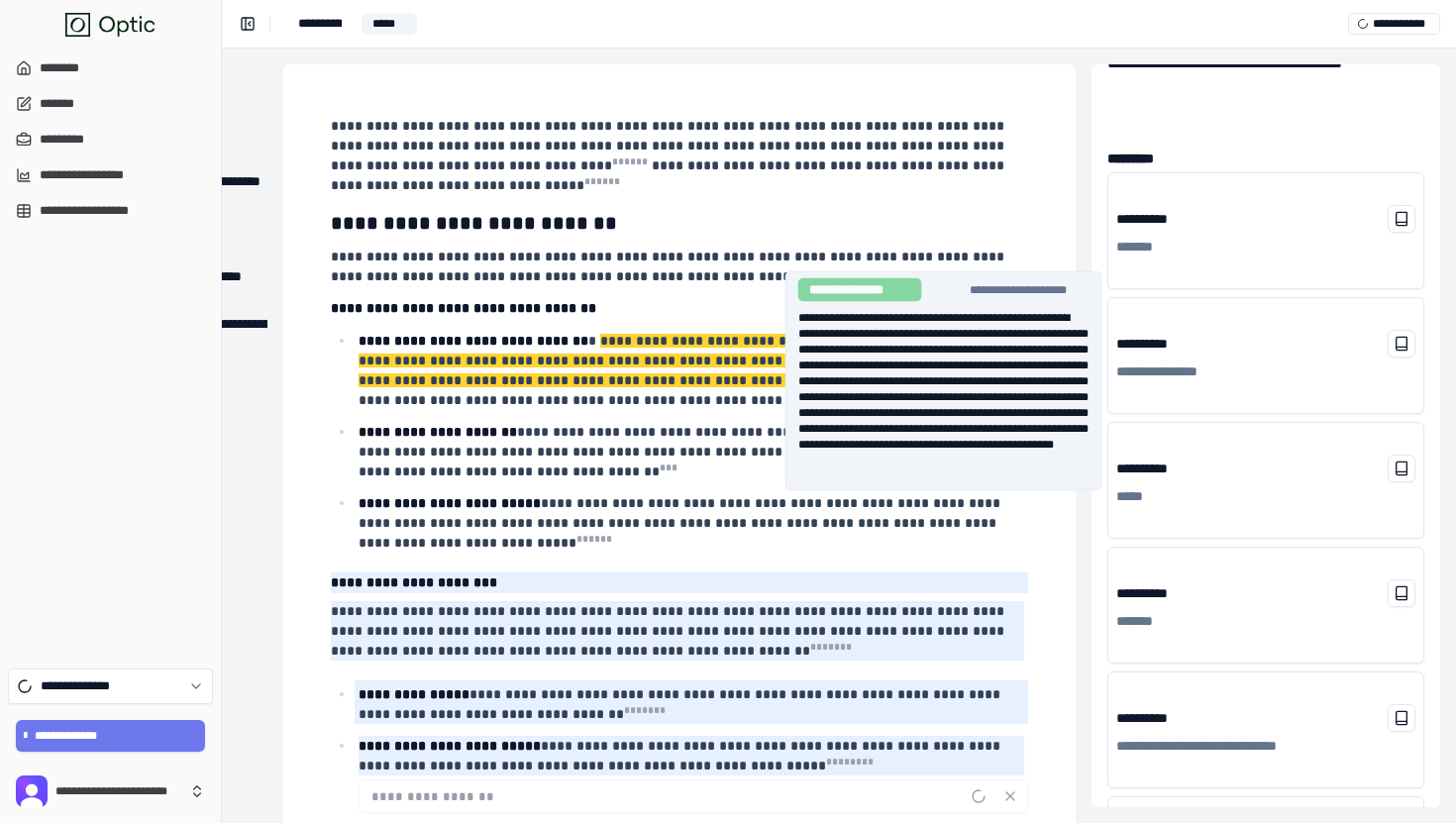 click on "**********" at bounding box center [679, 1147] 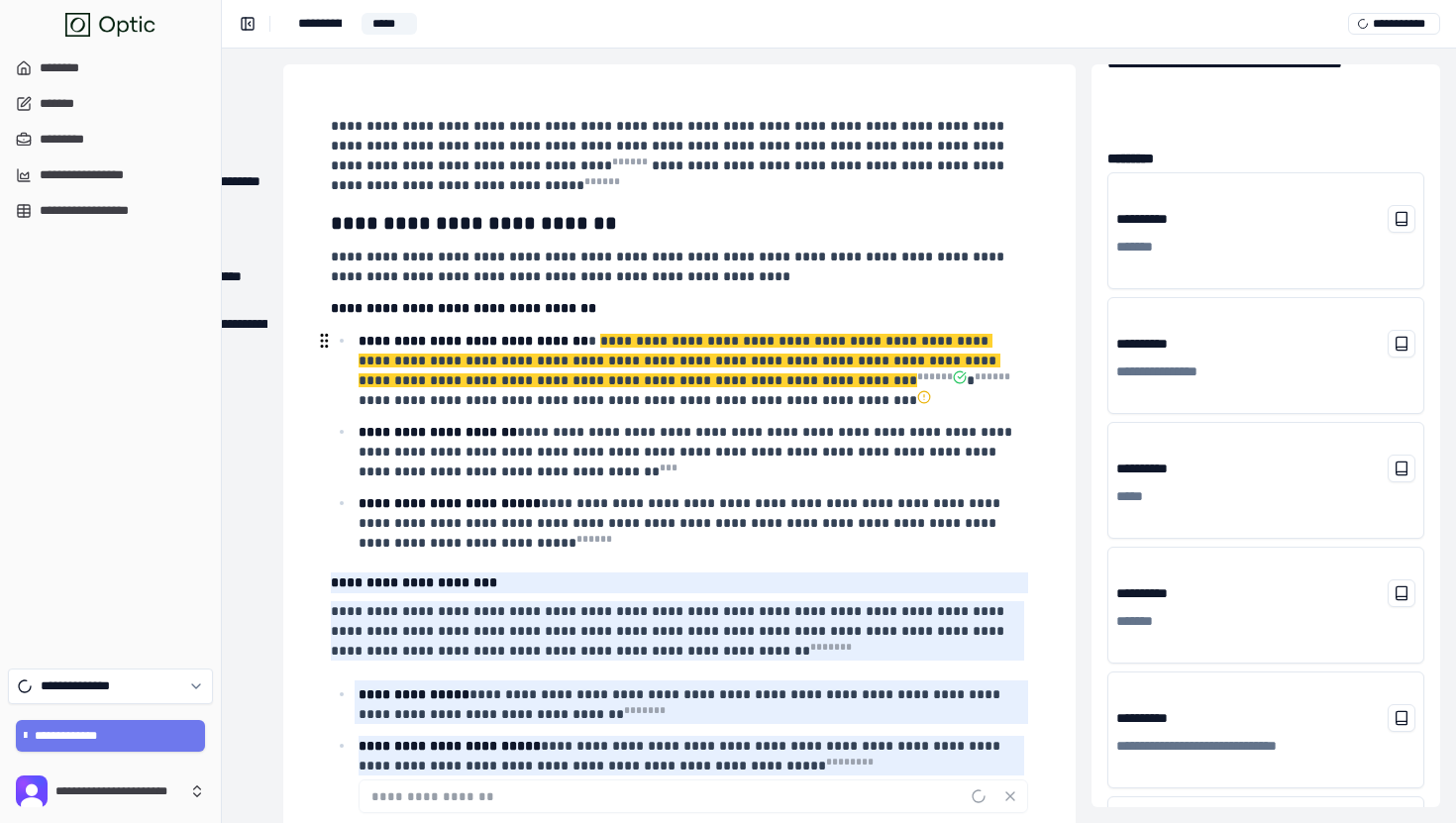 click on "**********" at bounding box center (679, 360) 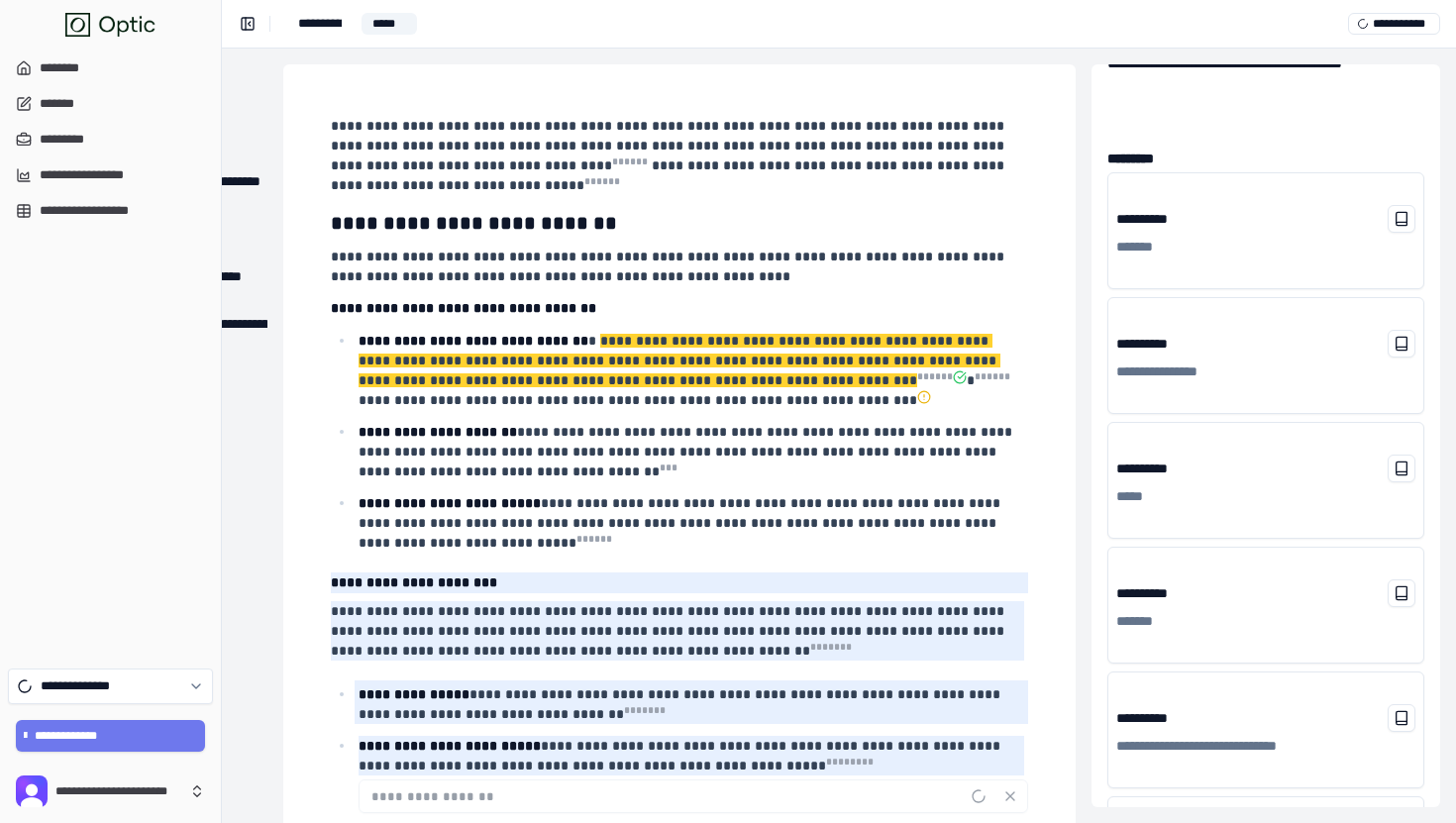 click on "**********" at bounding box center [679, 1147] 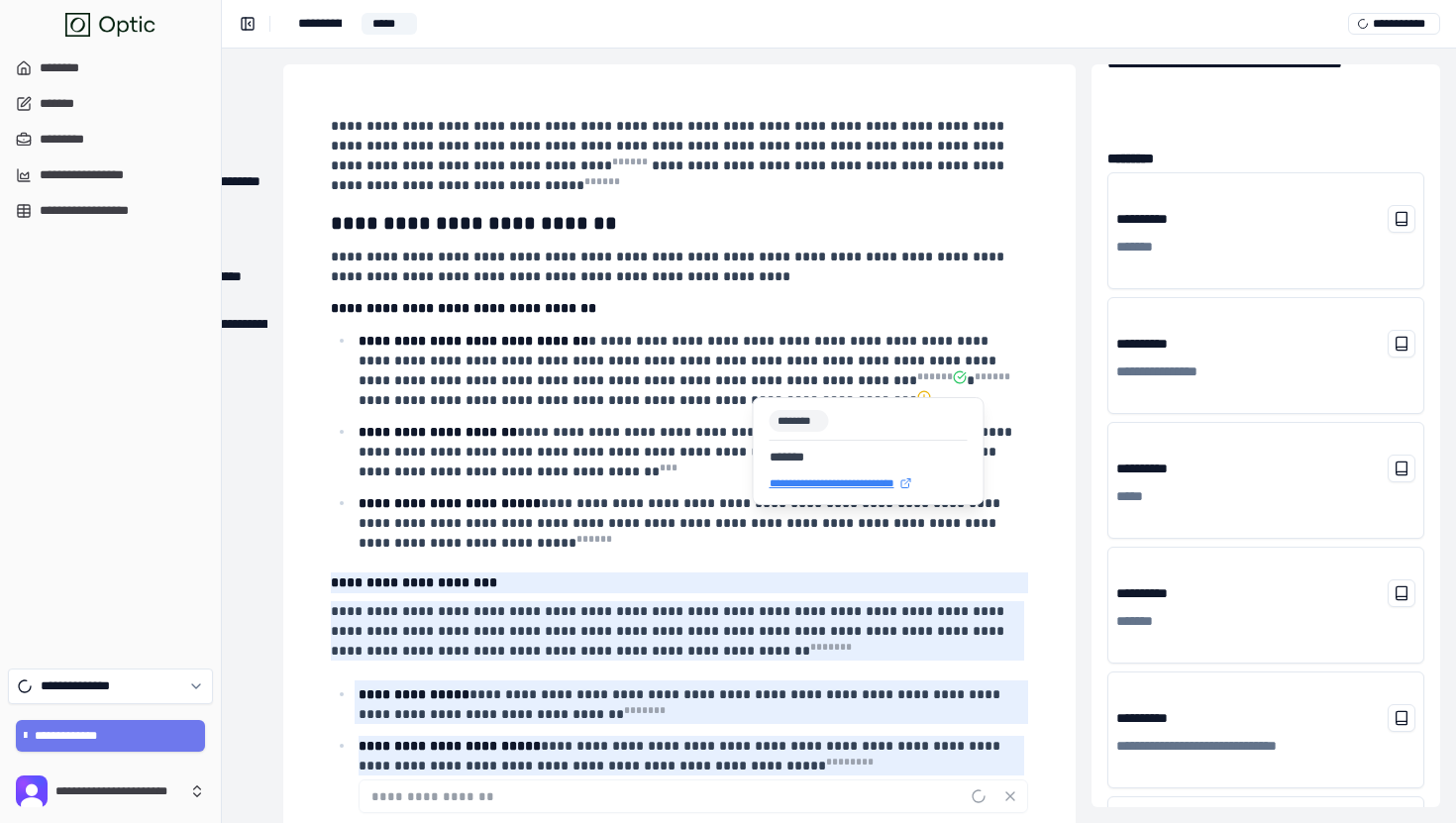 click on "********" at bounding box center (799, 421) 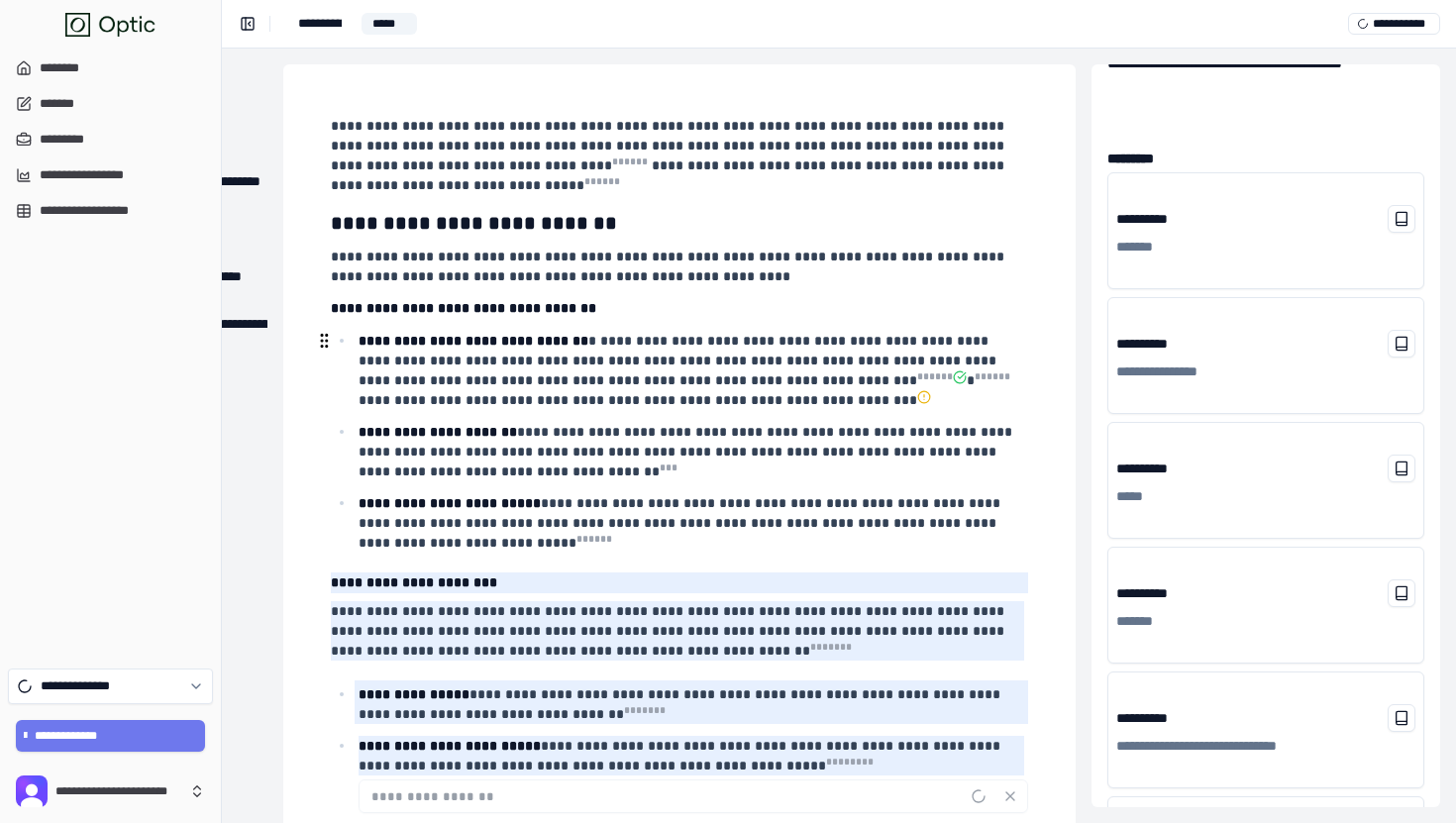 click on "**********" at bounding box center (691, 370) 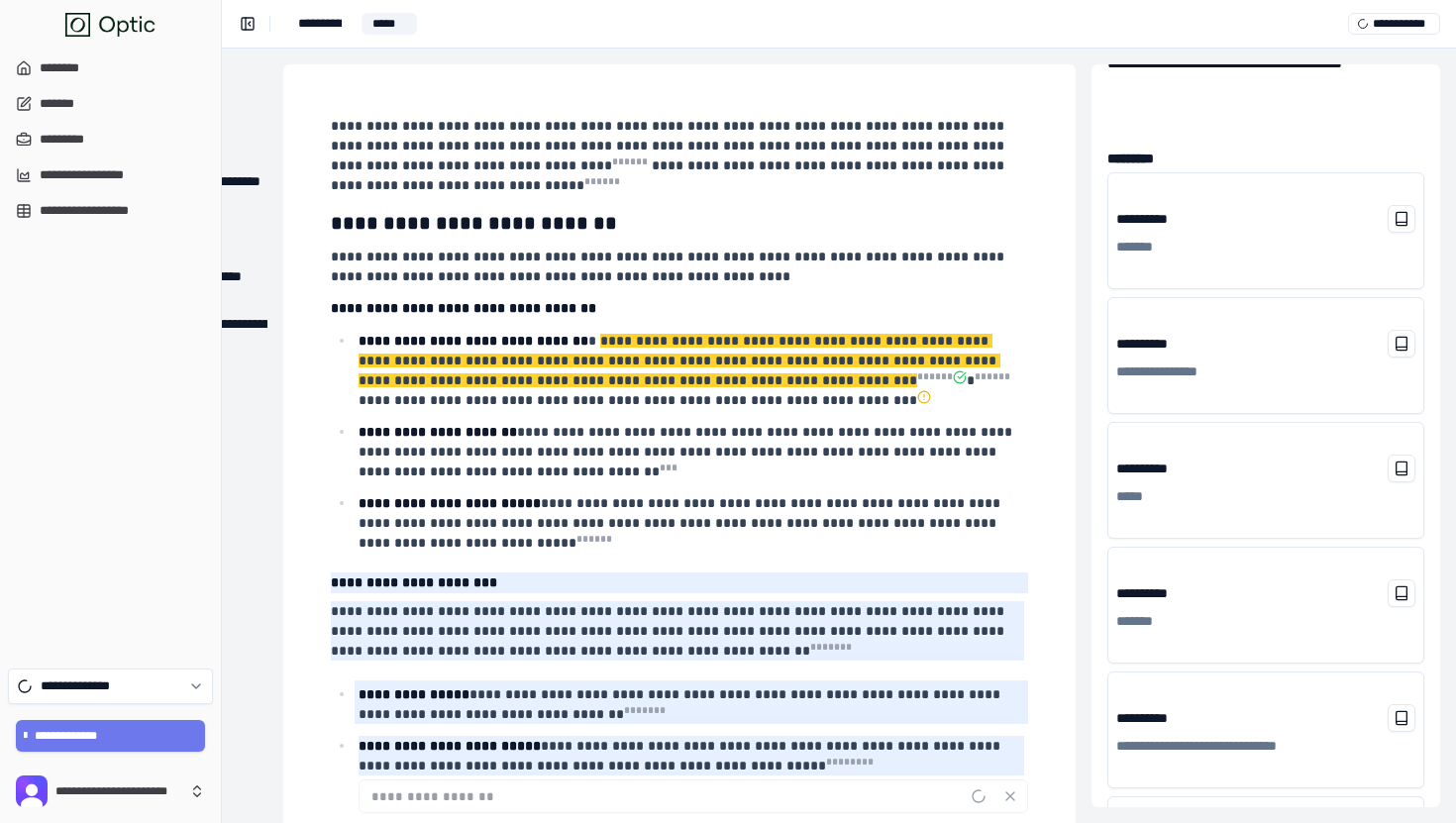 scroll, scrollTop: 0, scrollLeft: 0, axis: both 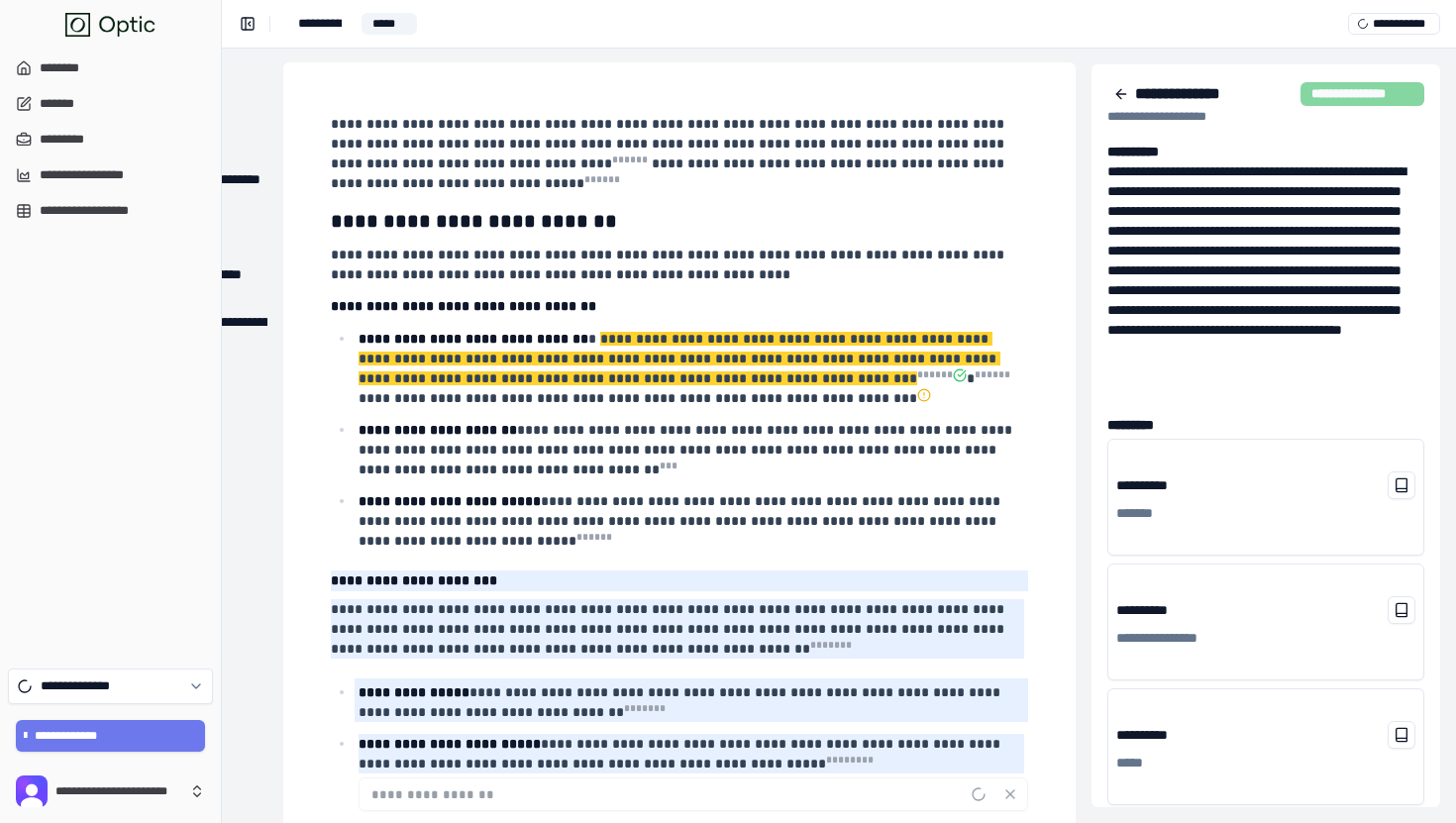 click on "**********" at bounding box center (670, 264) 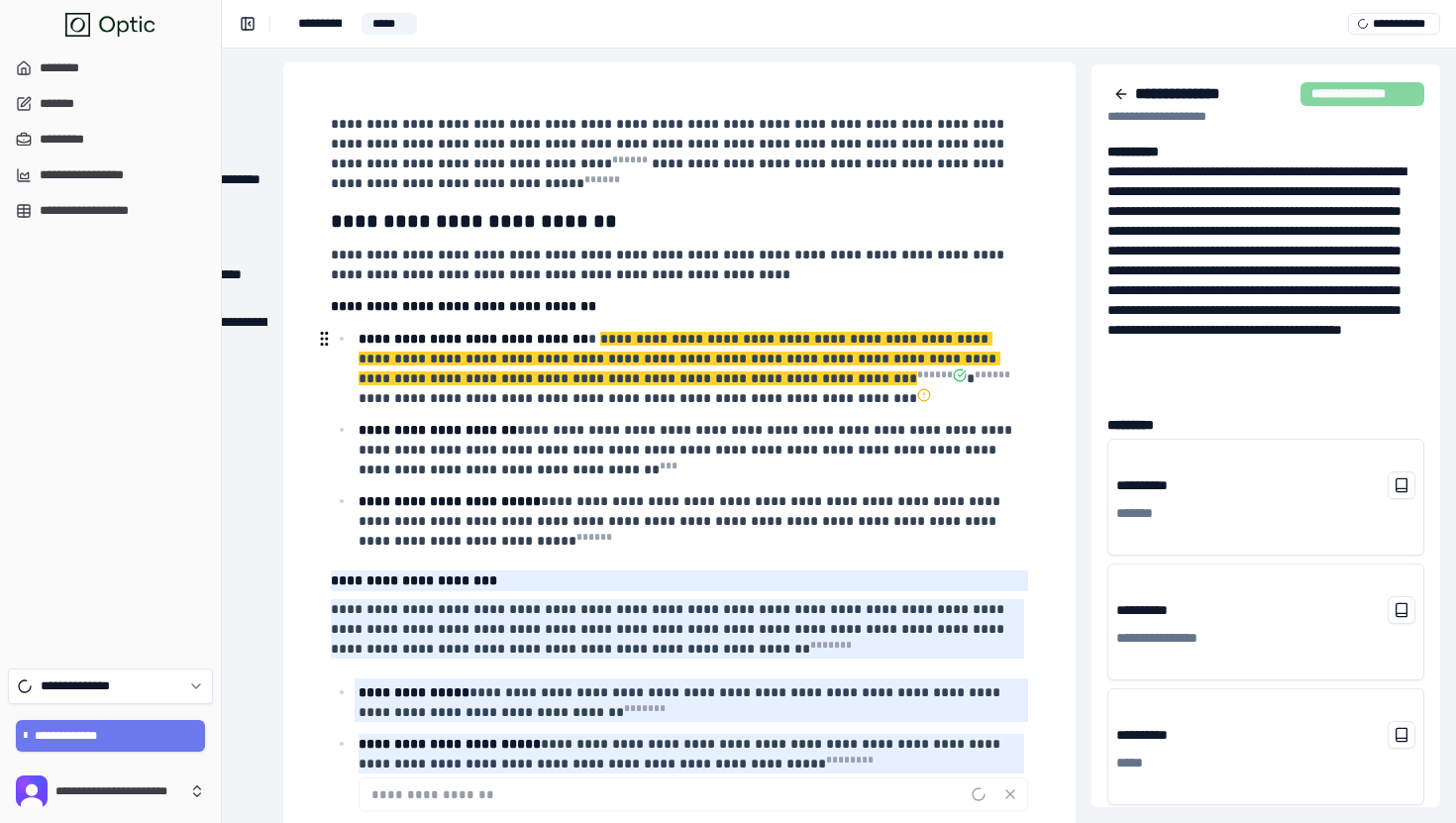 click on "**********" at bounding box center (691, 368) 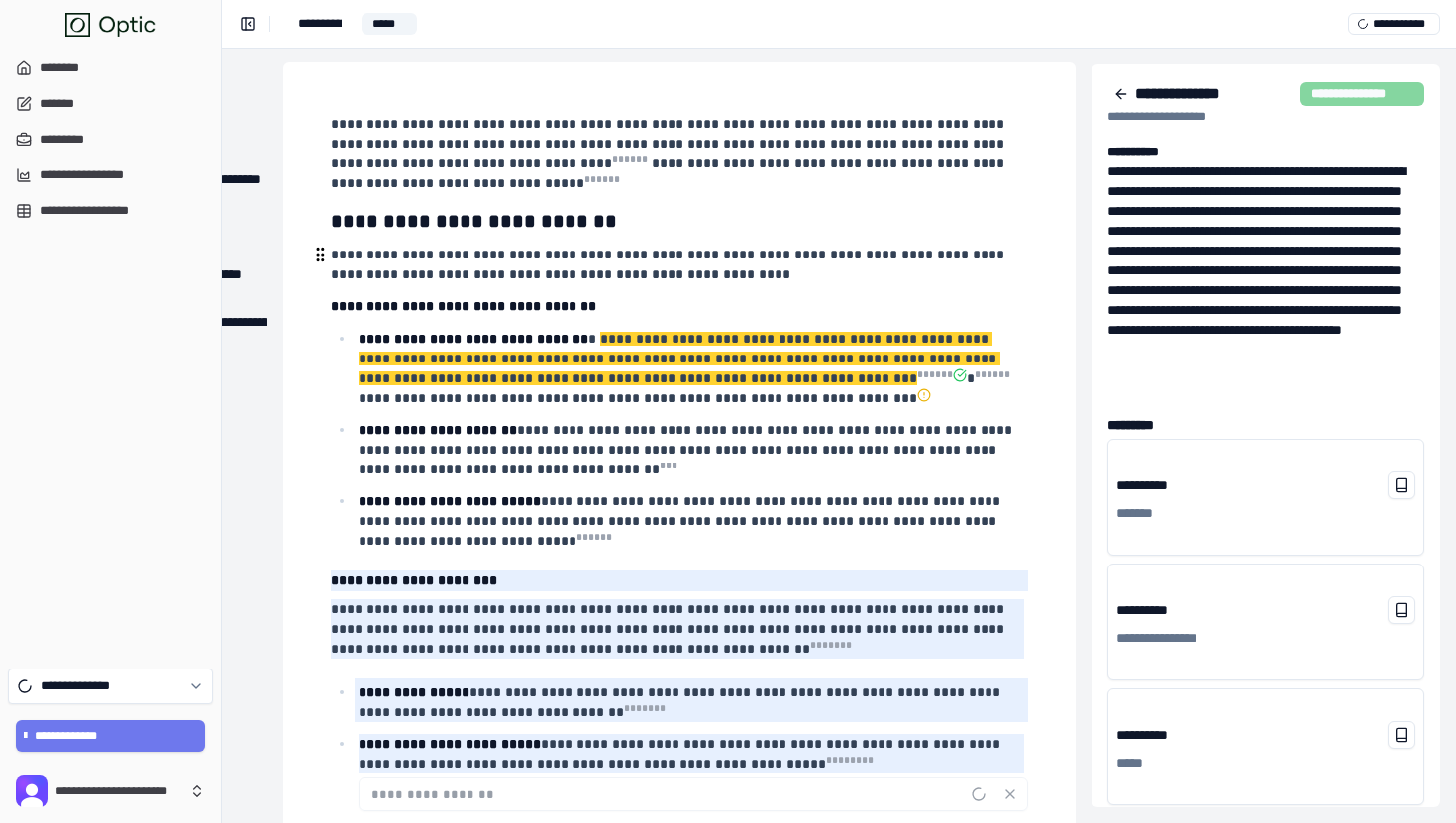click on "**********" at bounding box center (670, 264) 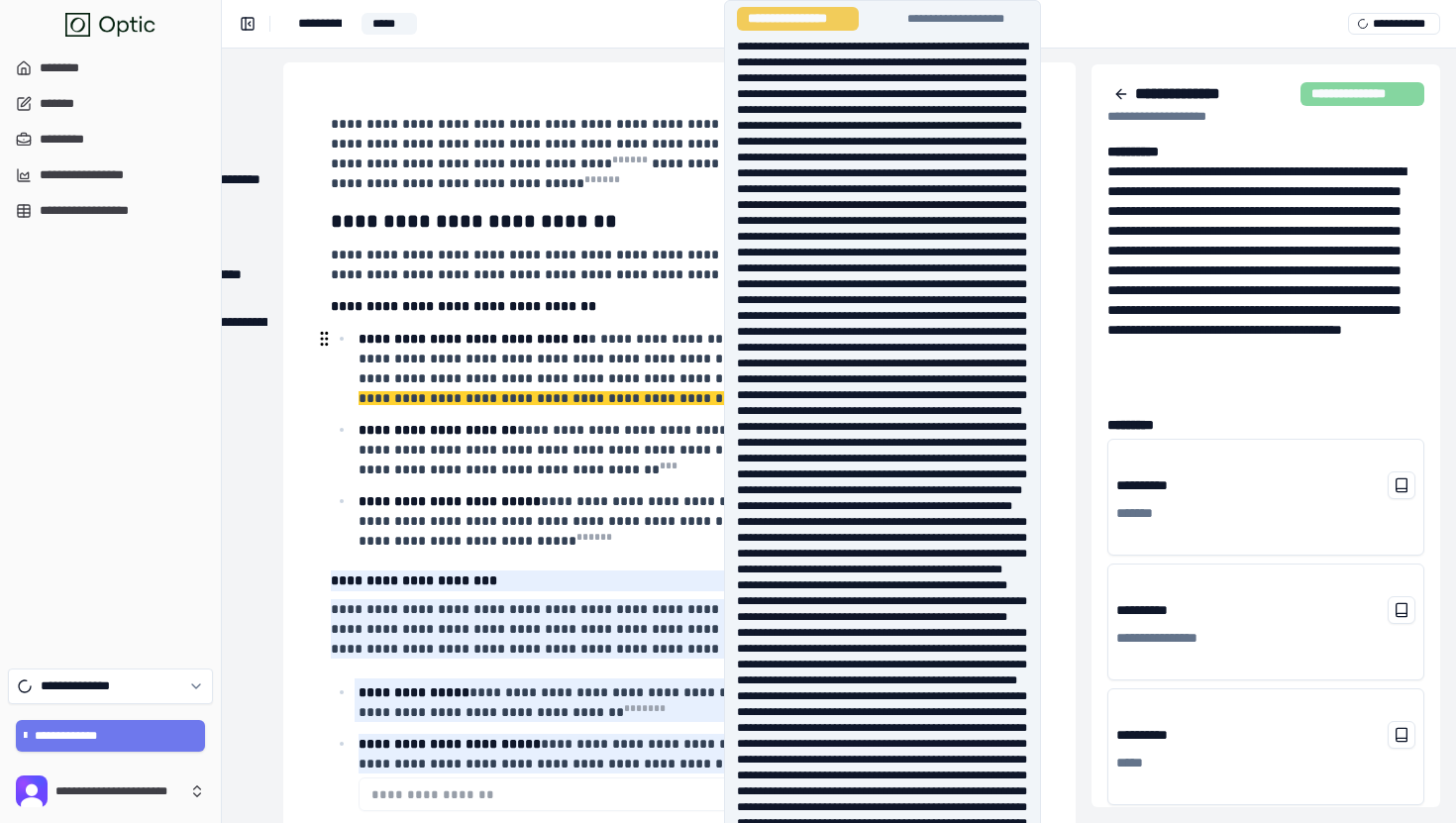 click 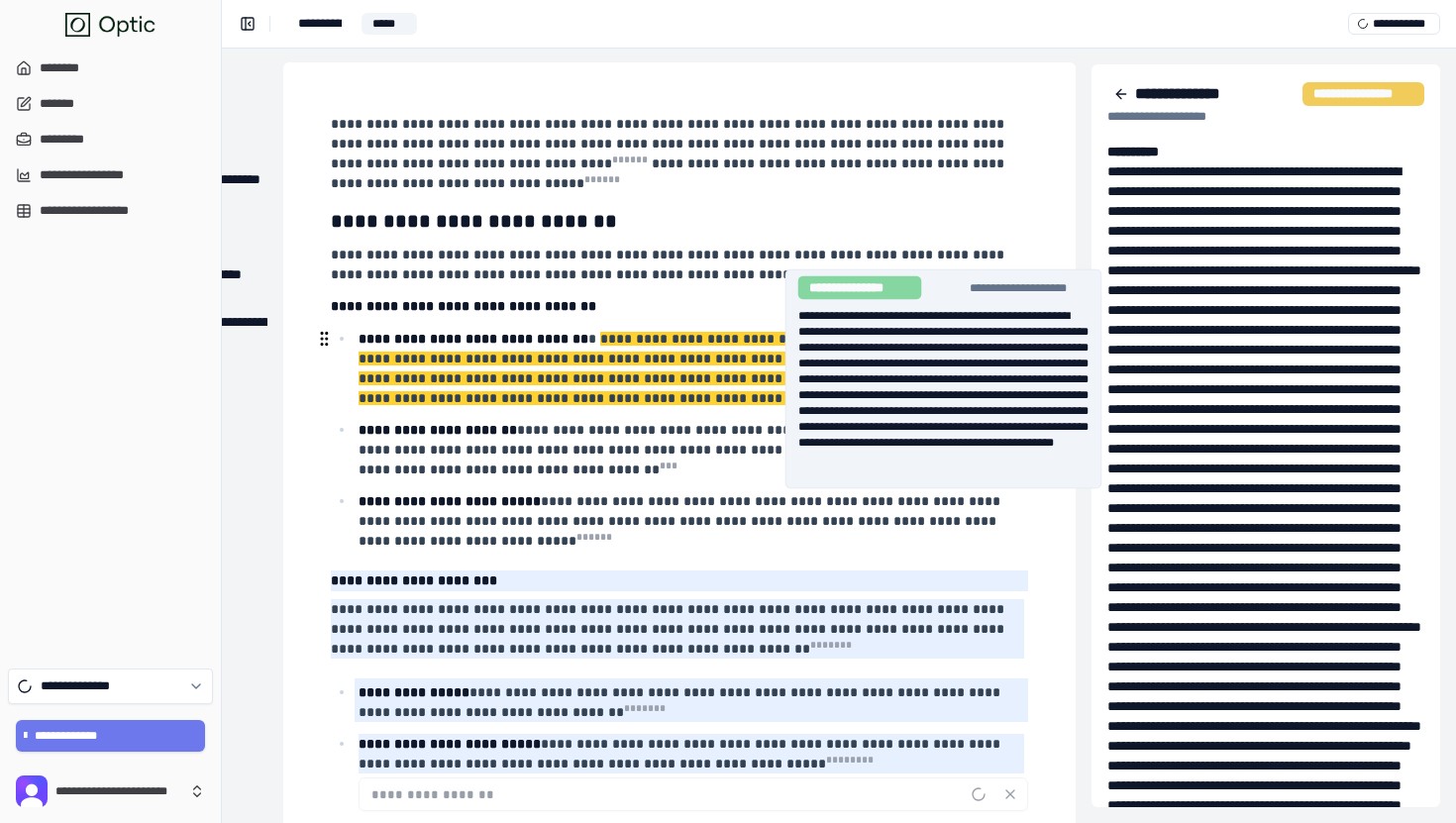 click 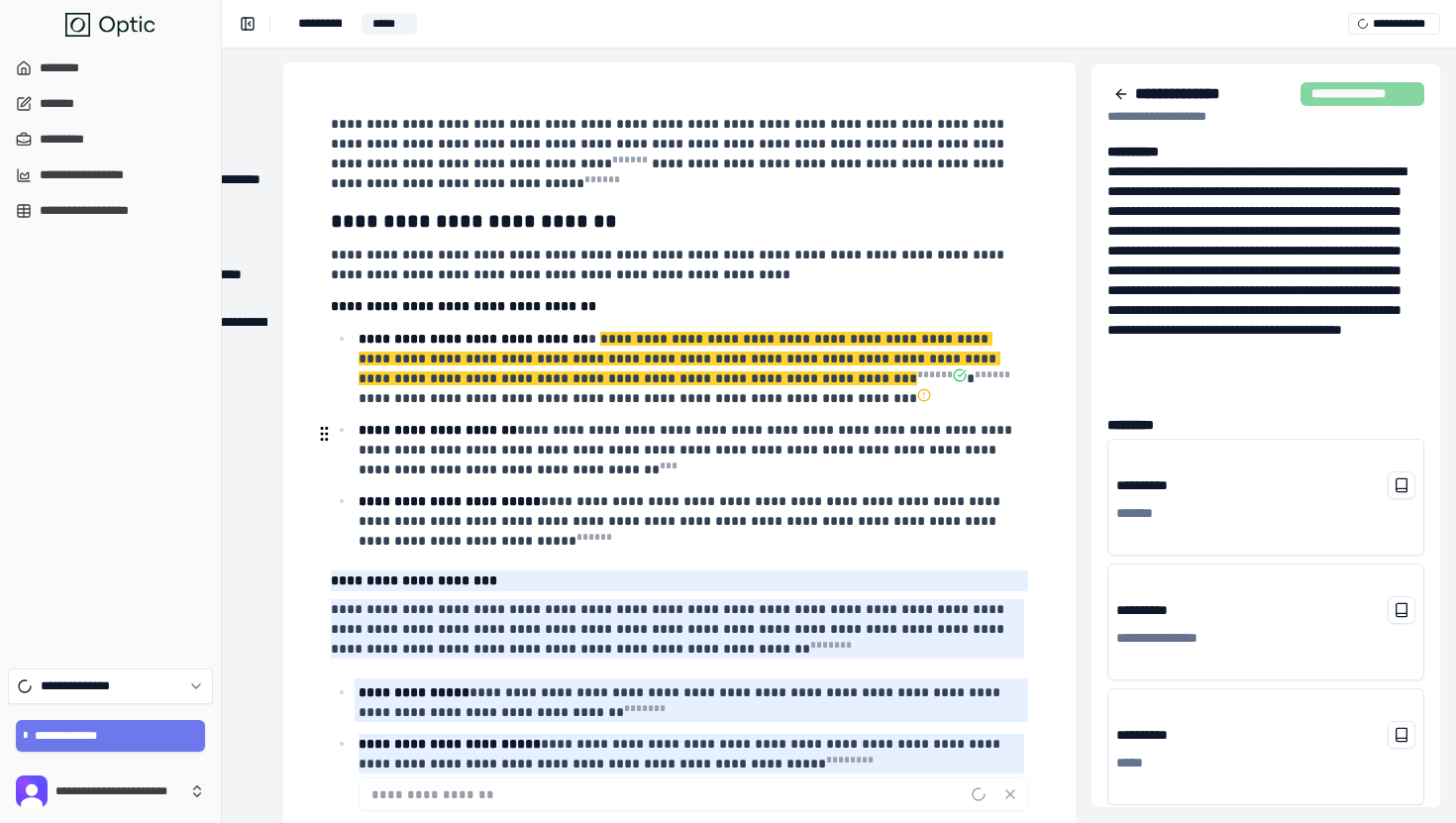 click on "**********" at bounding box center (691, 448) 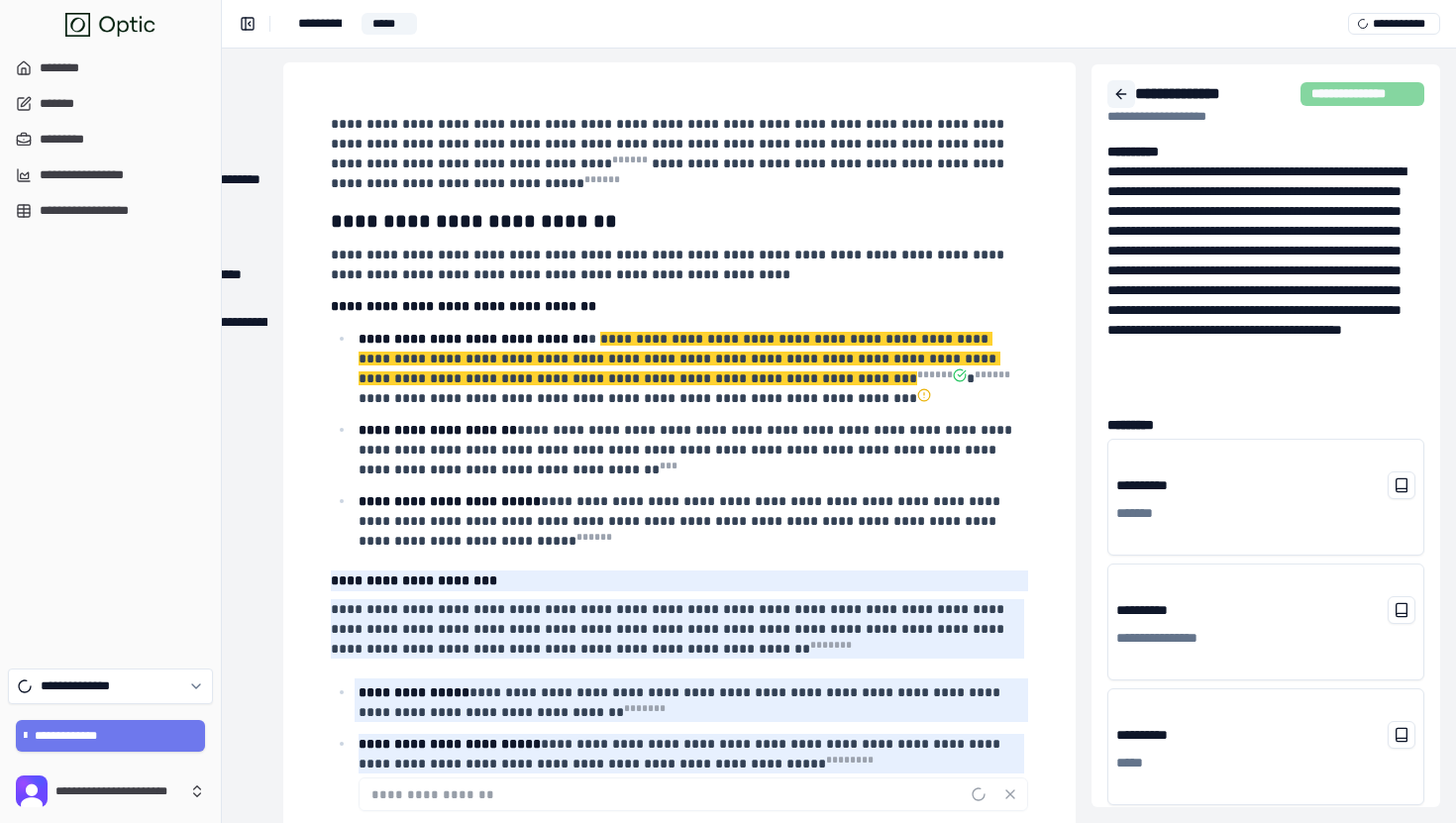 click at bounding box center [1121, 94] 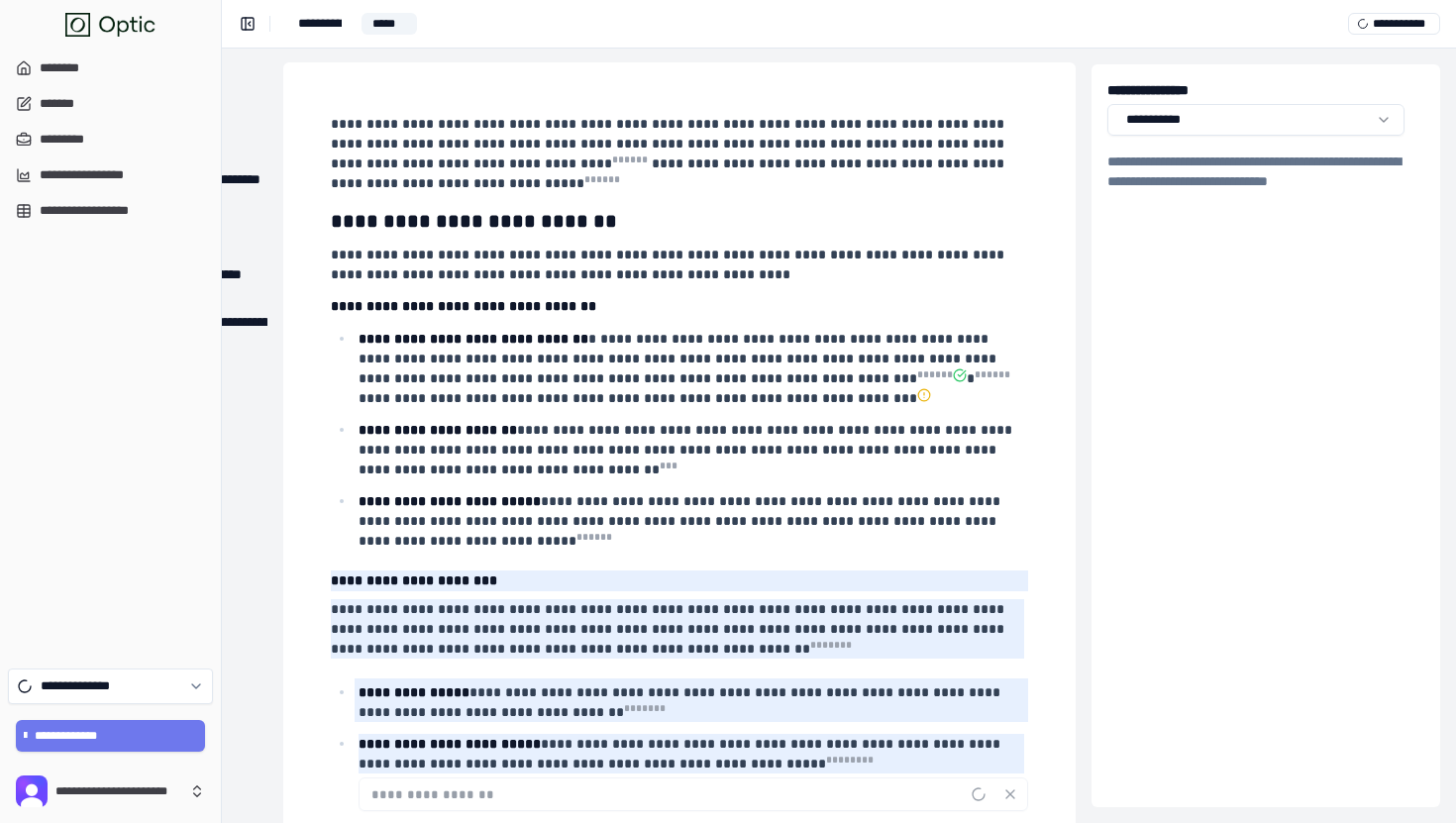 scroll, scrollTop: 2, scrollLeft: 228, axis: both 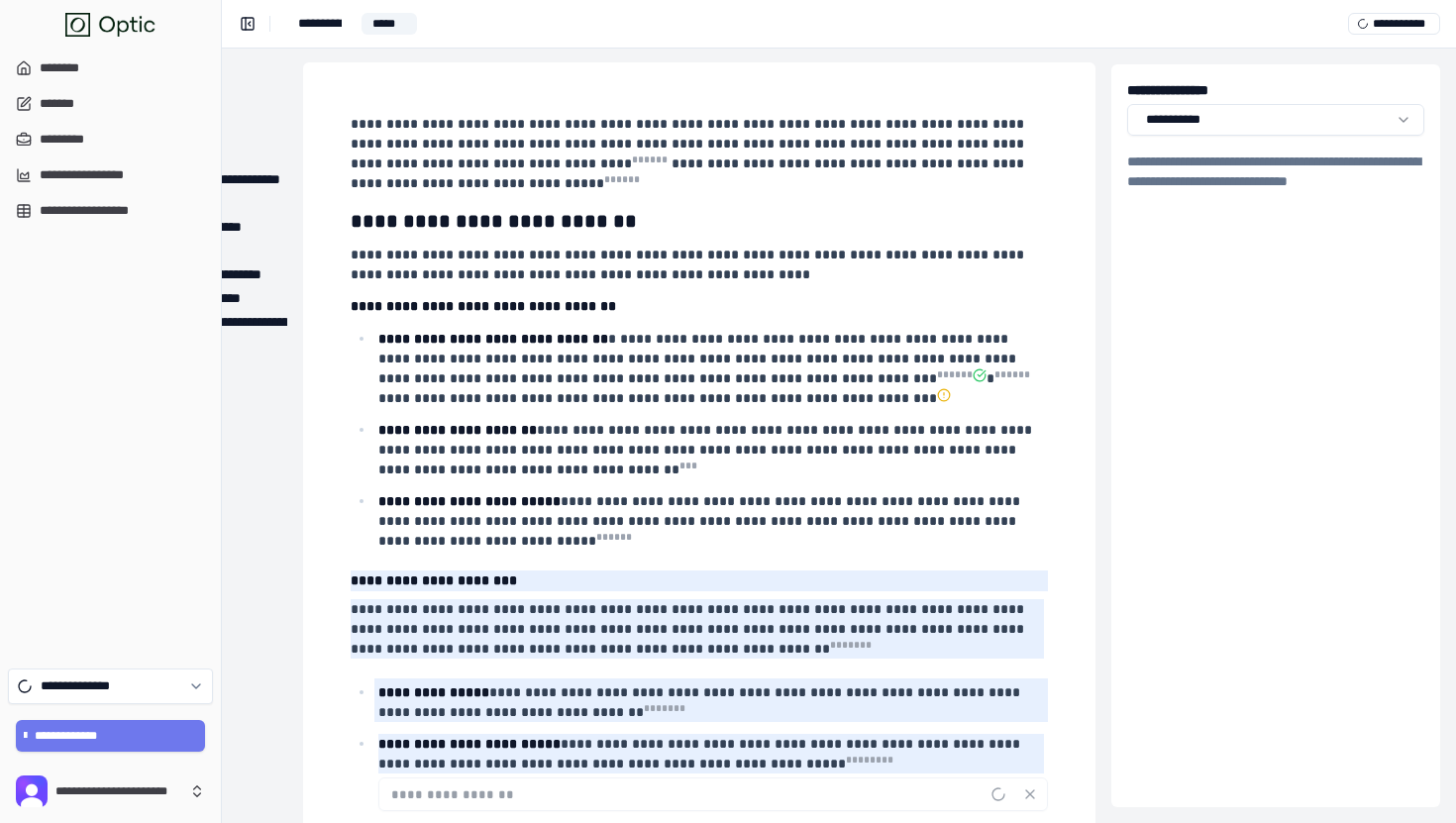 click on "**********" at bounding box center (699, 1145) 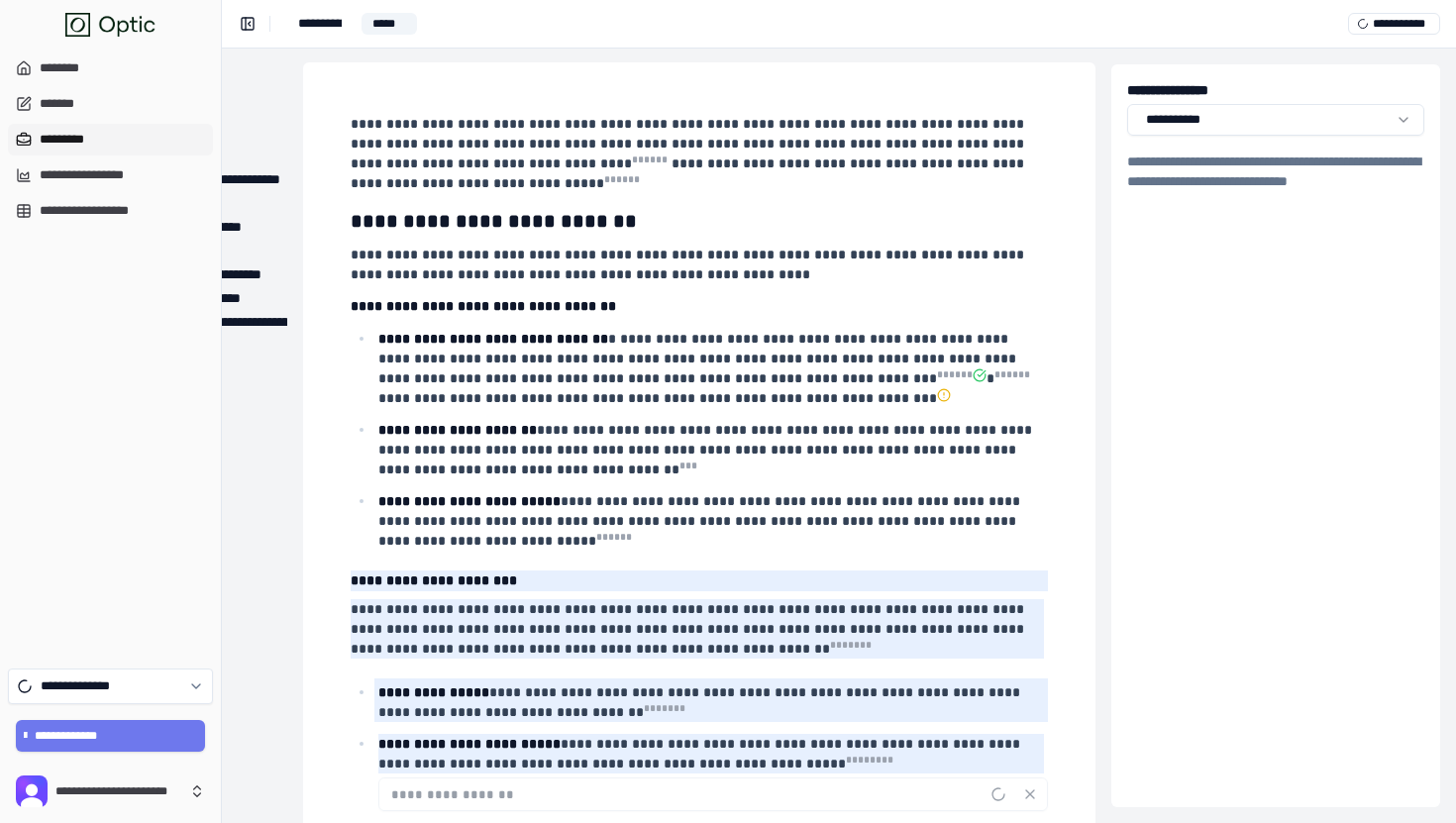 click on "*********" at bounding box center [110, 140] 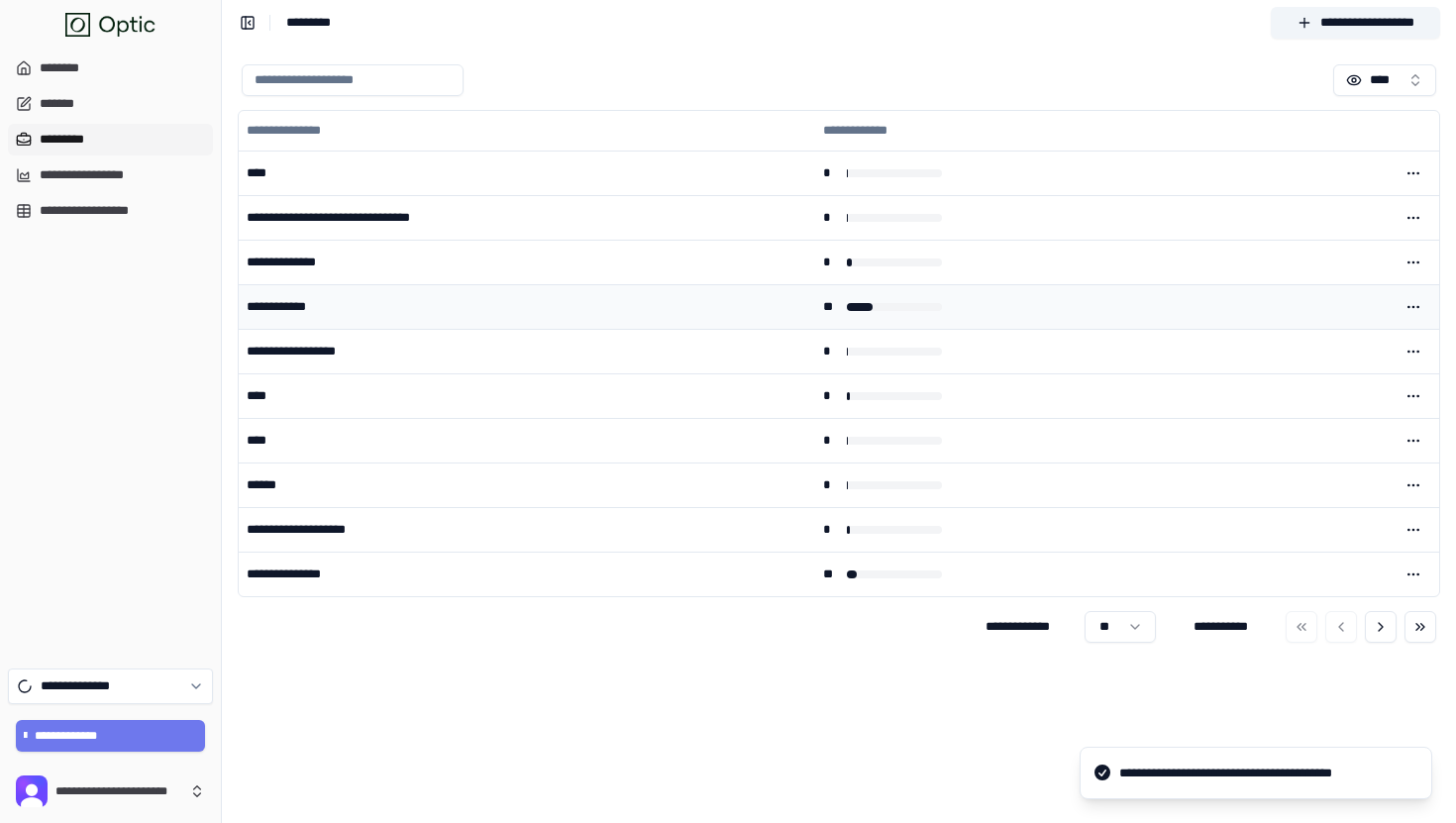 click on "**********" at bounding box center [527, 306] 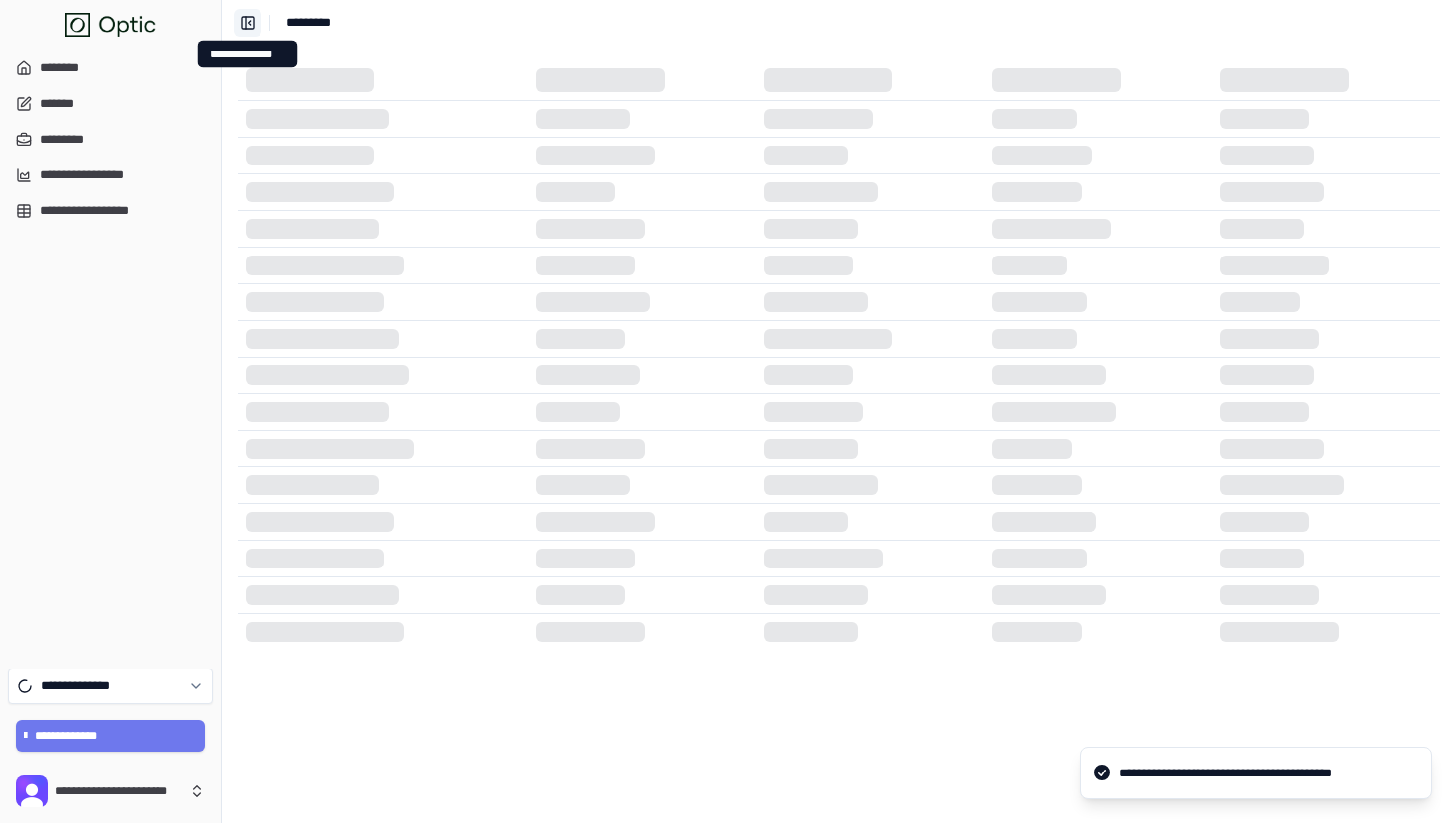click on "**********" at bounding box center [248, 23] 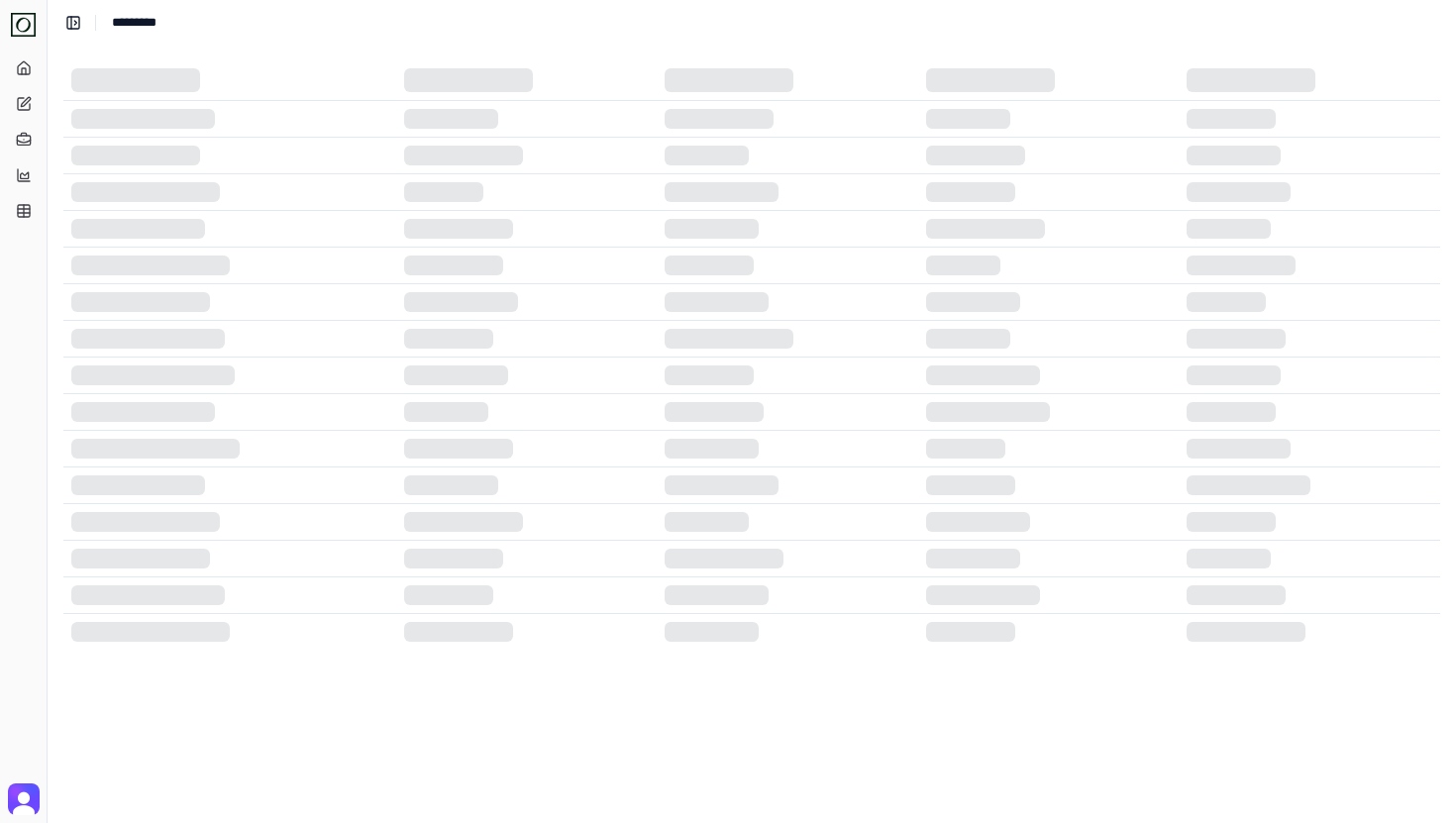 click on "**********" at bounding box center (752, 22) 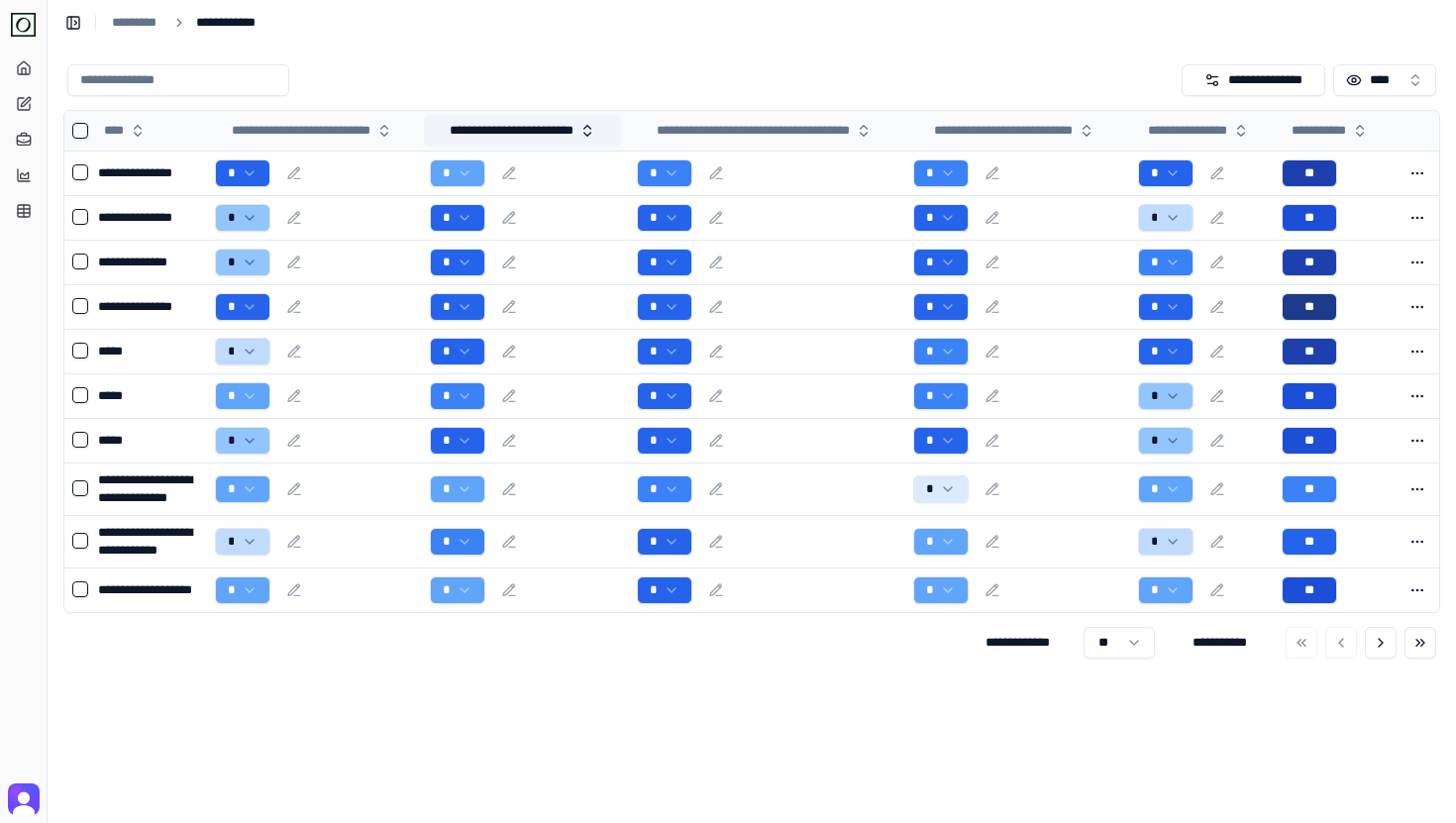 click on "**********" at bounding box center [522, 131] 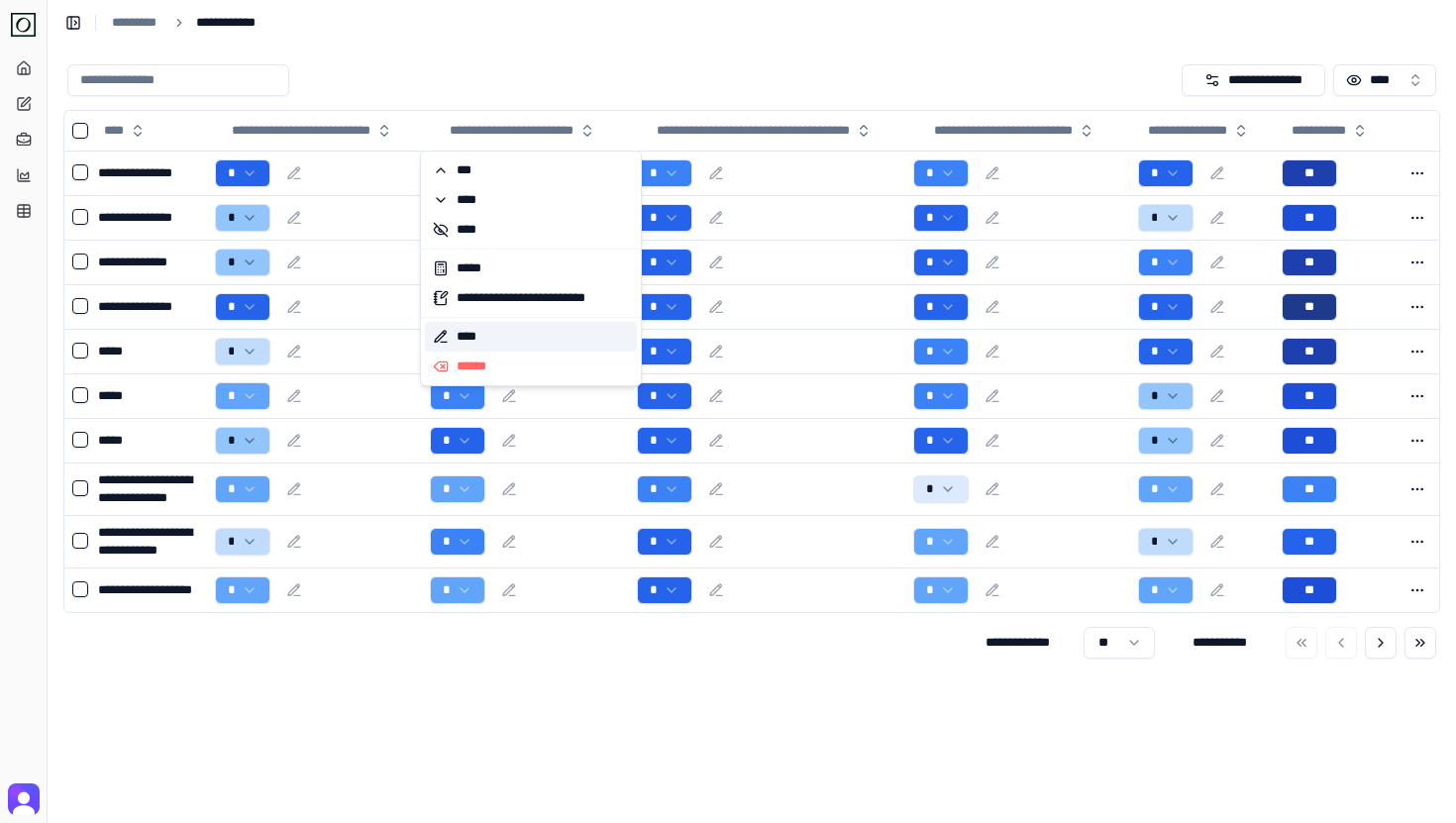 click on "****" at bounding box center [531, 337] 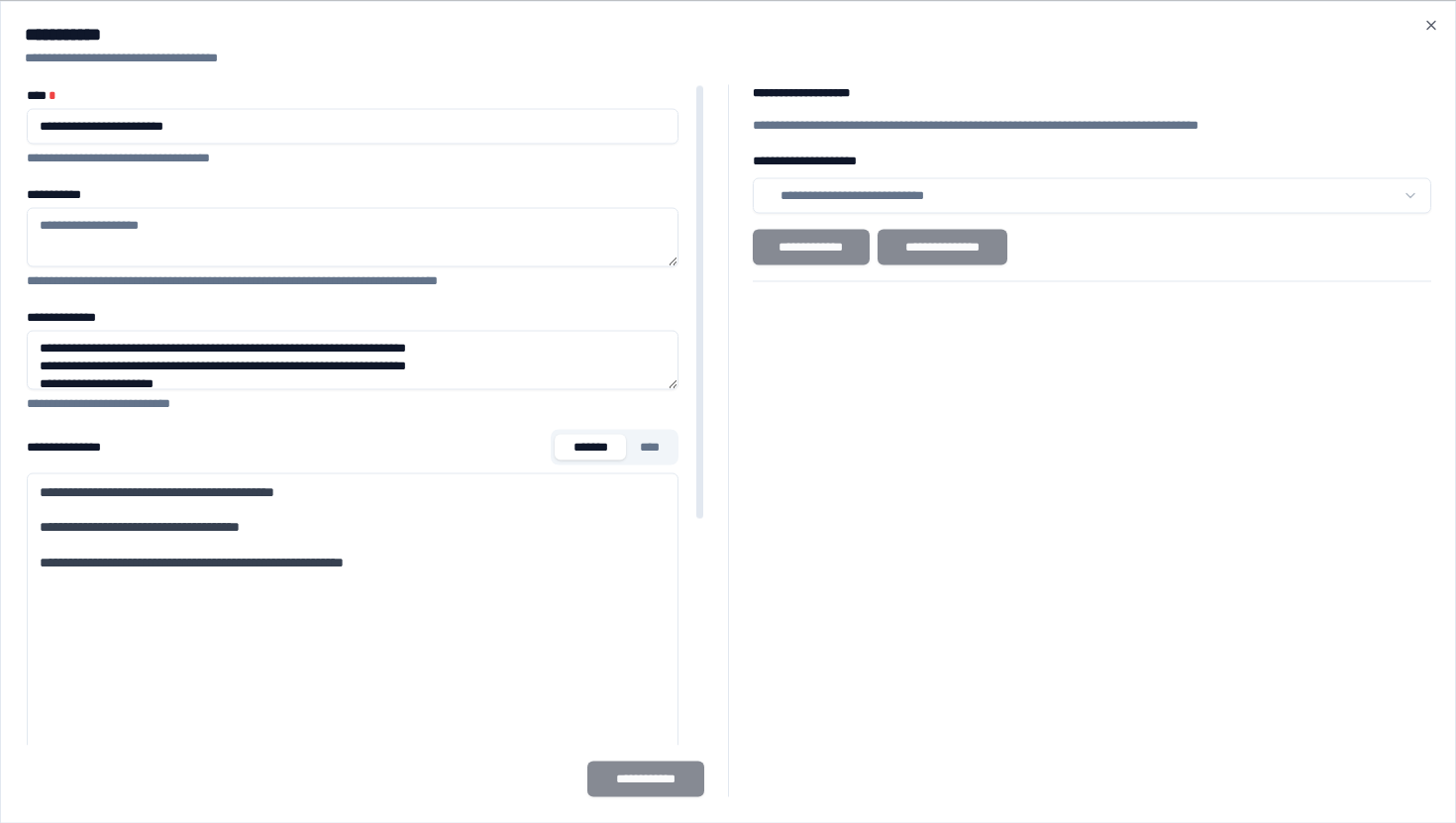 click on "**********" at bounding box center [353, 237] 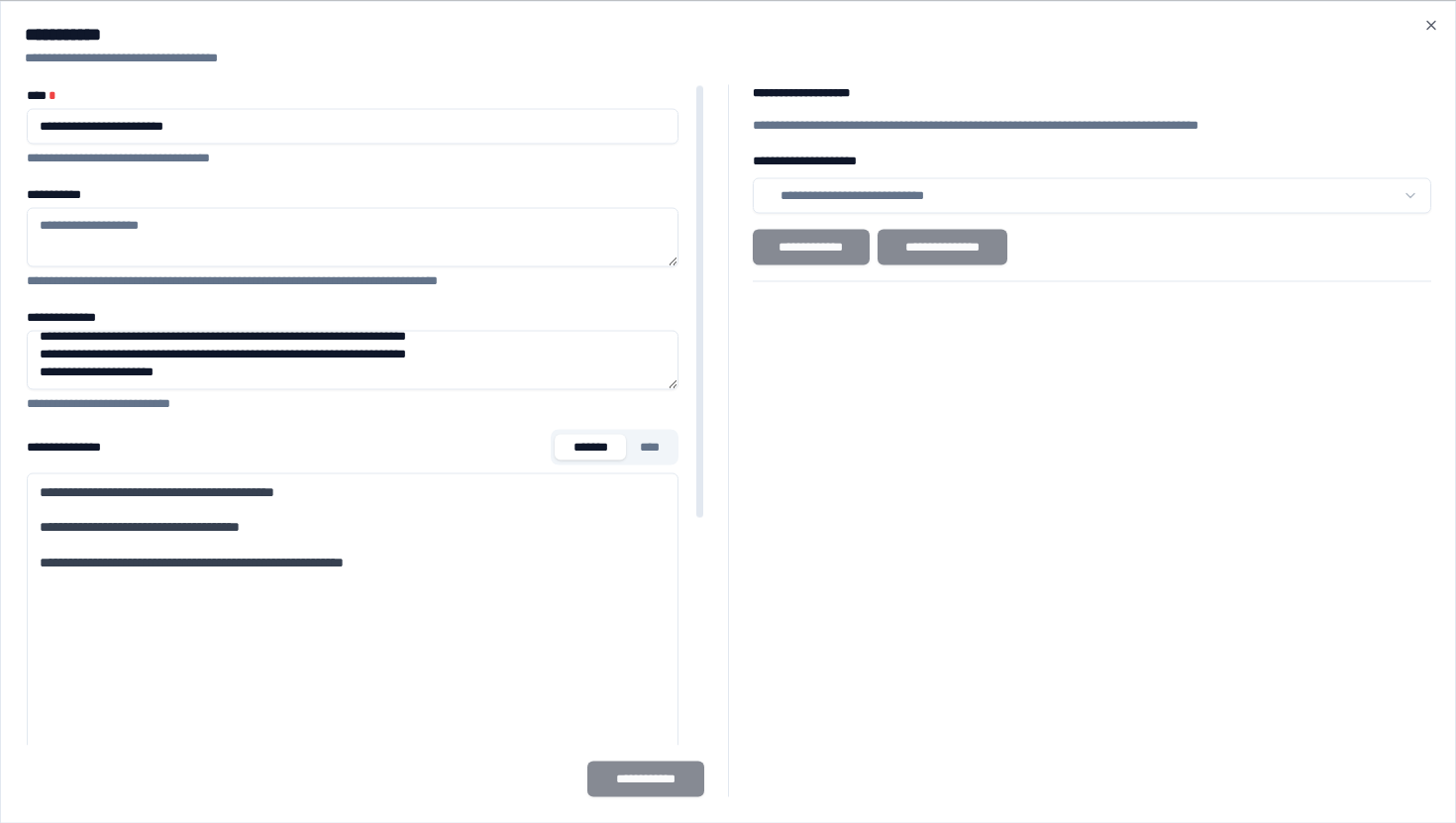 scroll, scrollTop: 0, scrollLeft: 0, axis: both 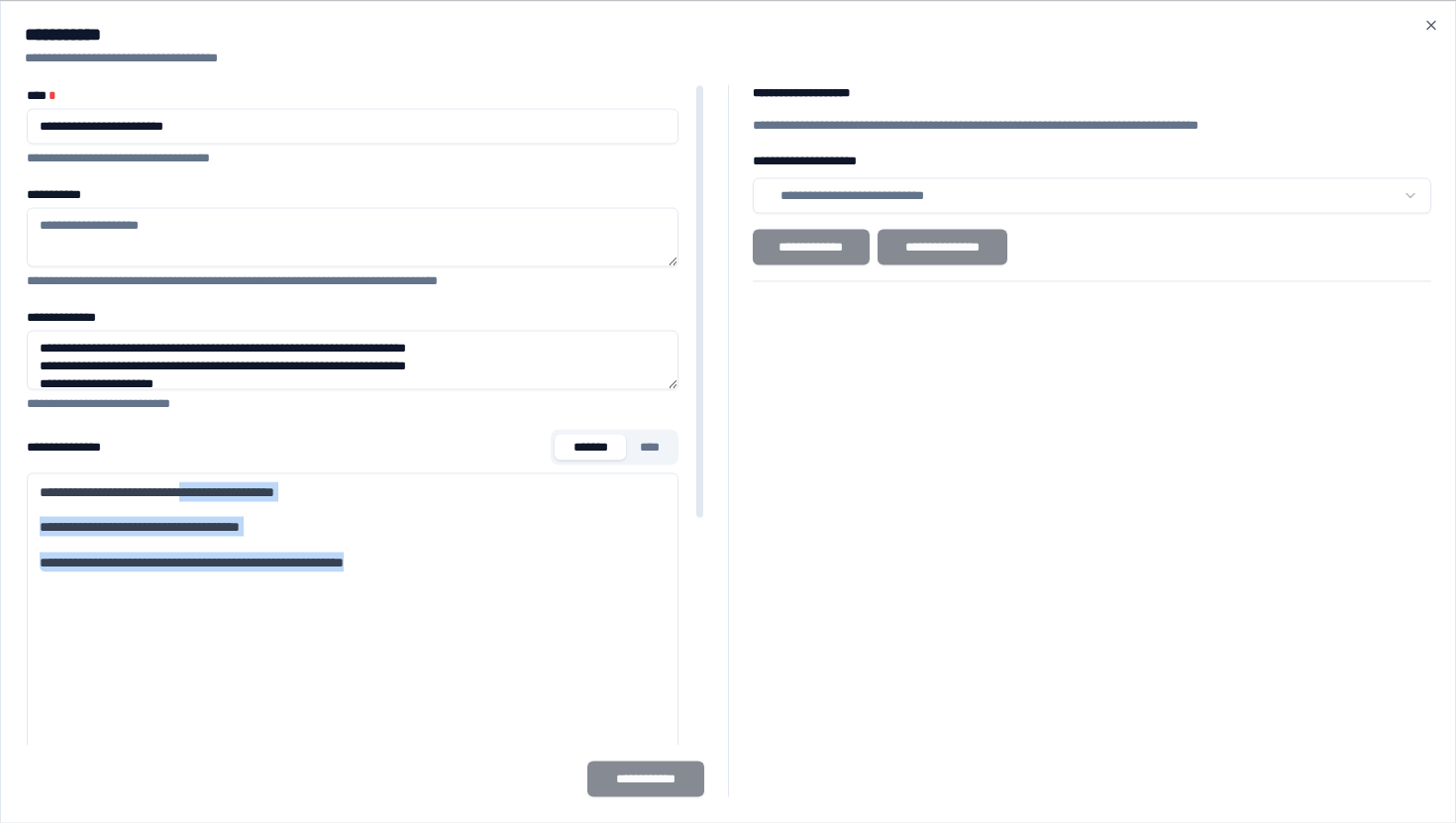 drag, startPoint x: 208, startPoint y: 481, endPoint x: 448, endPoint y: 586, distance: 261.9637 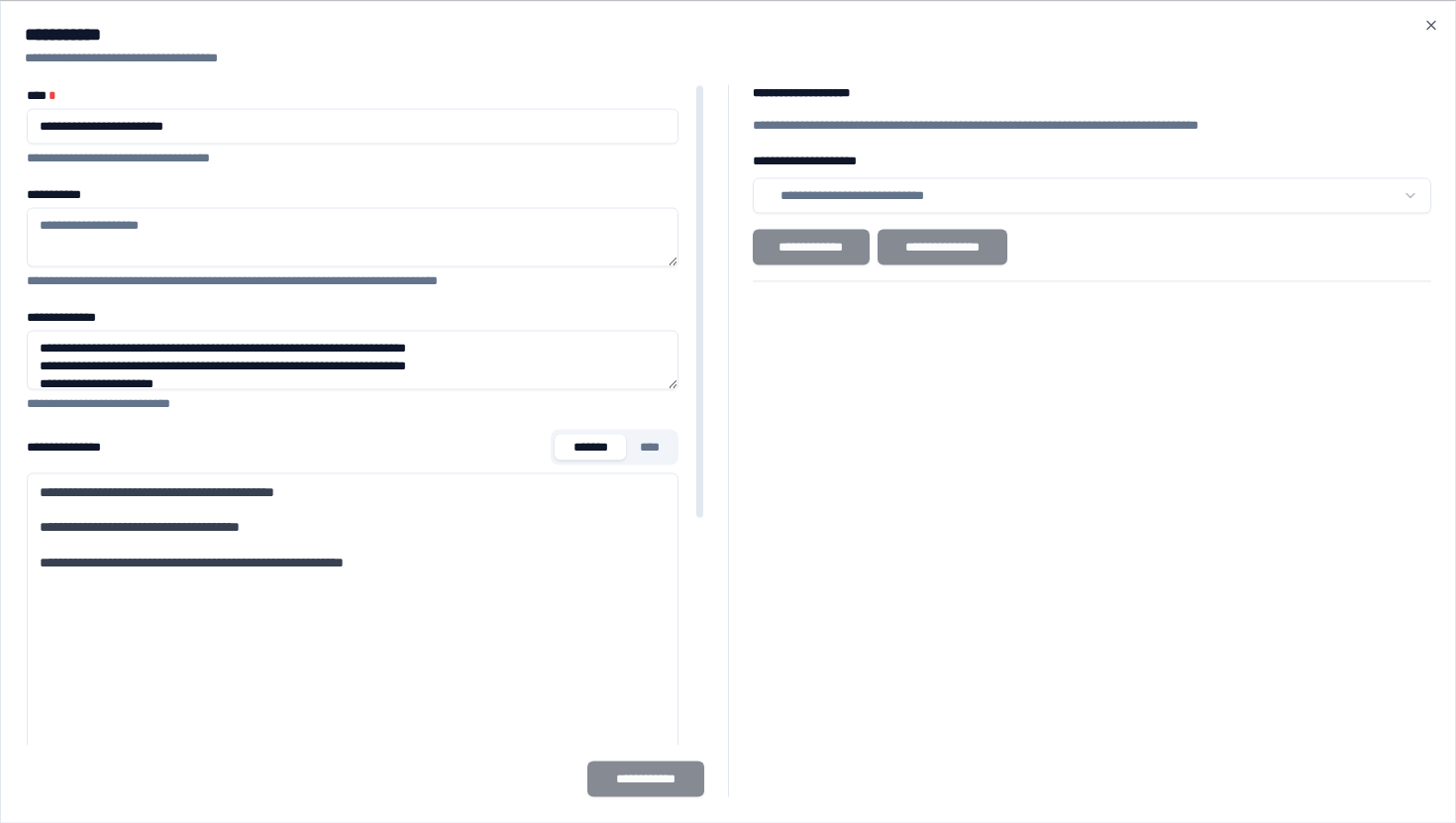 click on "**********" at bounding box center [353, 770] 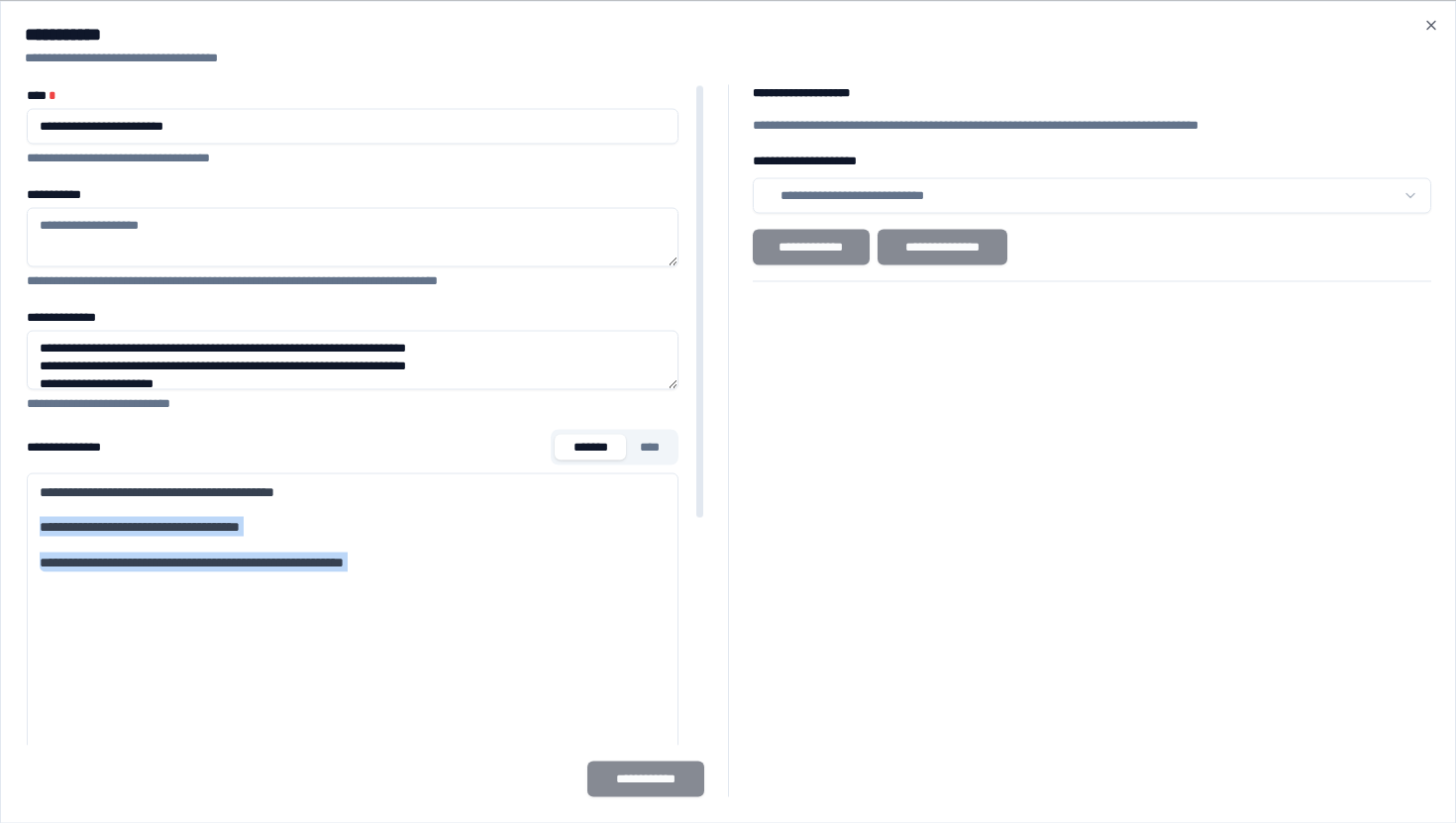 drag, startPoint x: 448, startPoint y: 586, endPoint x: 100, endPoint y: 501, distance: 358.23037 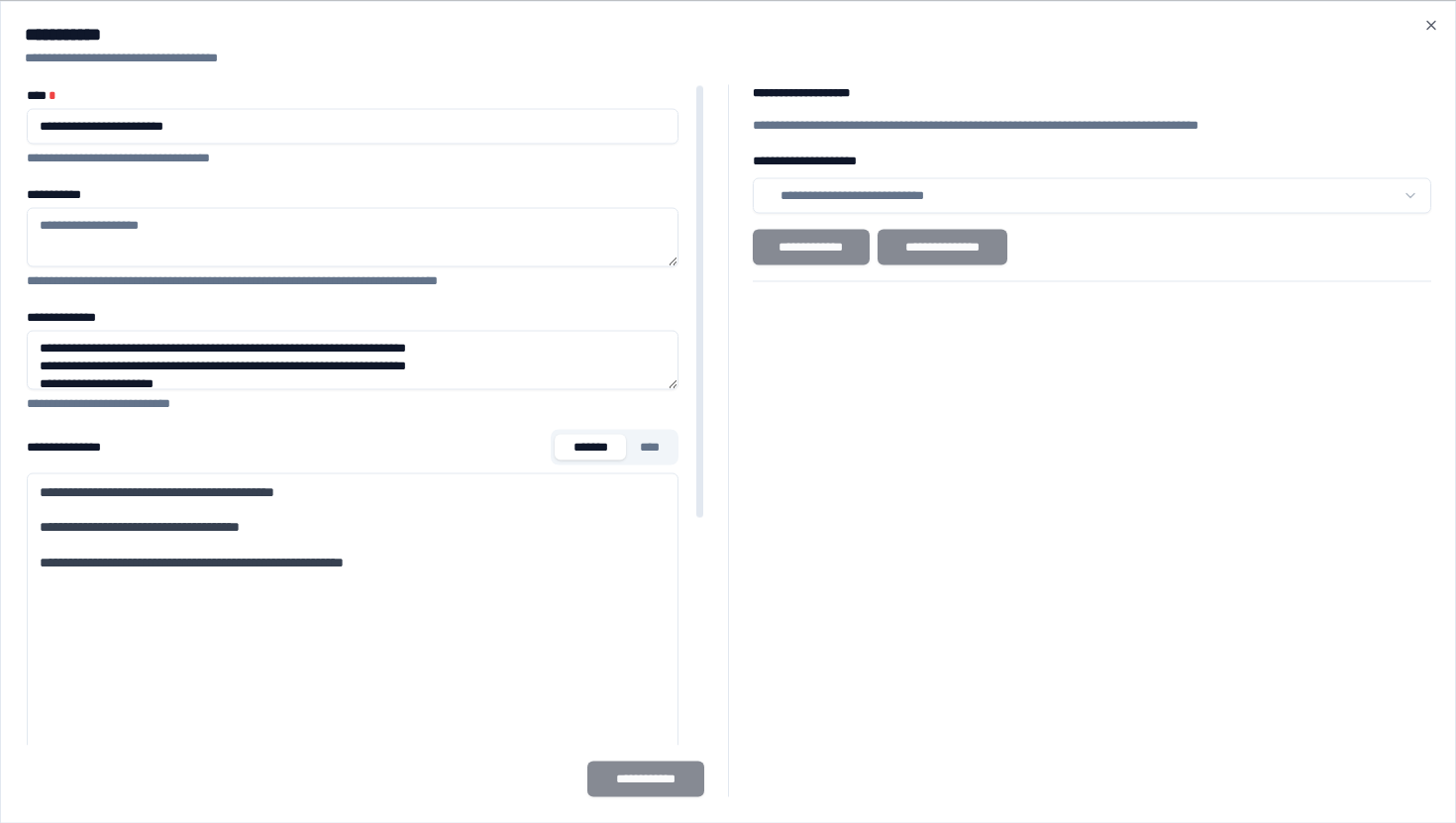 click on "**********" at bounding box center (353, 491) 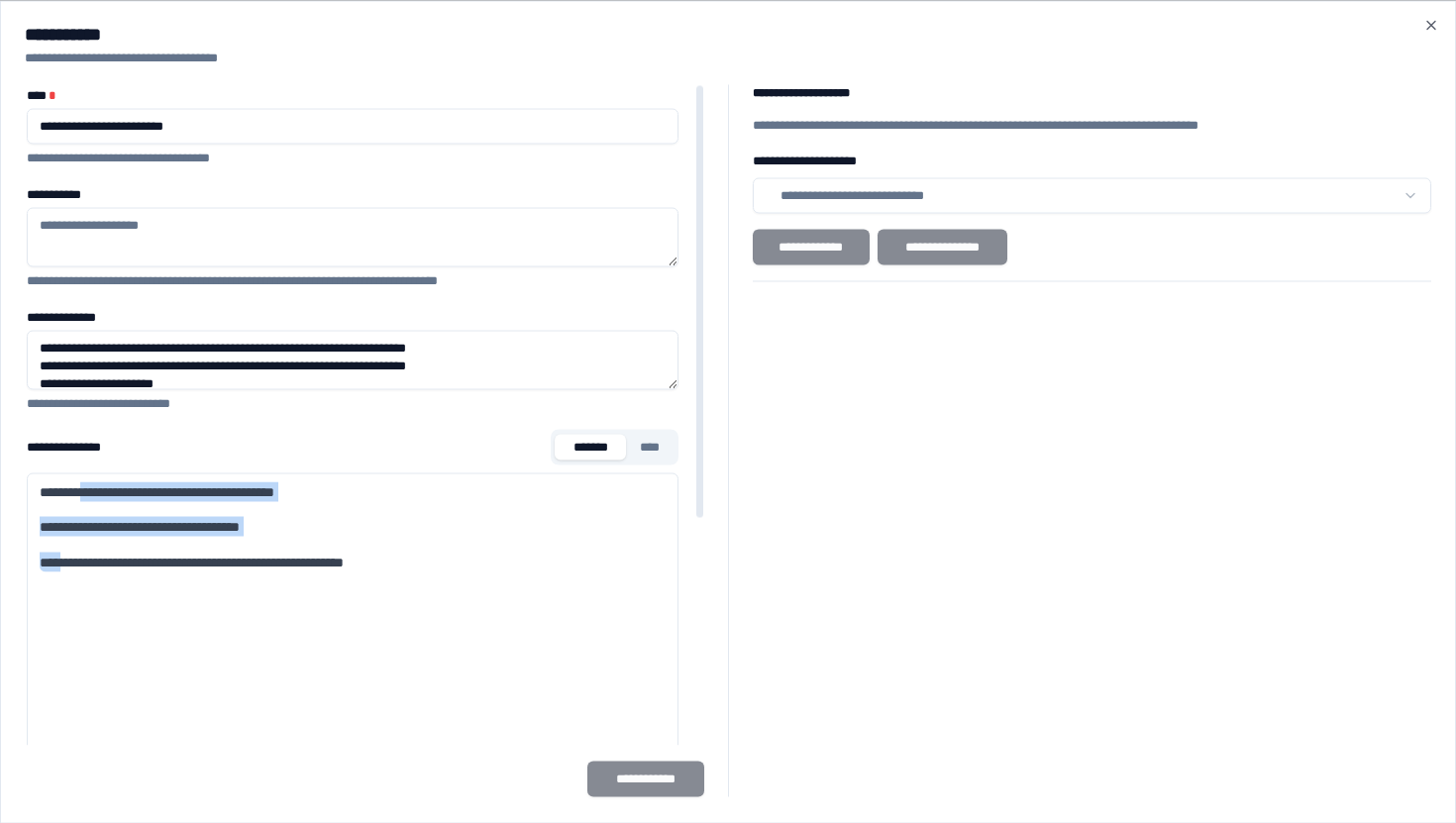 drag, startPoint x: 93, startPoint y: 492, endPoint x: 403, endPoint y: 551, distance: 315.56457 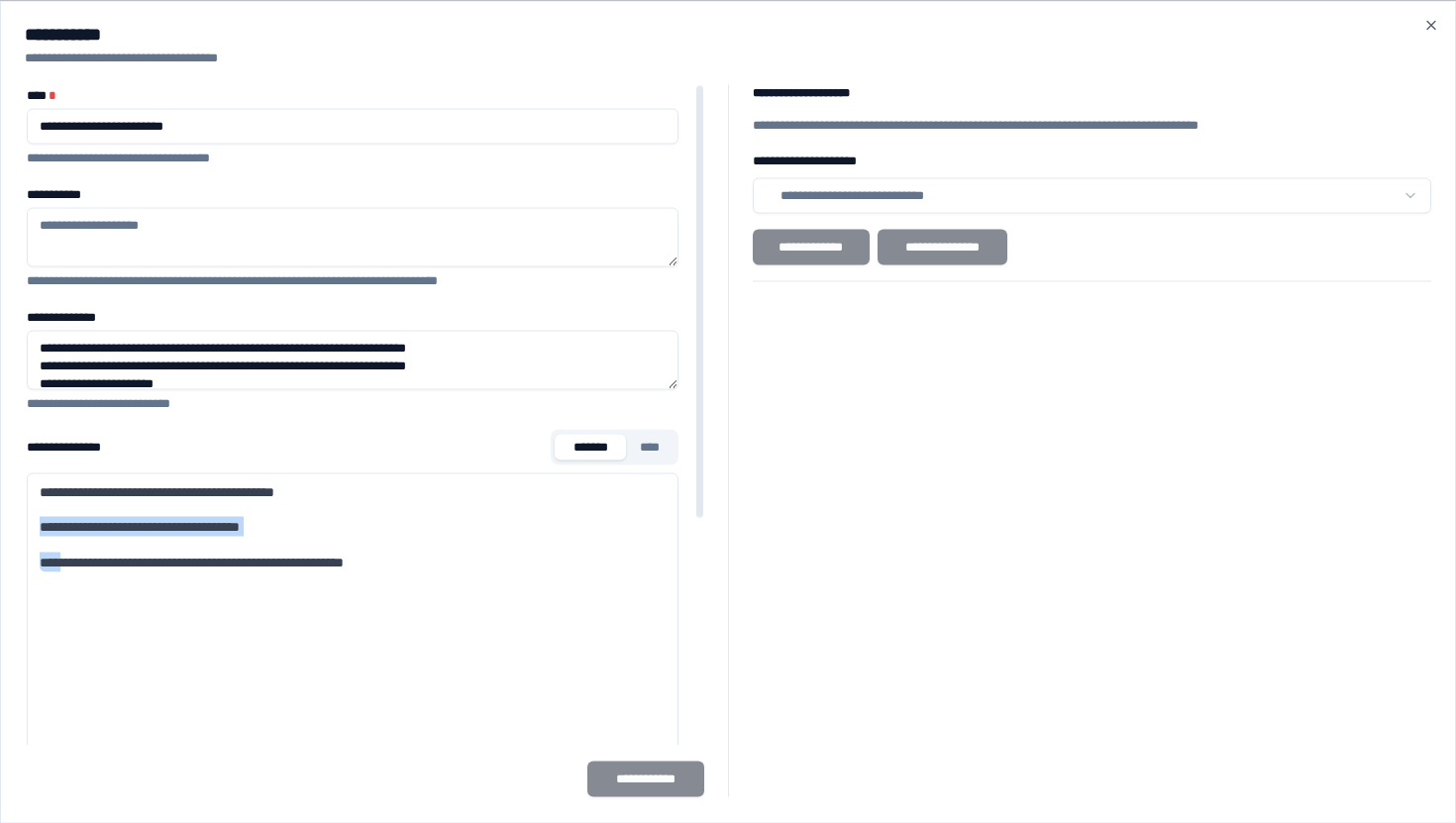 drag, startPoint x: 403, startPoint y: 551, endPoint x: 189, endPoint y: 487, distance: 223.36517 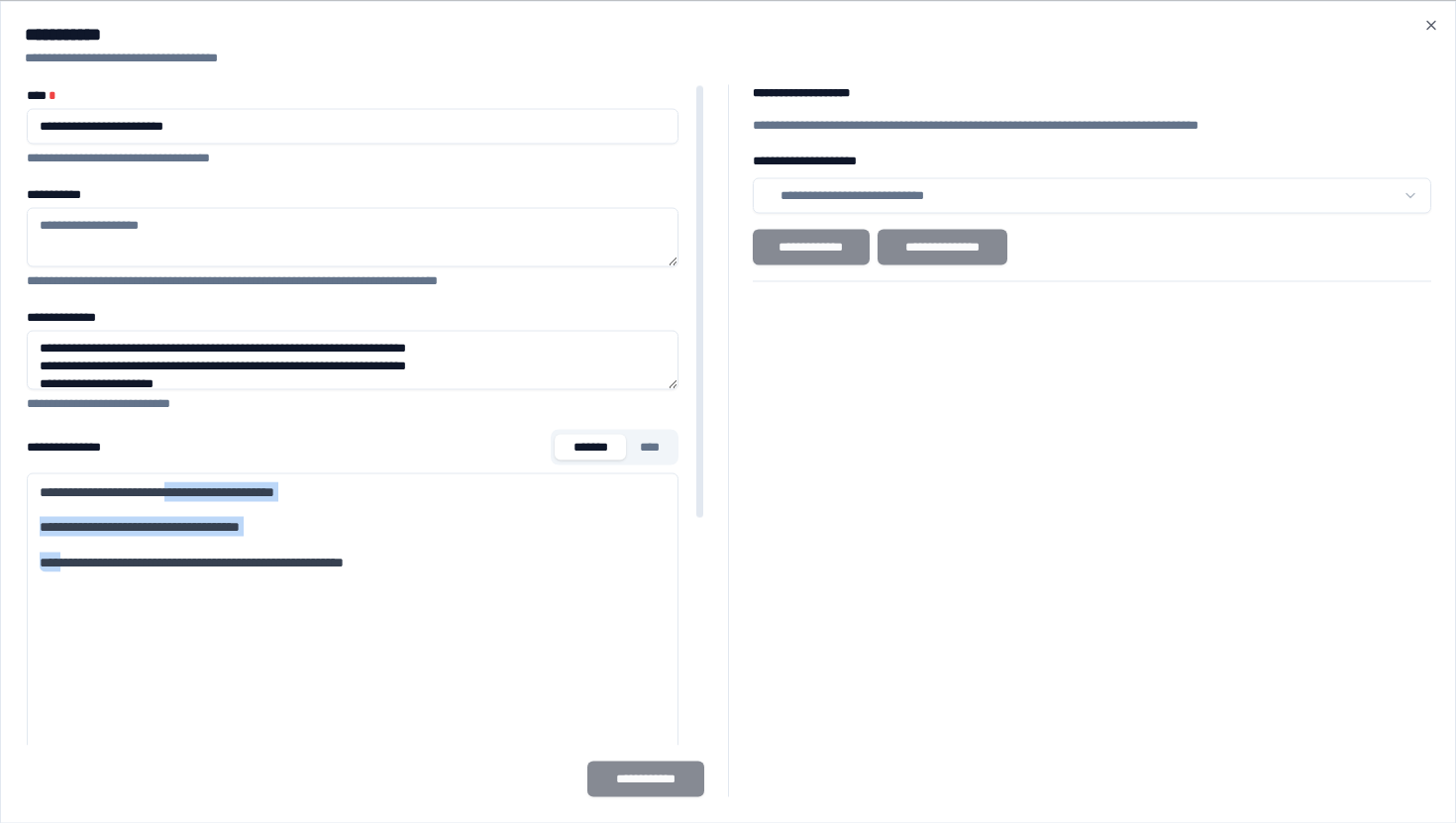 click on "**********" at bounding box center (353, 491) 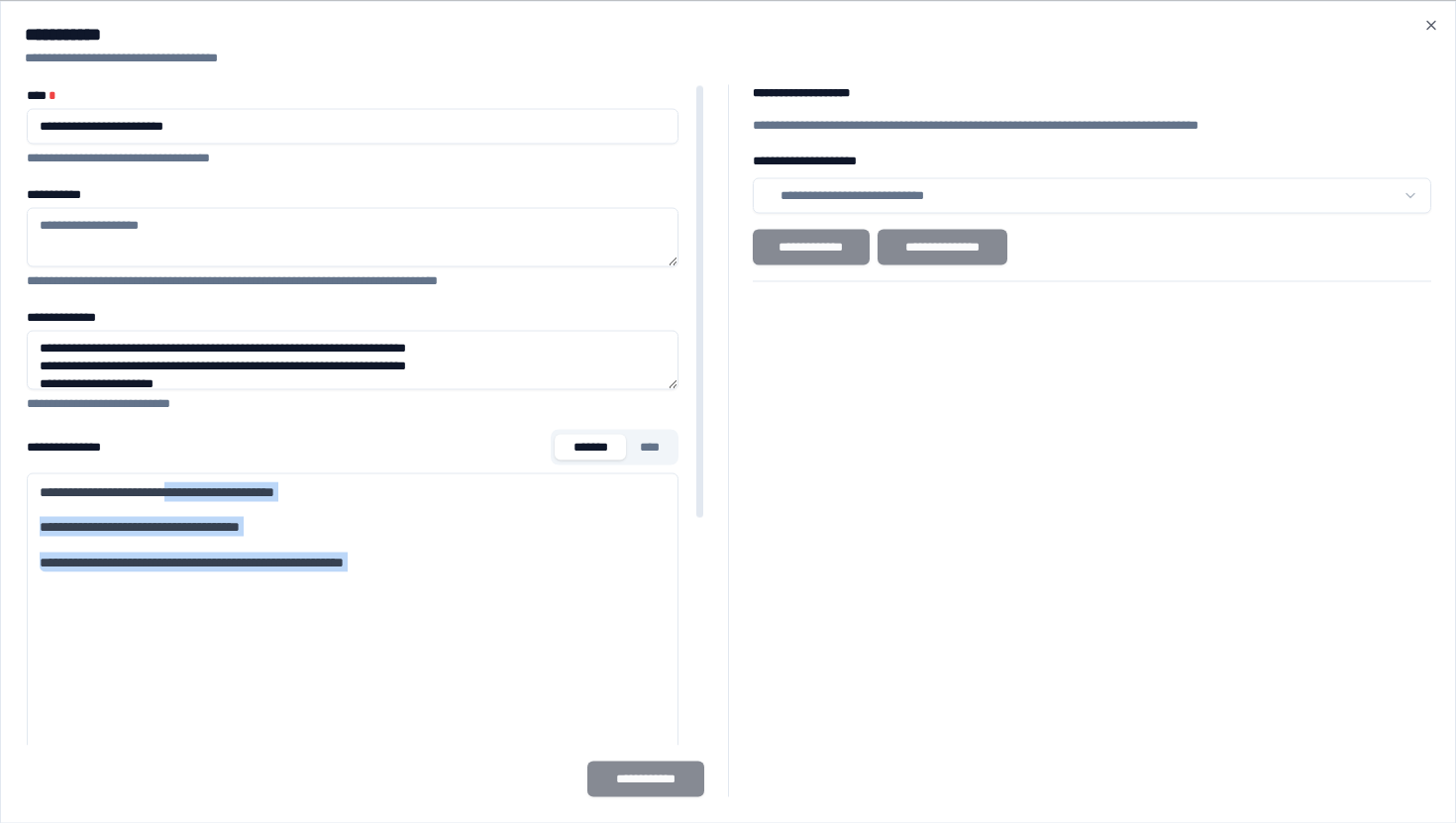 drag, startPoint x: 189, startPoint y: 487, endPoint x: 416, endPoint y: 592, distance: 250.10798 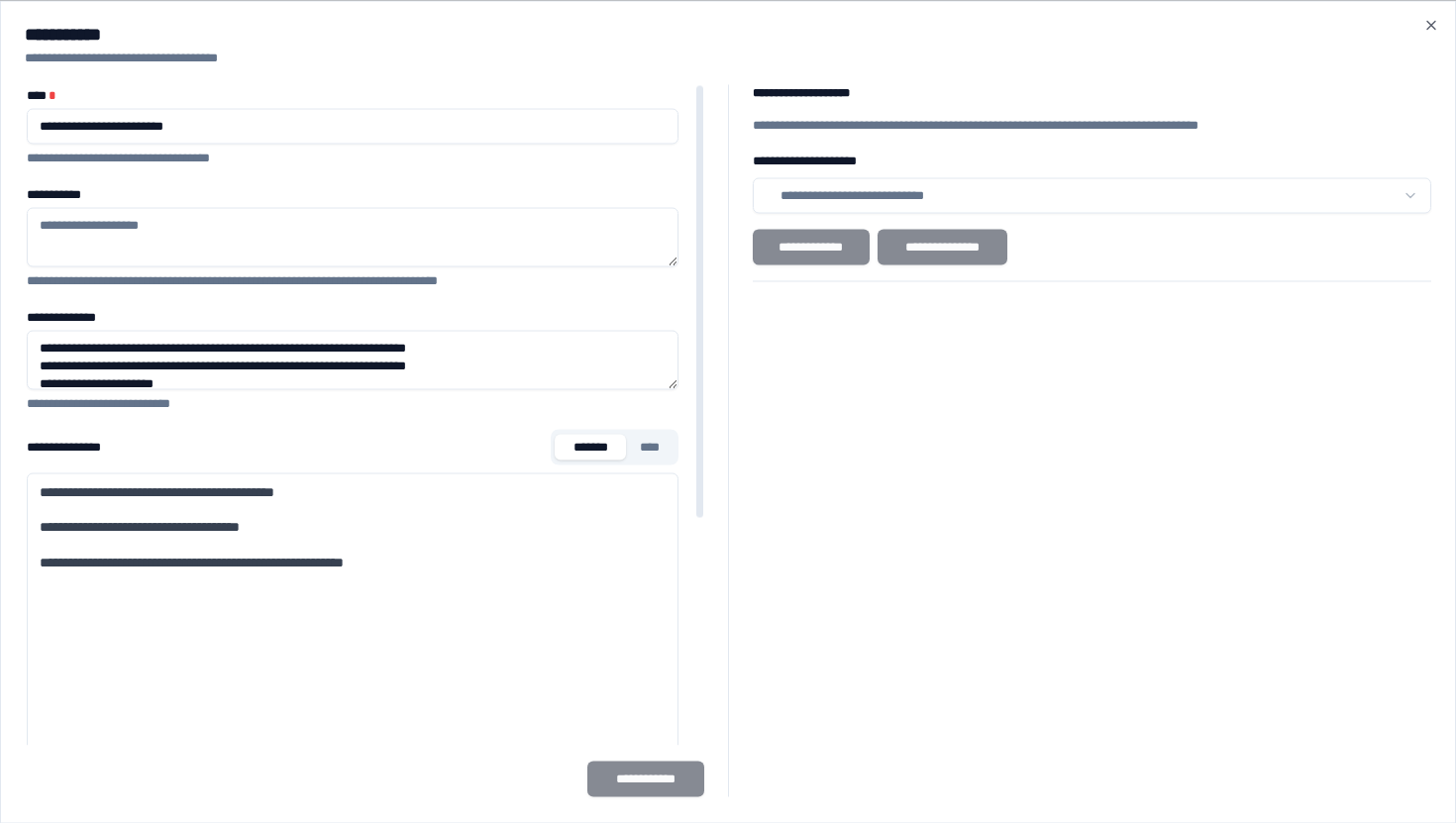 click on "**********" at bounding box center (728, 411) 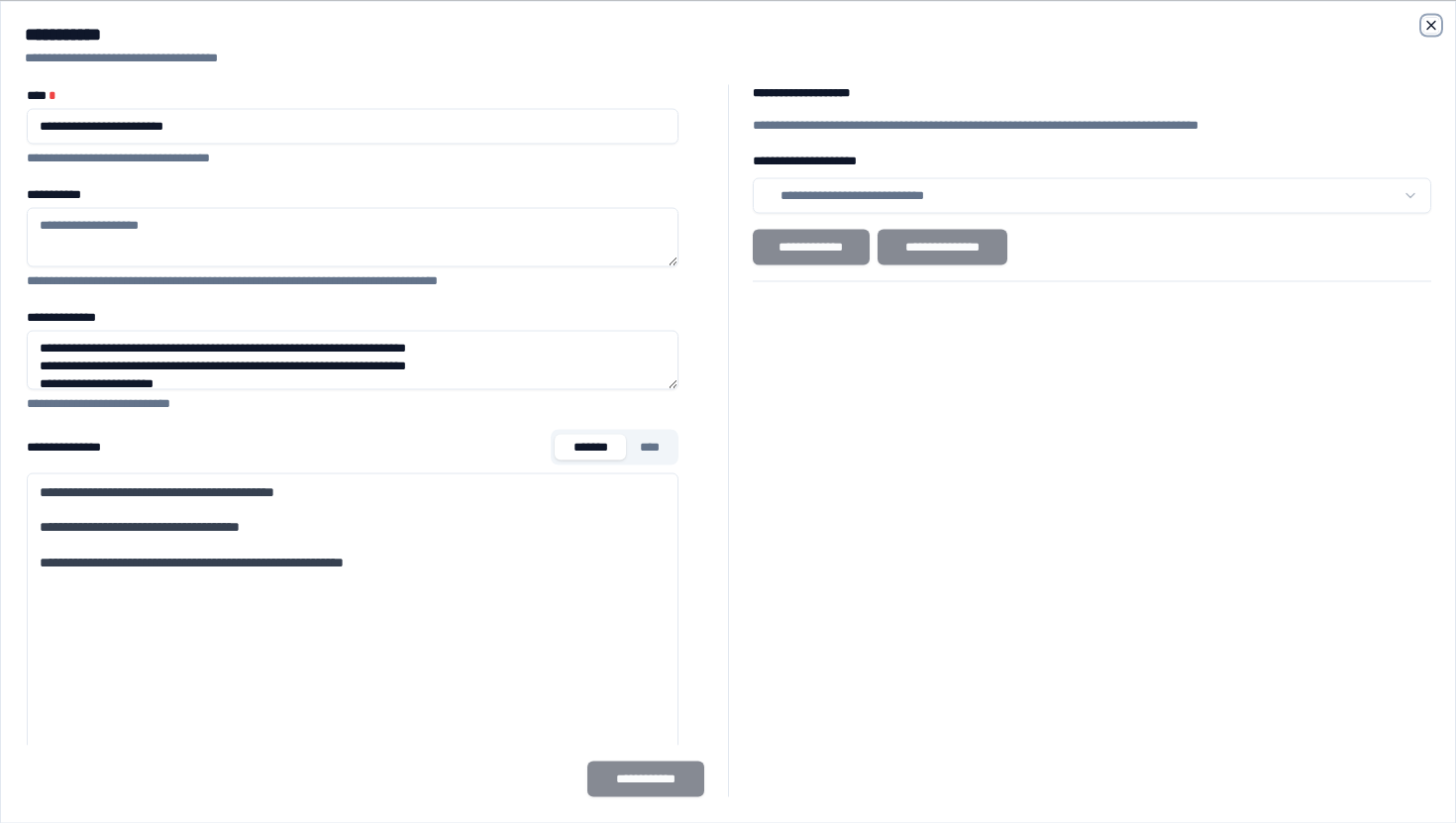 click 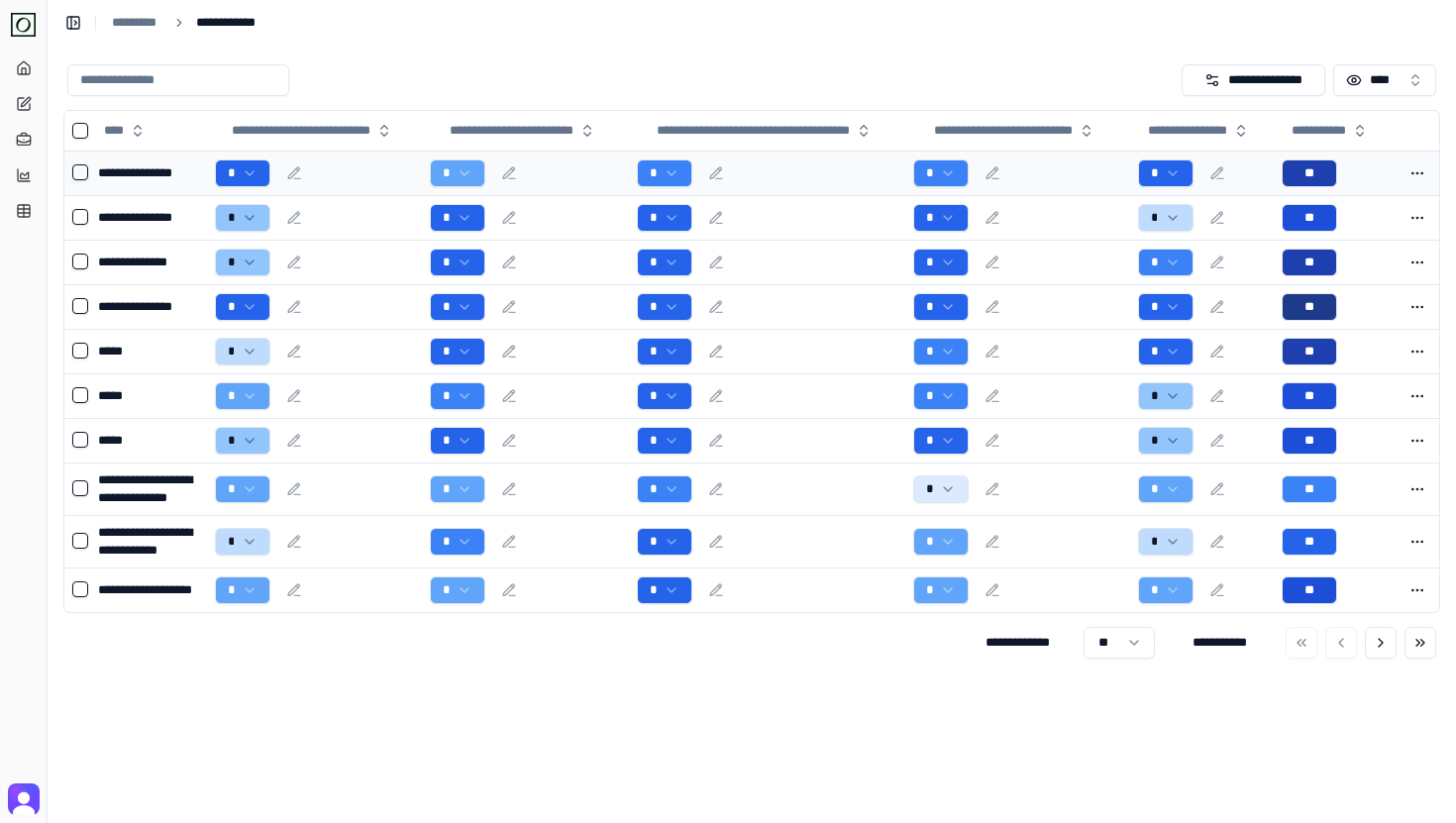 click on "*" at bounding box center (767, 173) 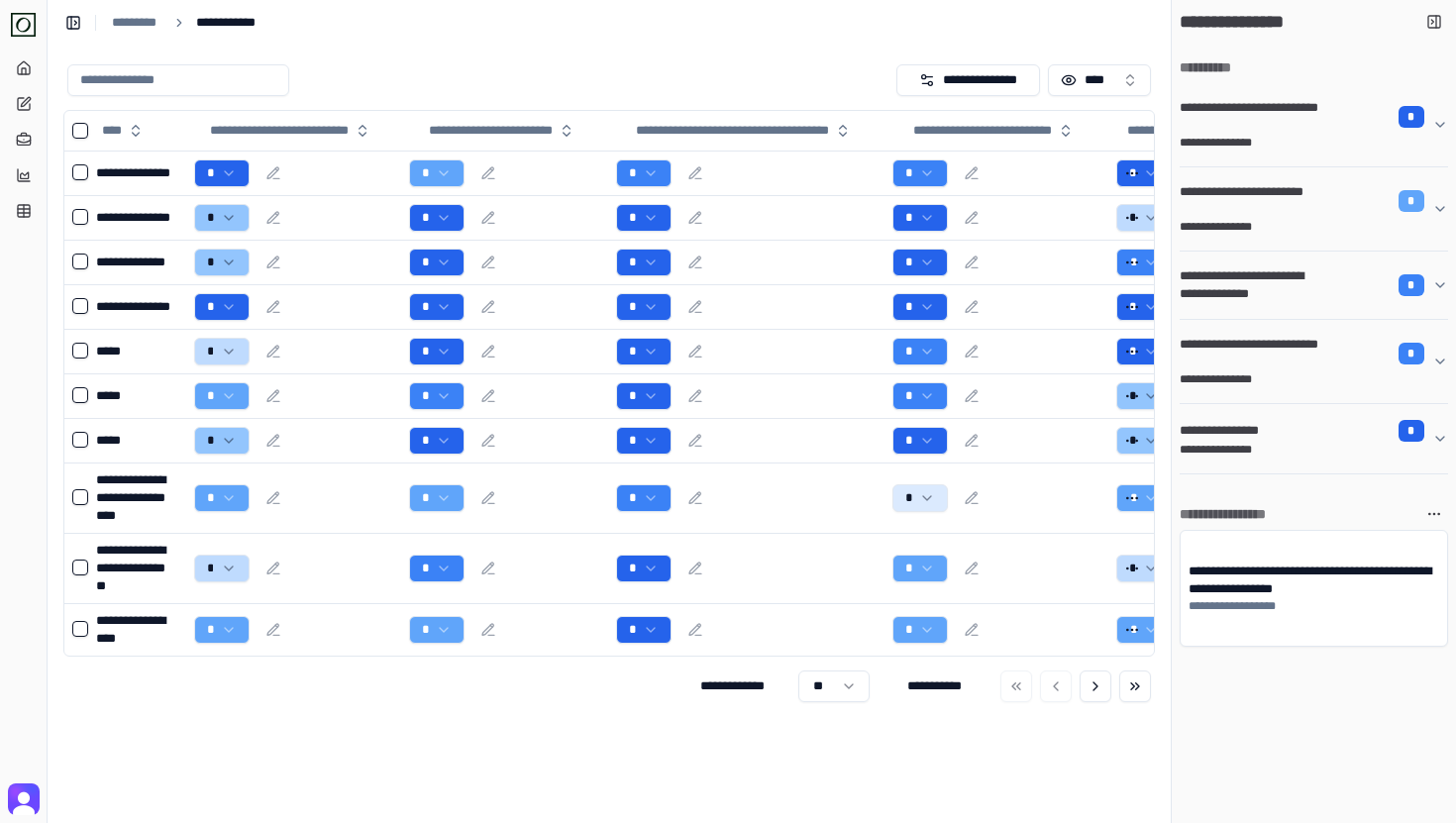 click on "**********" at bounding box center (1251, 354) 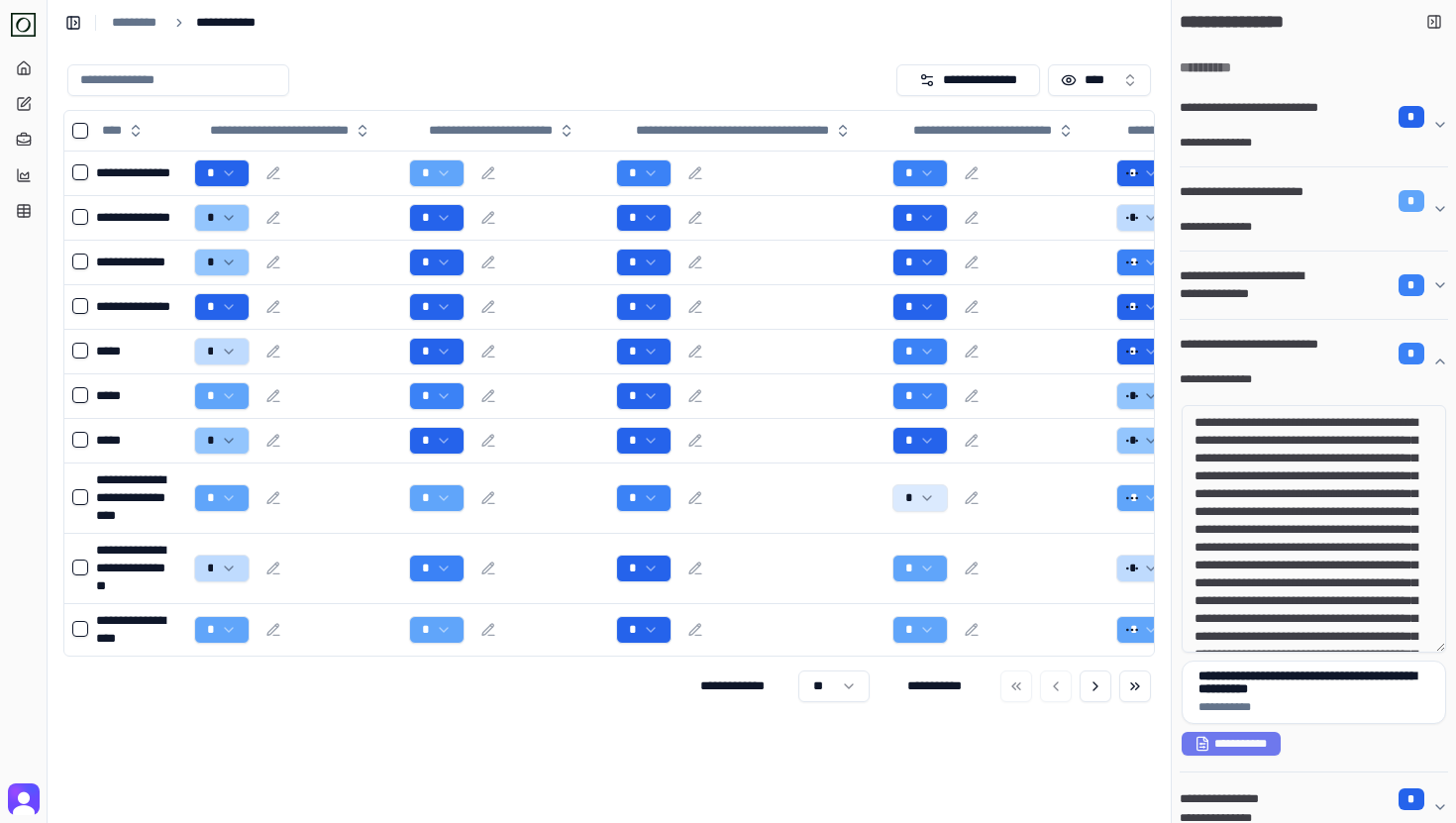 click on "**********" at bounding box center [1251, 354] 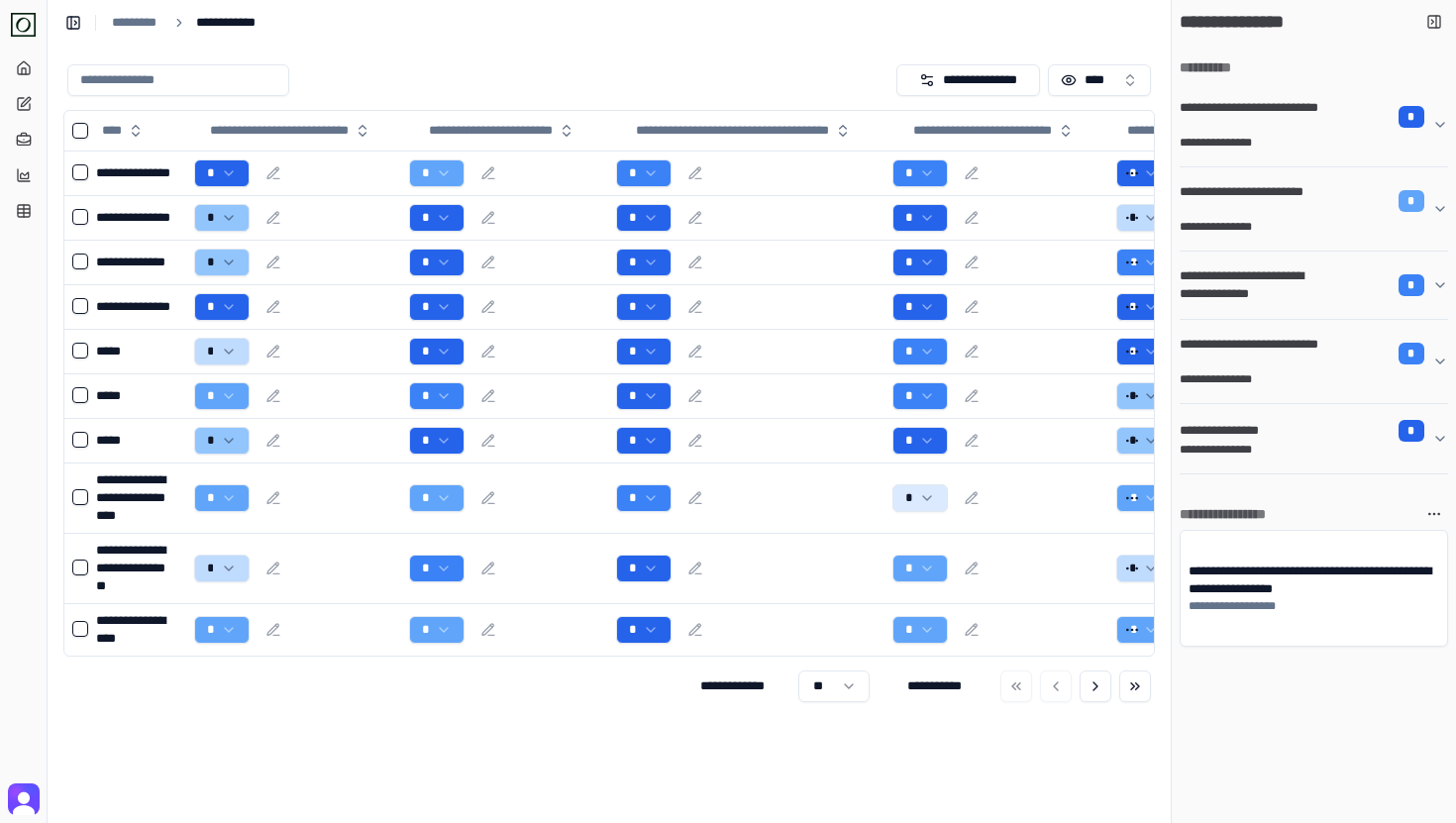 click on "**********" at bounding box center (1251, 354) 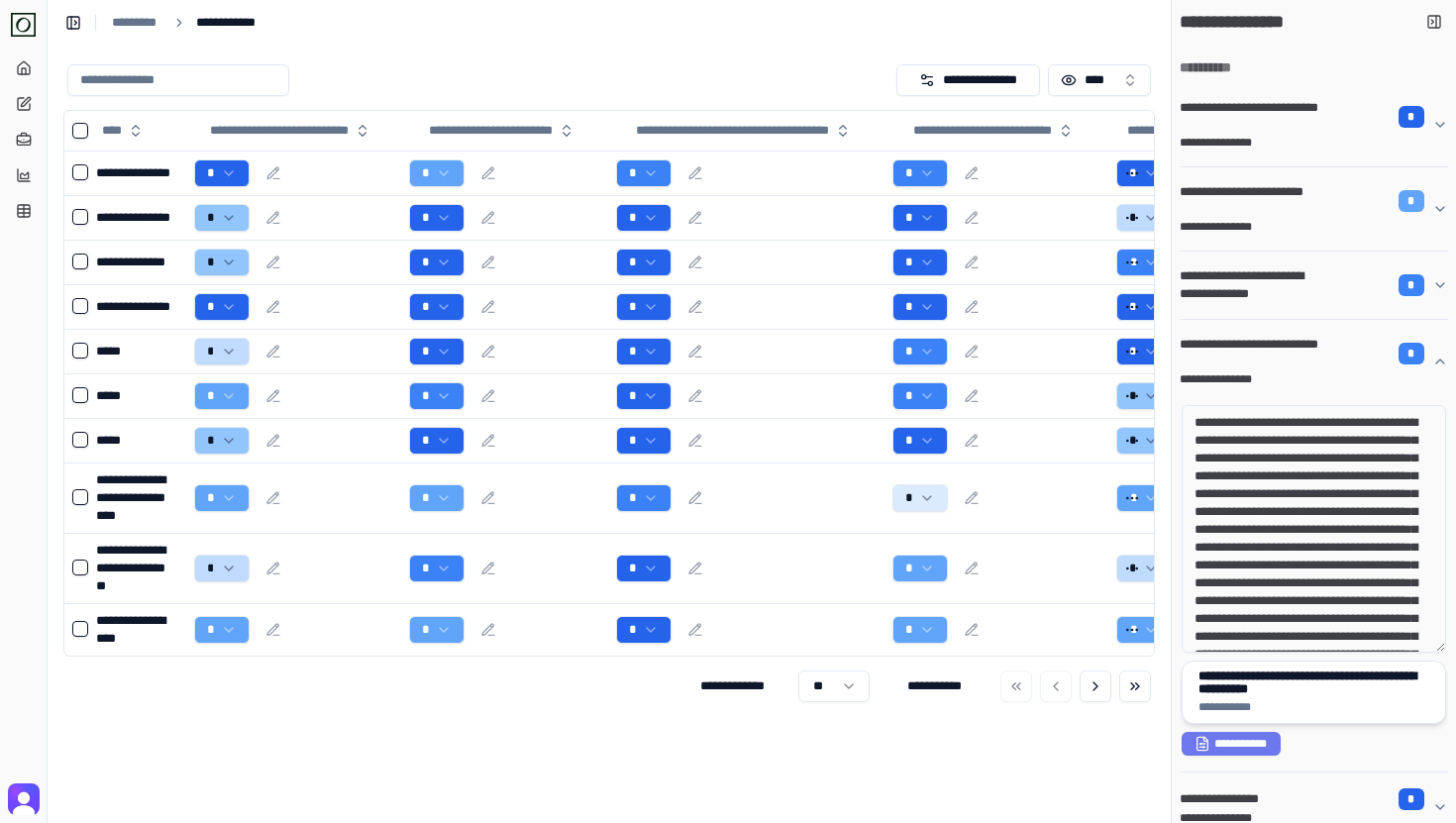 type 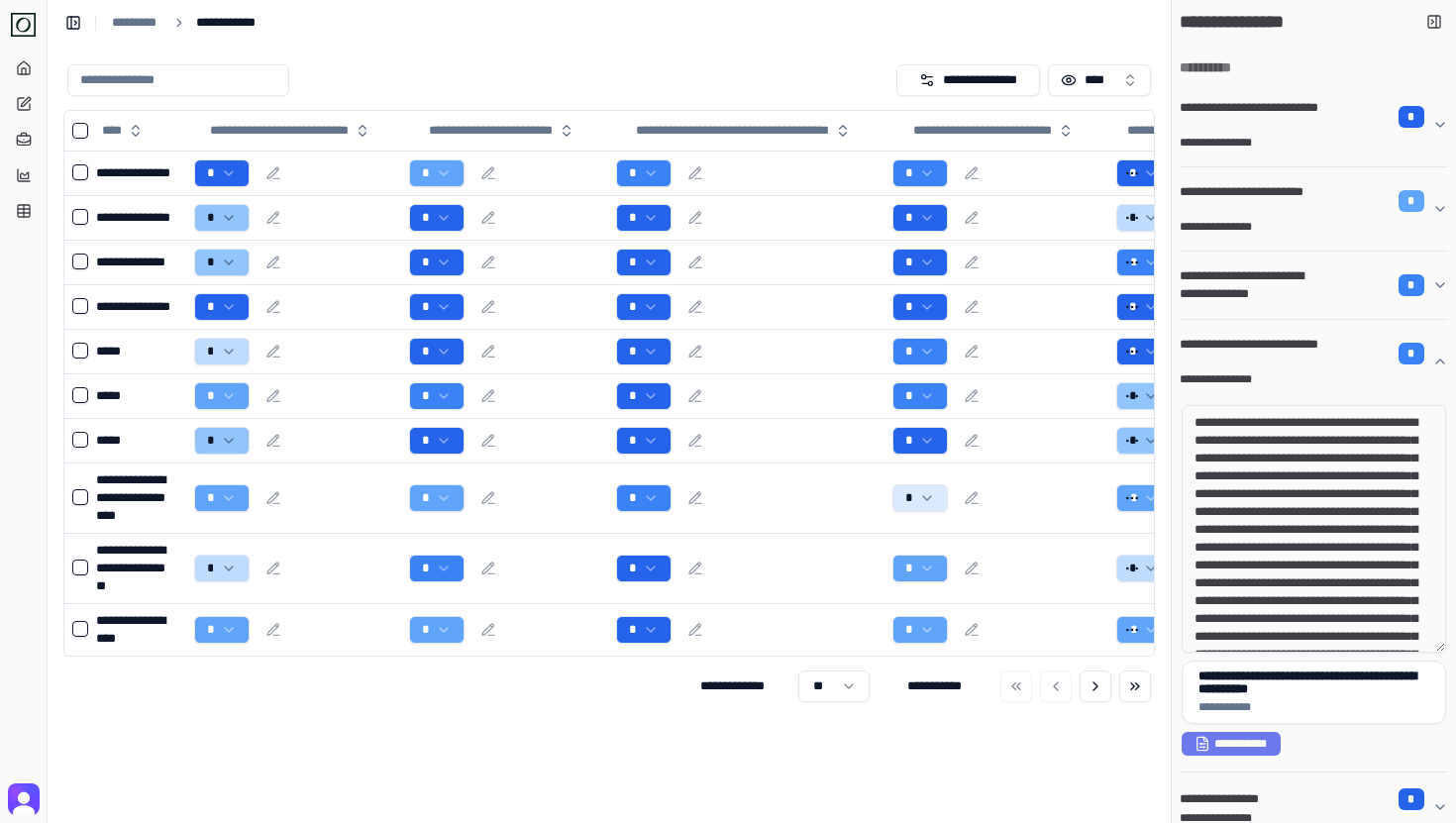click on "**********" at bounding box center (1305, 354) 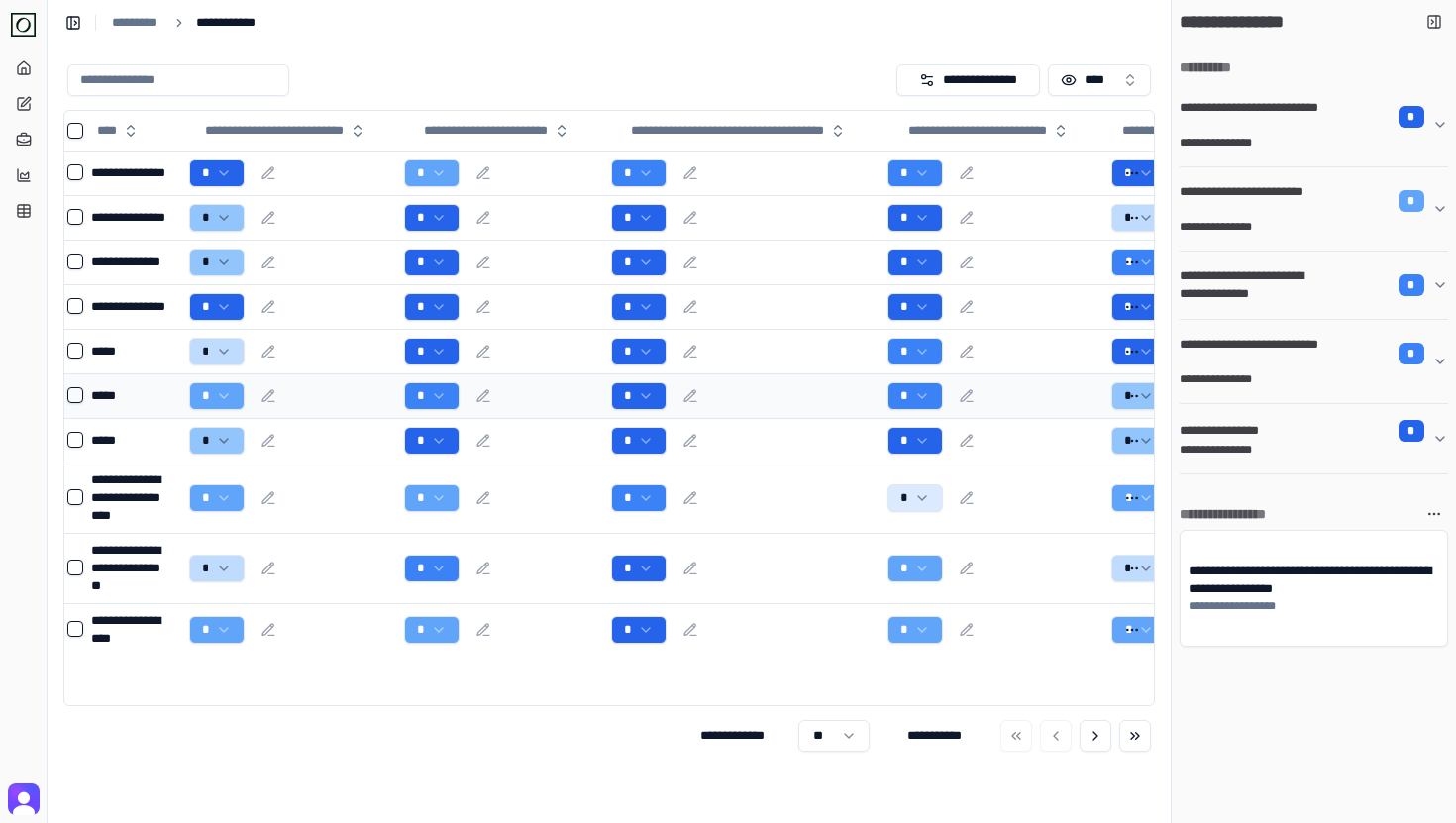 scroll, scrollTop: 0, scrollLeft: 259, axis: horizontal 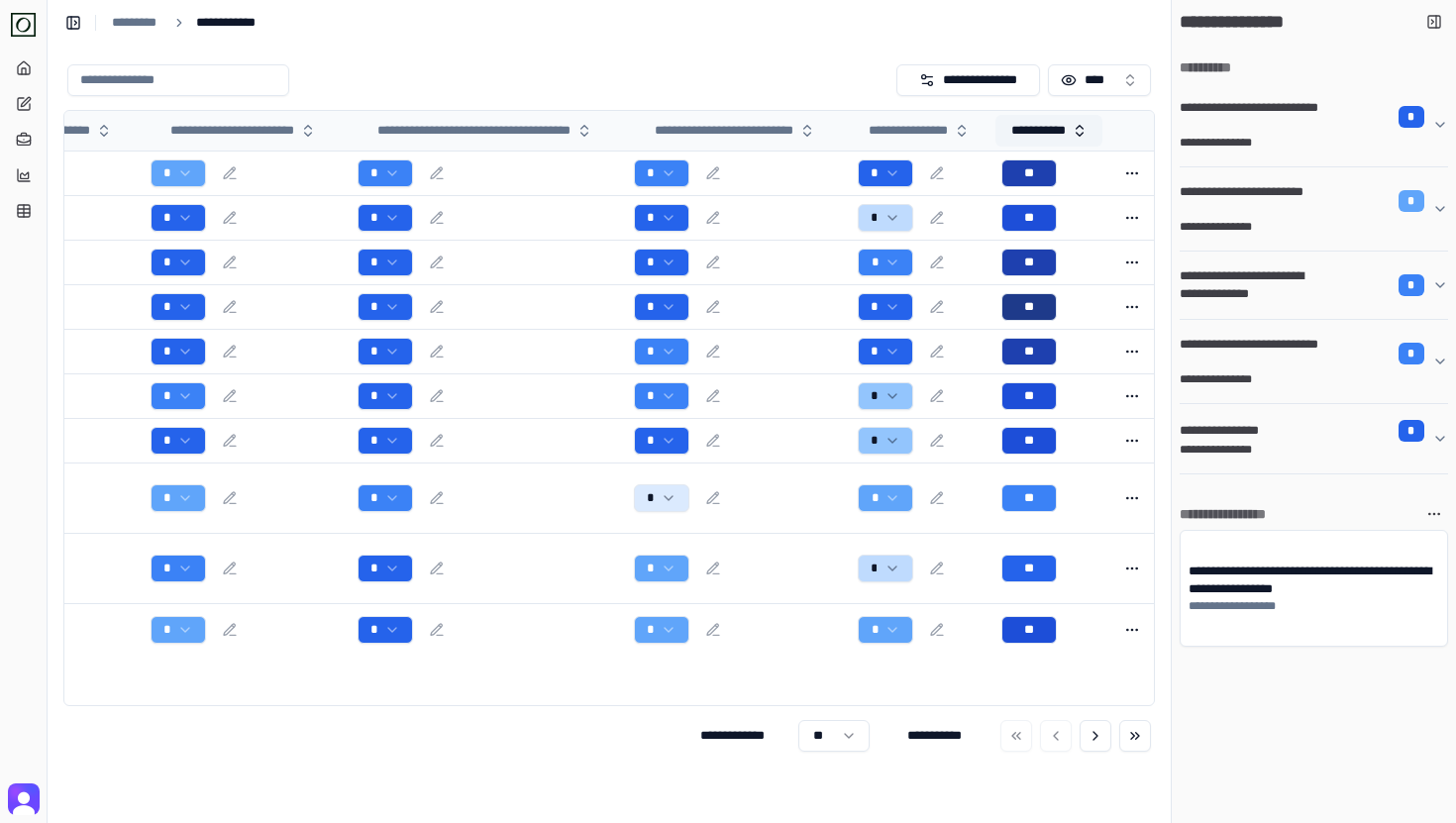 click on "**********" at bounding box center (1049, 131) 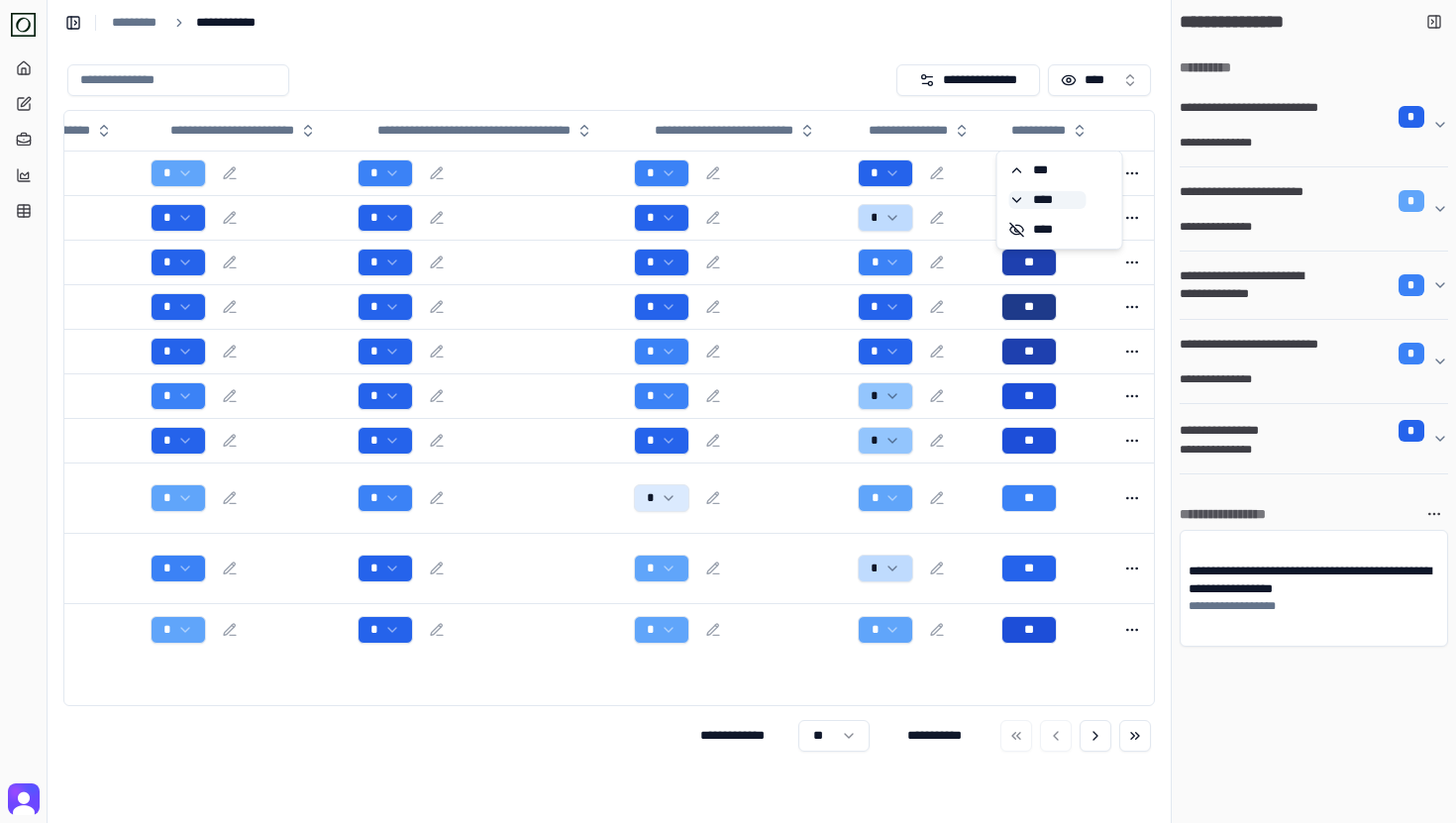 click on "****" at bounding box center [1048, 200] 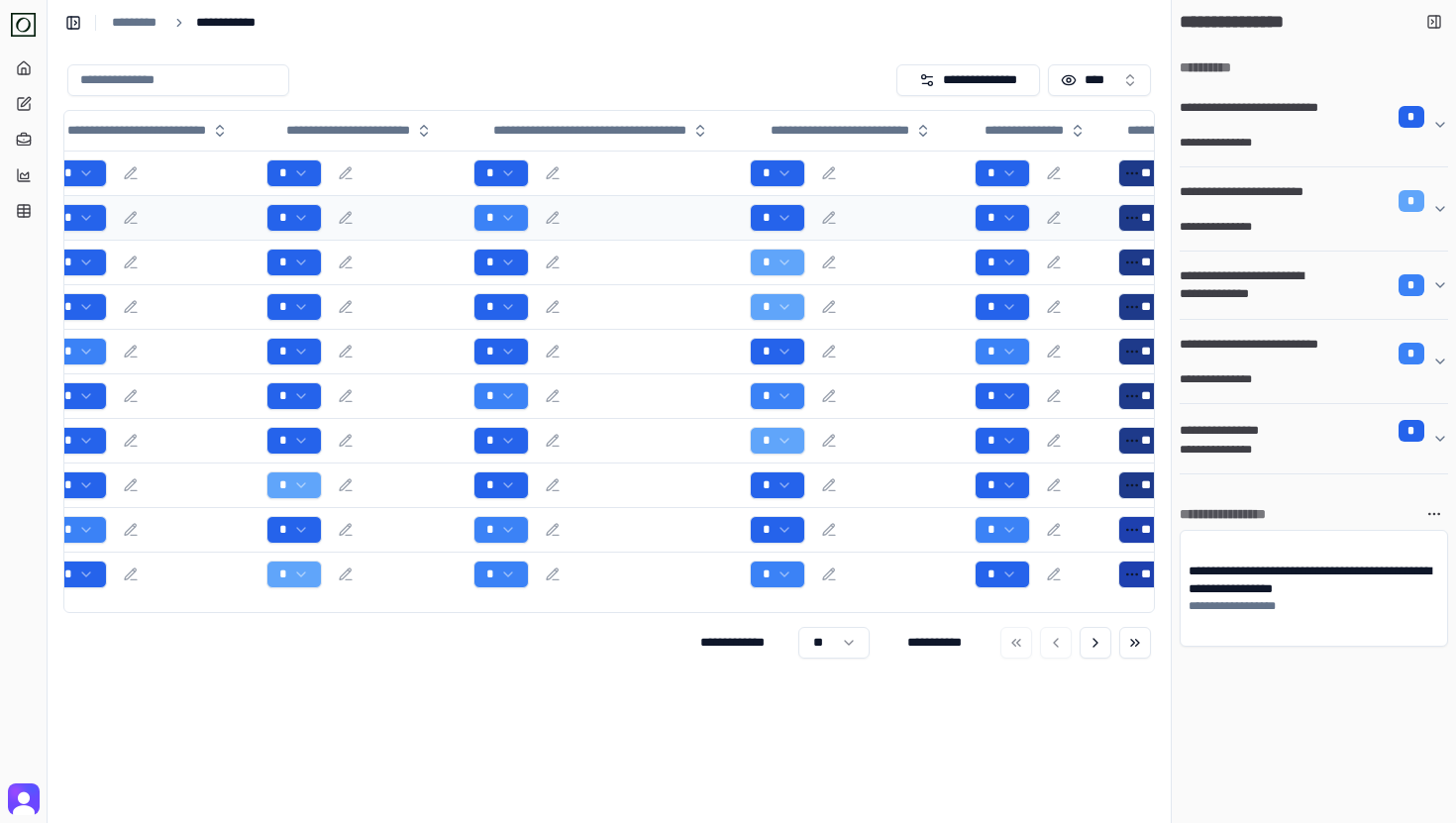 scroll, scrollTop: 0, scrollLeft: 329, axis: horizontal 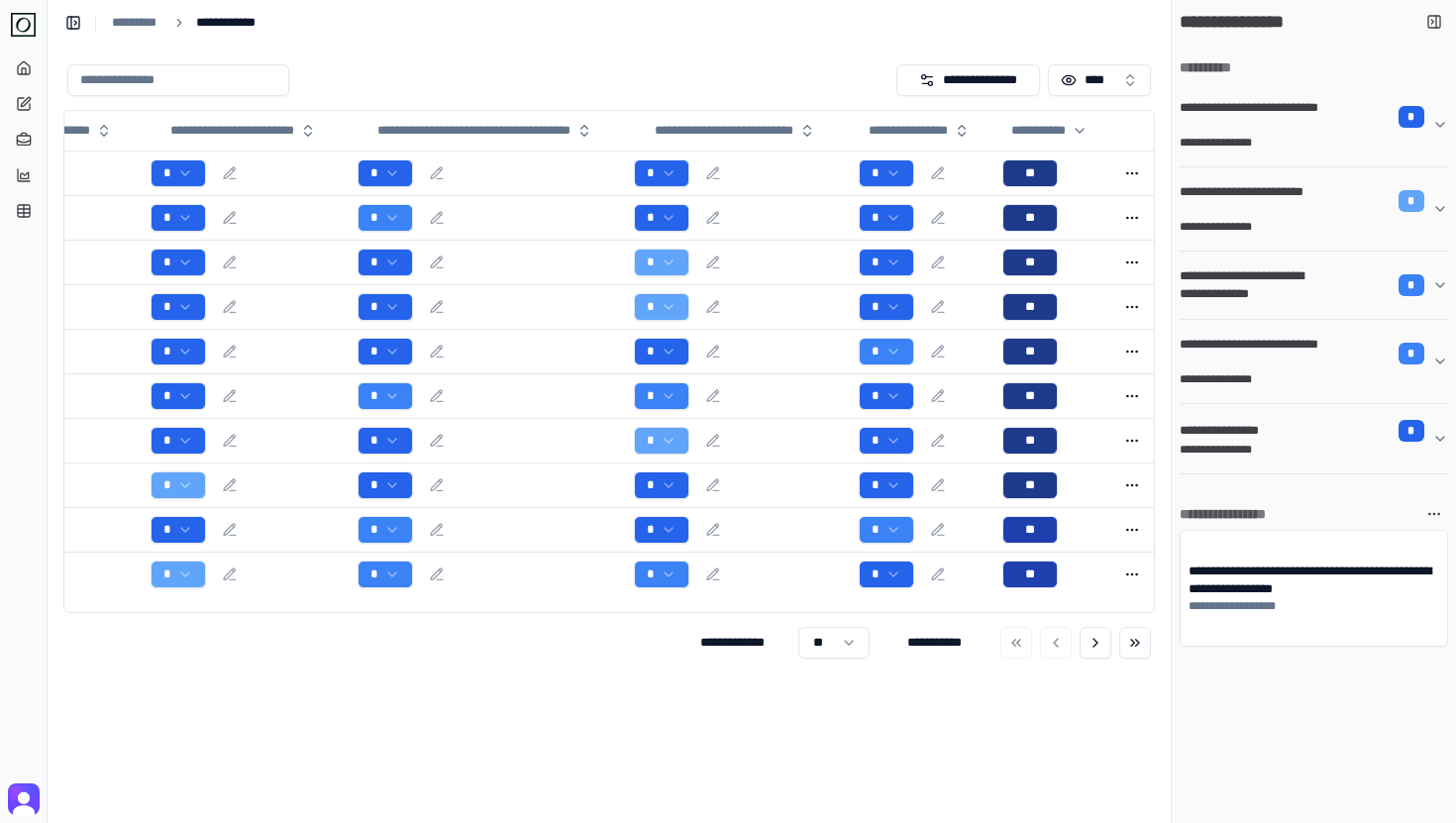 click on "**********" at bounding box center [728, 411] 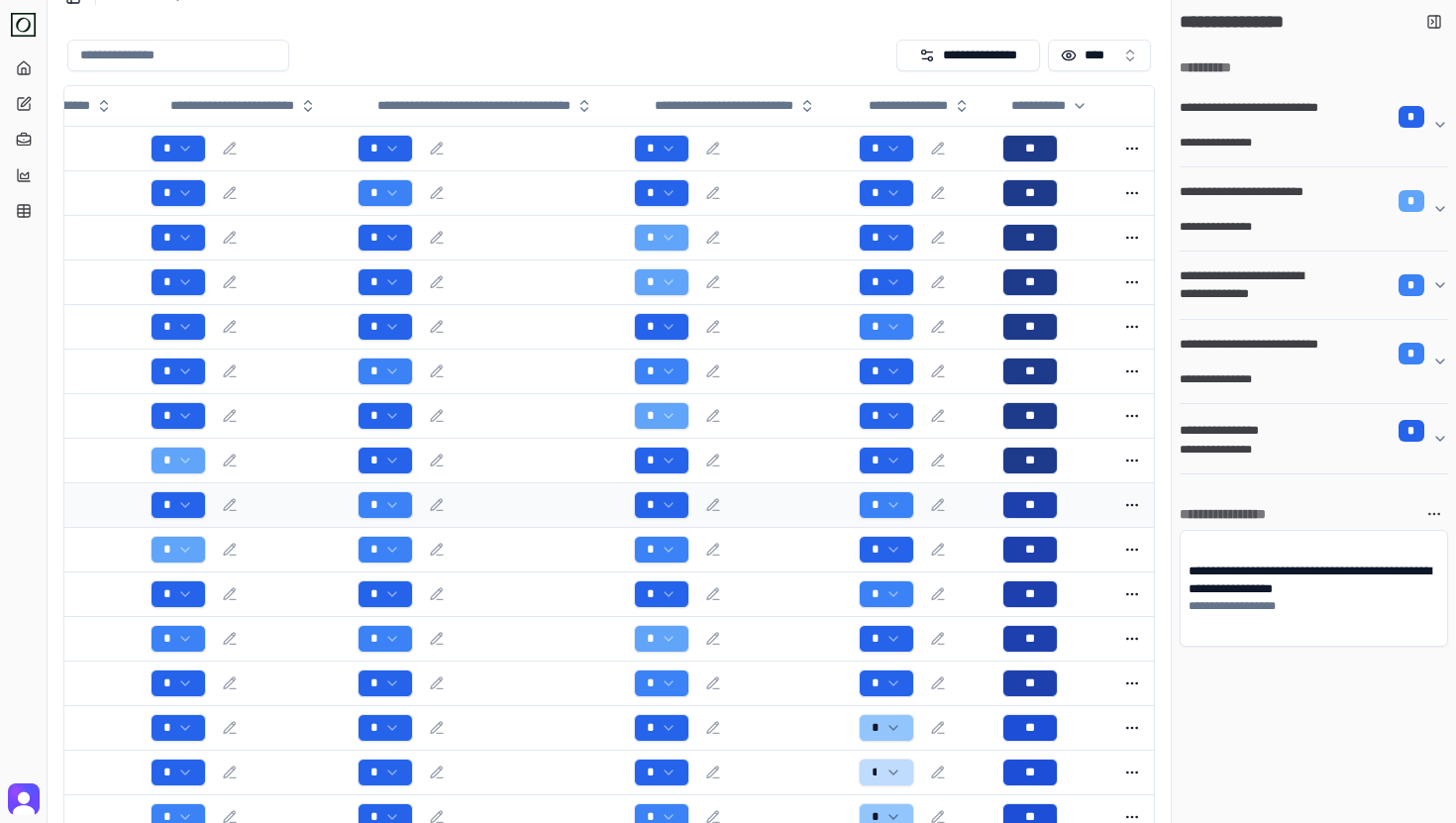 scroll, scrollTop: 0, scrollLeft: 0, axis: both 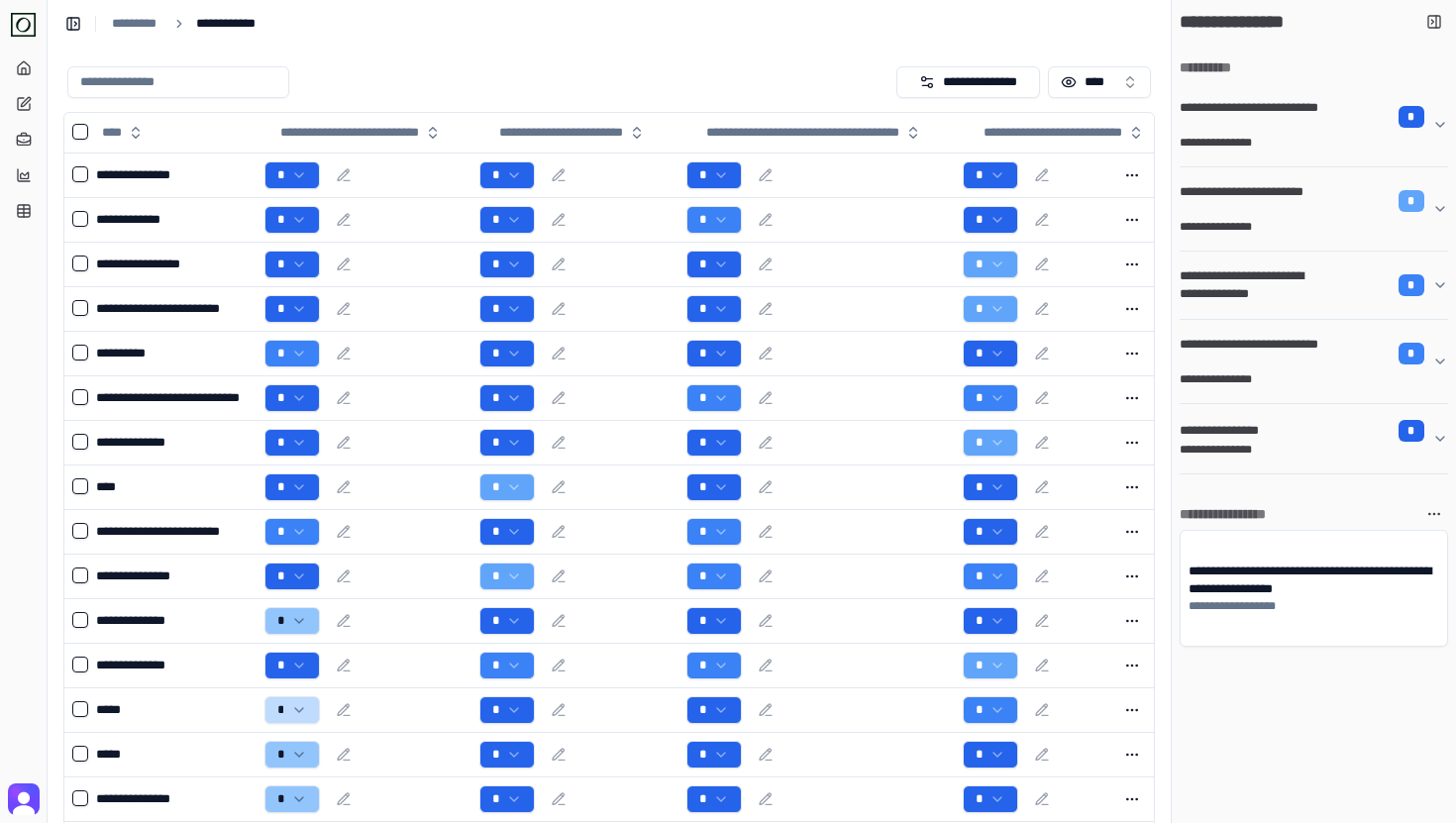 click on "**********" at bounding box center [609, 23] 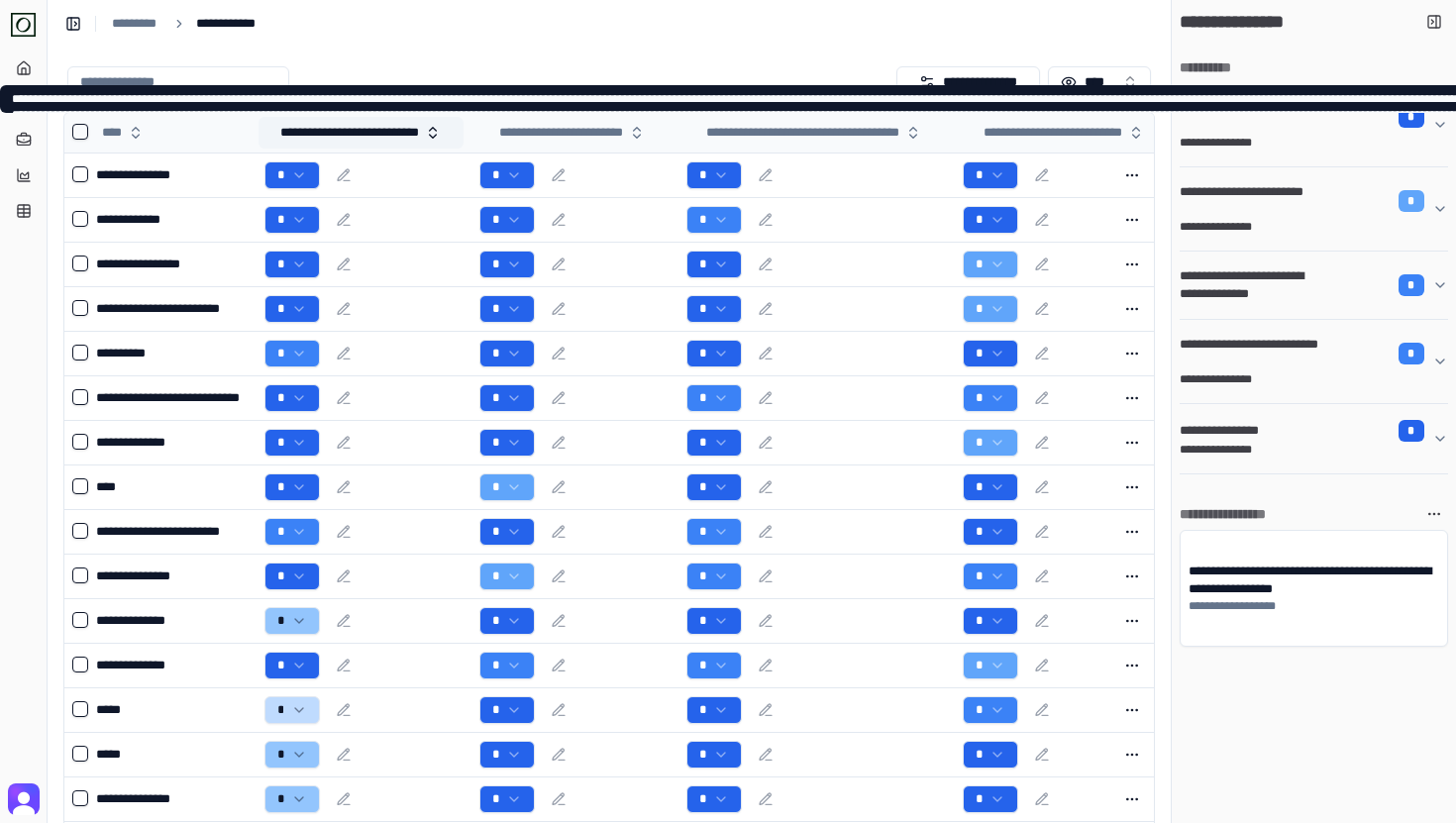 click on "**********" at bounding box center [361, 133] 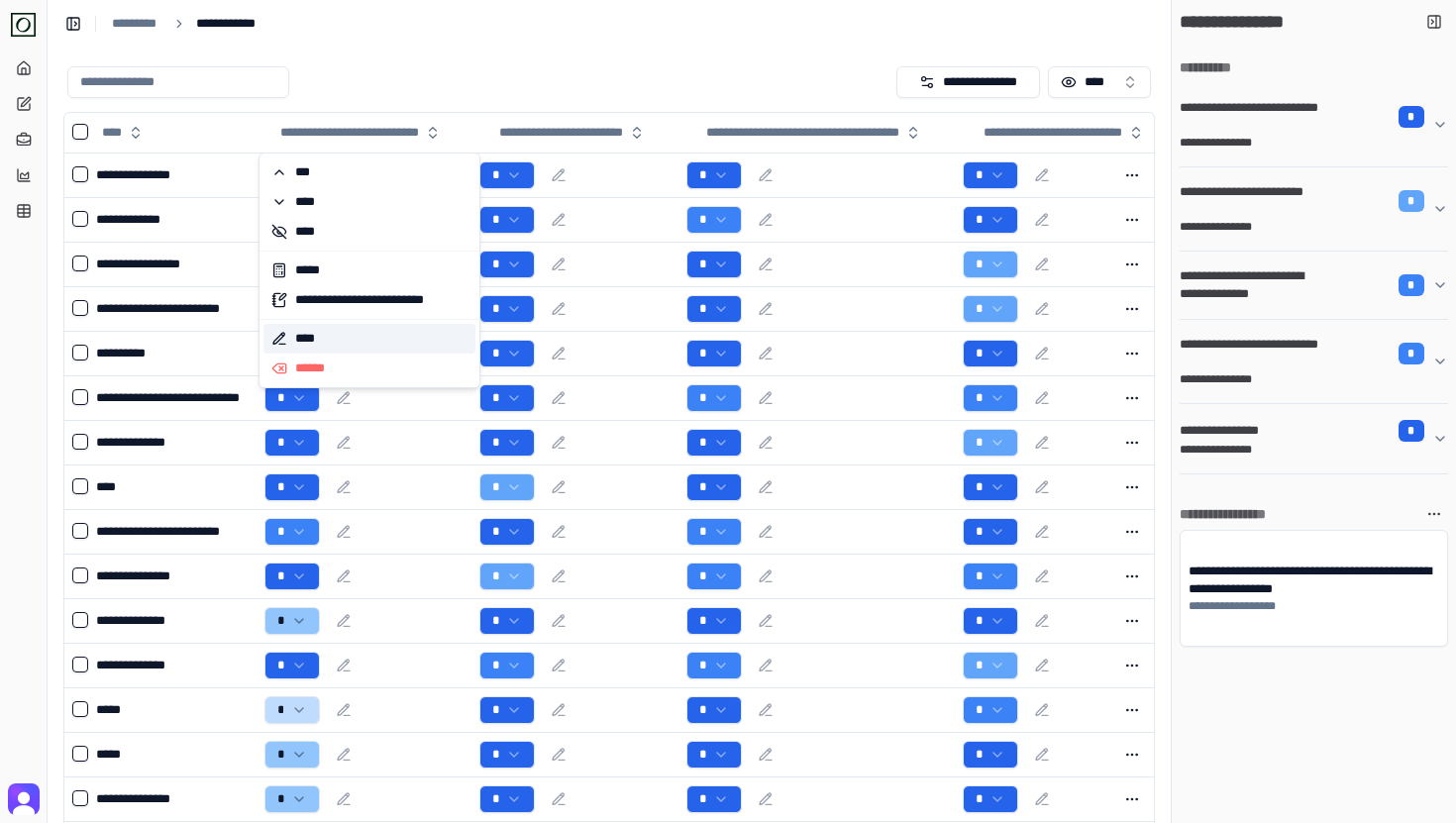 click on "****" at bounding box center (369, 339) 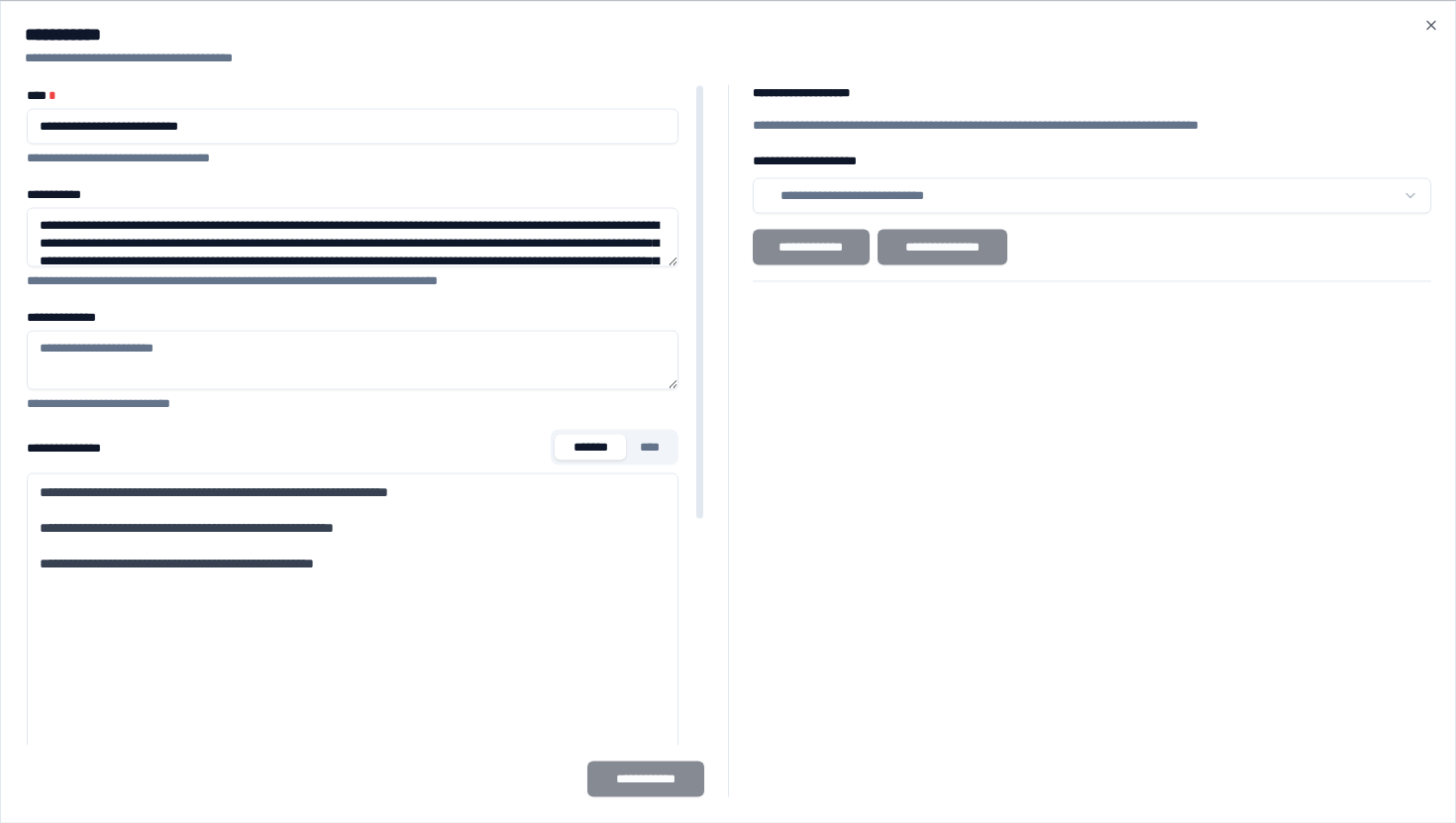 drag, startPoint x: 65, startPoint y: 470, endPoint x: 314, endPoint y: 593, distance: 277.72288 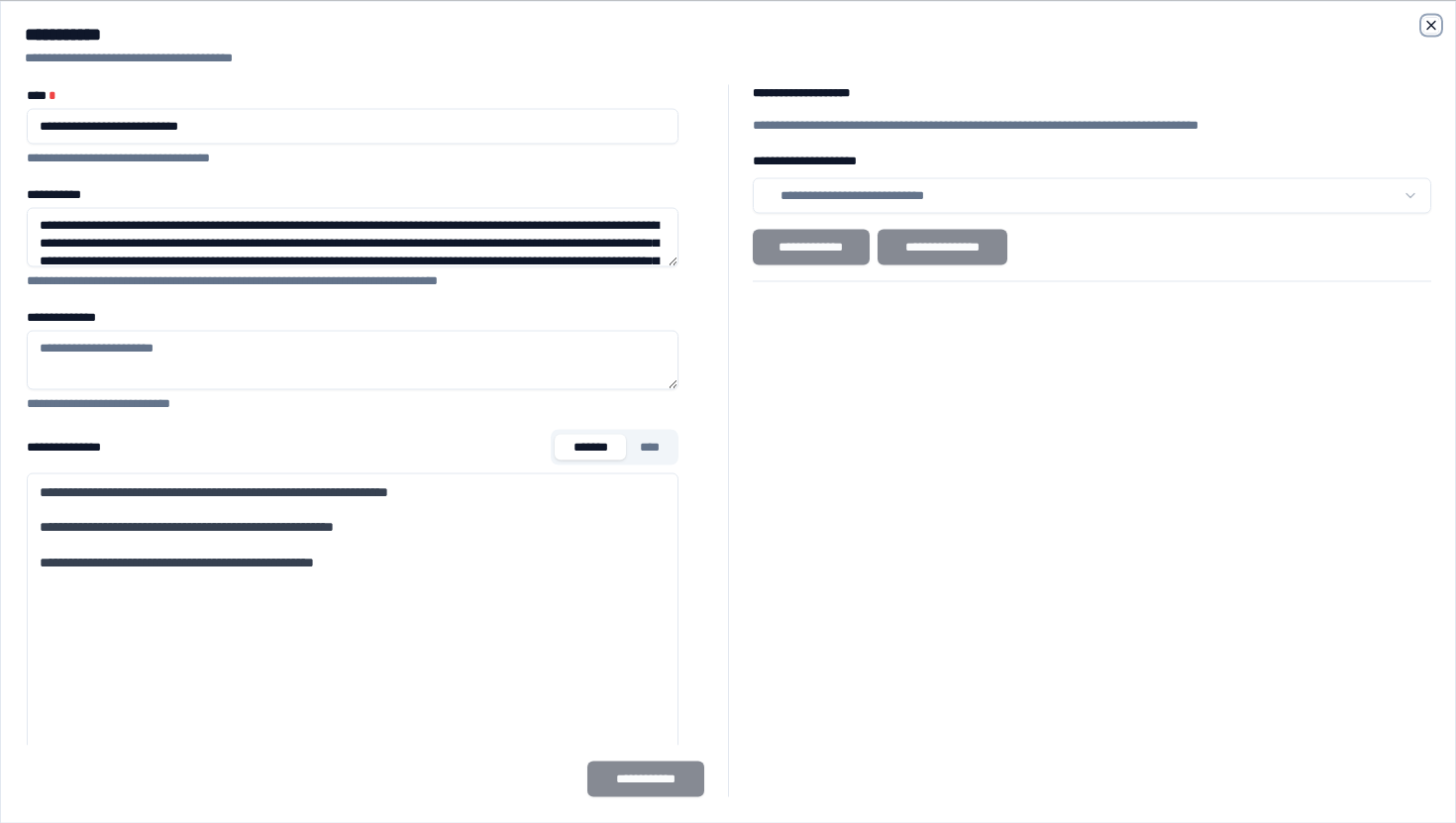 click 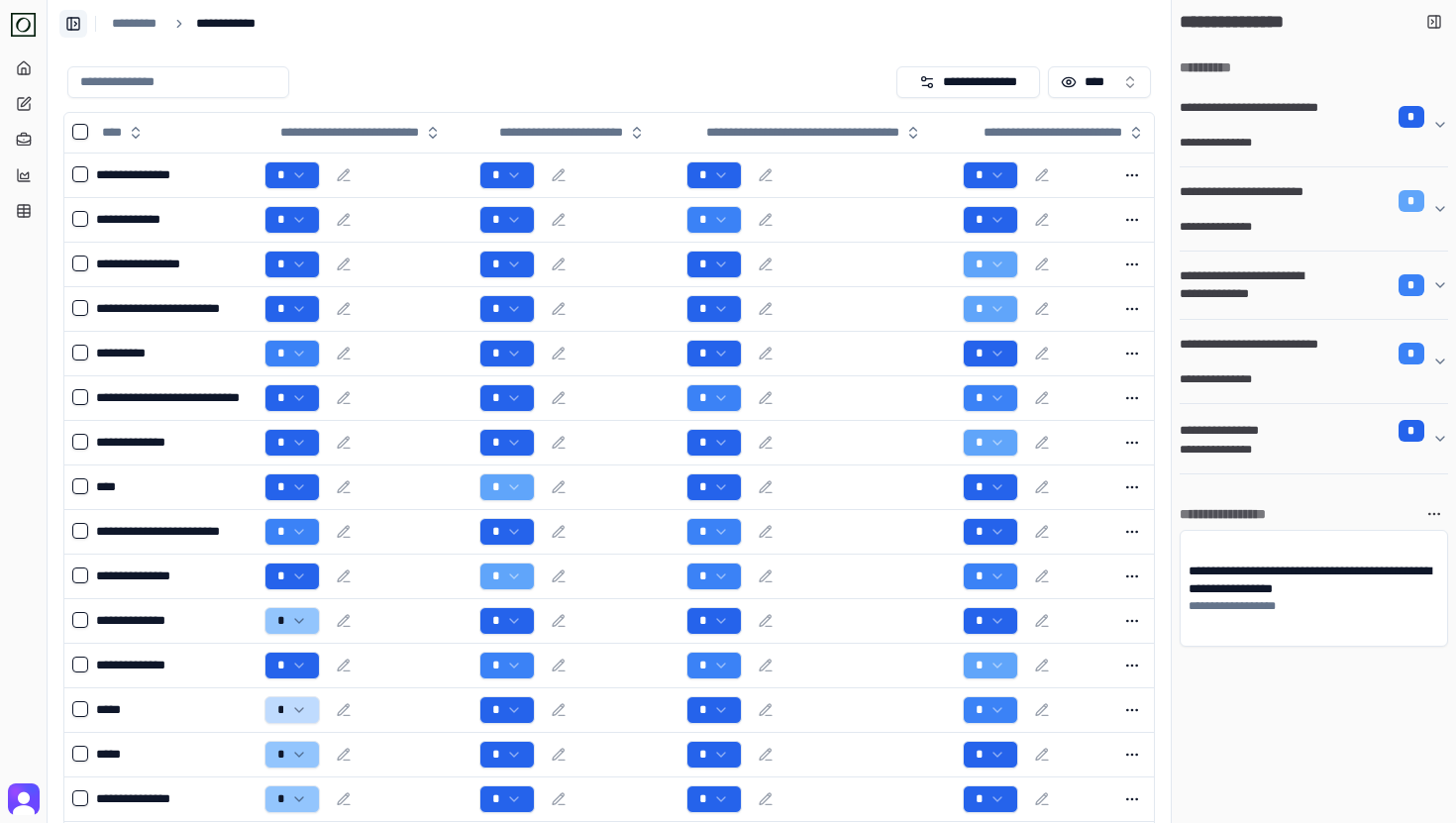 click on "**********" at bounding box center [73, 24] 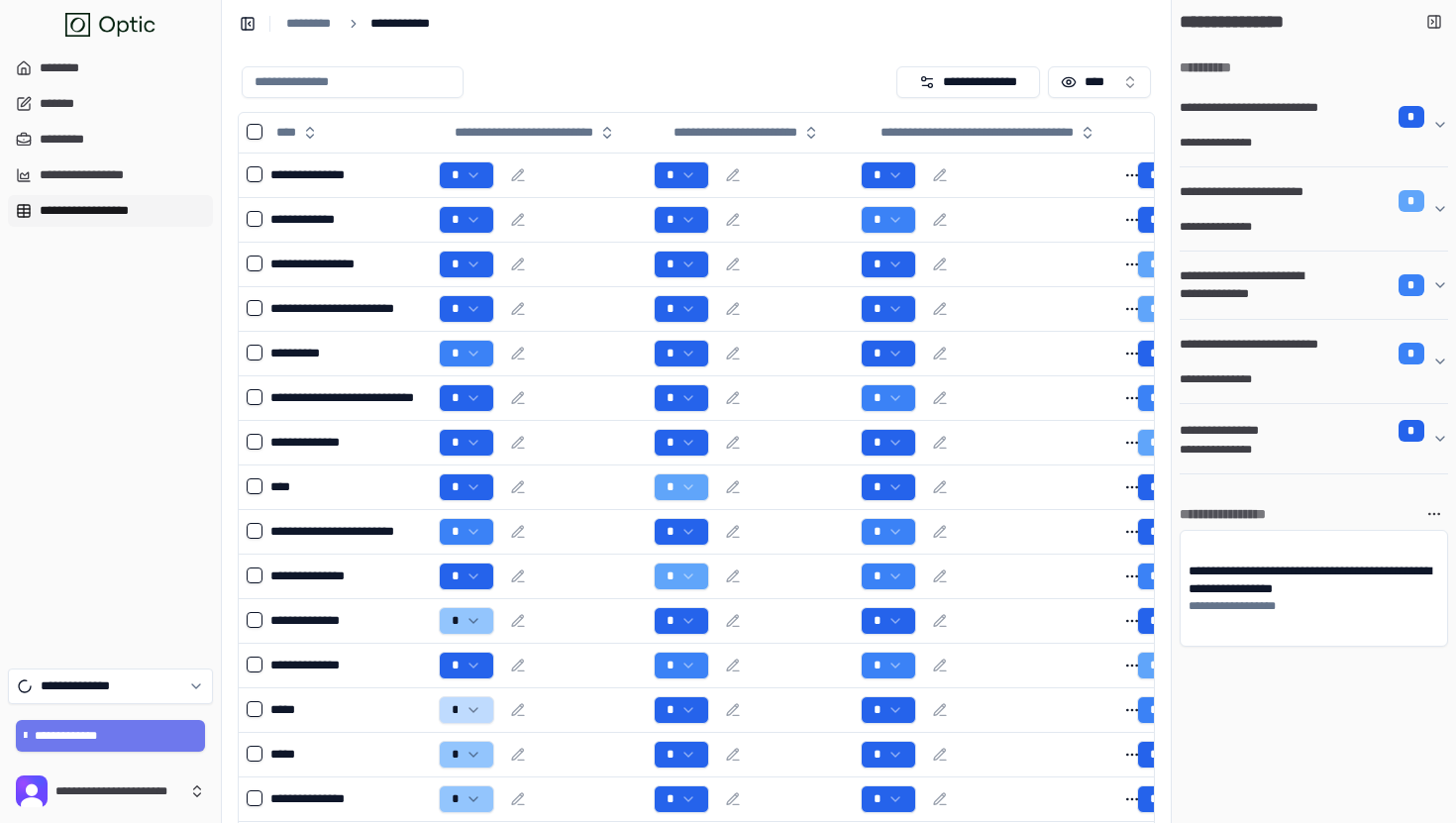 click on "**********" at bounding box center (110, 211) 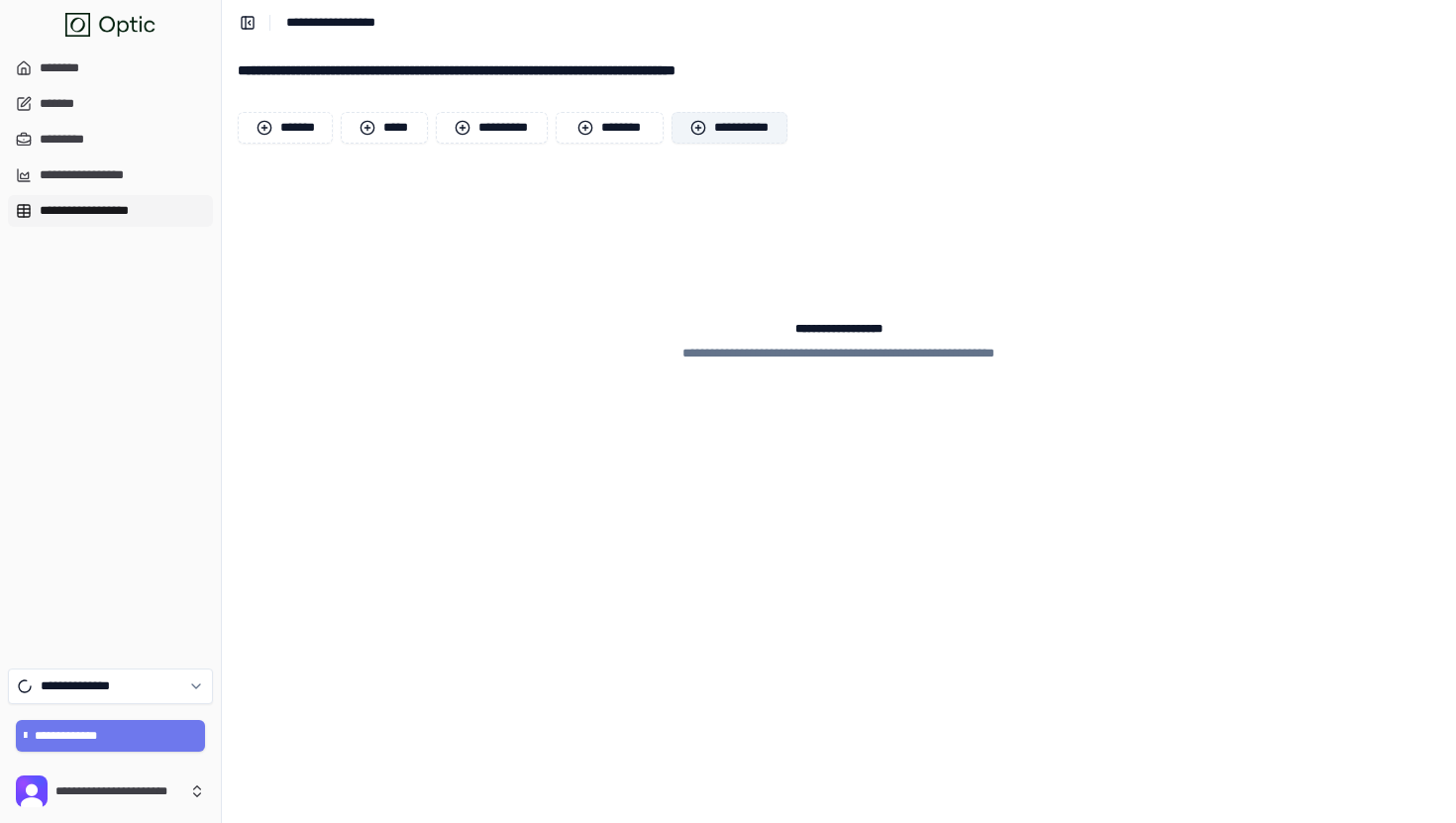click on "**********" at bounding box center [730, 128] 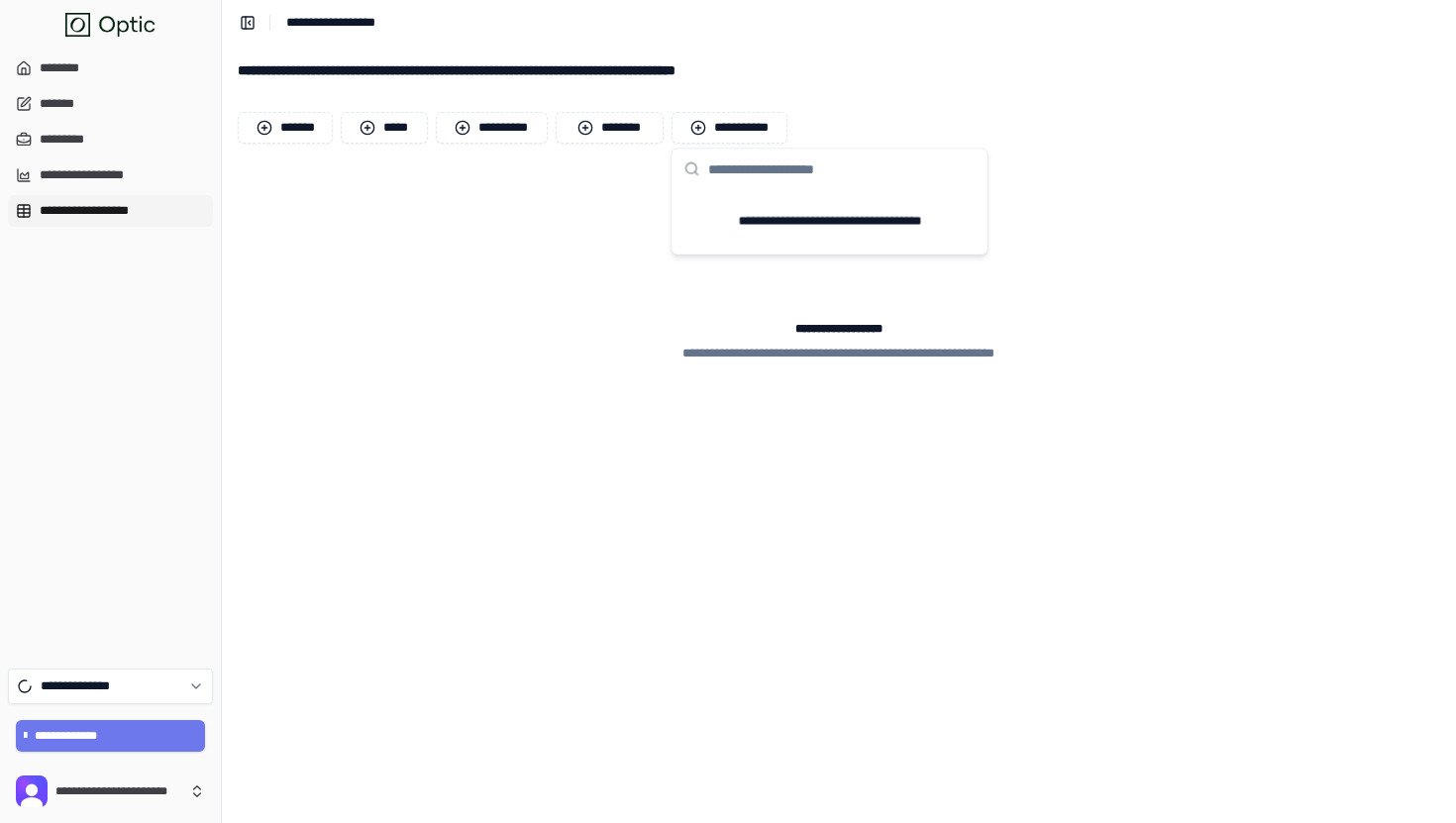 click on "**********" at bounding box center [839, 296] 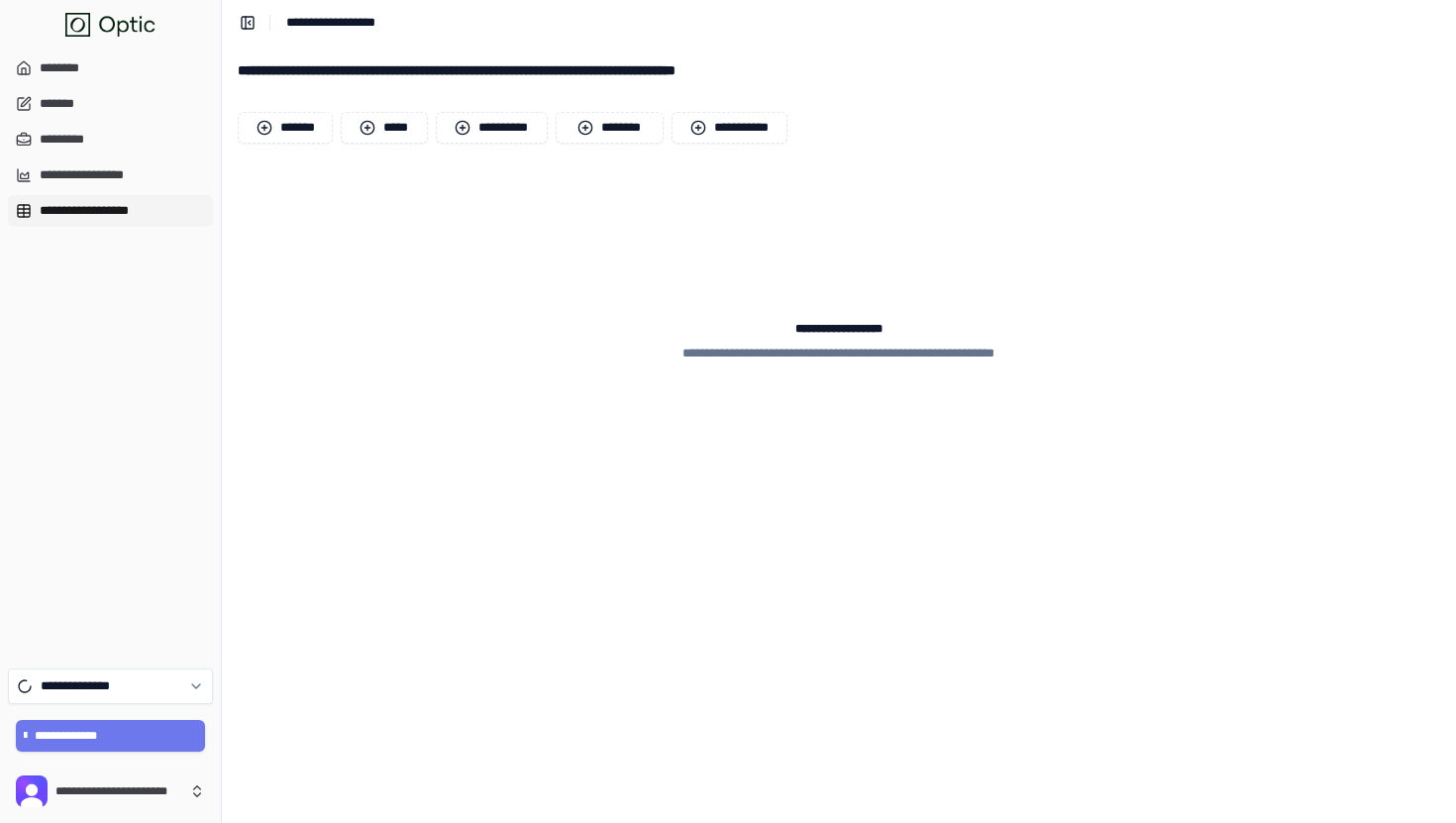 click on "**********" at bounding box center (839, 434) 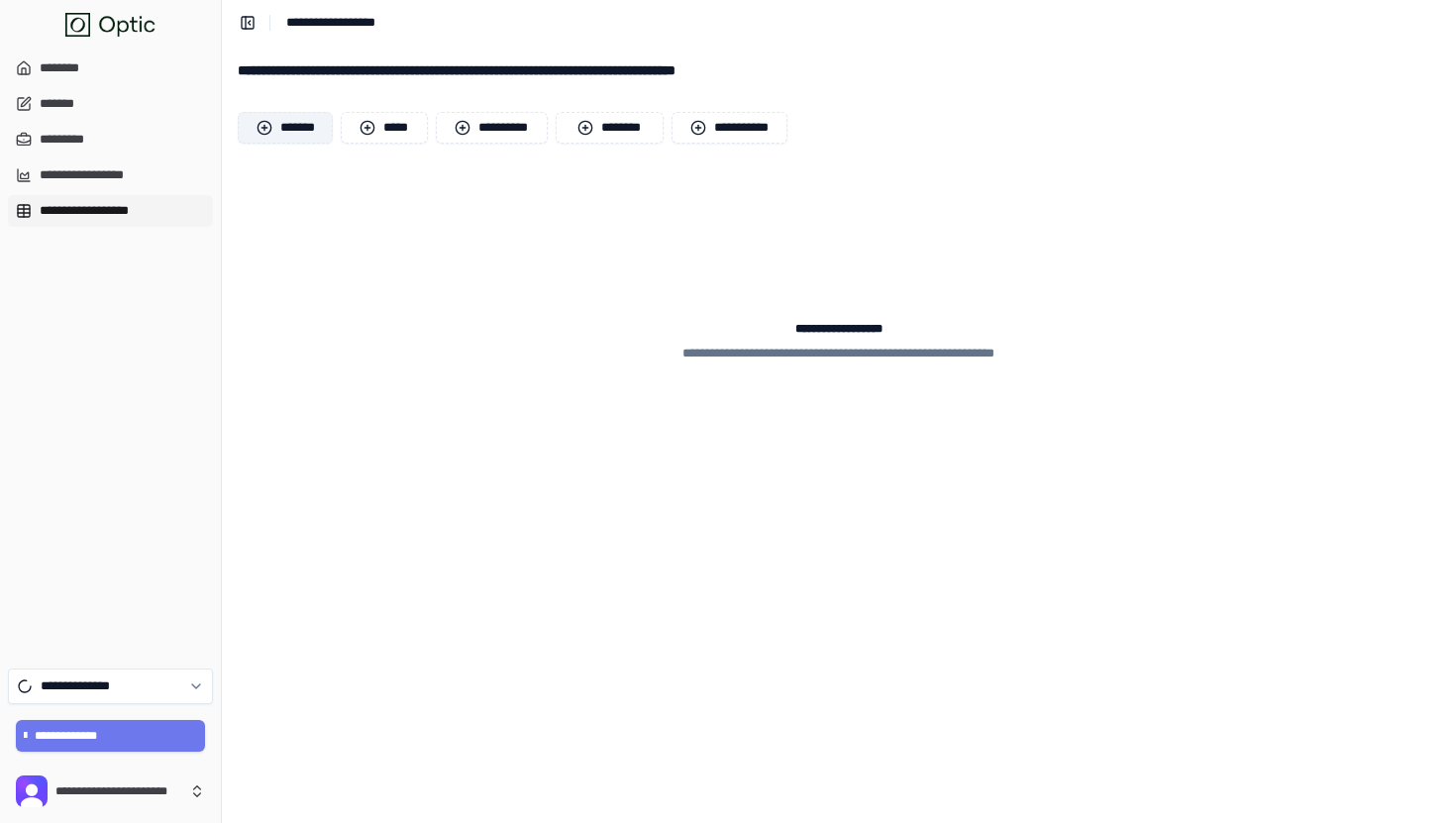 click on "*******" at bounding box center [285, 128] 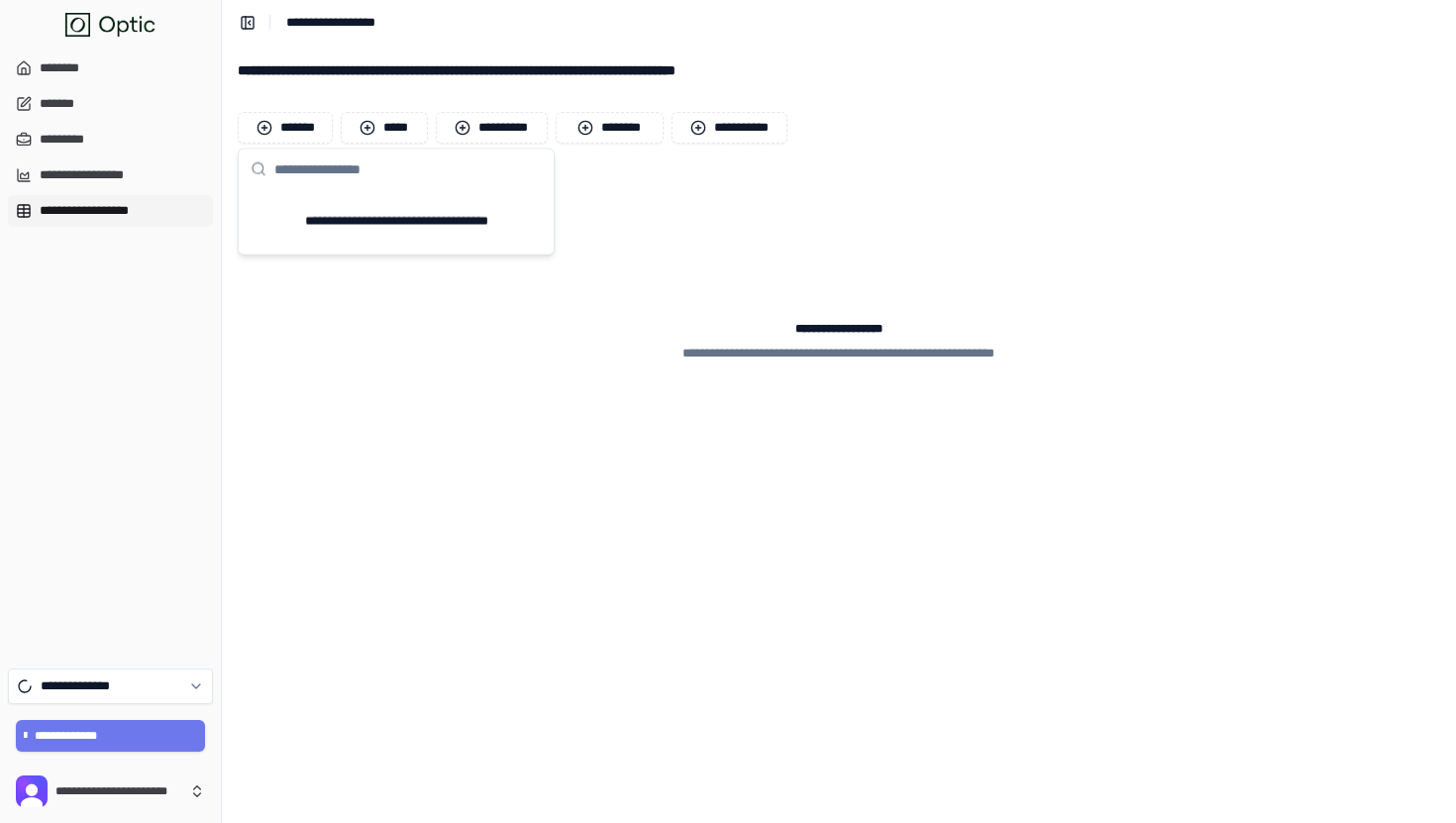 click at bounding box center [408, 169] 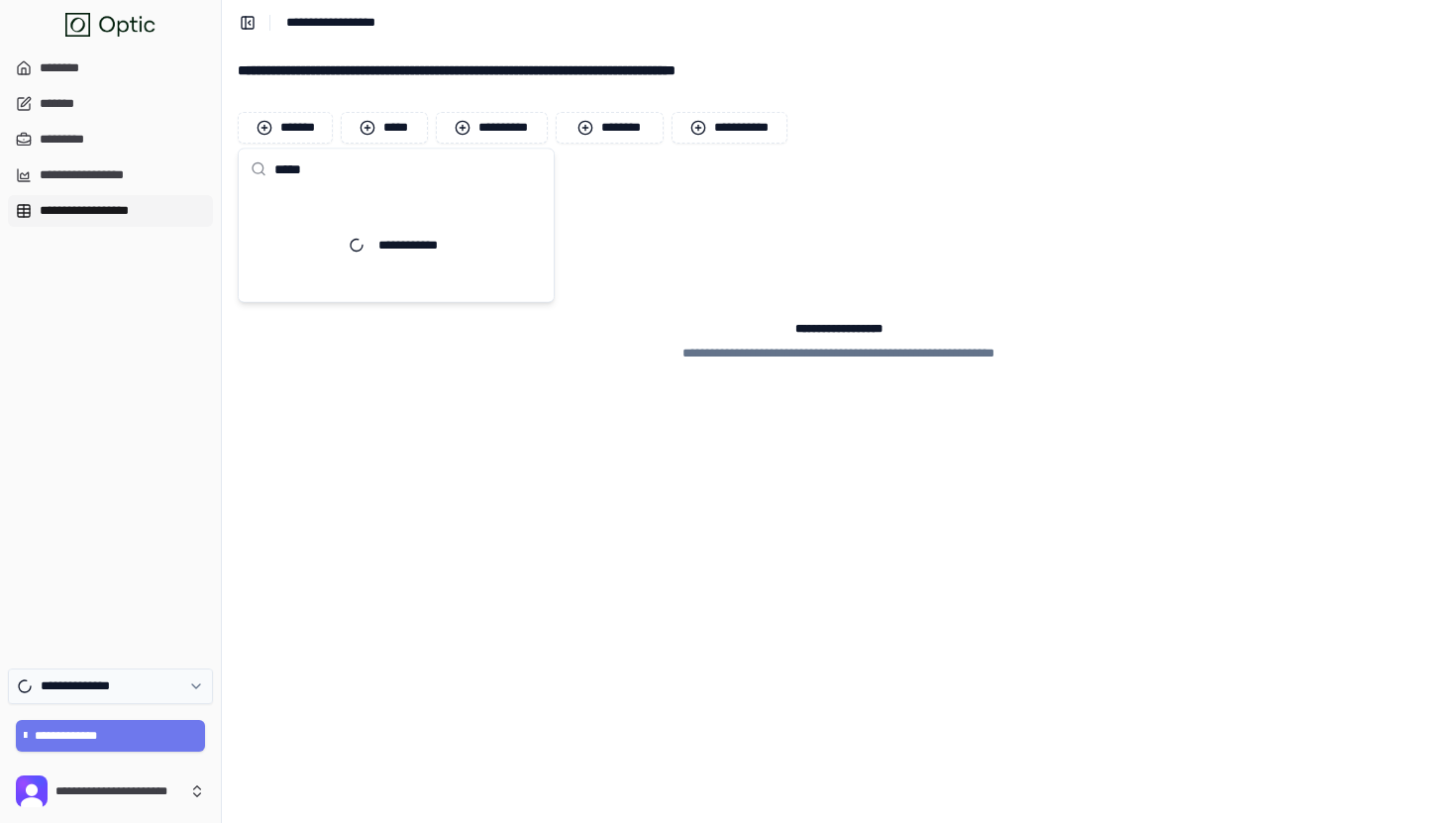 type on "*****" 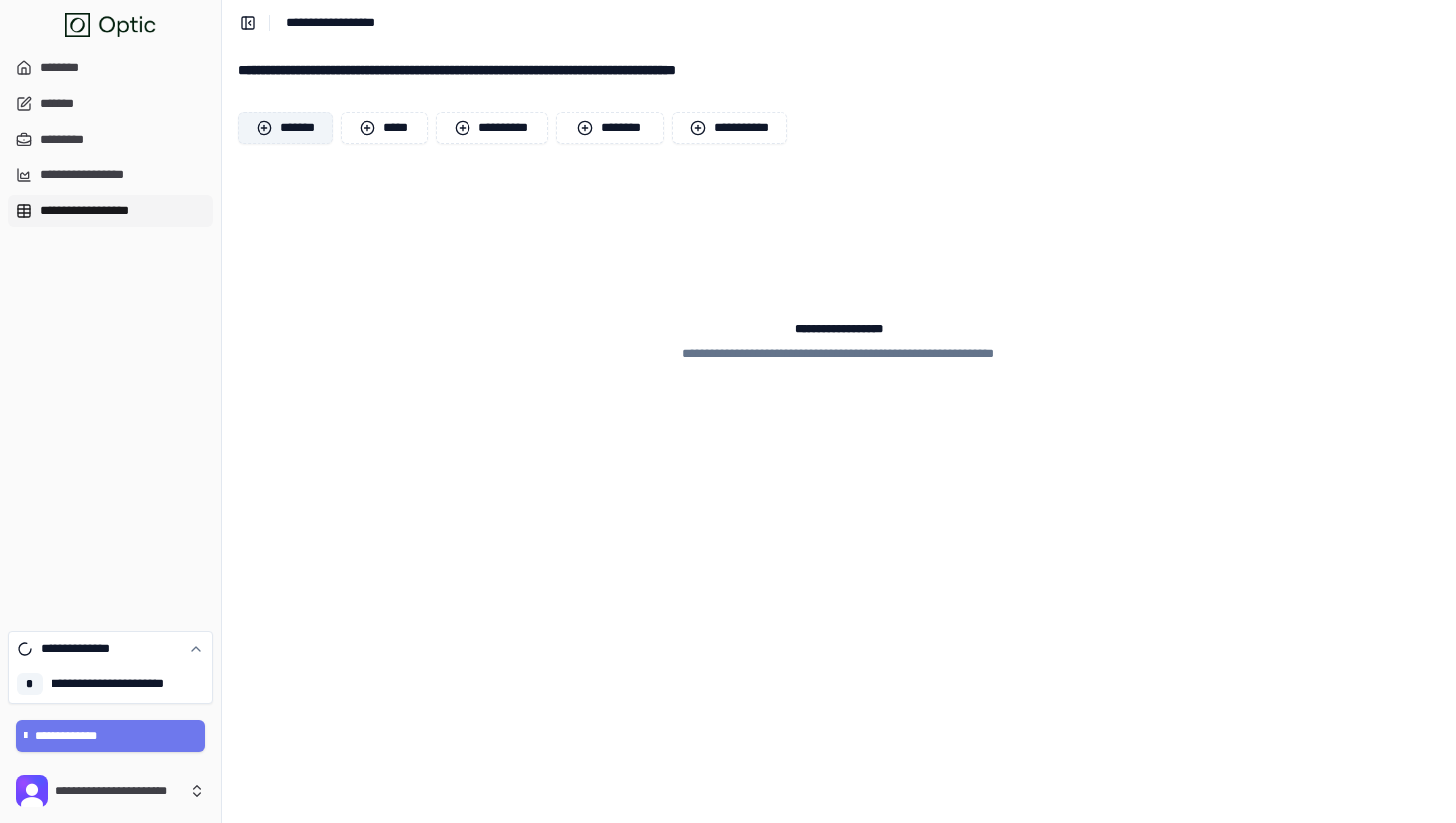 click on "*******" at bounding box center [285, 128] 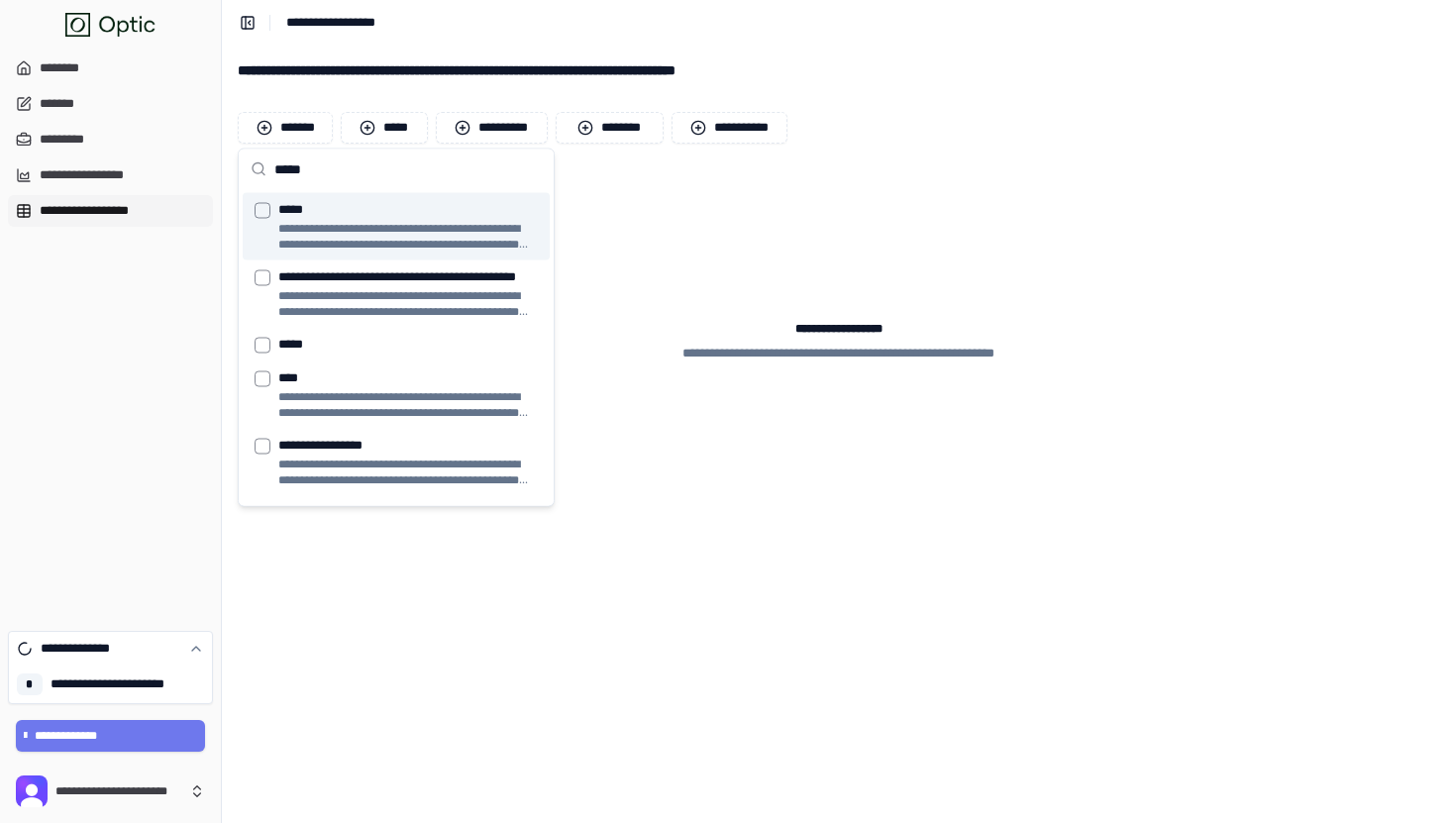 click at bounding box center [262, 211] 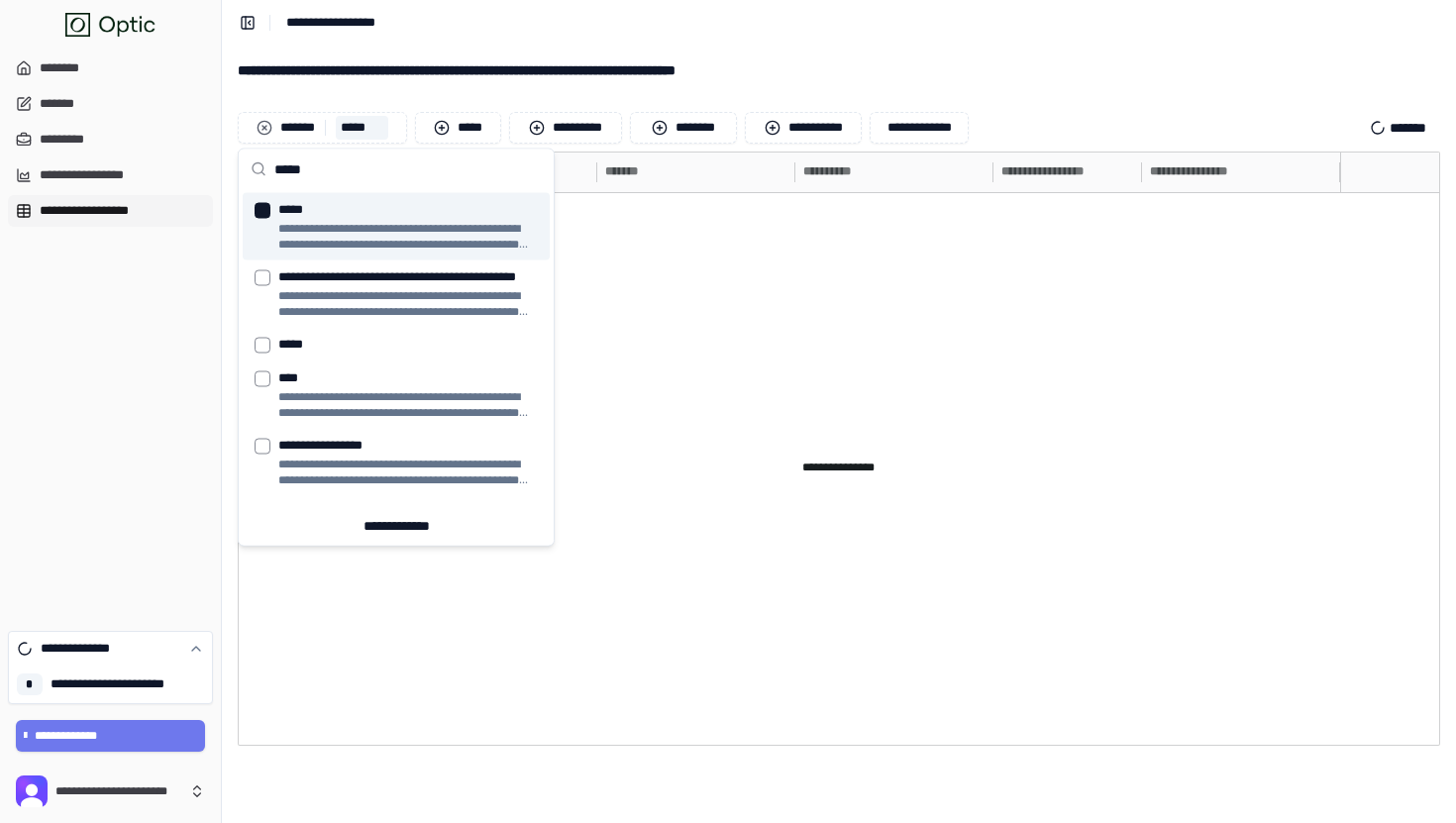 click on "**********" at bounding box center [110, 334] 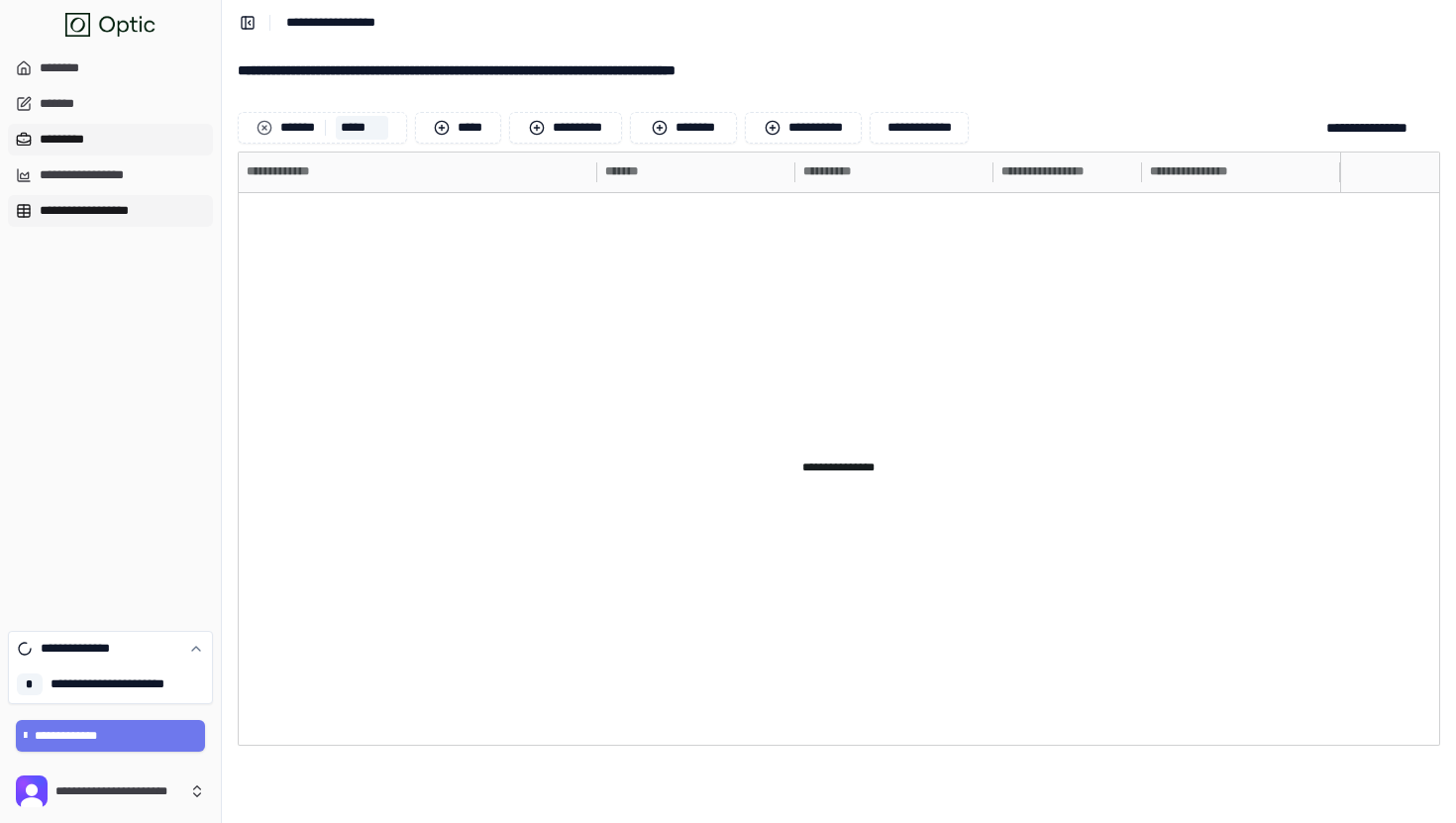 click on "*********" at bounding box center [110, 140] 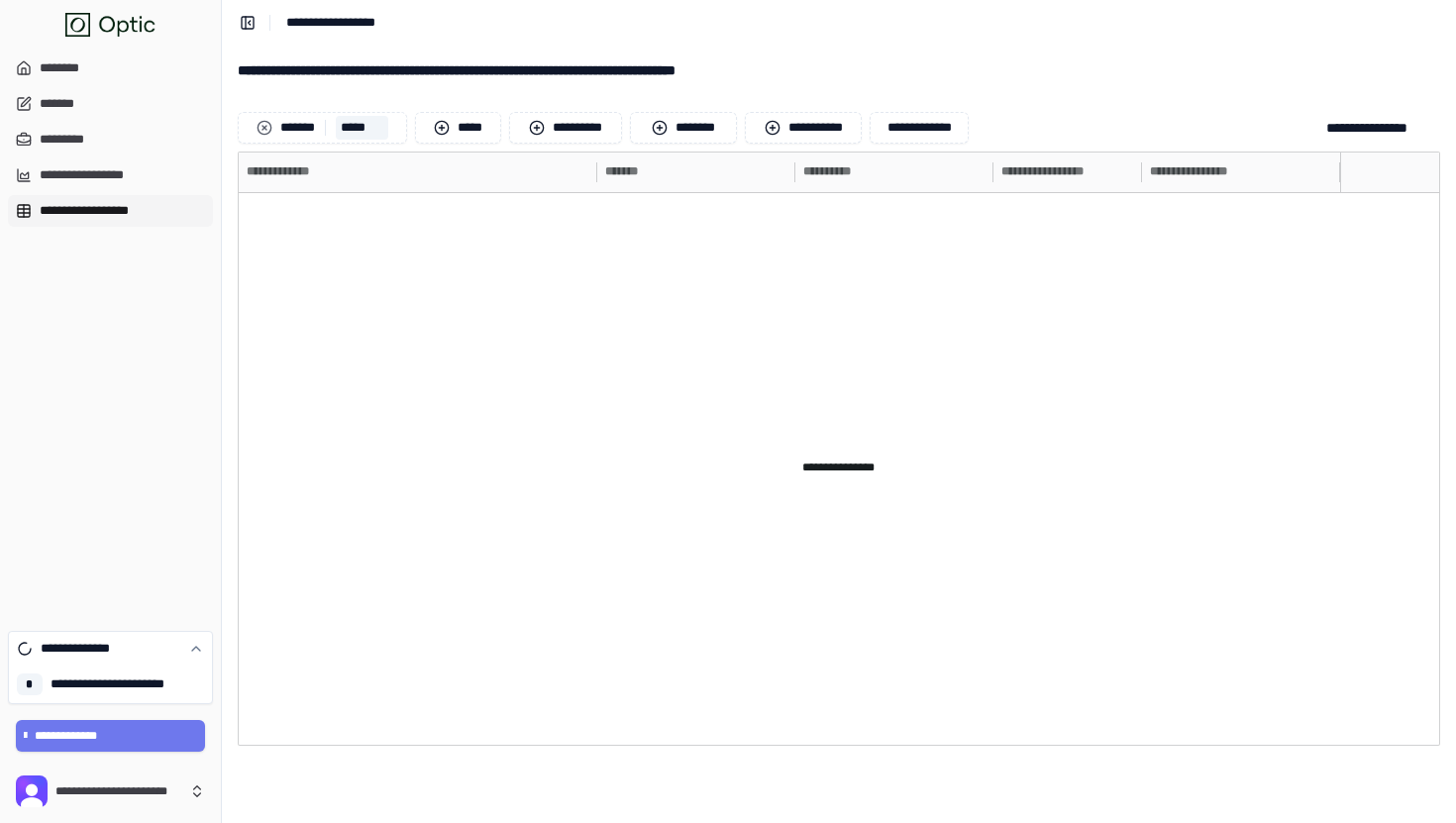 click on "*   ******** *****" at bounding box center [1383, 128] 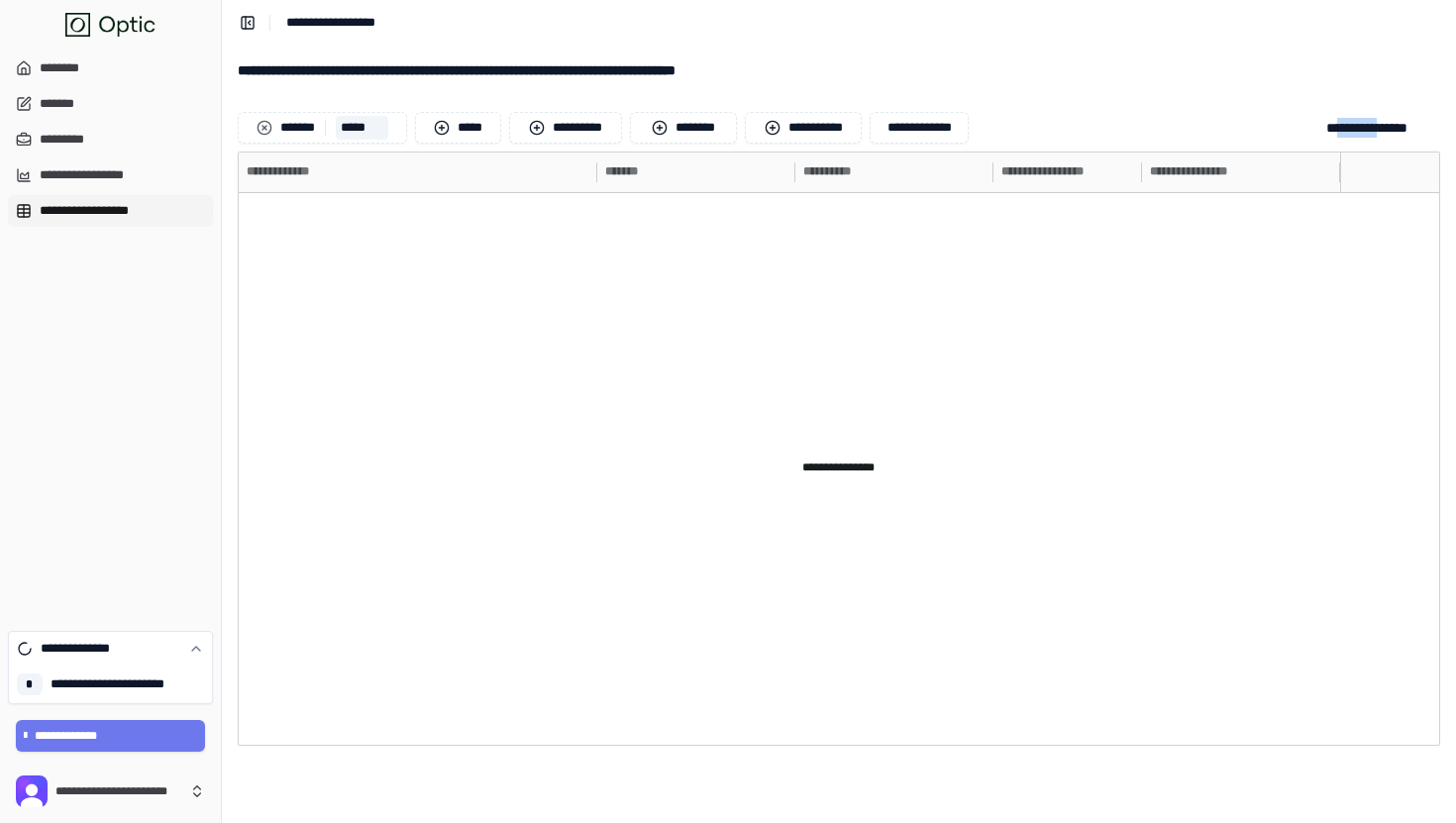 click on "*   ******** *****" at bounding box center [1383, 128] 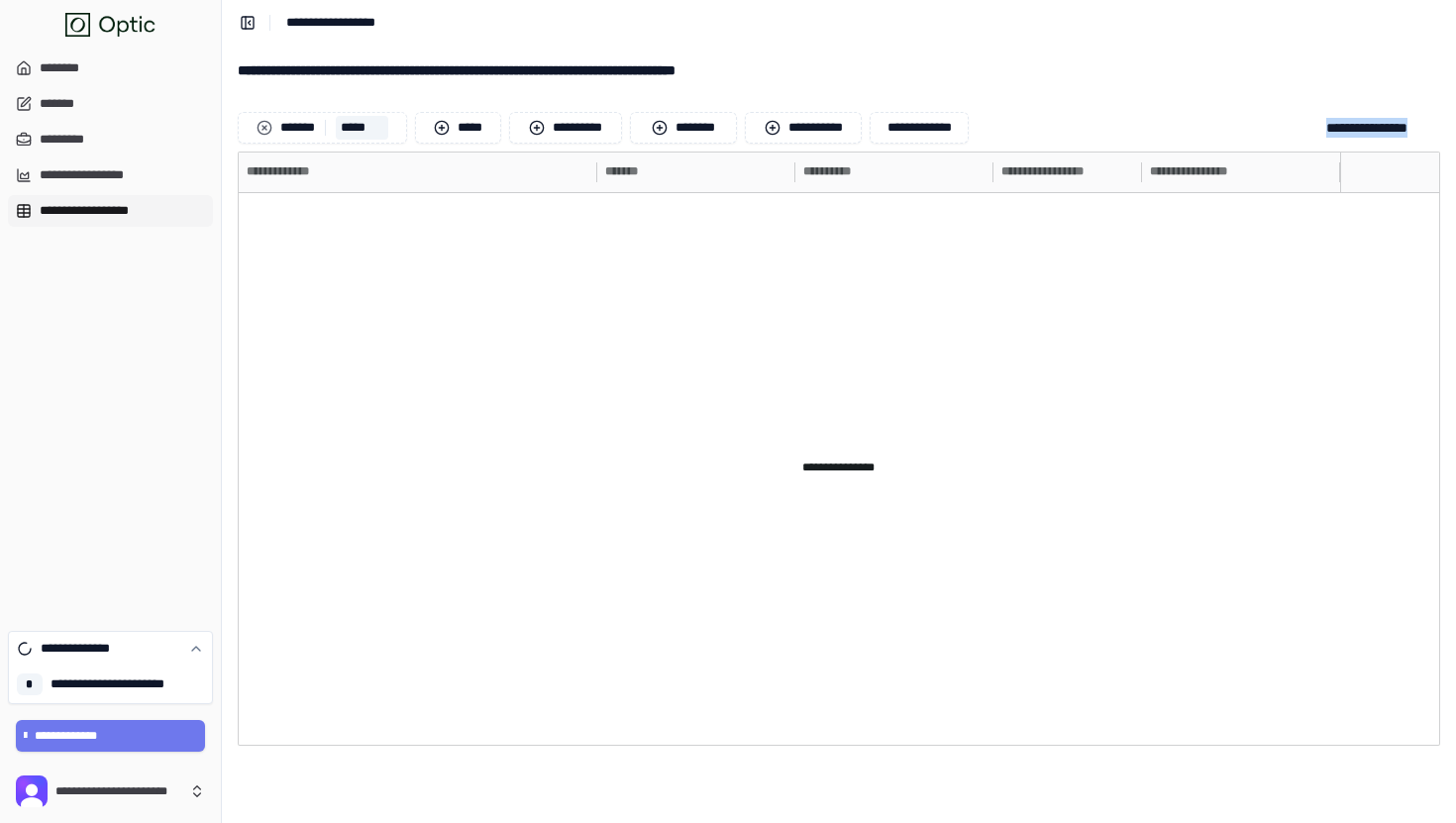 click on "*   ******** *****" at bounding box center (1383, 128) 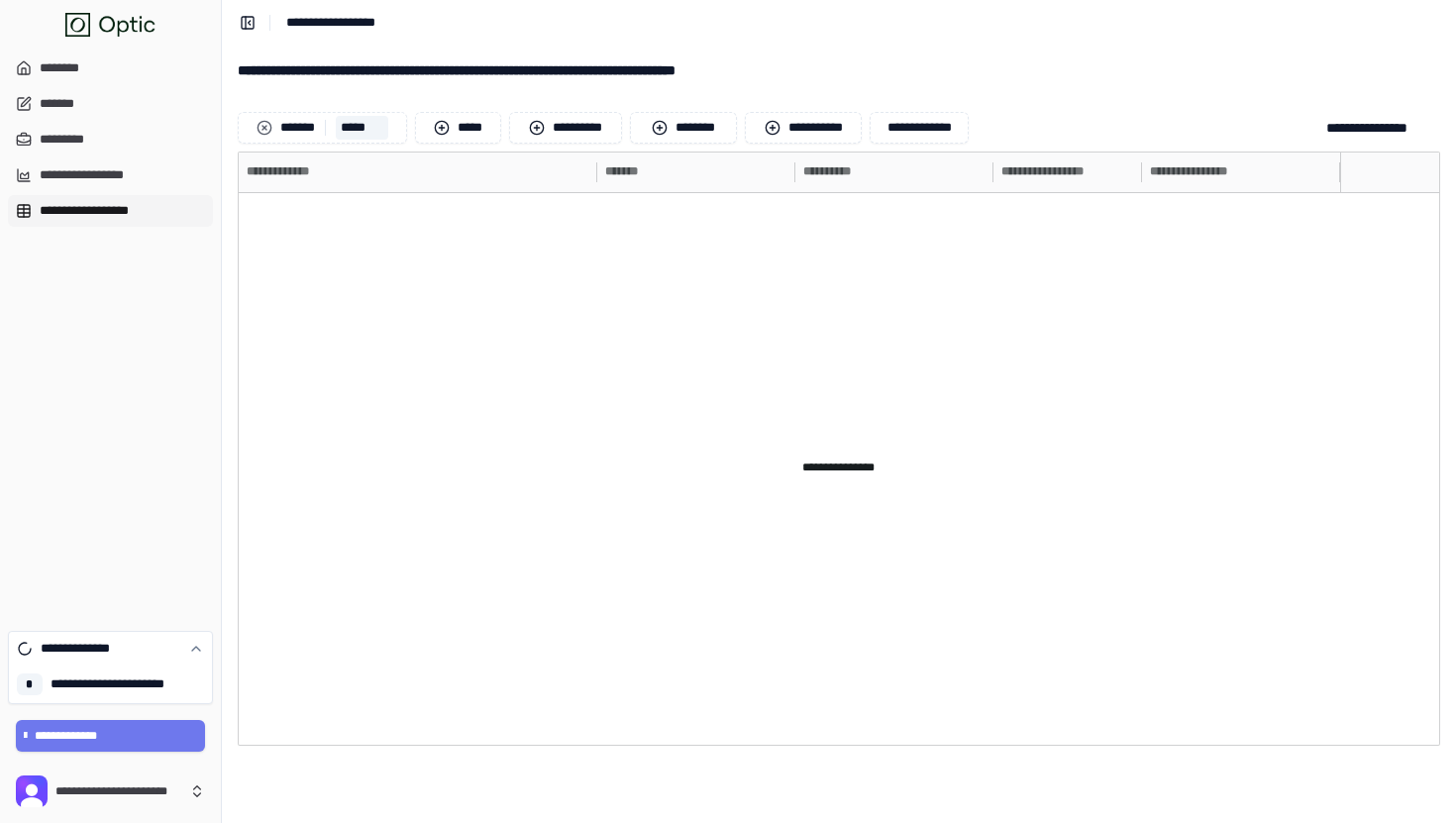 click on "**********" at bounding box center [781, 128] 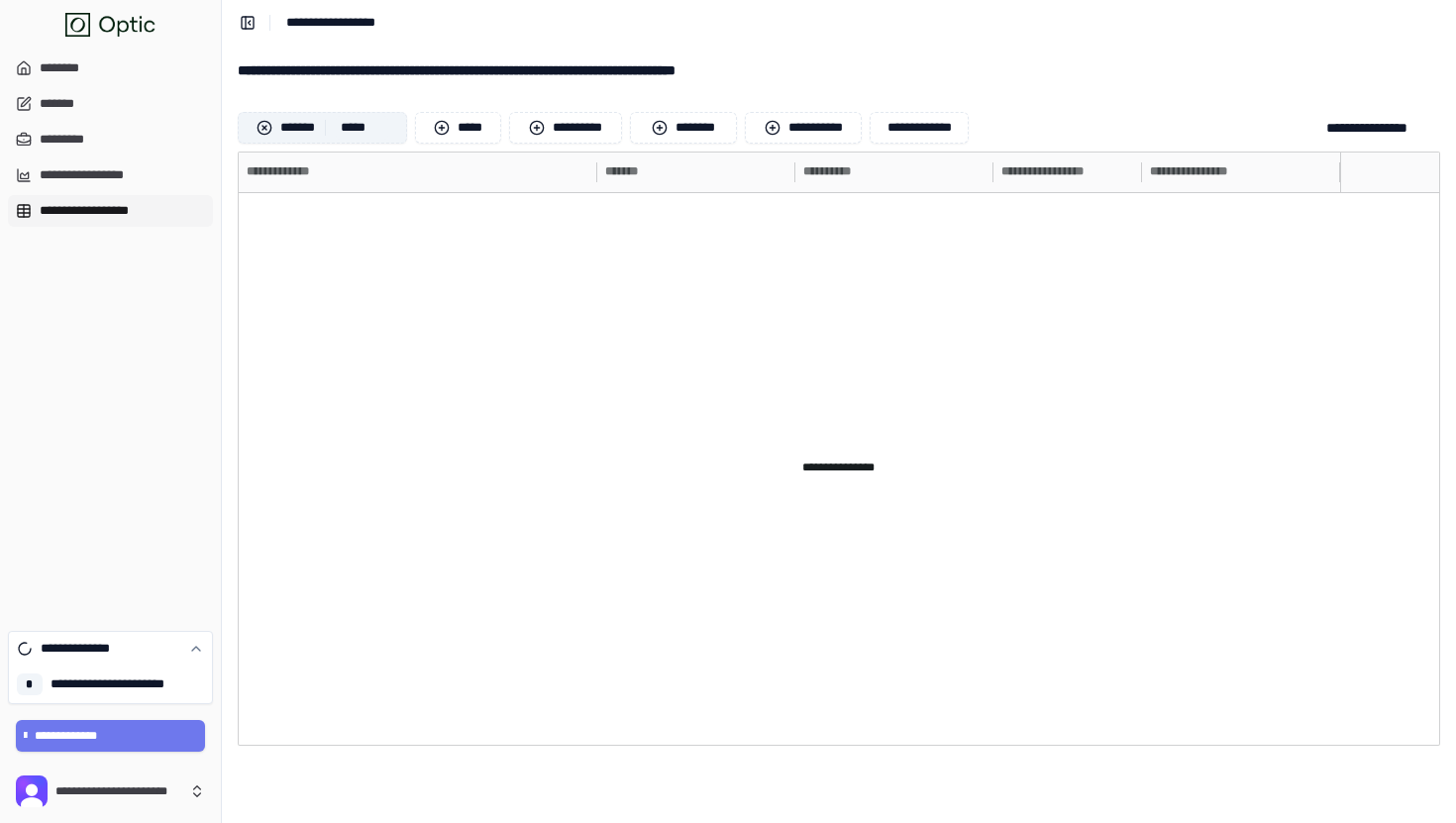 click at bounding box center [264, 128] 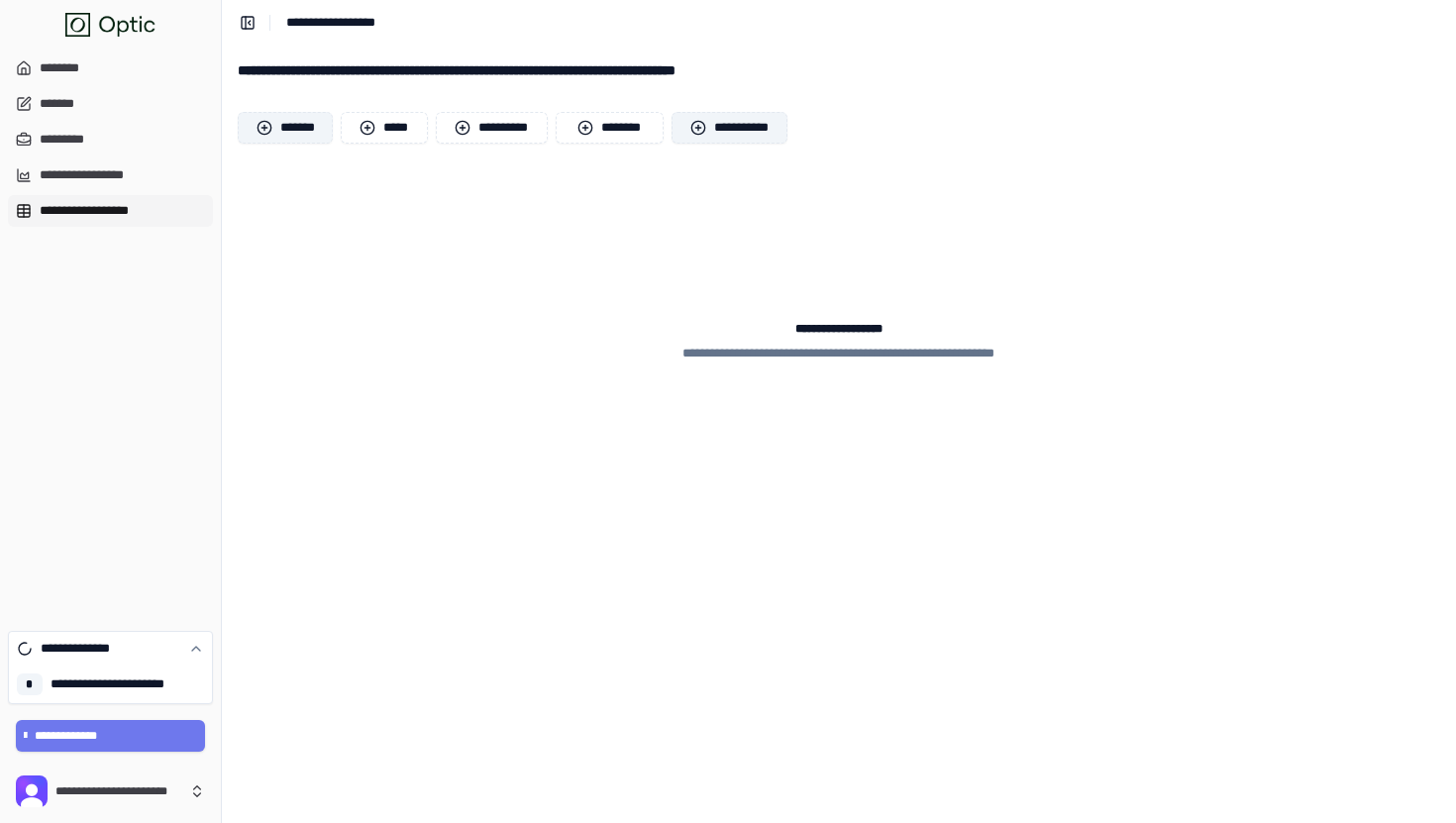 click on "**********" at bounding box center (730, 128) 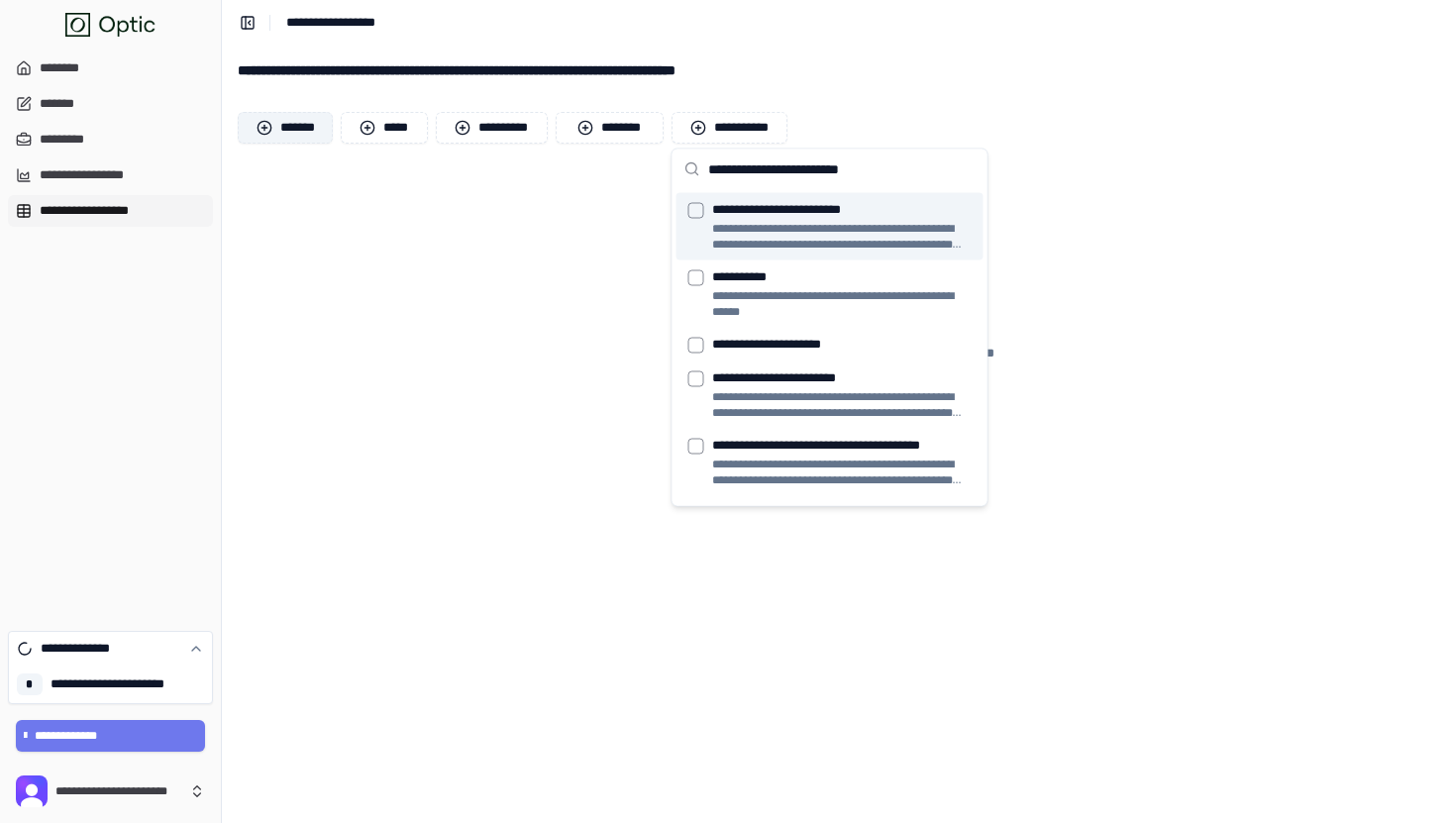 type on "**********" 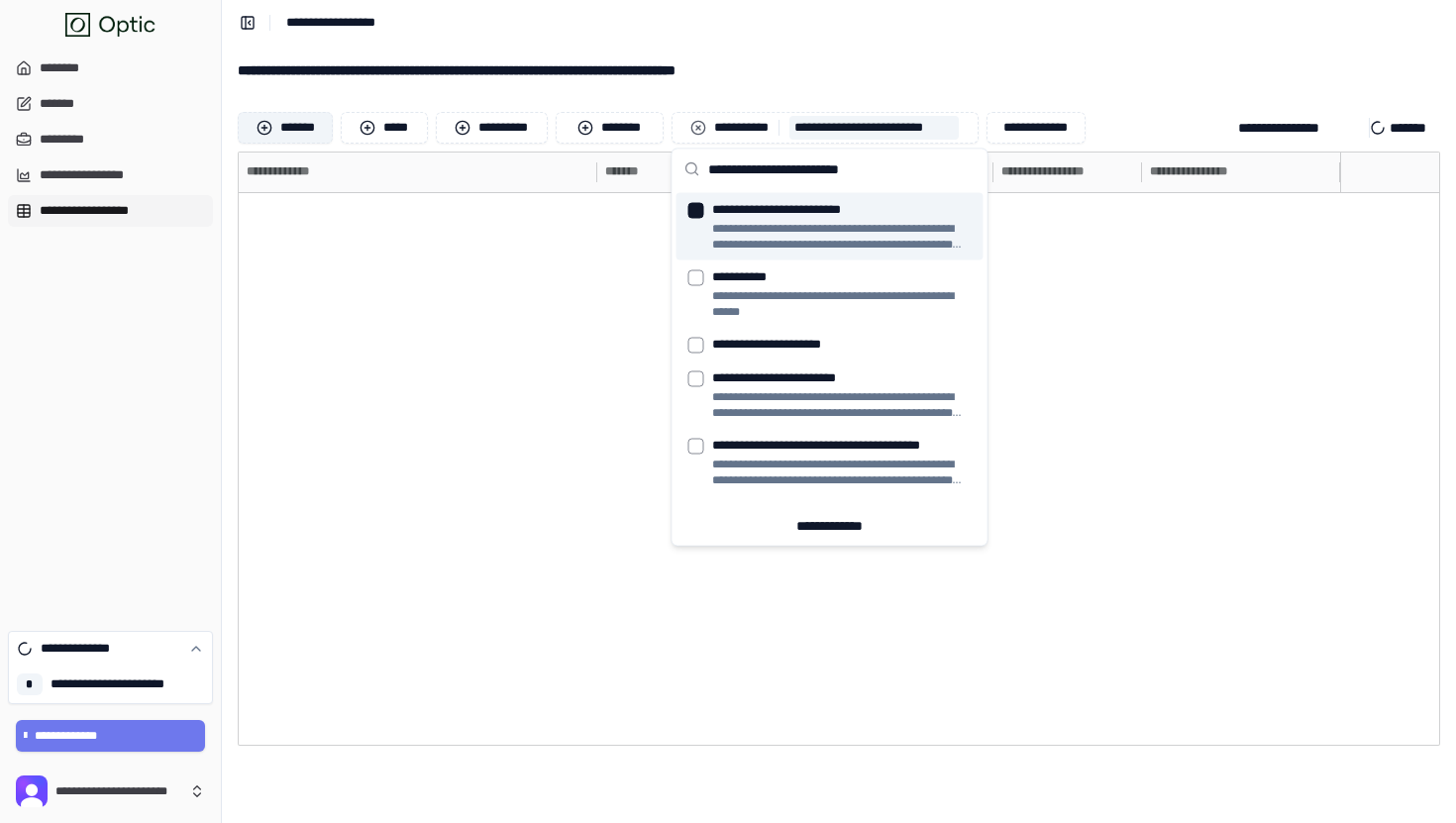 click on "**********" at bounding box center (839, 70) 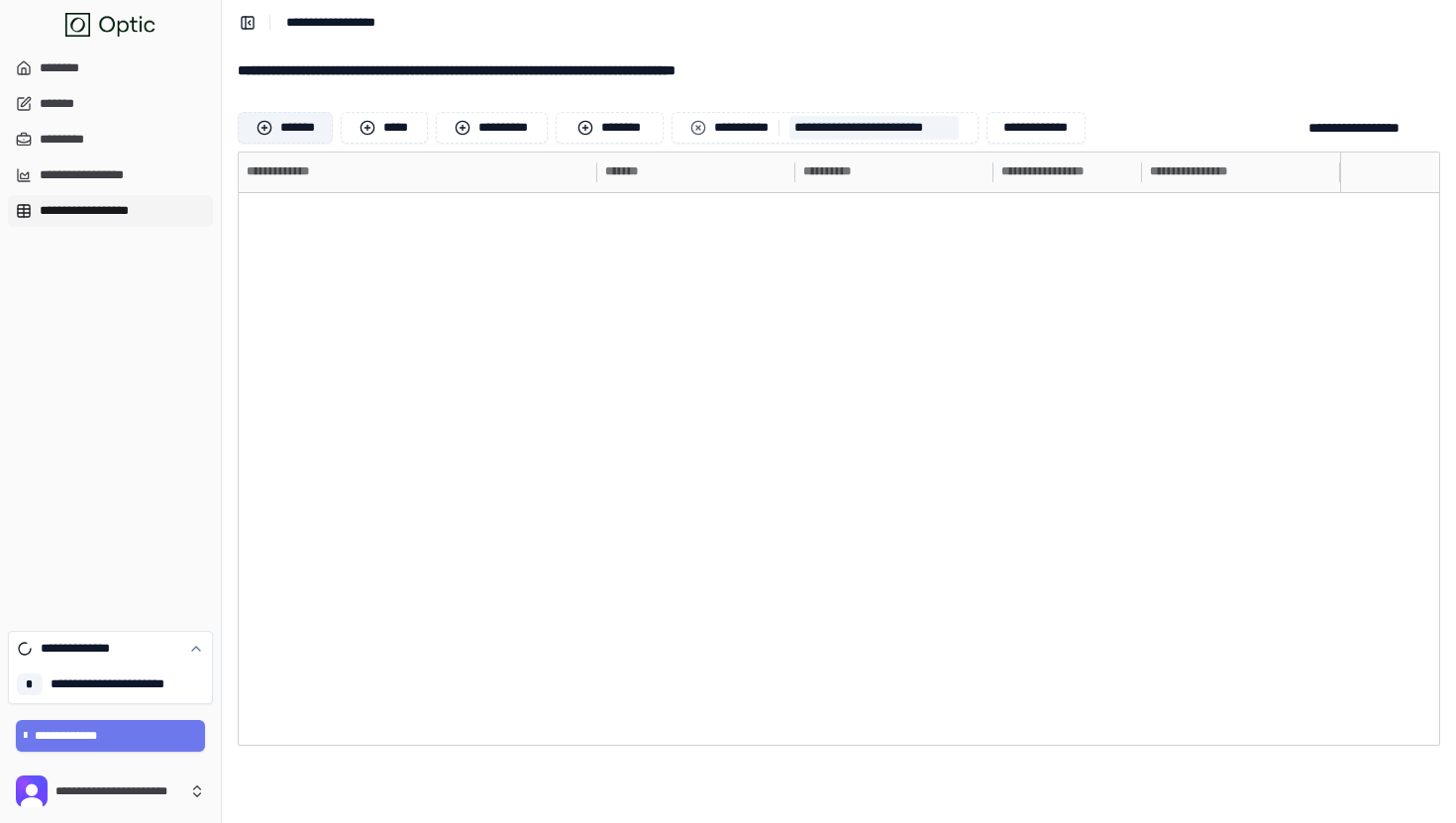 scroll, scrollTop: 2510, scrollLeft: 0, axis: vertical 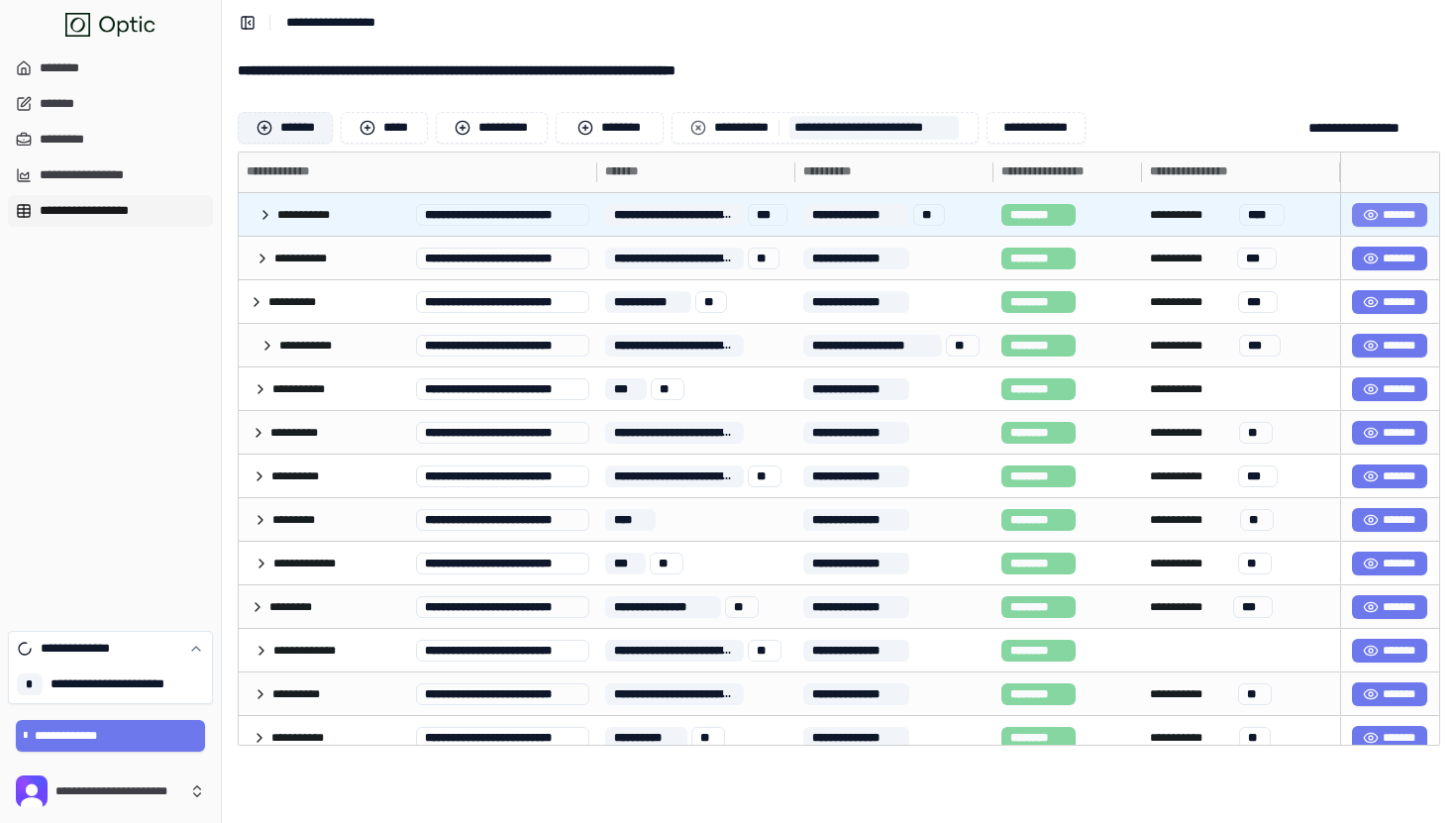 click on "*******" at bounding box center [1390, 215] 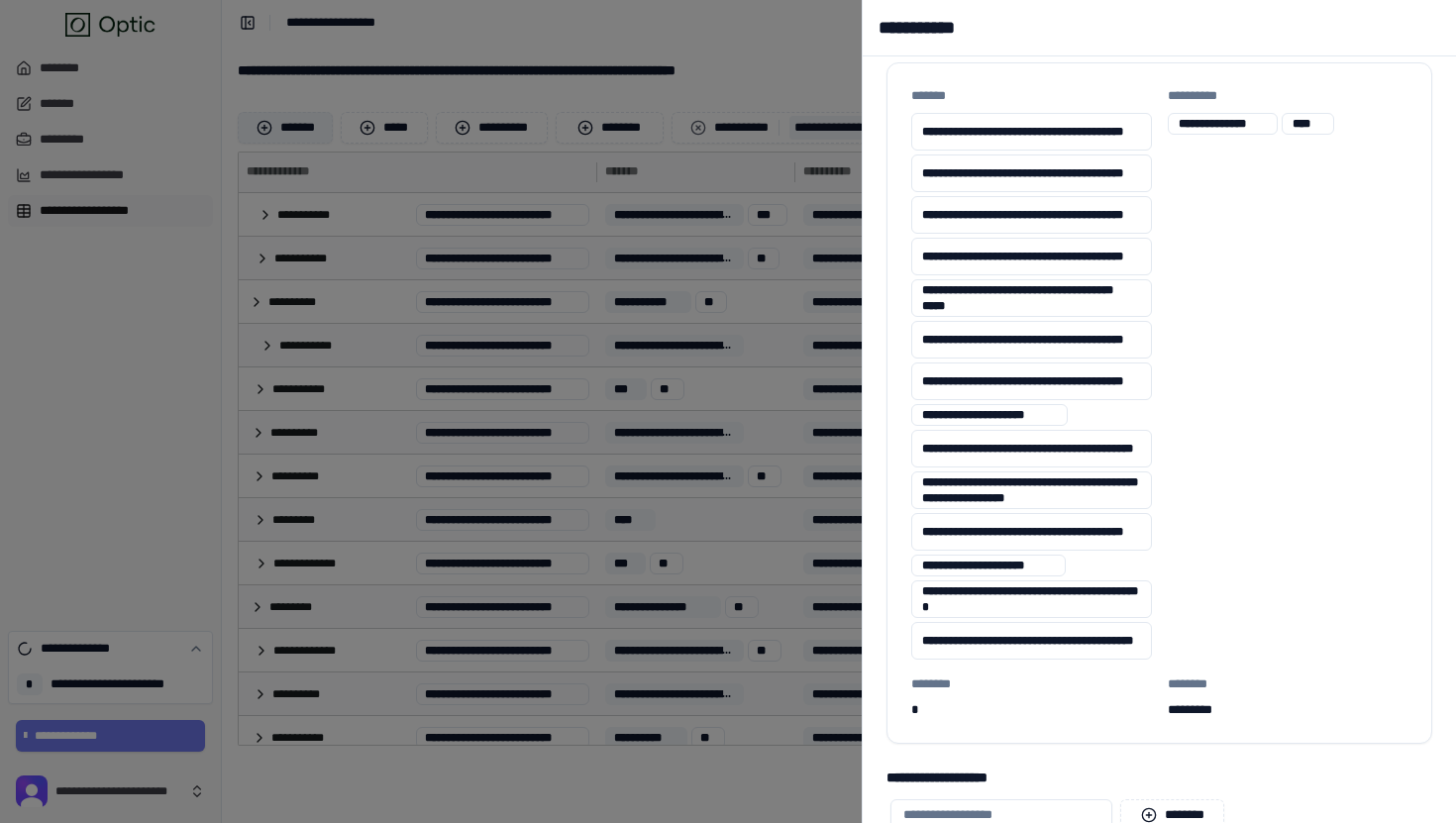 scroll, scrollTop: 0, scrollLeft: 0, axis: both 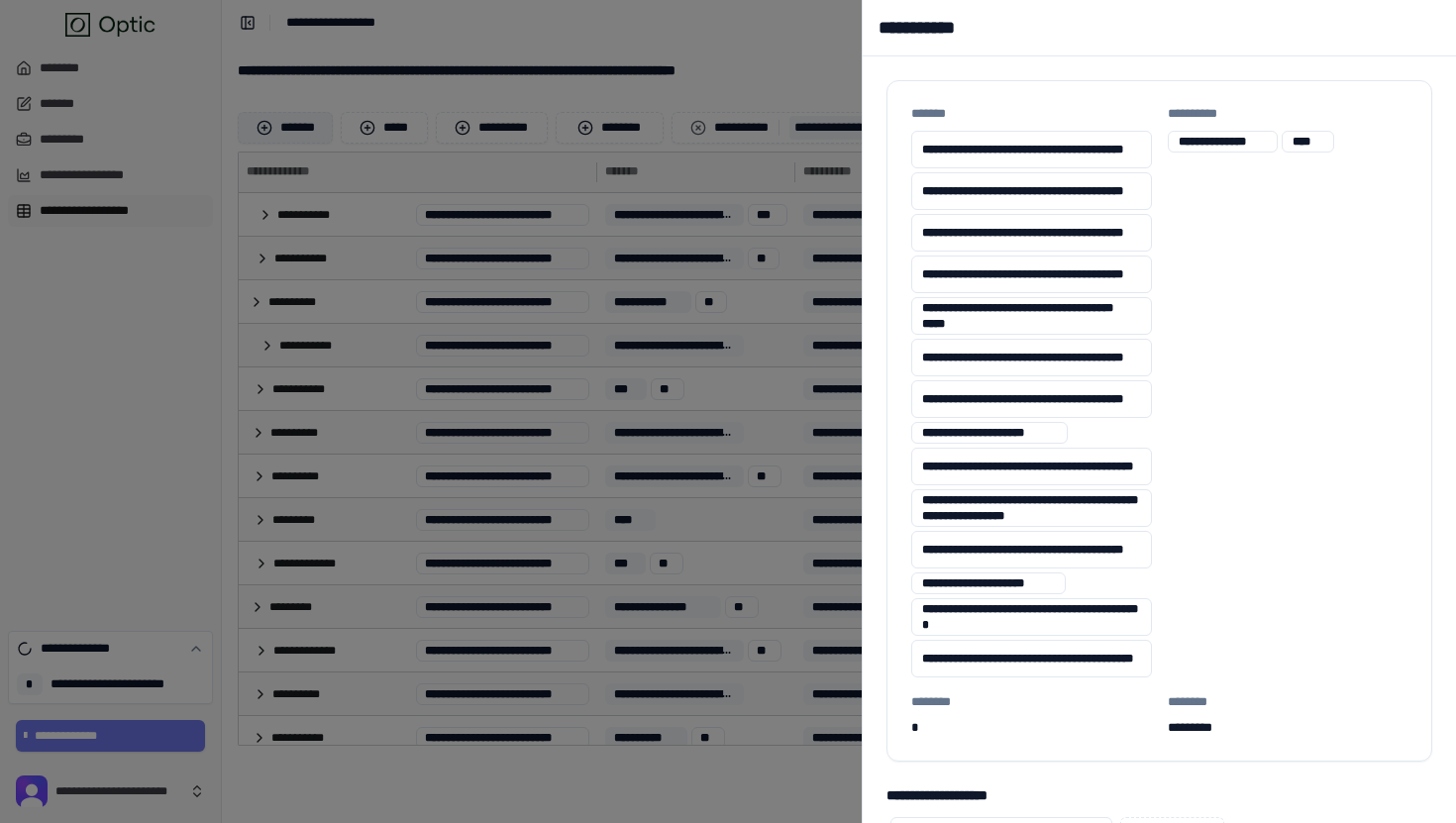 click at bounding box center (728, 411) 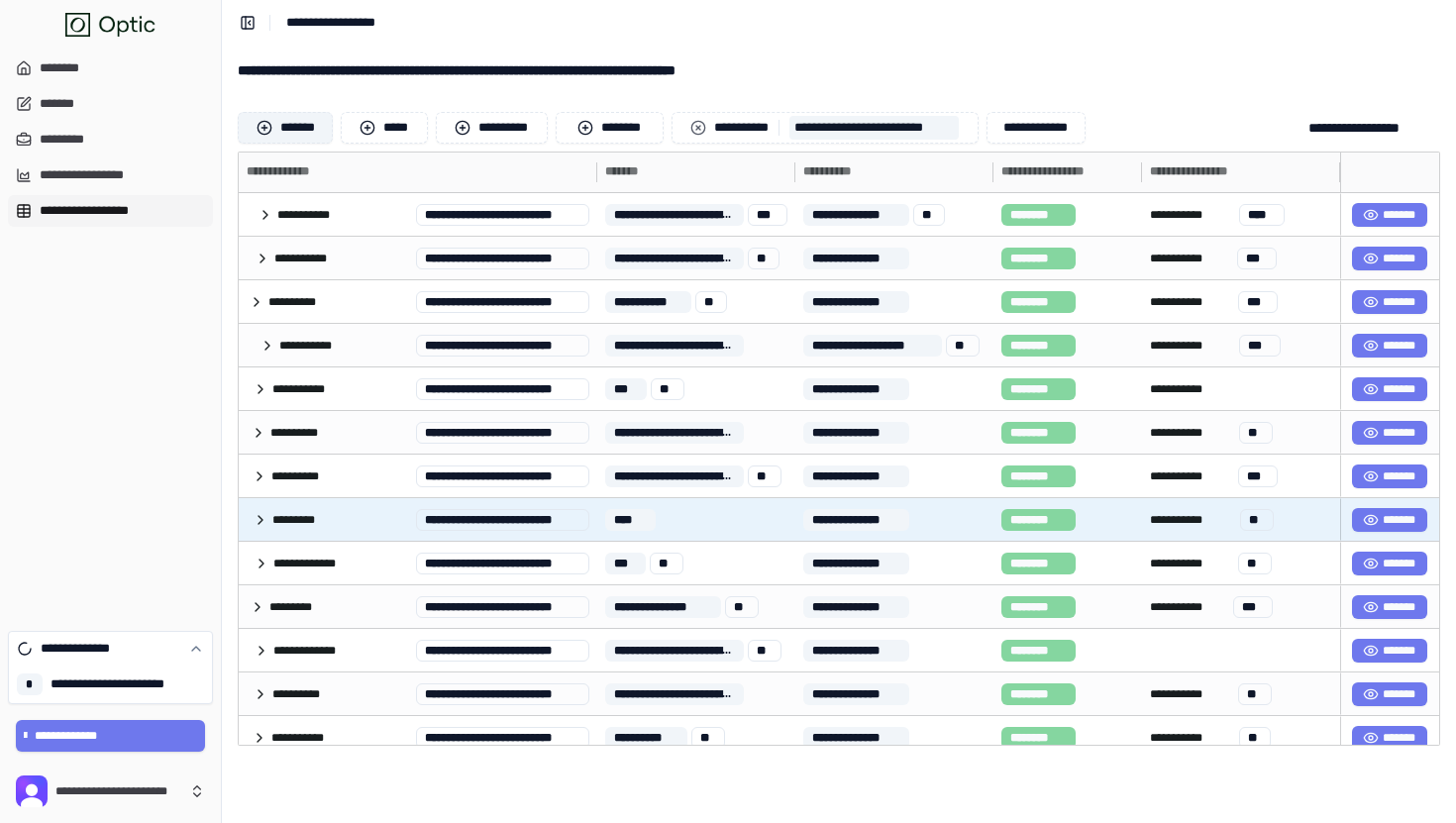 scroll, scrollTop: 324, scrollLeft: 0, axis: vertical 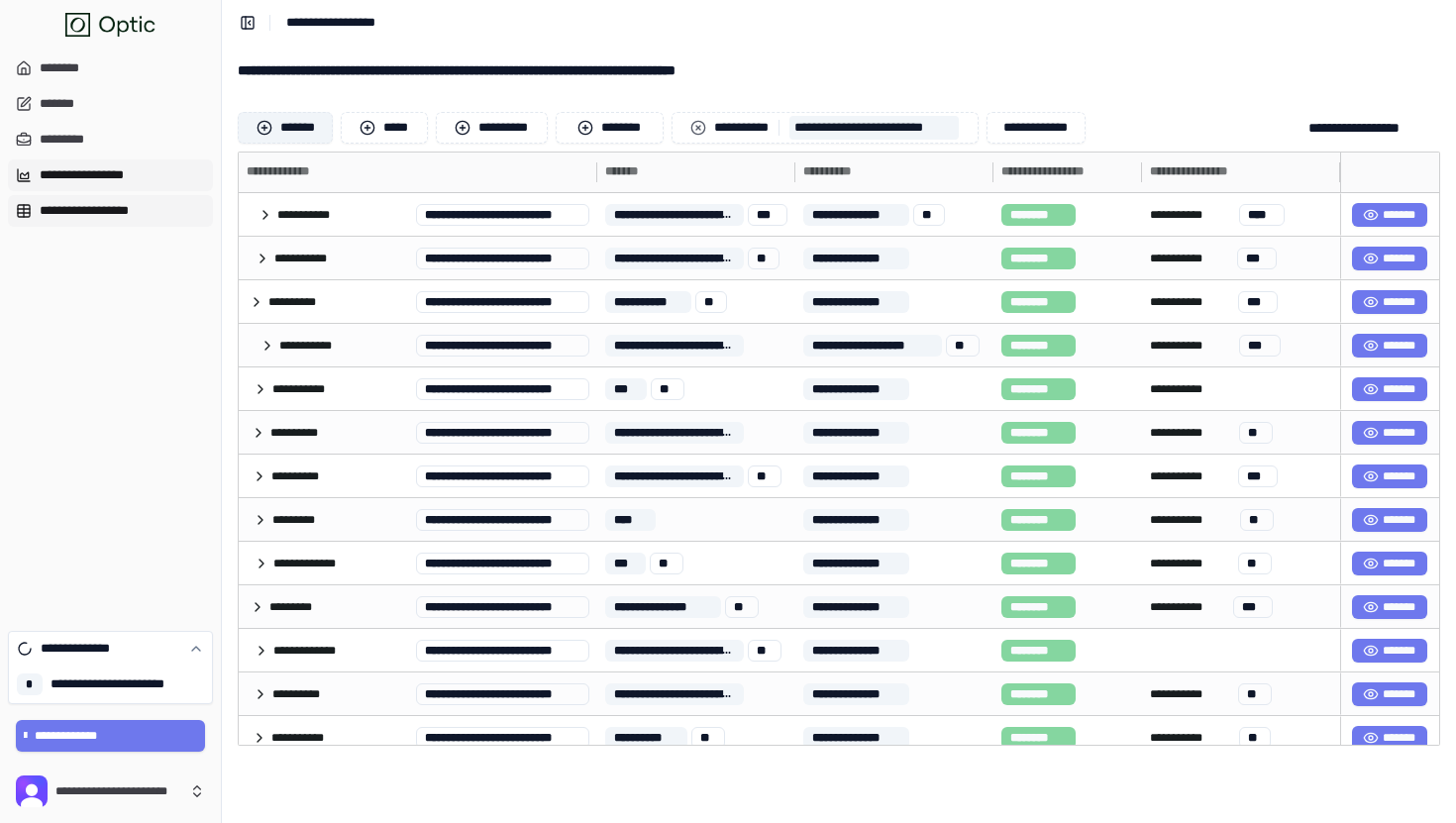 click on "**********" at bounding box center (110, 175) 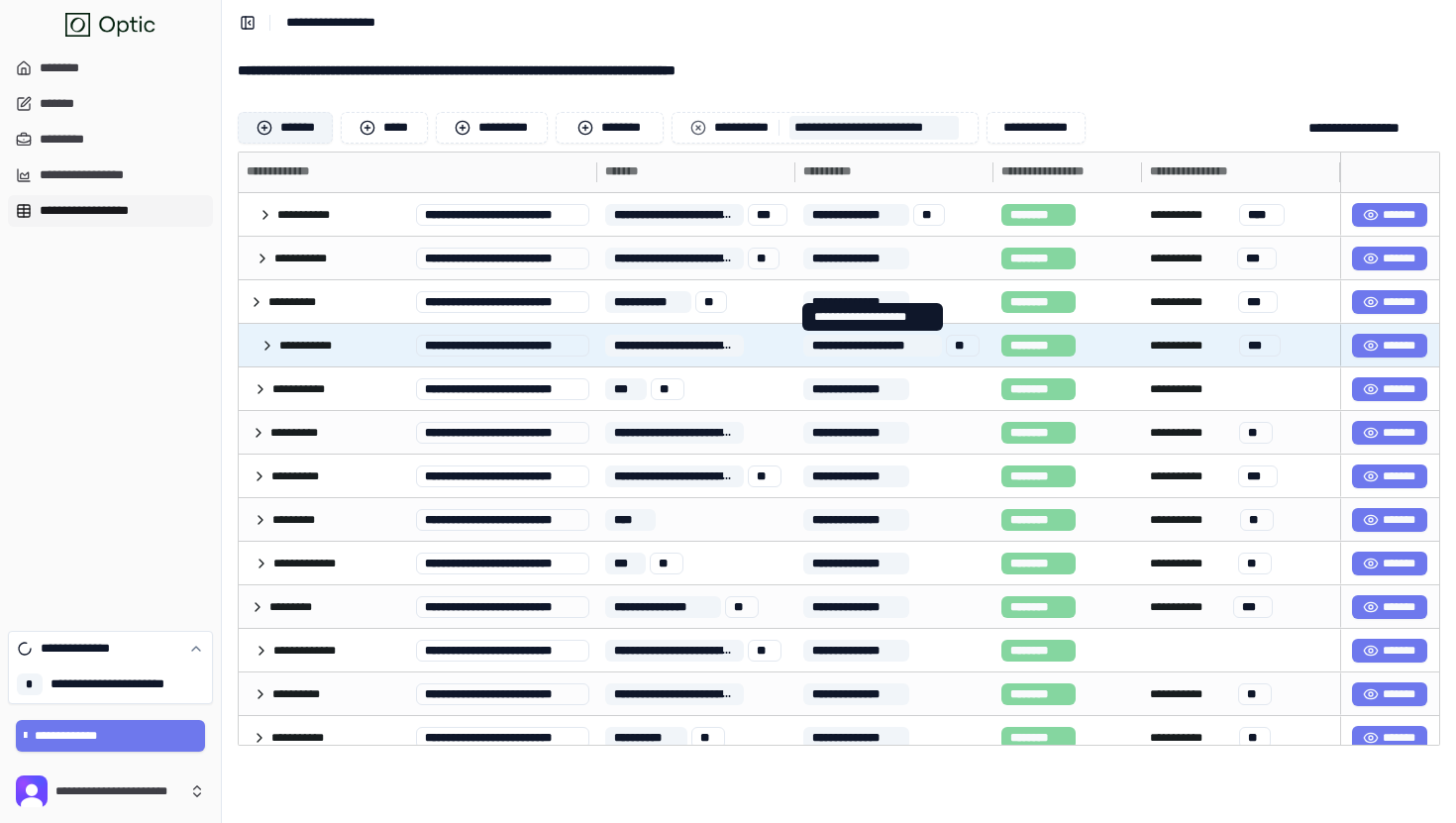 scroll, scrollTop: 236, scrollLeft: 0, axis: vertical 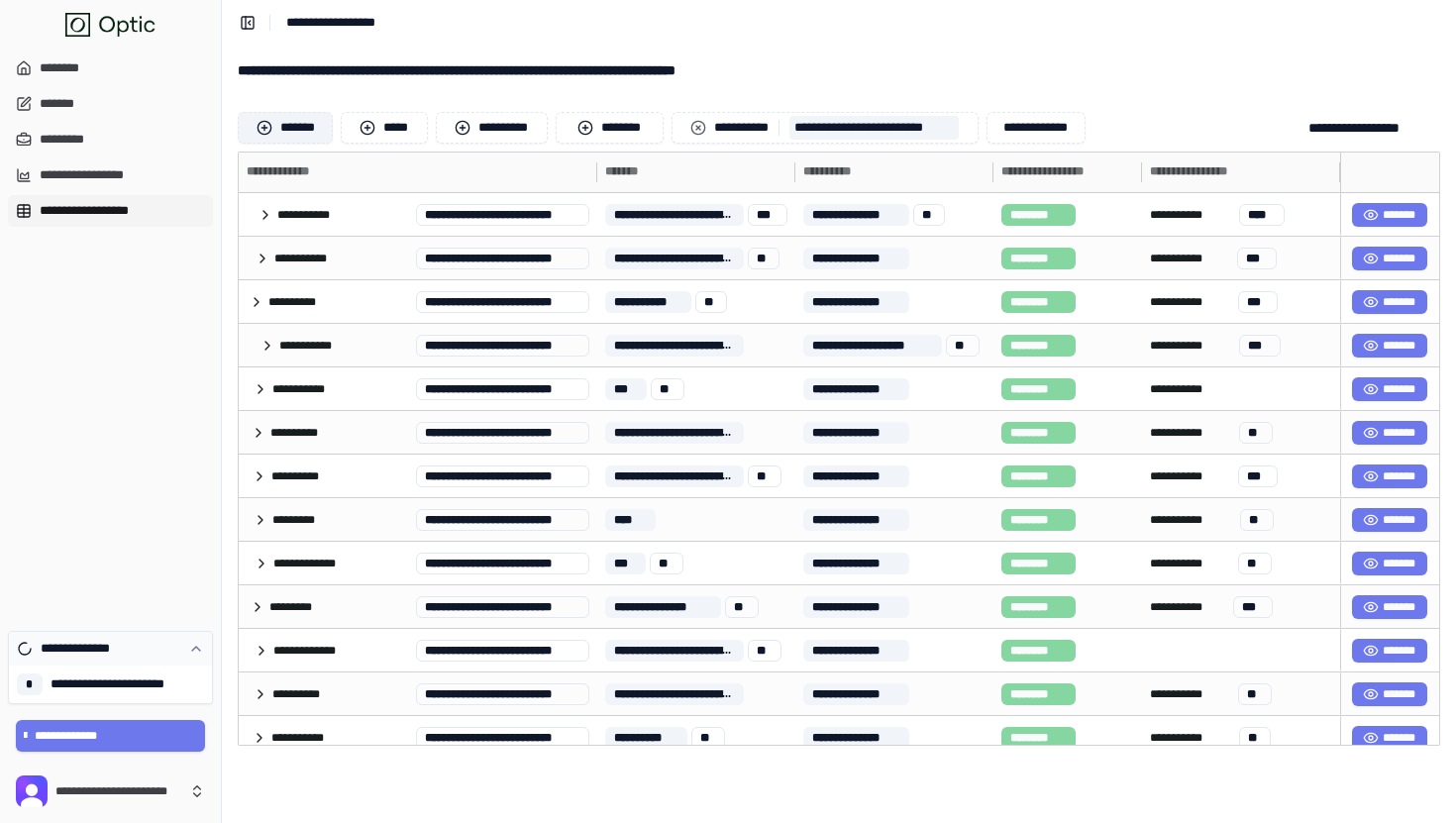 click on "**********" at bounding box center [85, 649] 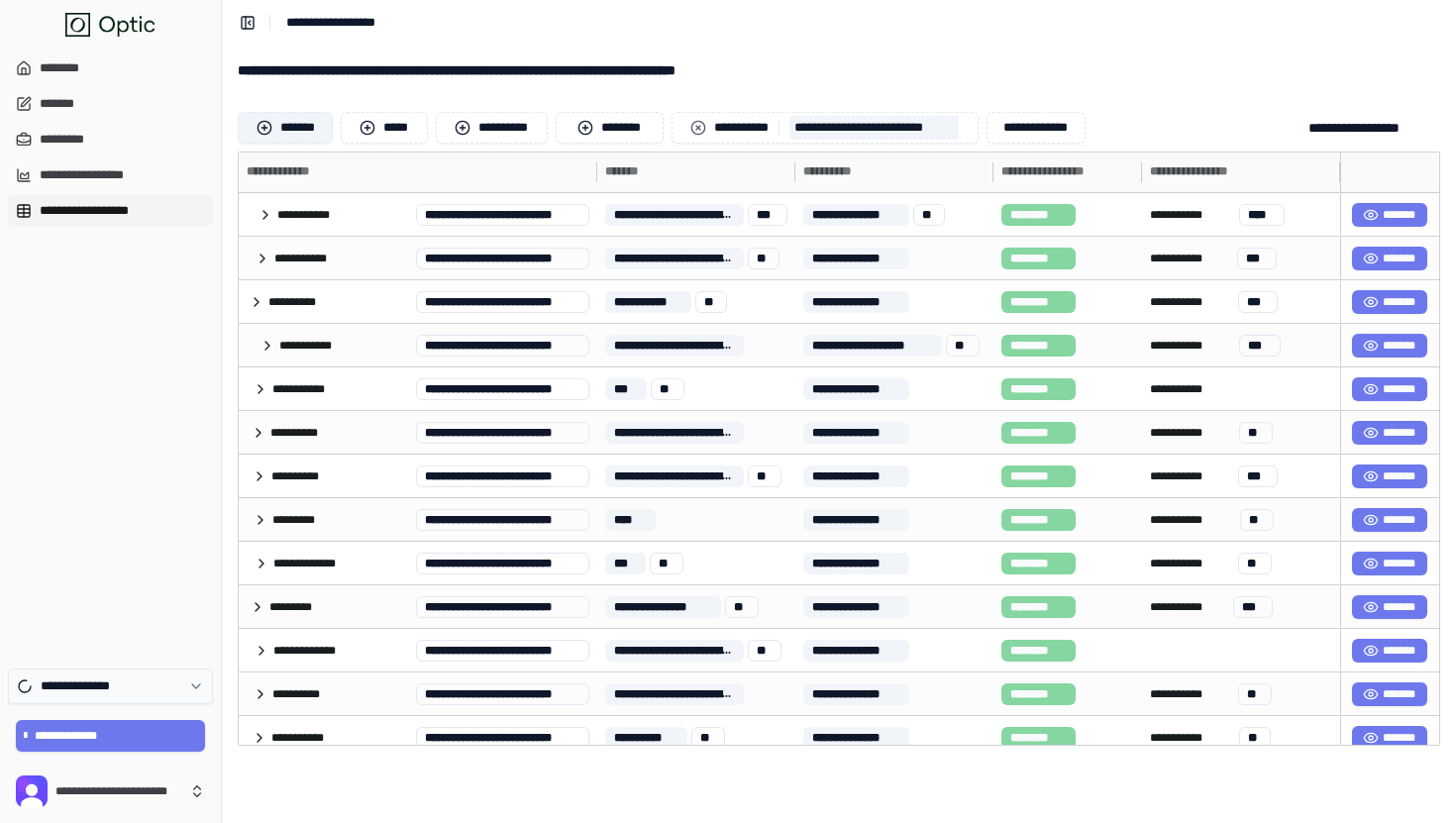 click on "**********" at bounding box center [85, 686] 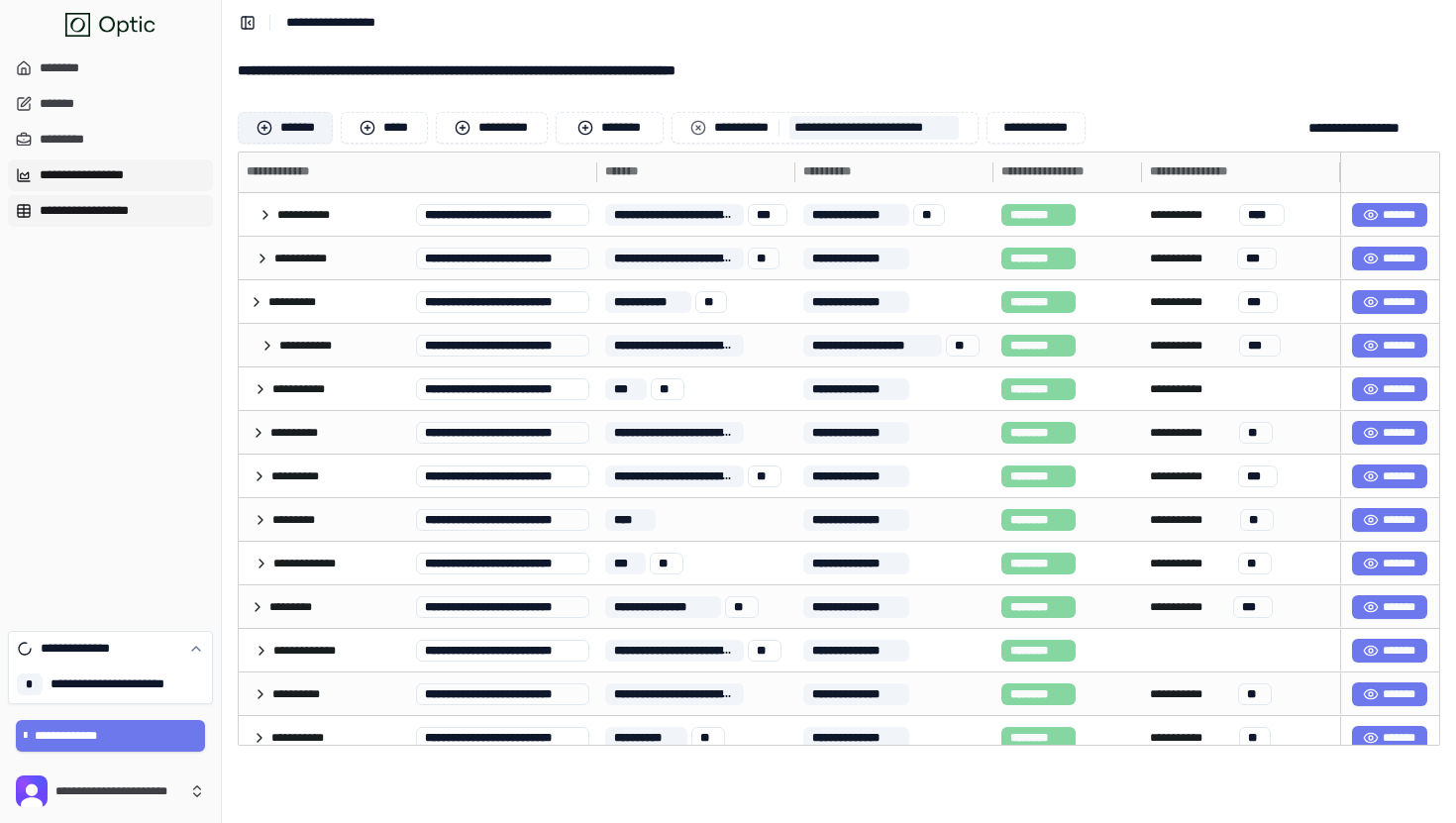 click on "**********" at bounding box center (110, 175) 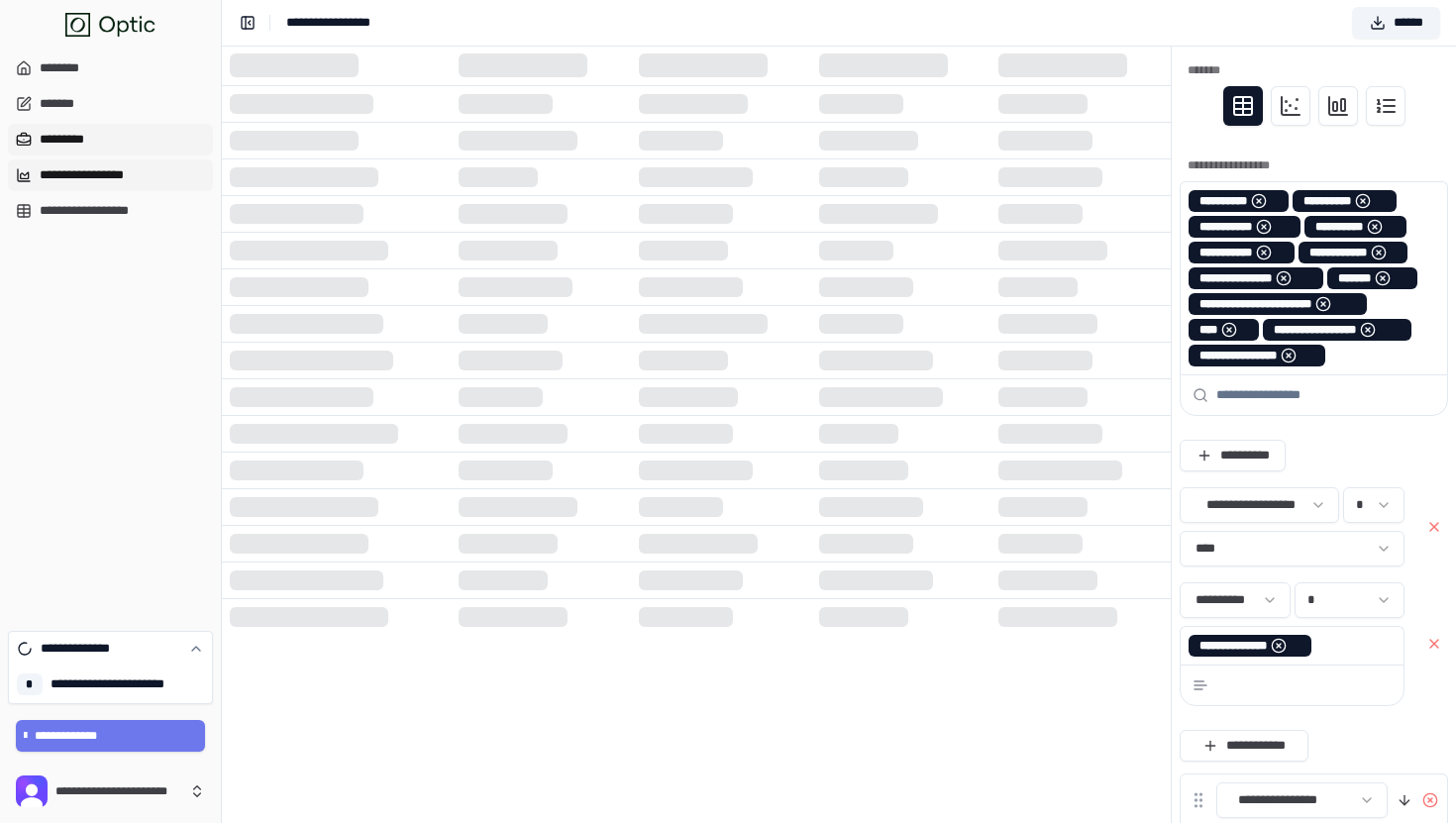 click on "*********" at bounding box center [110, 140] 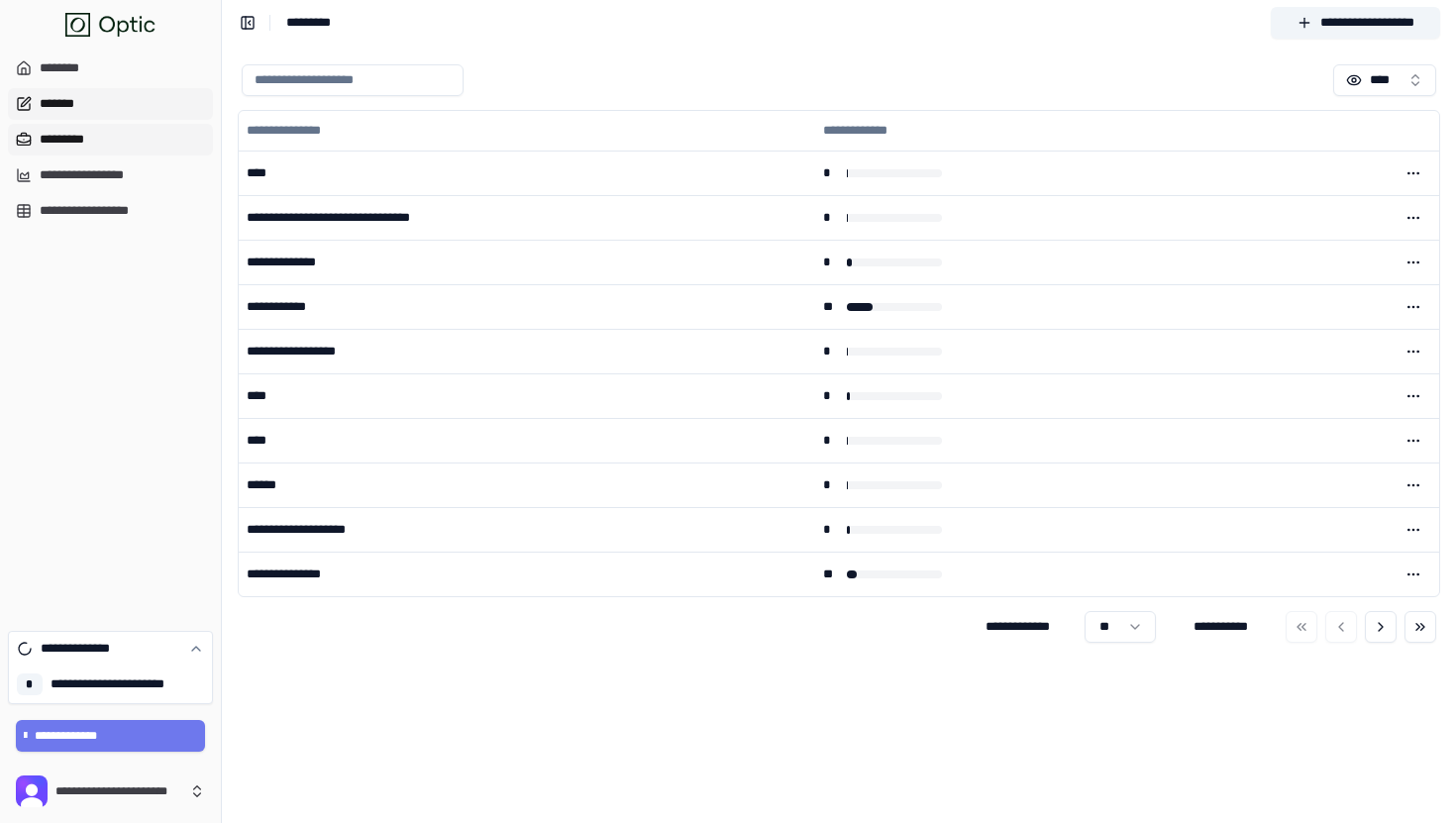 click on "*******" at bounding box center (110, 104) 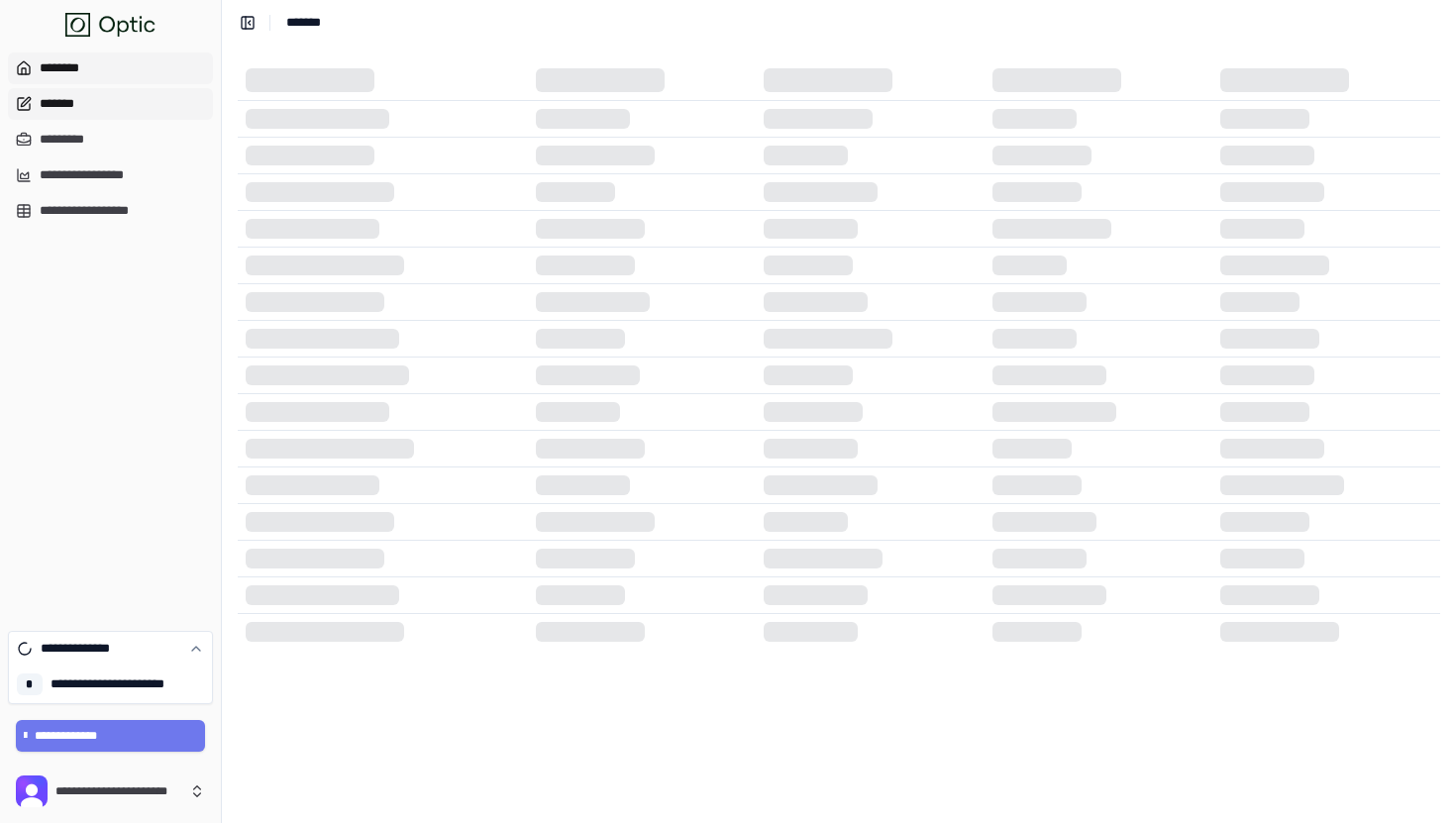 click on "********" at bounding box center [110, 68] 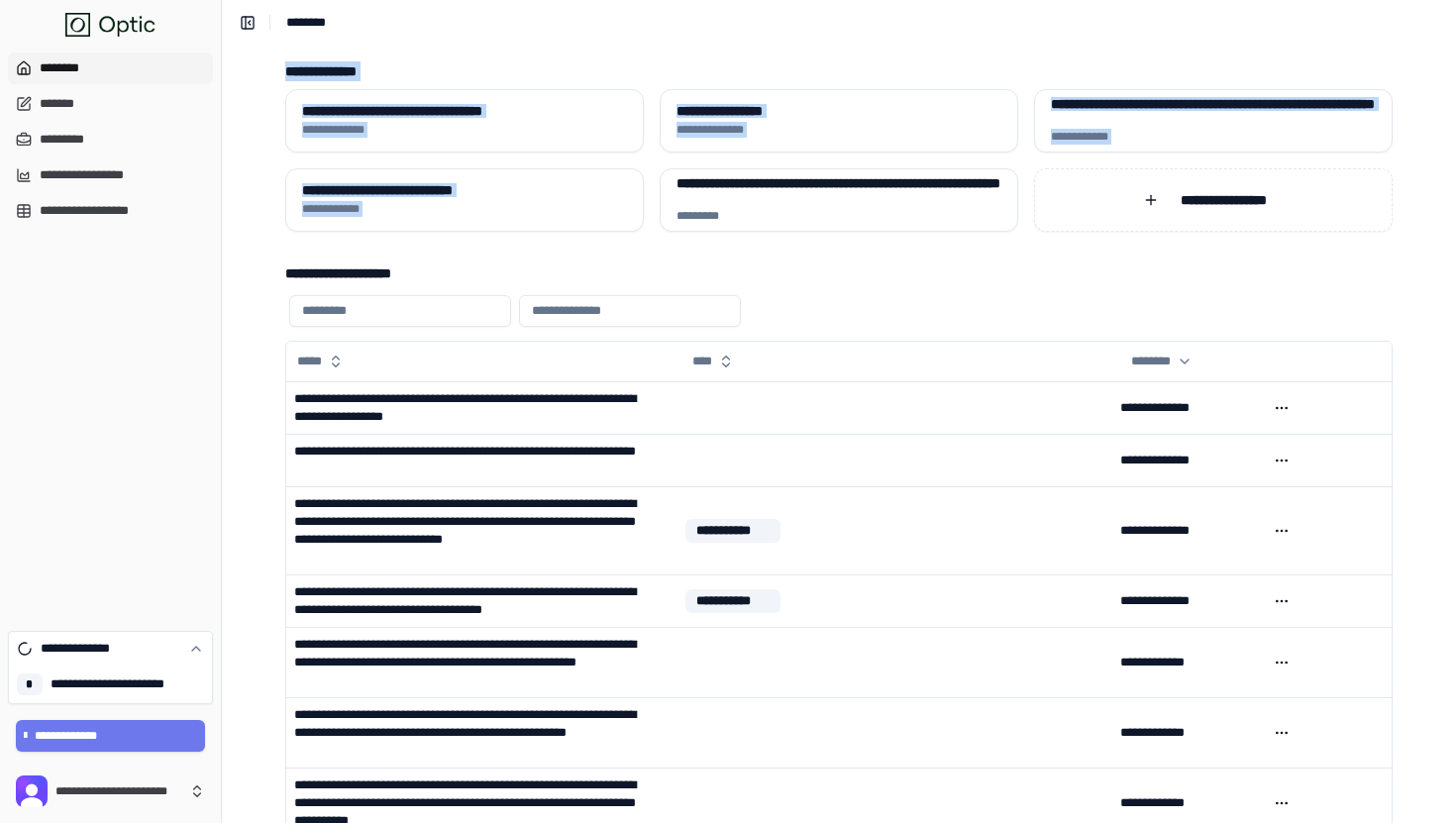 drag, startPoint x: 1024, startPoint y: 163, endPoint x: 824, endPoint y: 42, distance: 233.75414 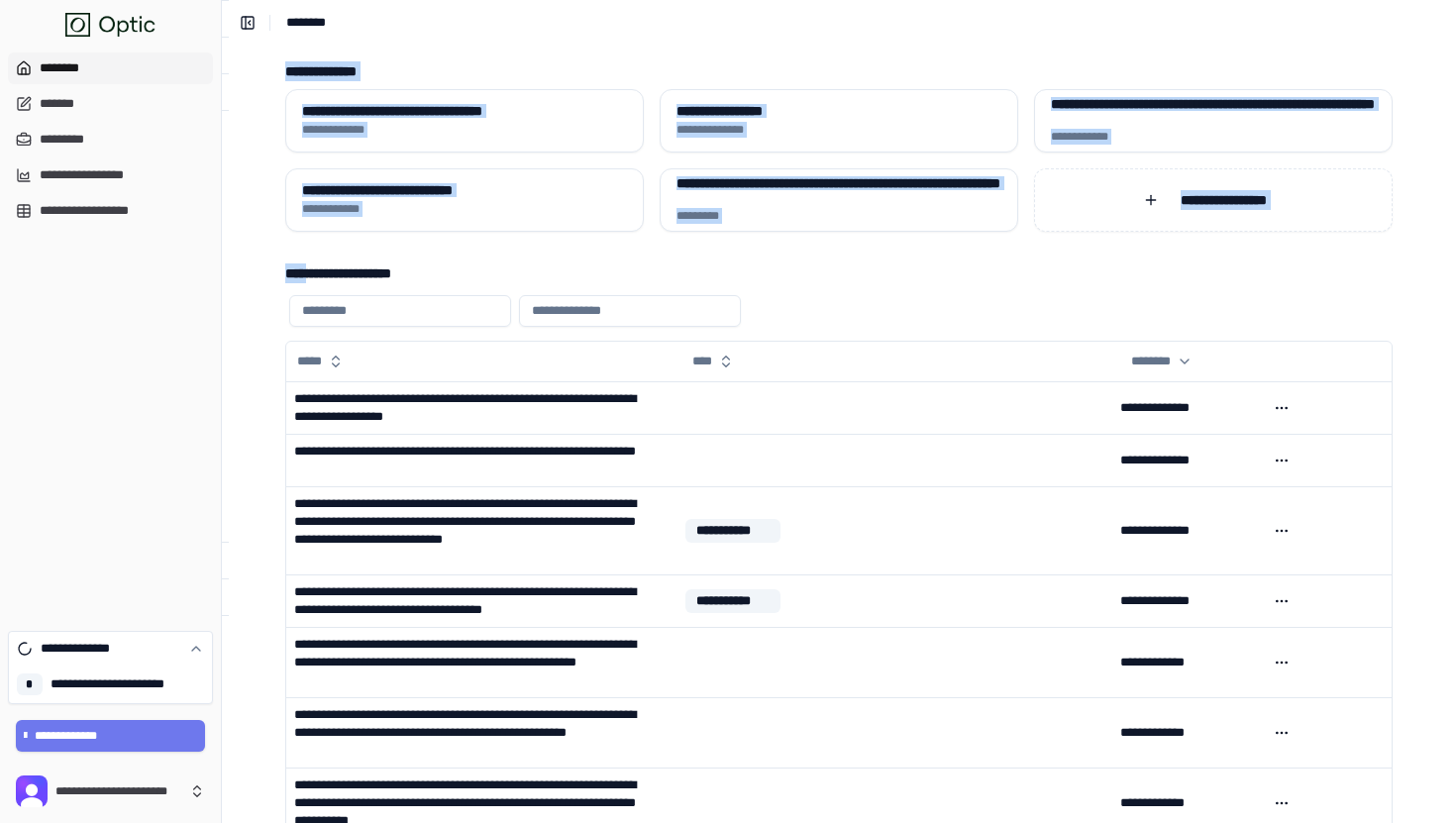 drag, startPoint x: 824, startPoint y: 42, endPoint x: 1195, endPoint y: 251, distance: 425.8192 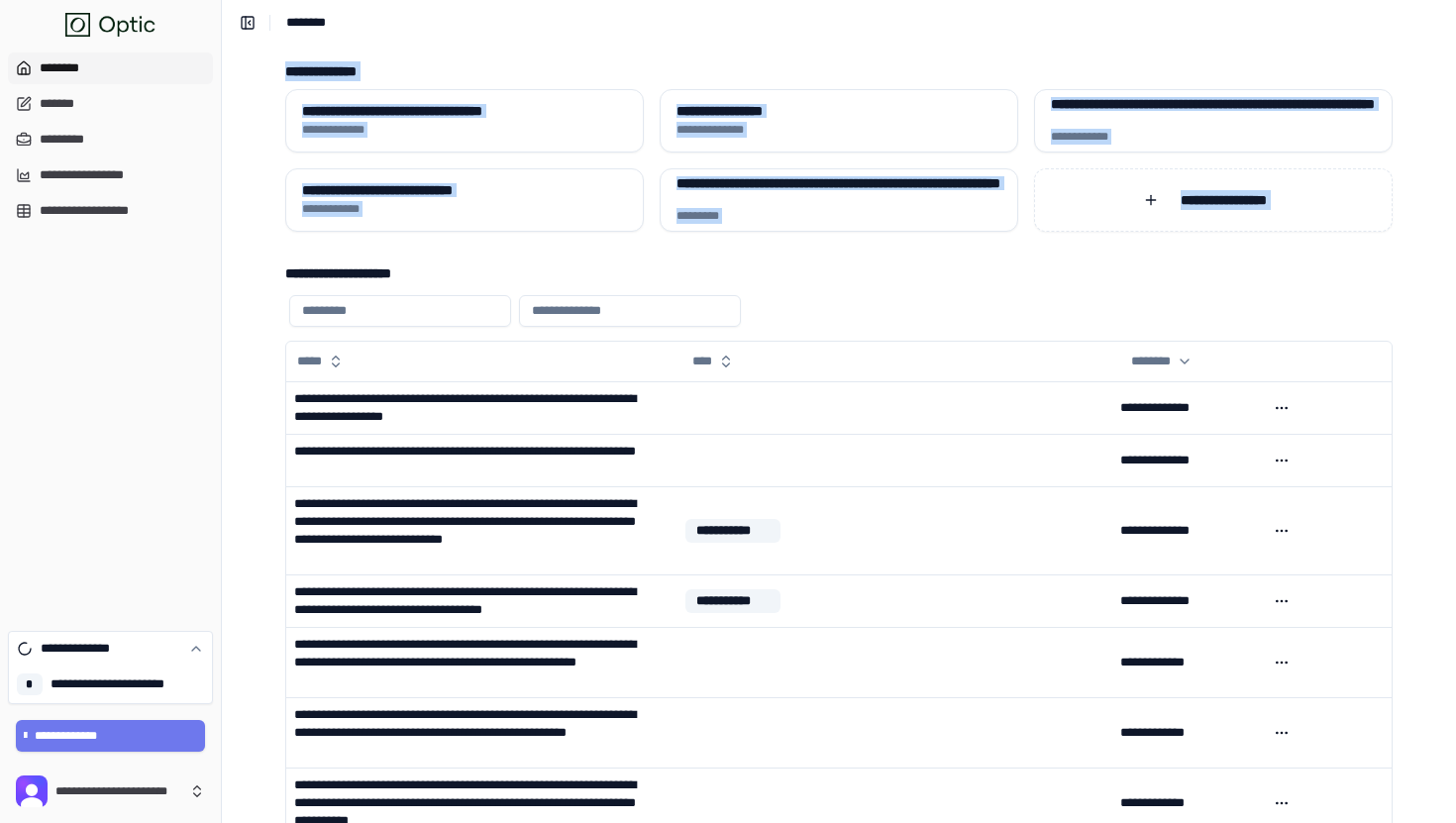 drag, startPoint x: 1196, startPoint y: 250, endPoint x: 986, endPoint y: 56, distance: 285.89509 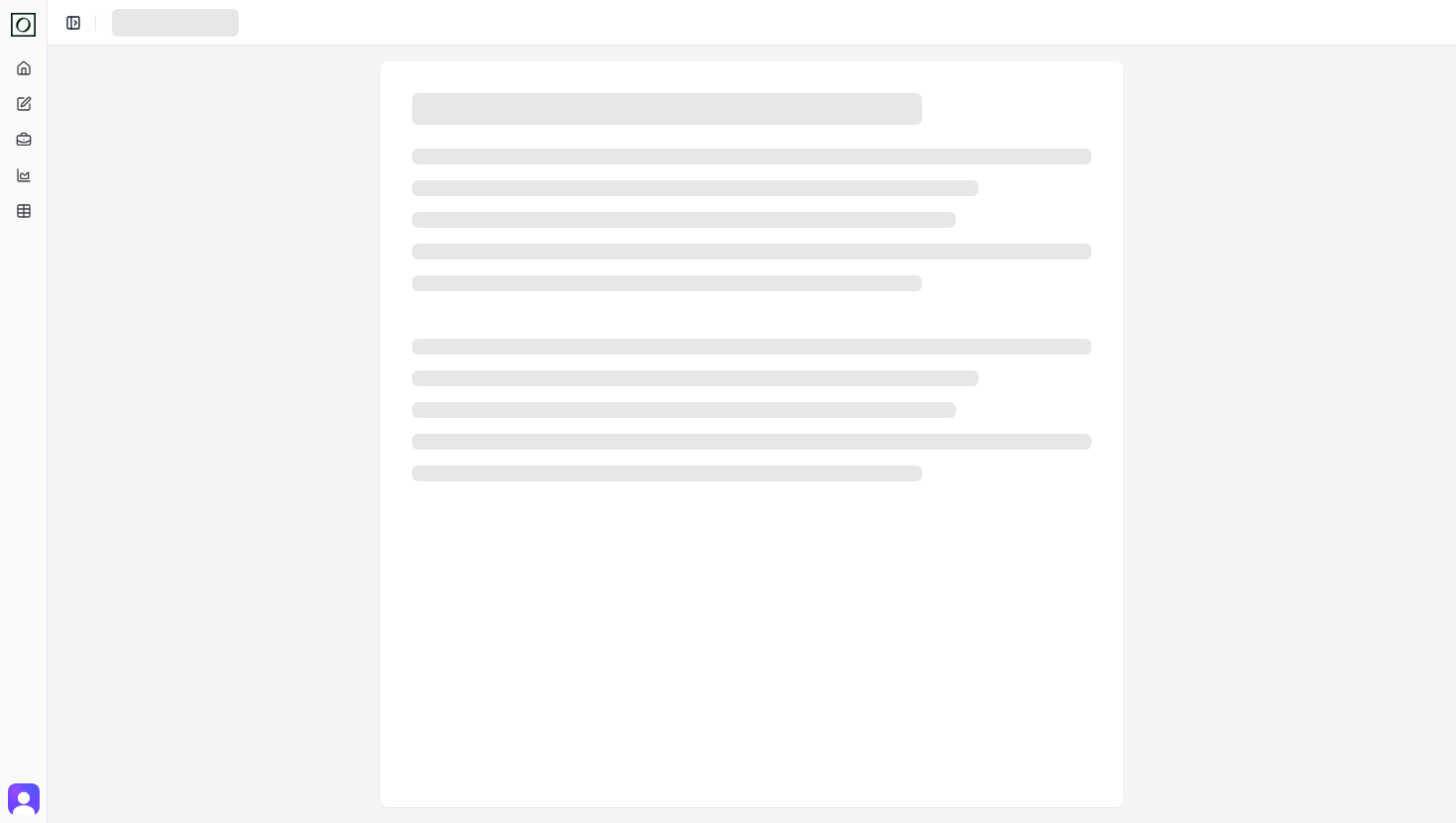 scroll, scrollTop: 0, scrollLeft: 0, axis: both 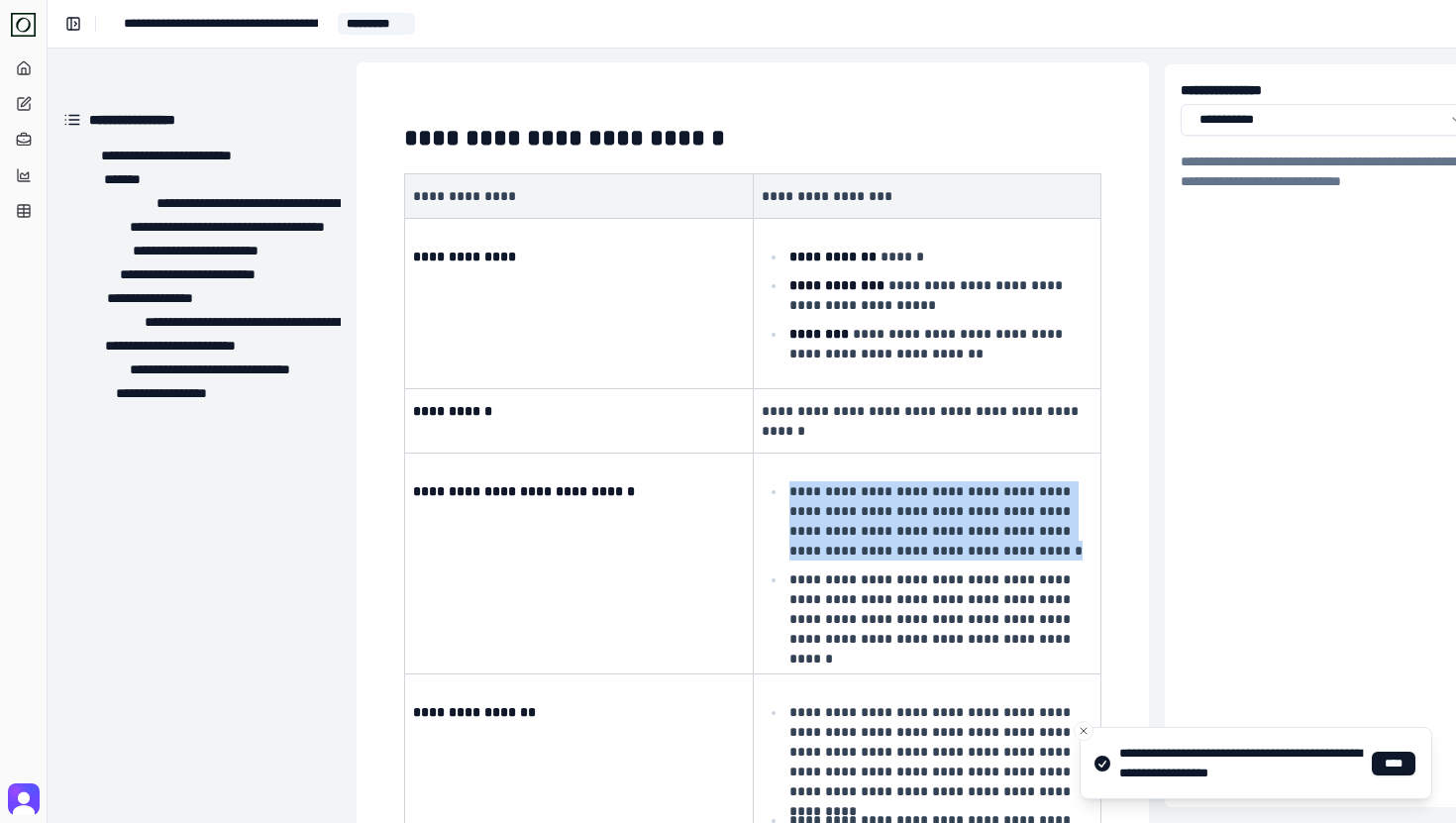 drag, startPoint x: 1012, startPoint y: 549, endPoint x: 763, endPoint y: 479, distance: 258.6523 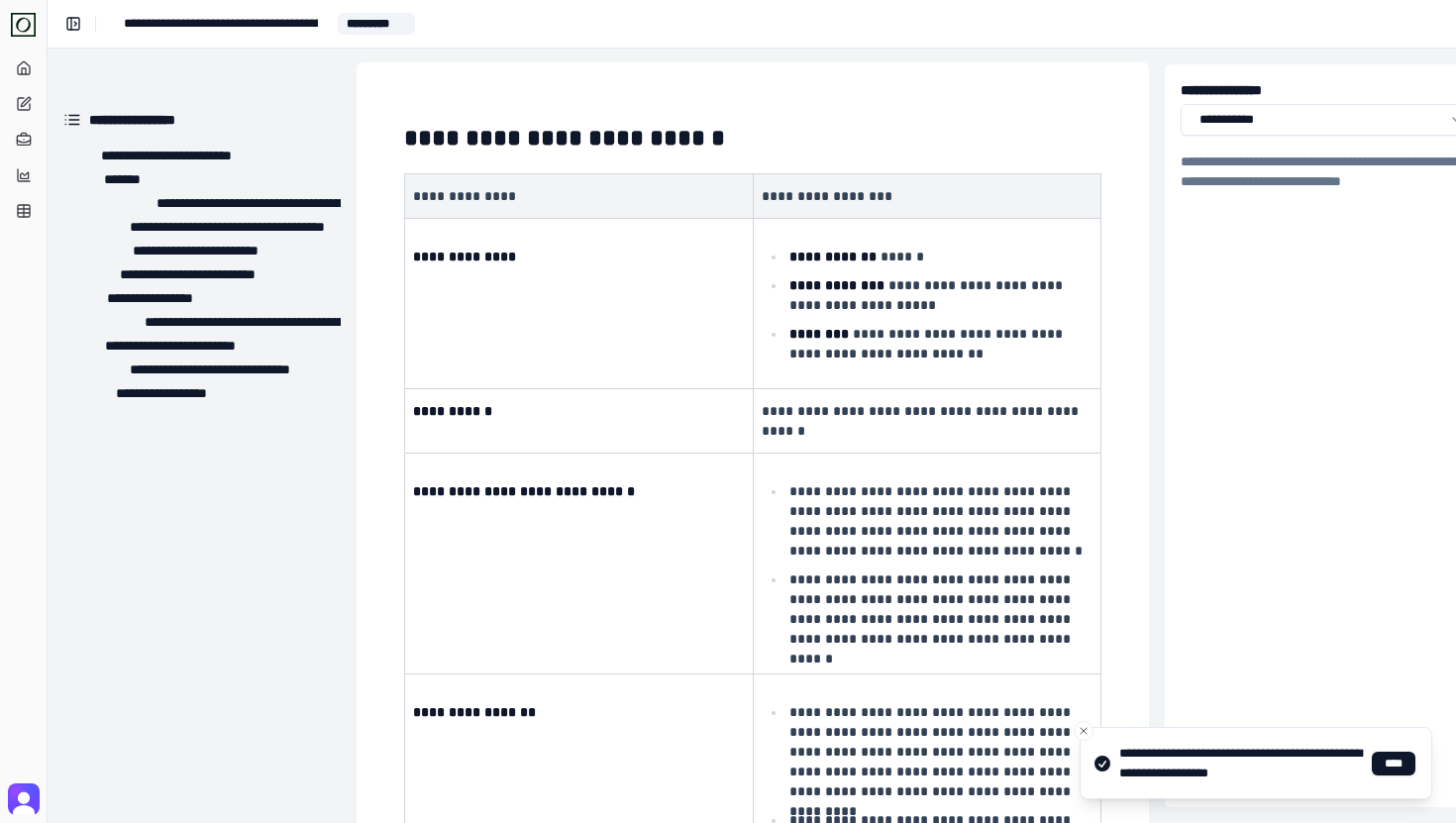 scroll, scrollTop: 2, scrollLeft: 53, axis: both 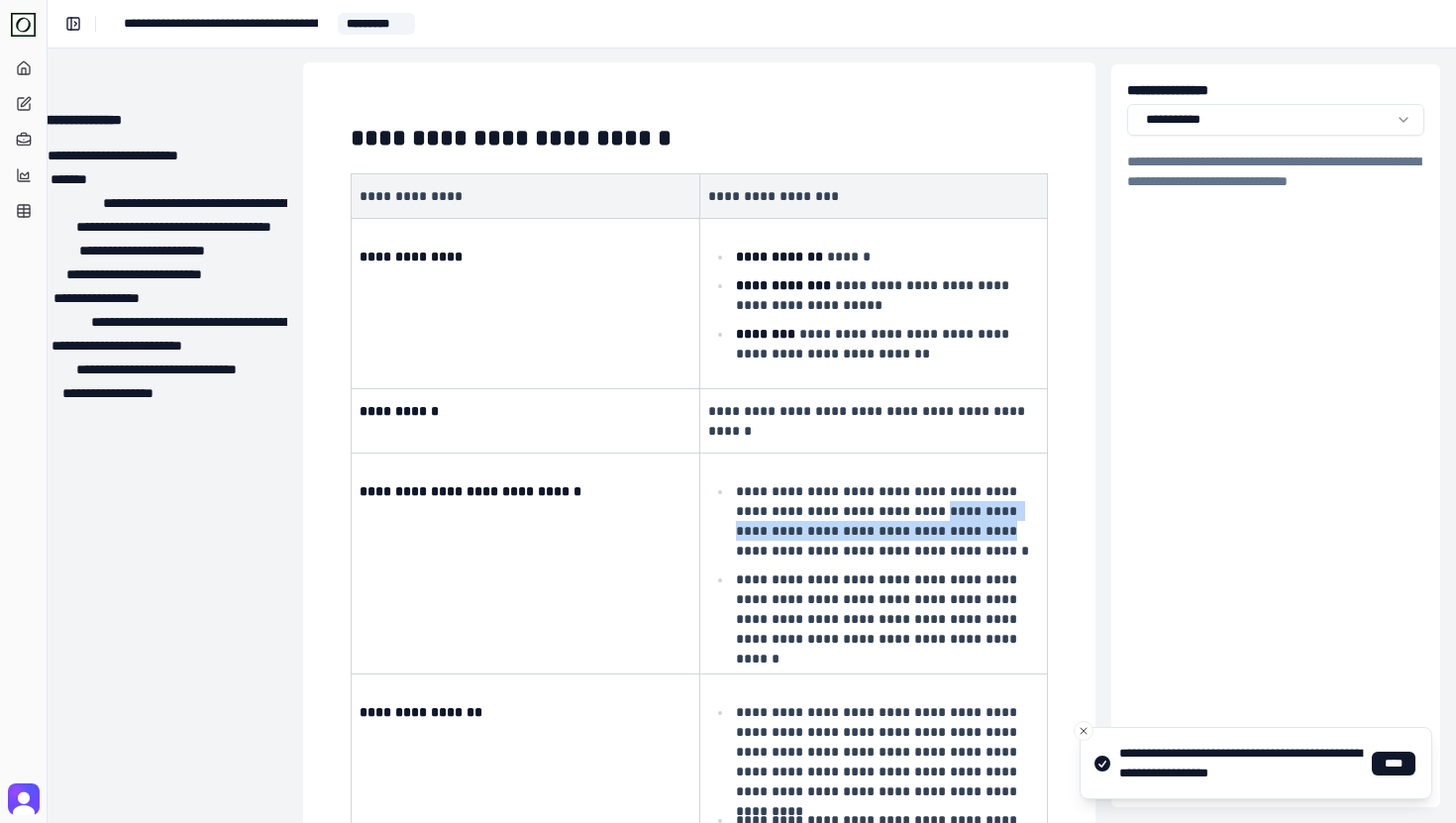 drag, startPoint x: 934, startPoint y: 540, endPoint x: 879, endPoint y: 506, distance: 64.66065 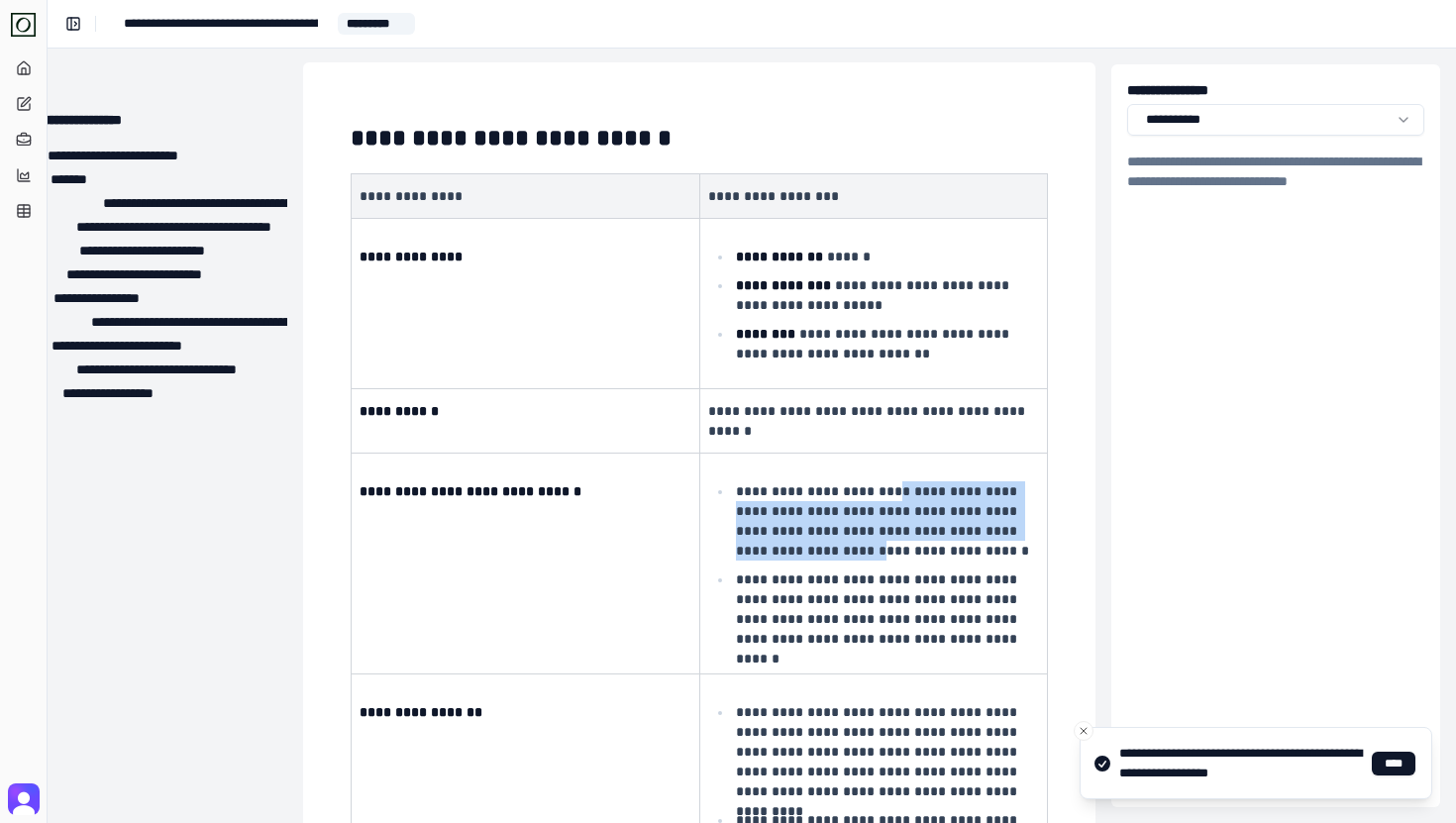 drag, startPoint x: 879, startPoint y: 491, endPoint x: 800, endPoint y: 553, distance: 100.4241 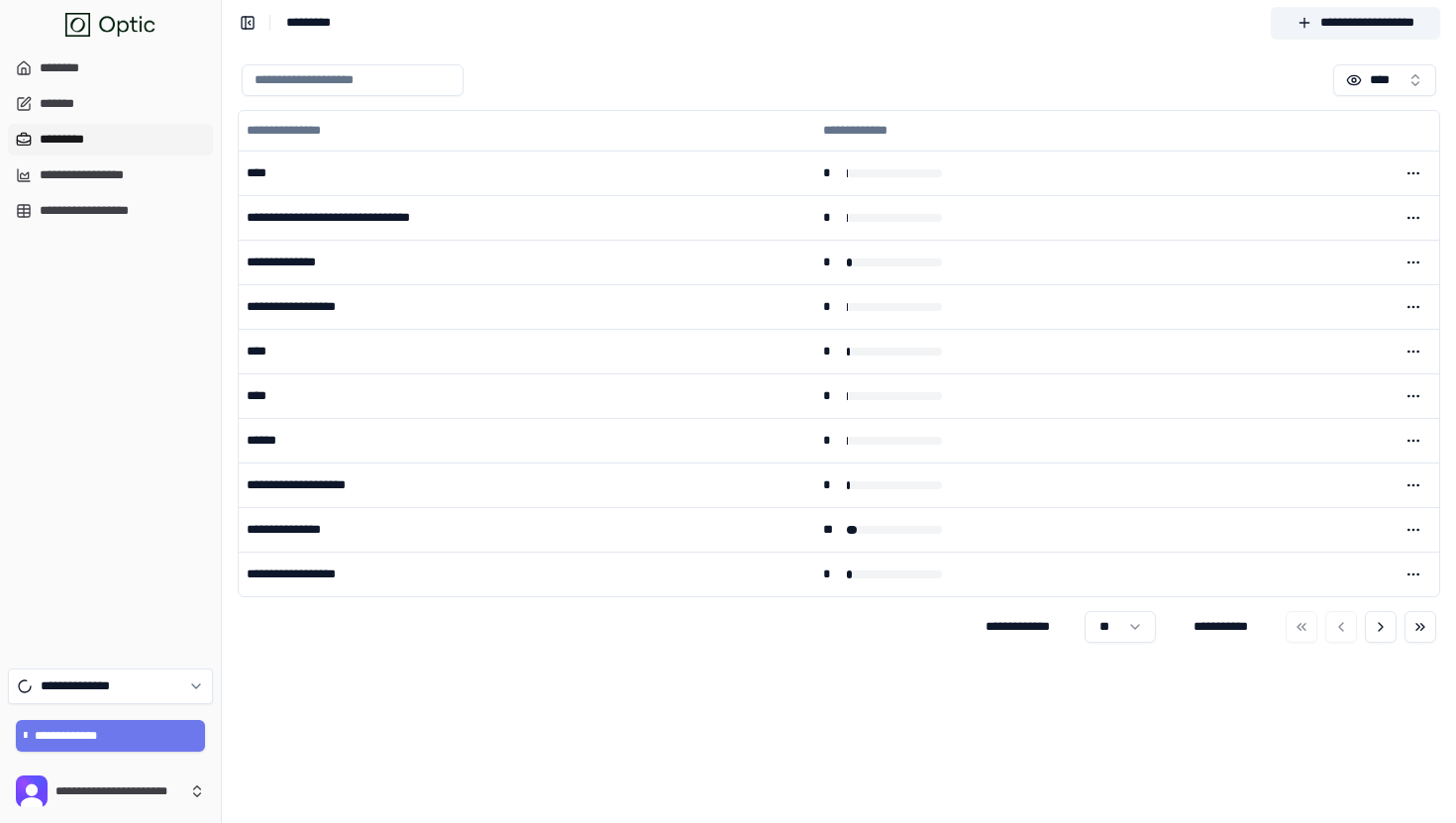 scroll, scrollTop: 0, scrollLeft: 0, axis: both 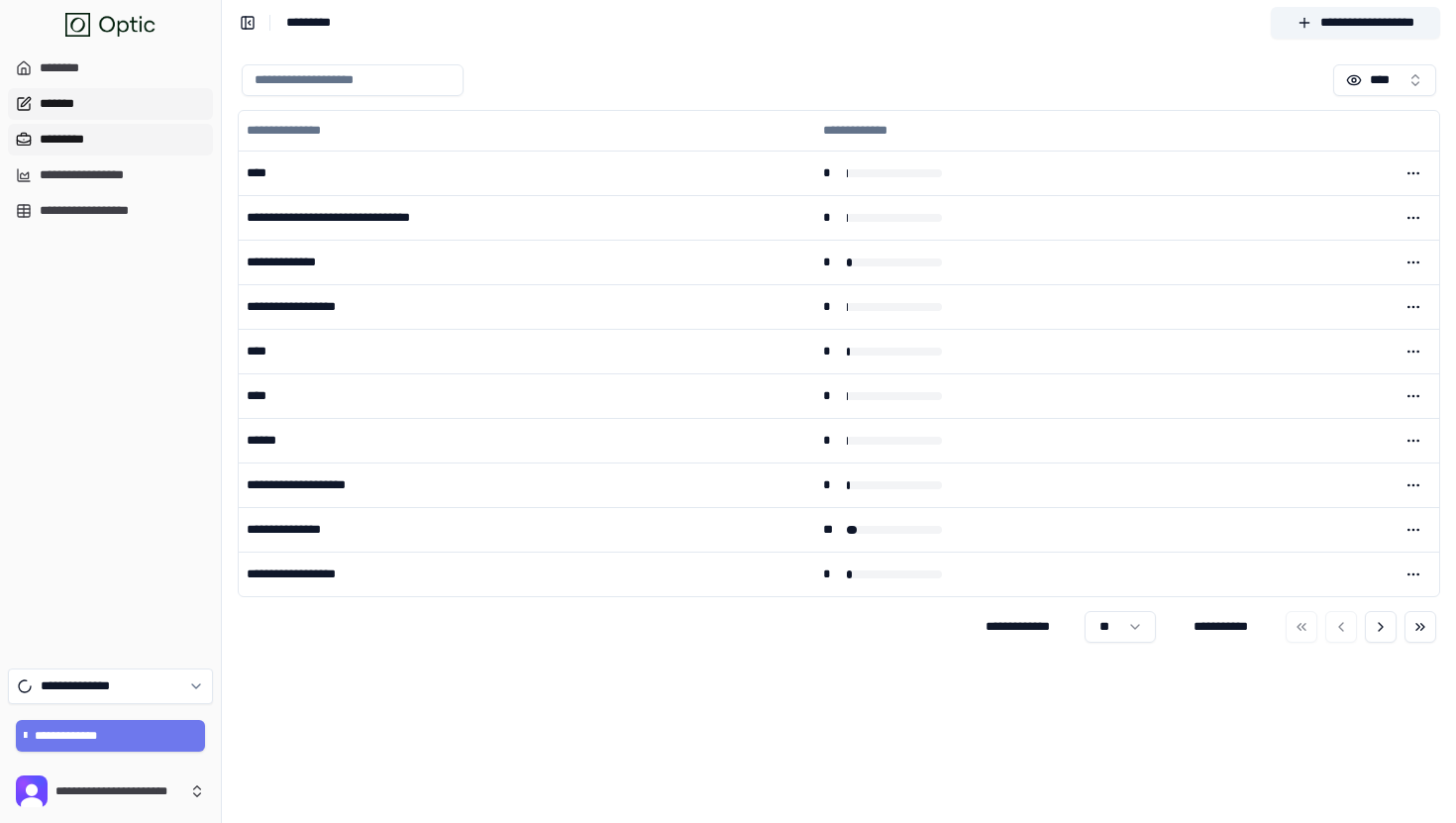 click on "*******" at bounding box center [110, 104] 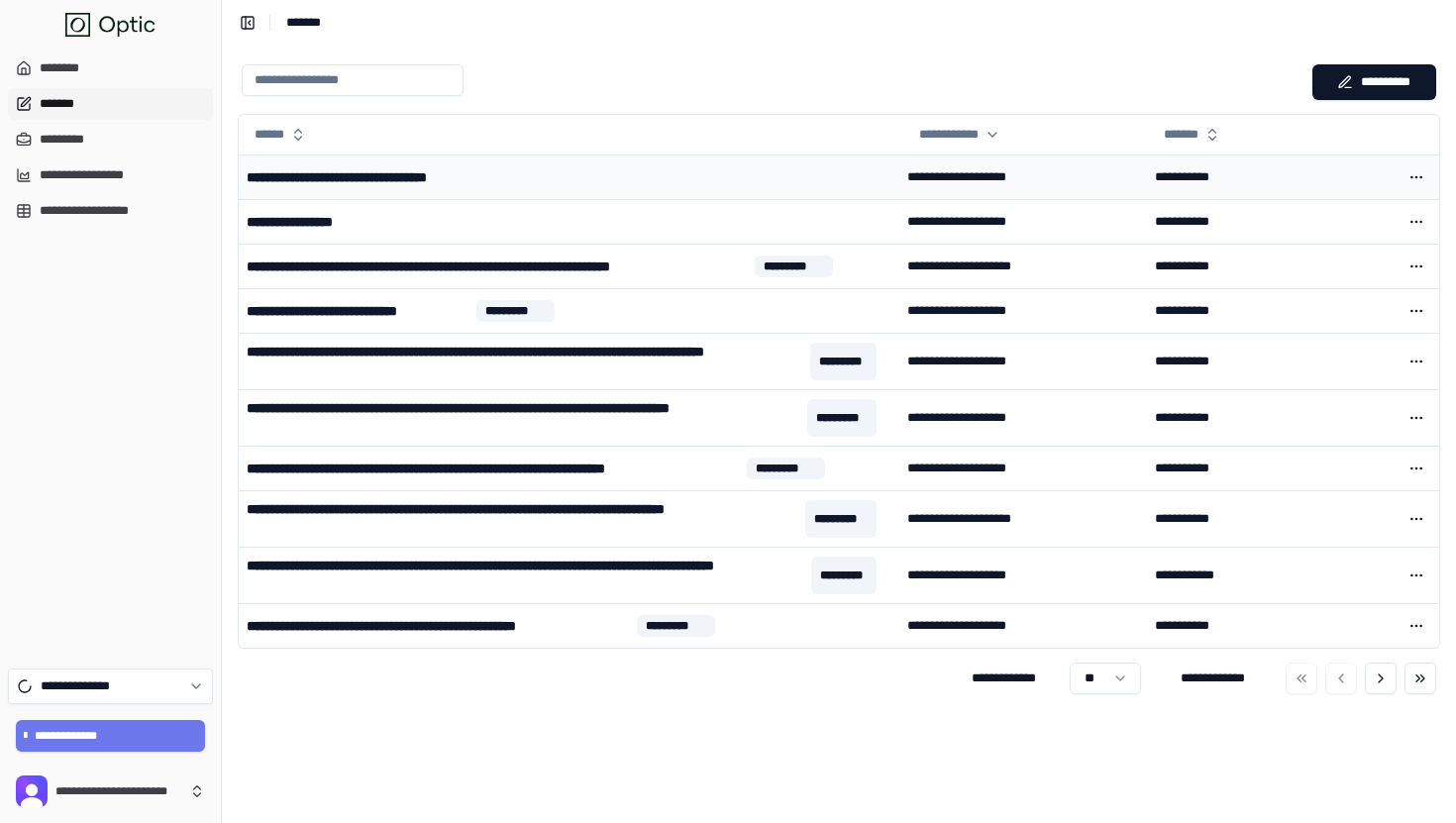 click on "**********" at bounding box center (569, 176) 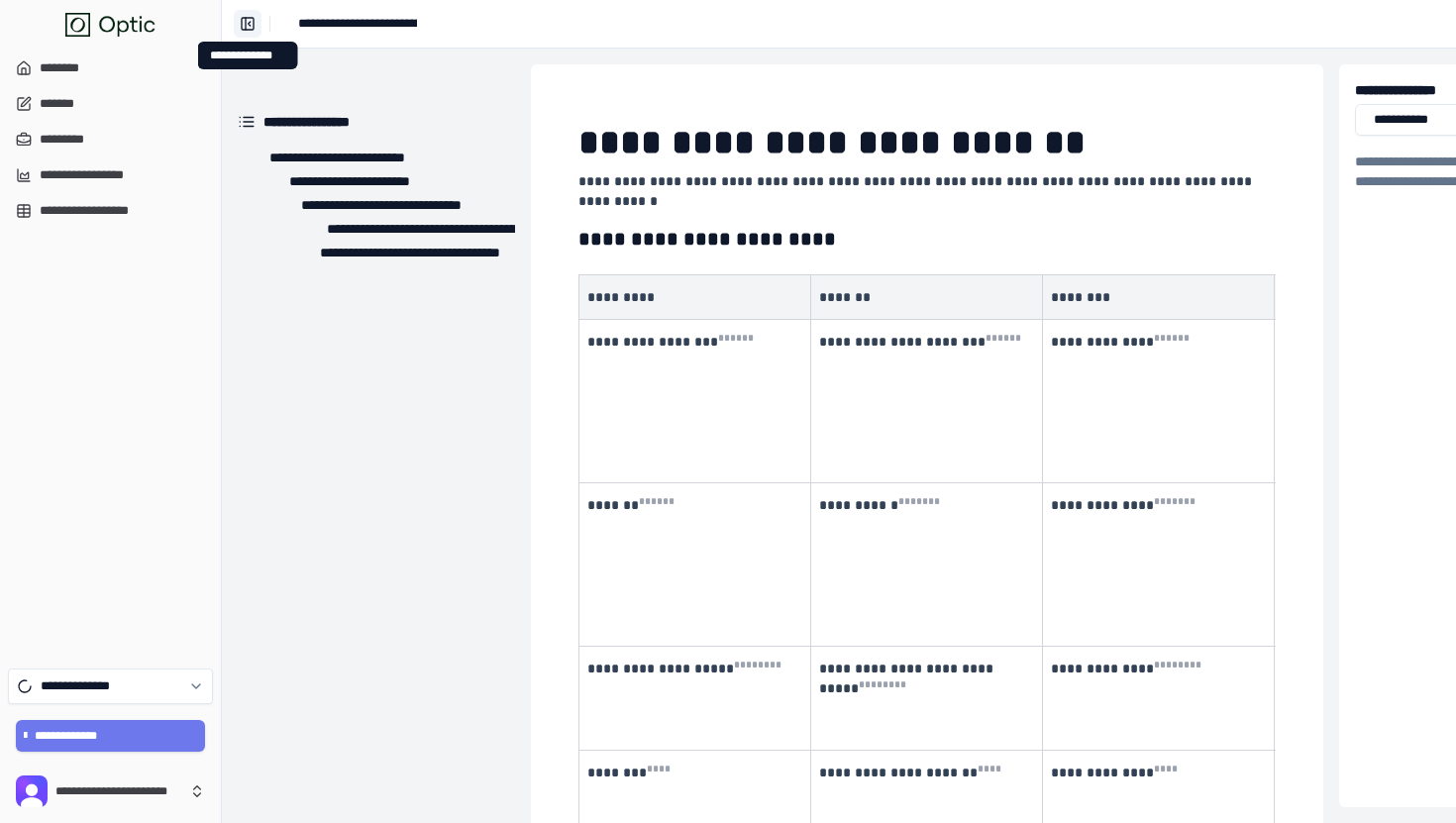 click on "**********" at bounding box center [248, 24] 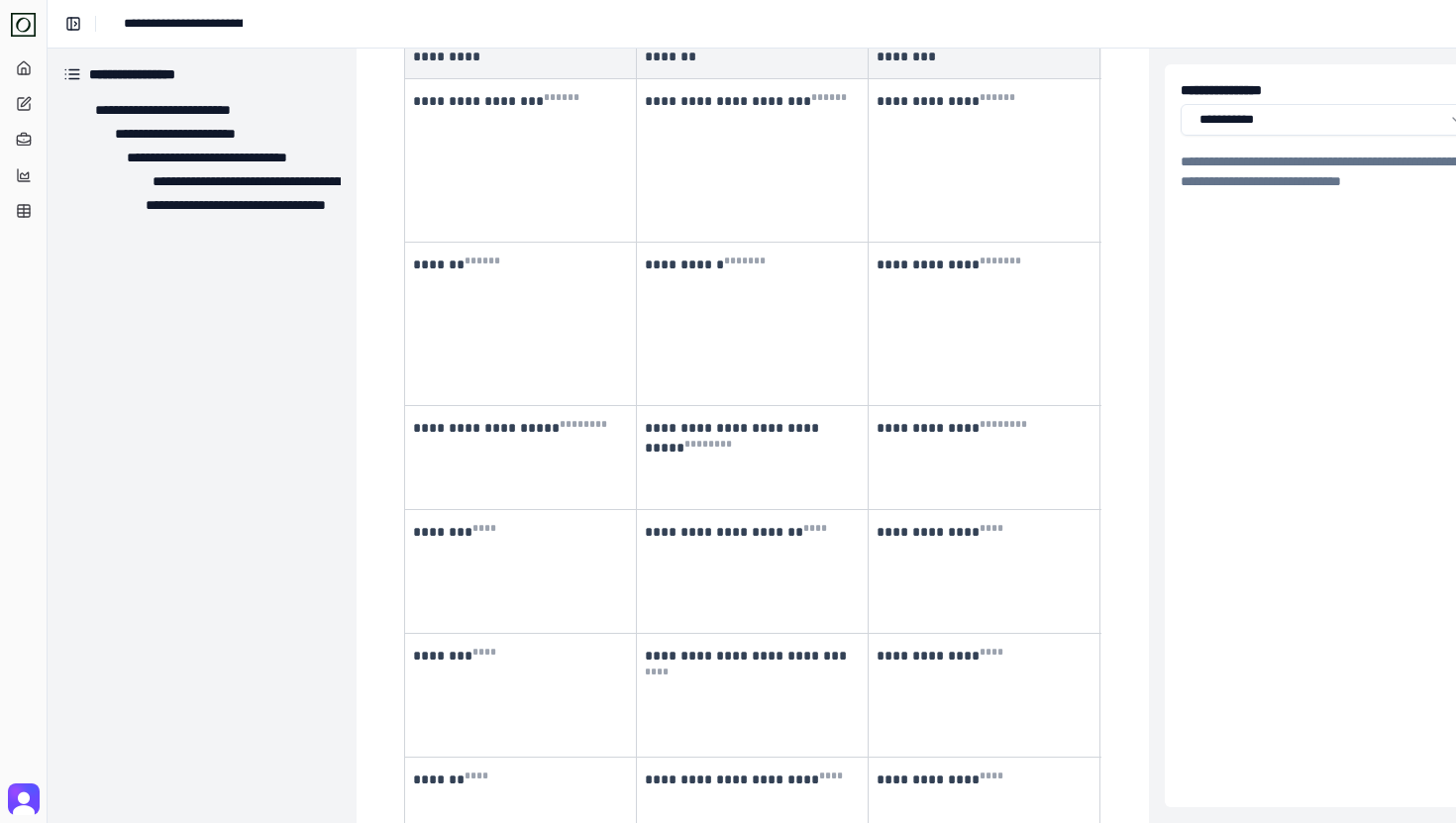 scroll, scrollTop: 141, scrollLeft: 0, axis: vertical 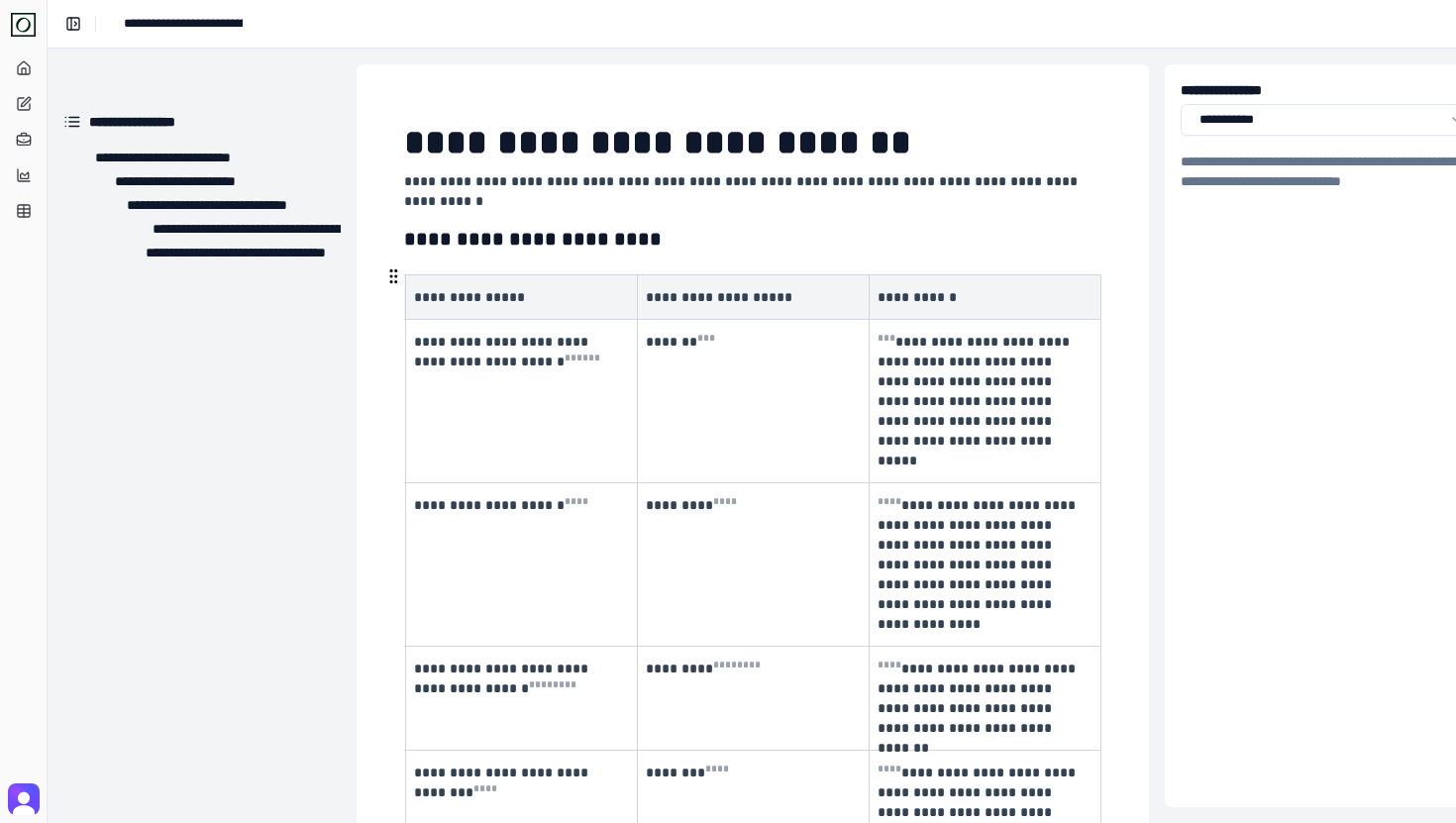 click on "**********" at bounding box center [983, 297] 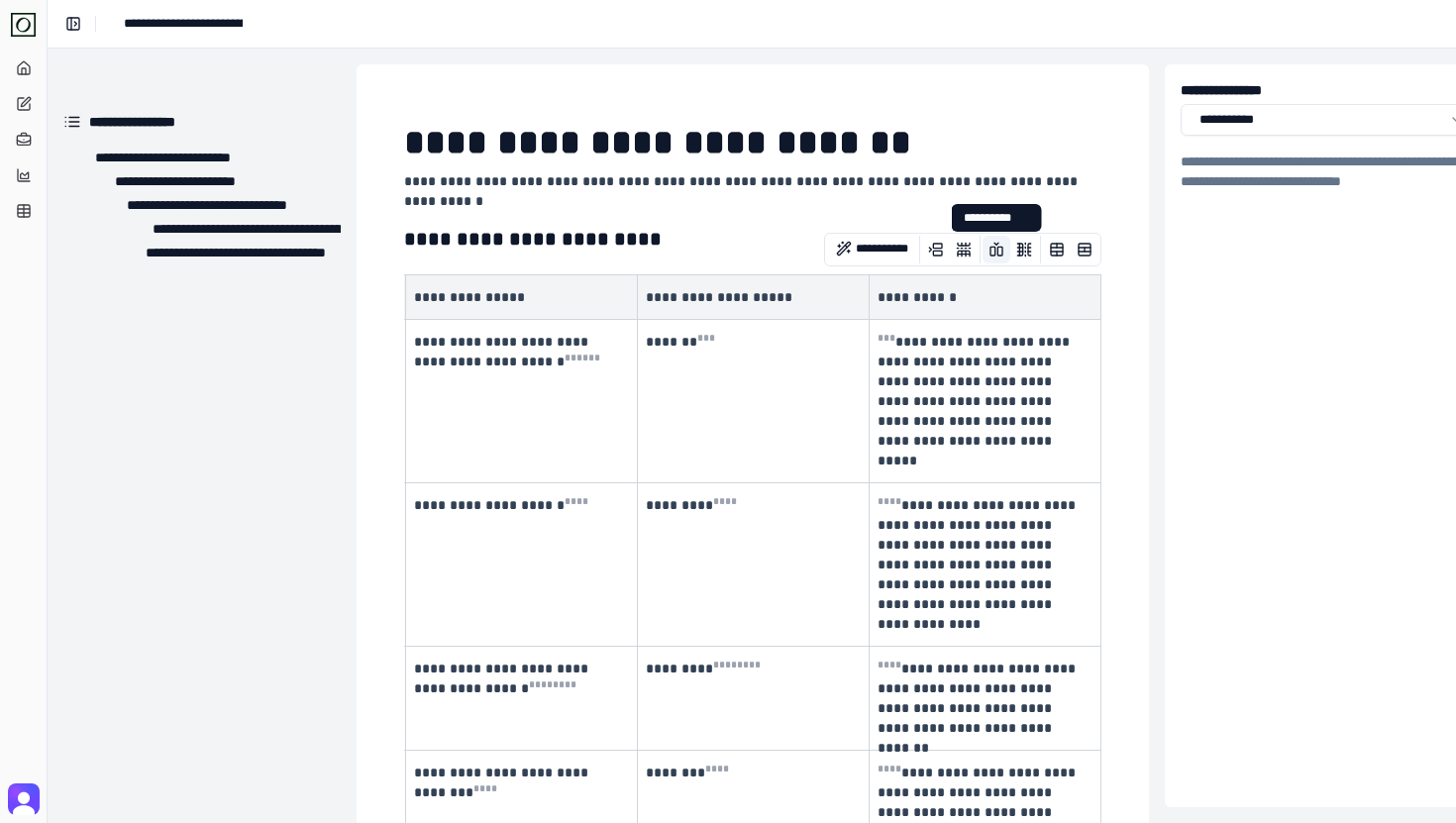 click at bounding box center (996, 250) 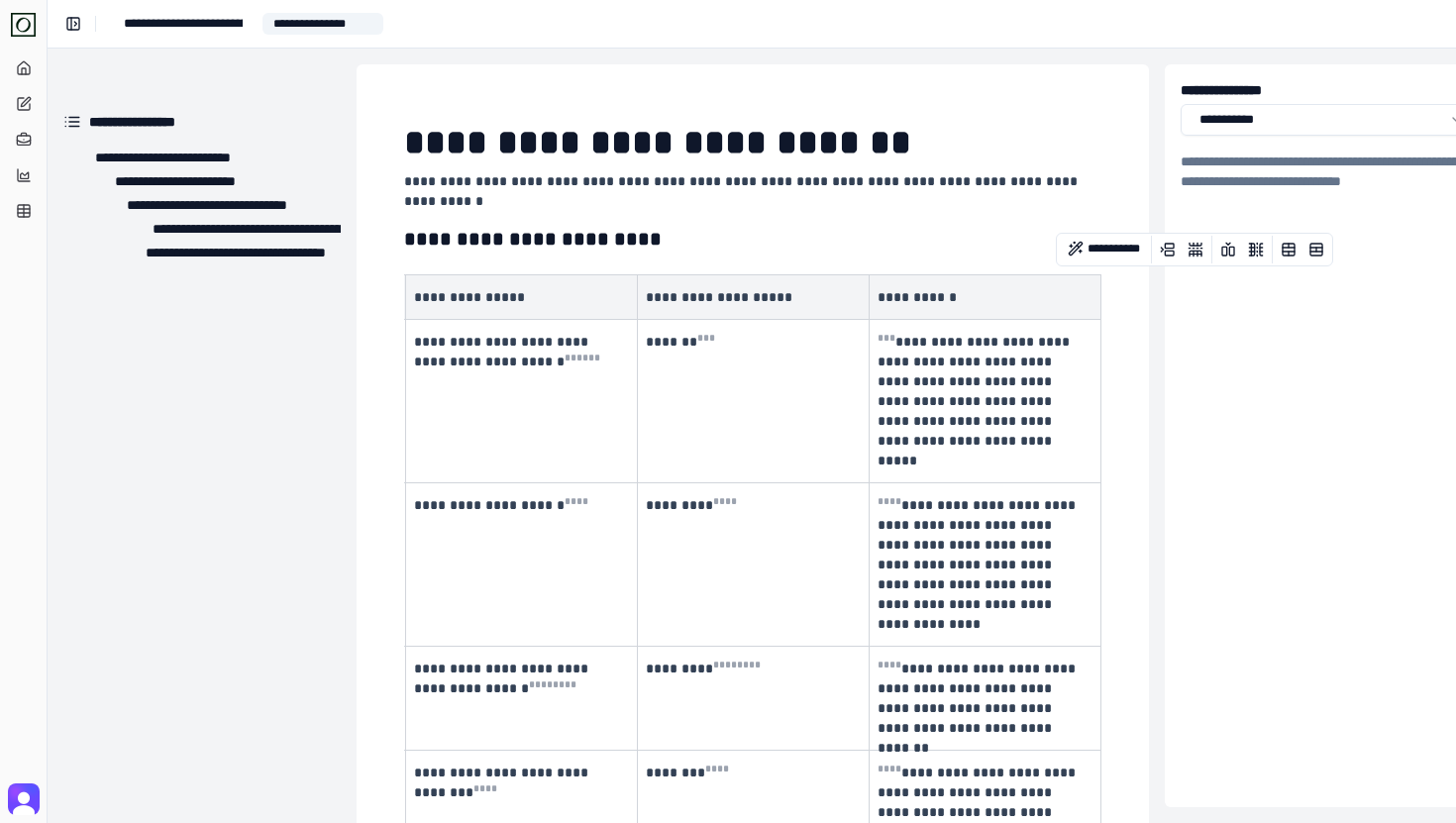 scroll, scrollTop: 0, scrollLeft: 1158, axis: horizontal 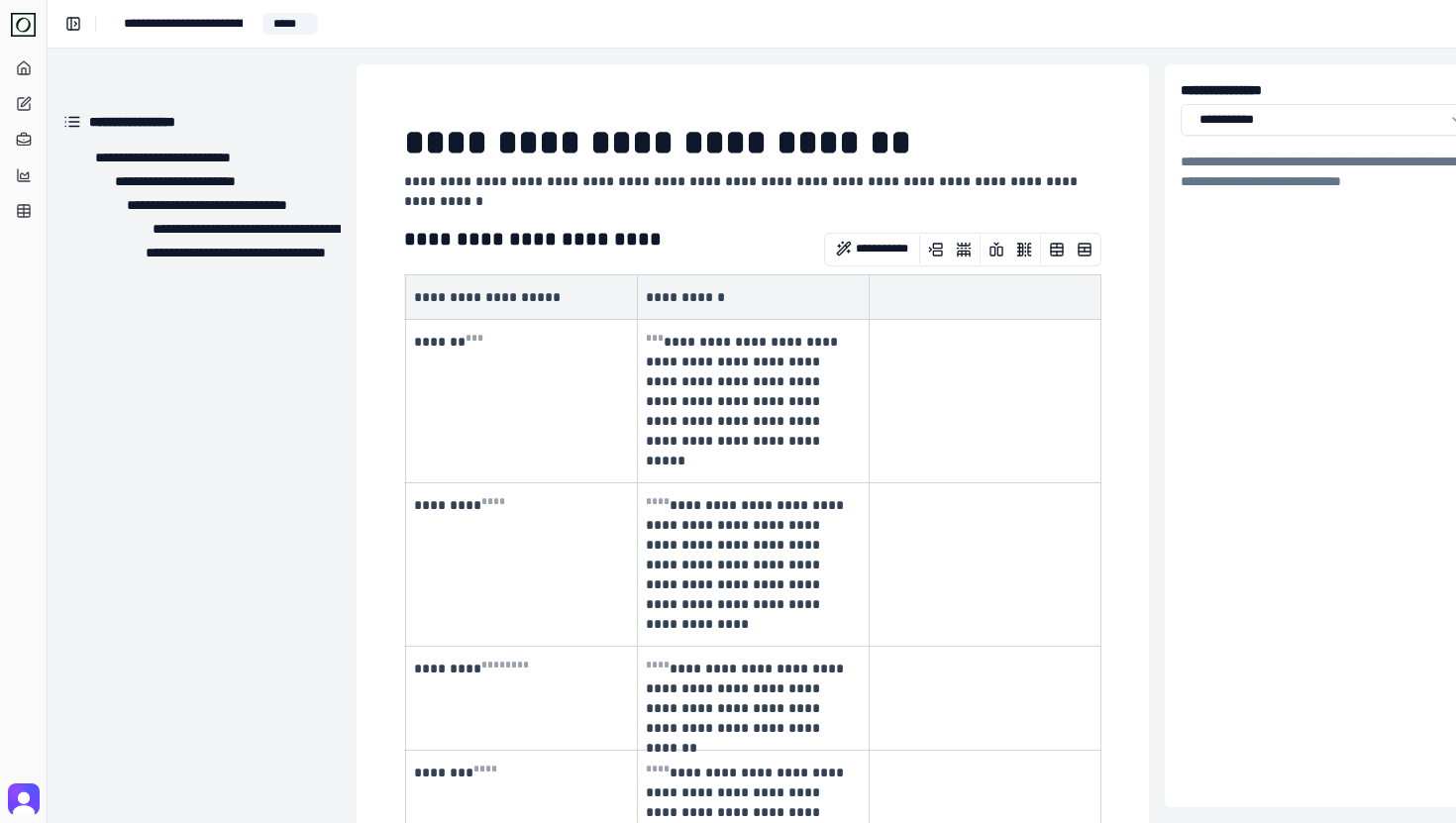 click at bounding box center (983, 297) 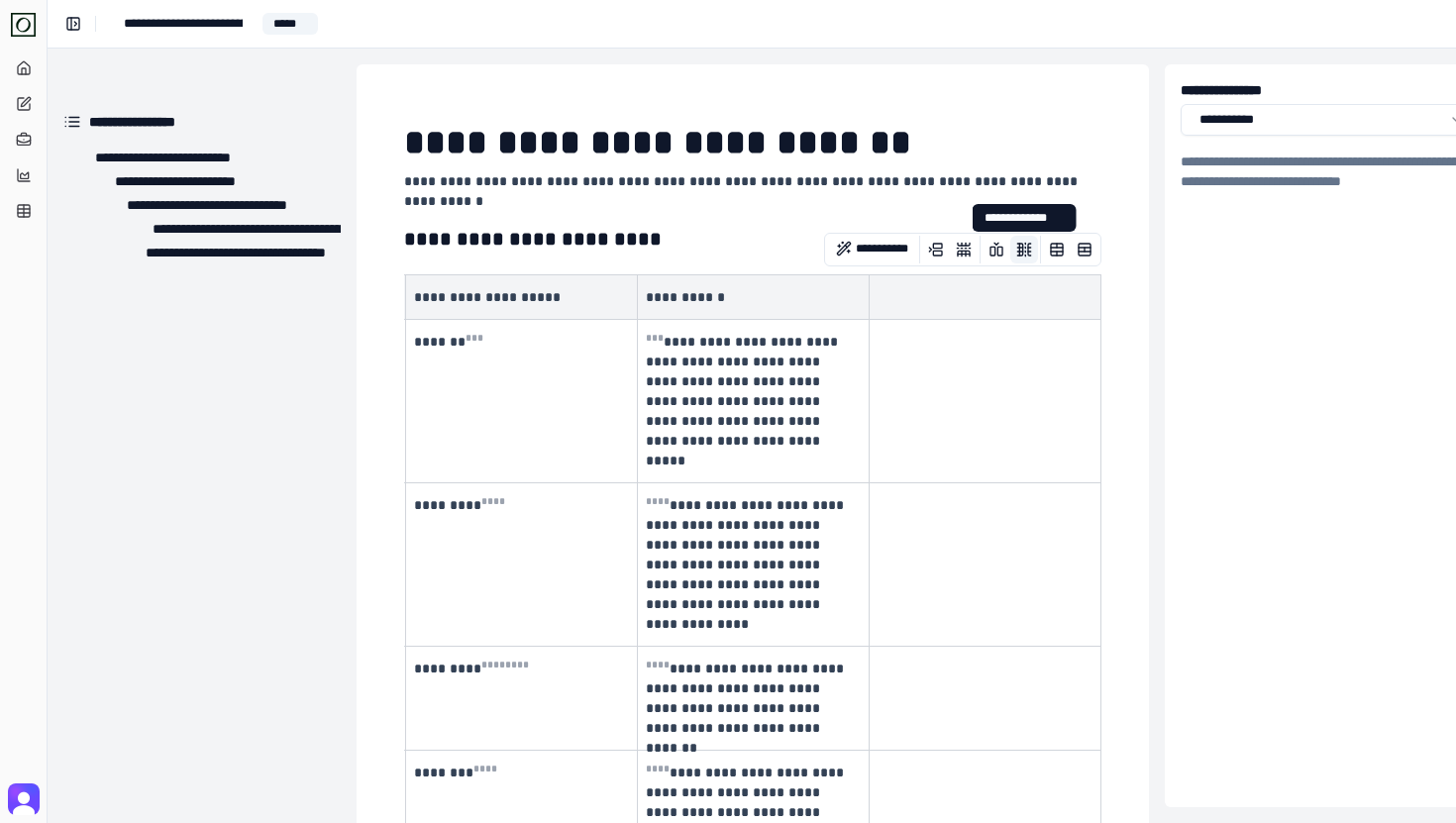 click at bounding box center [1024, 250] 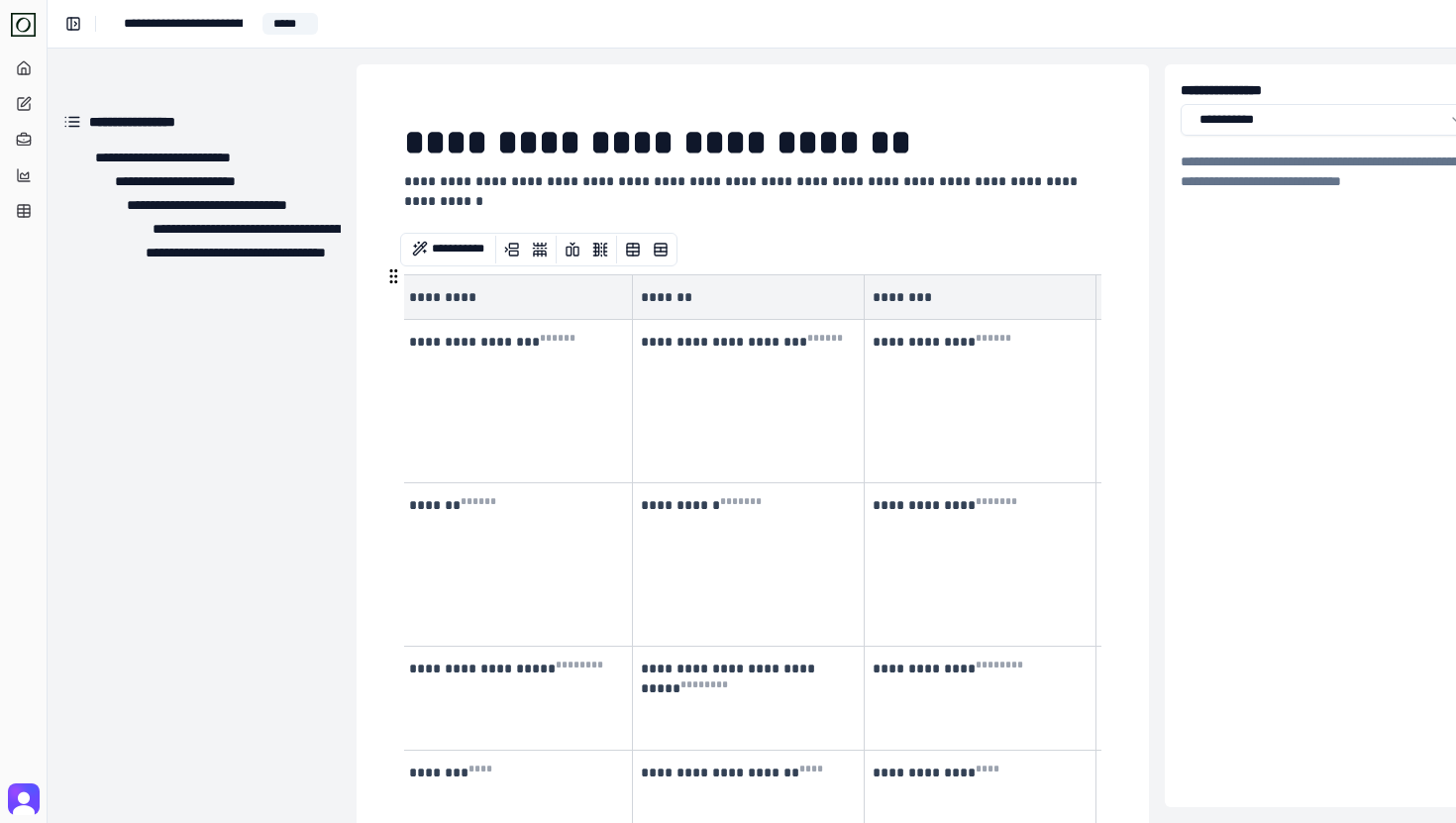 click on "********" at bounding box center (978, 297) 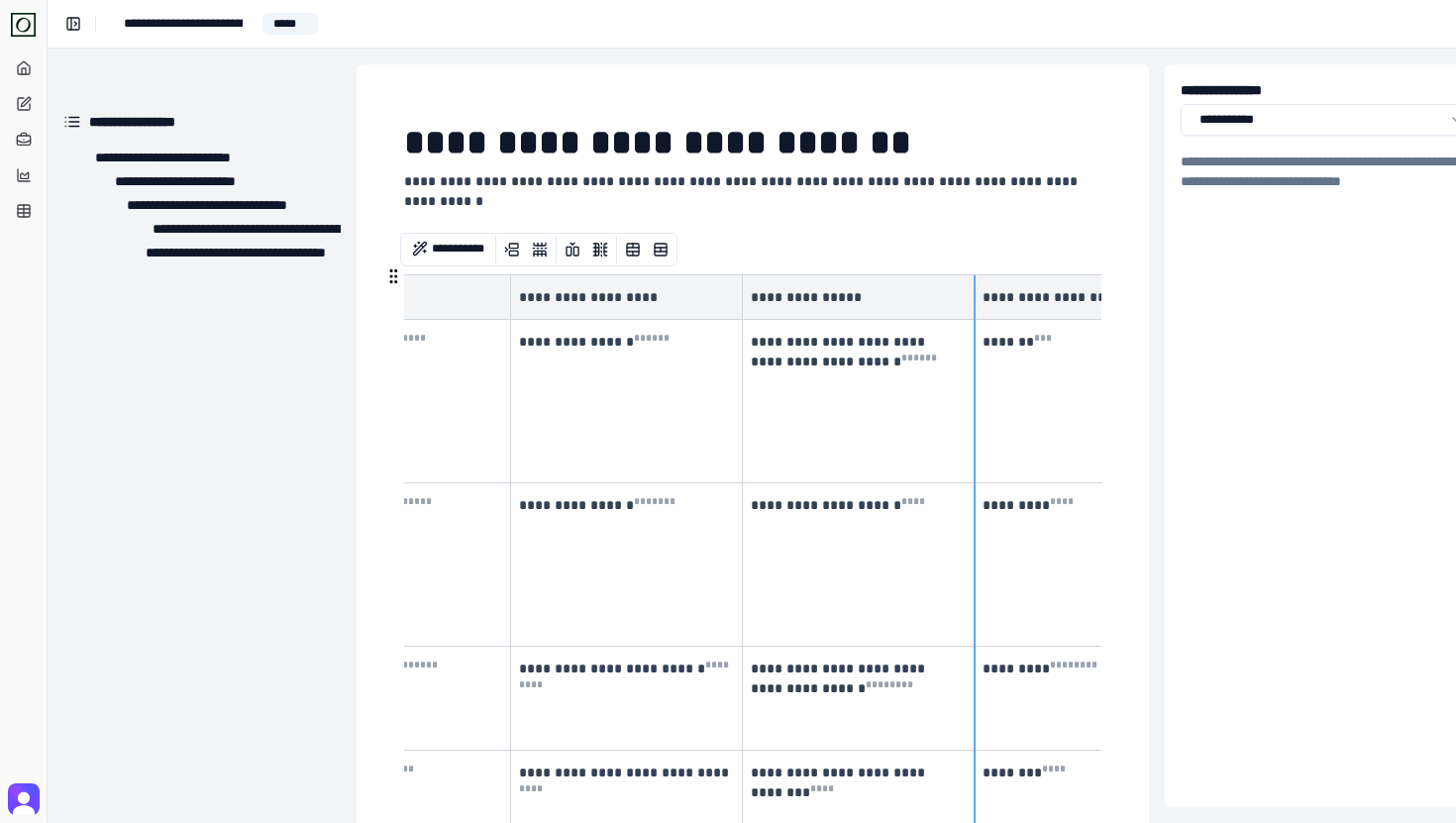 scroll, scrollTop: 0, scrollLeft: 926, axis: horizontal 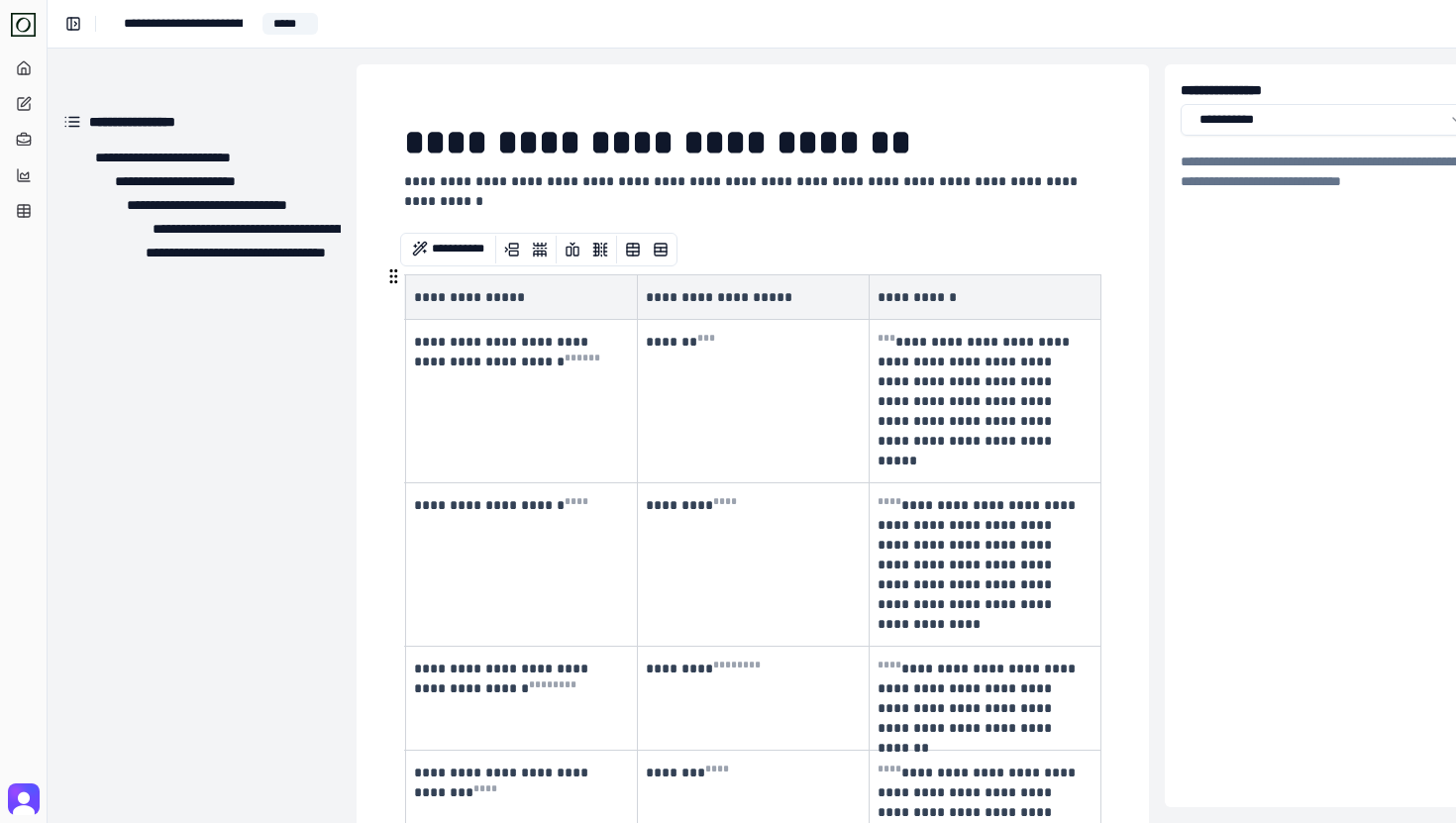 click on "**********" at bounding box center [983, 297] 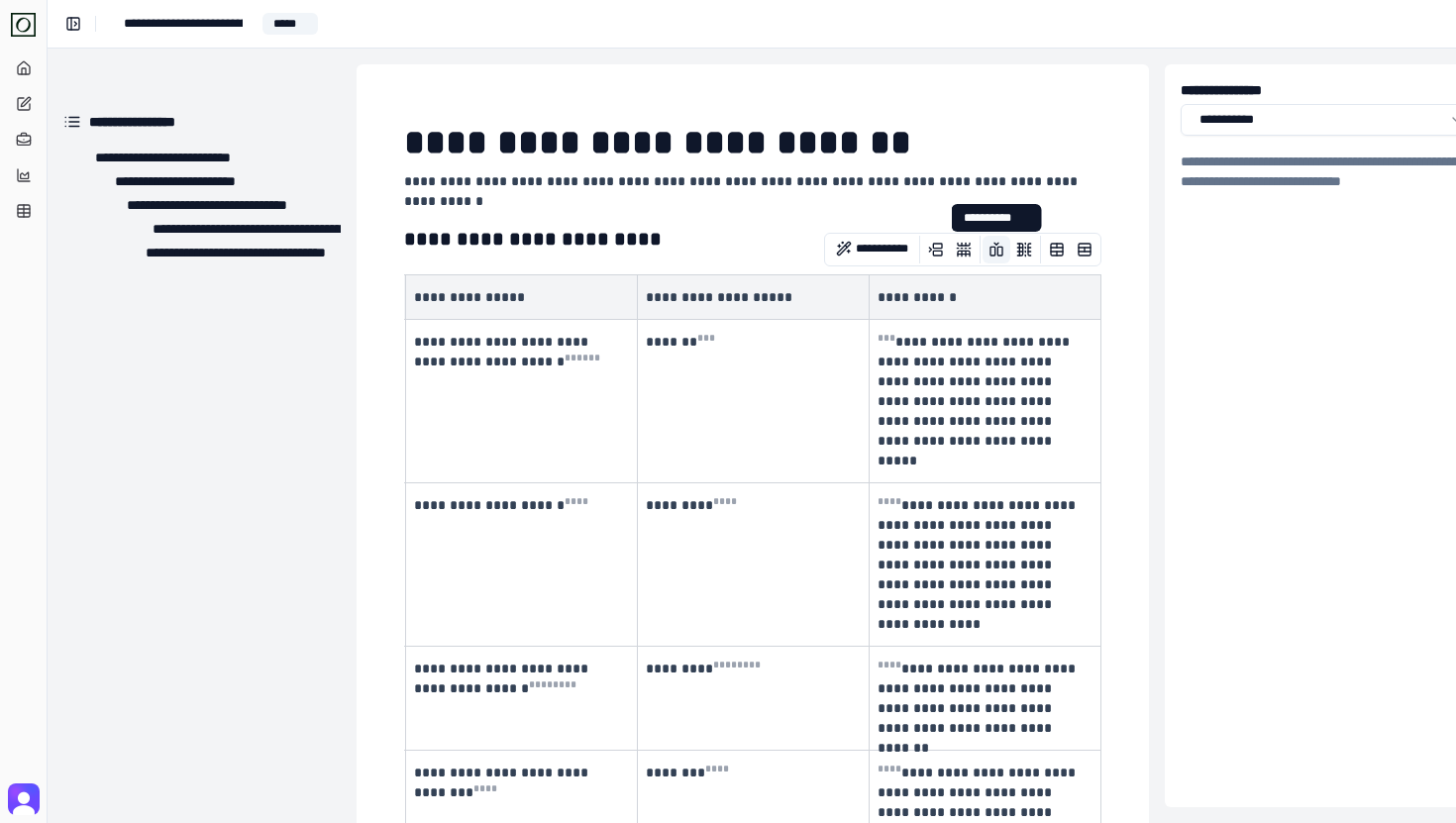 click at bounding box center [996, 250] 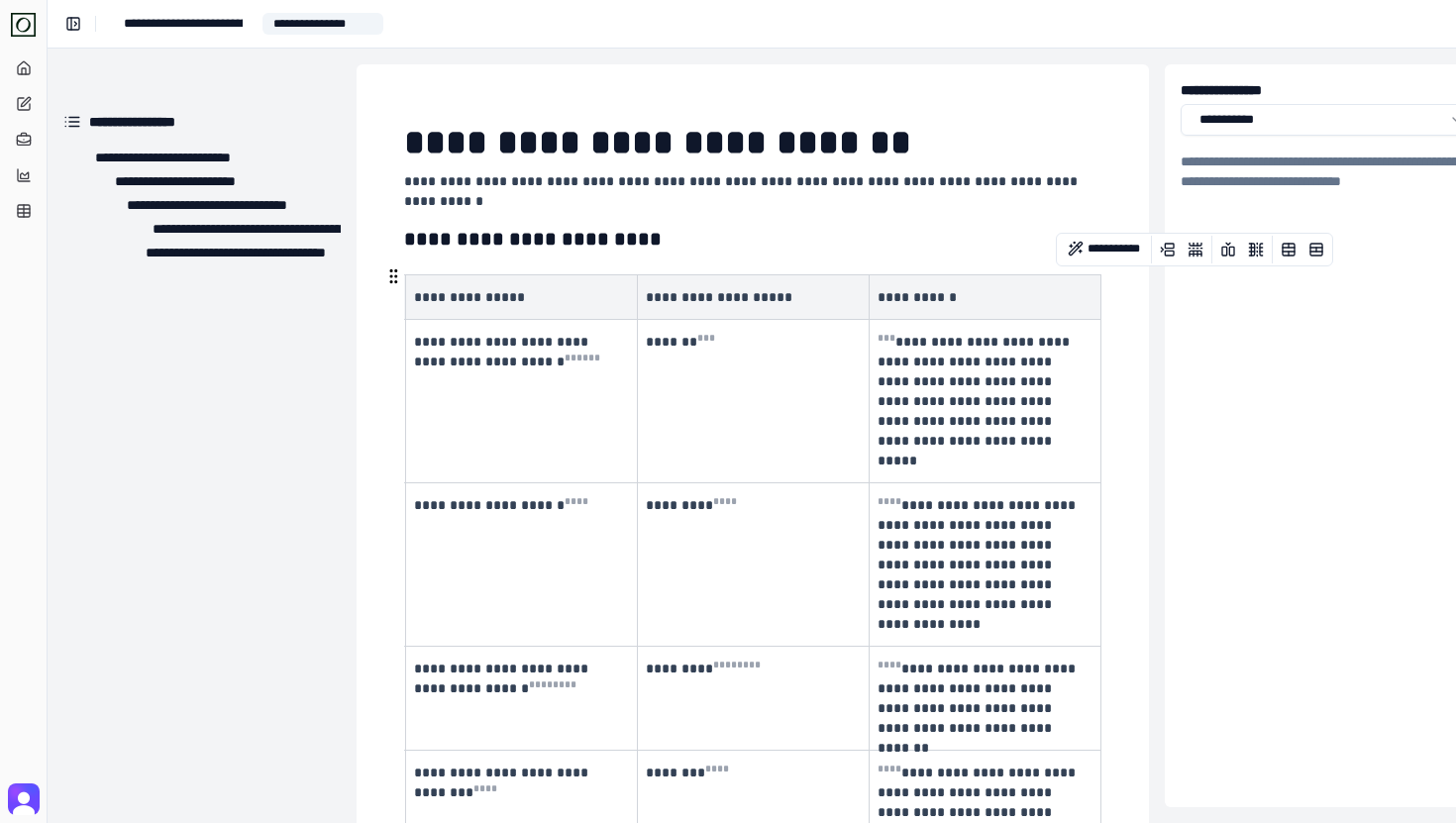 scroll, scrollTop: 0, scrollLeft: 1158, axis: horizontal 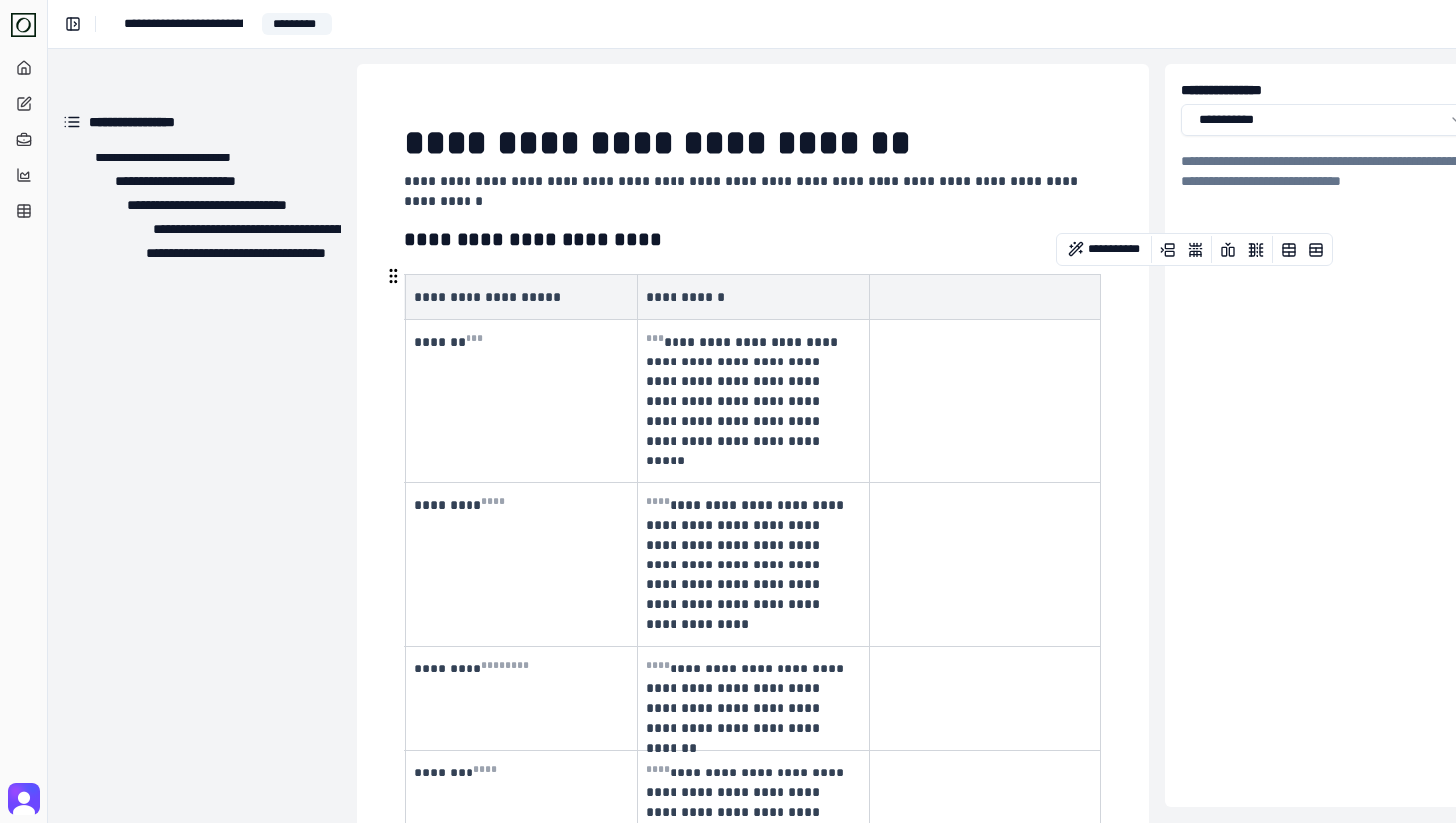 click at bounding box center (983, 297) 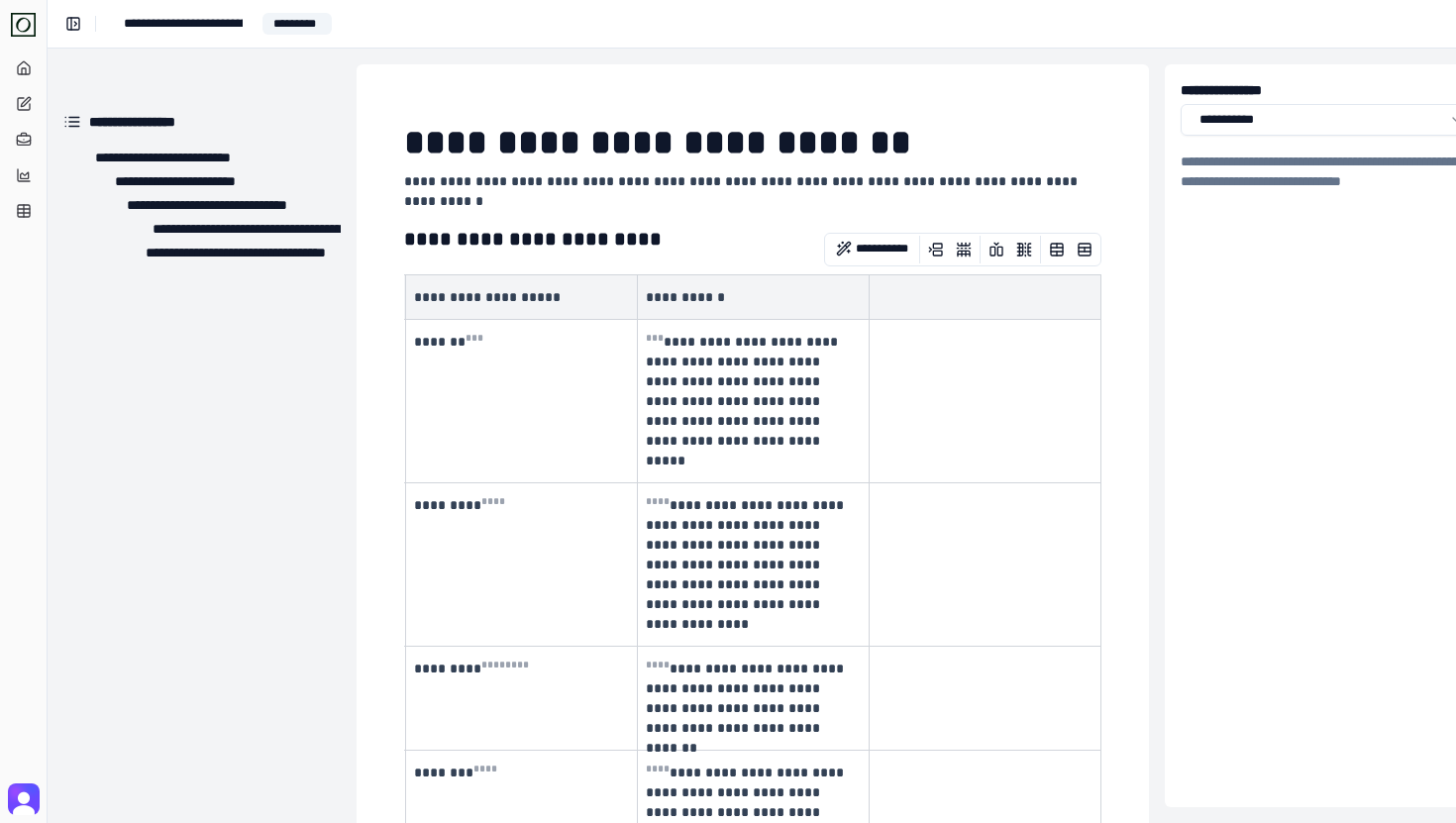 type 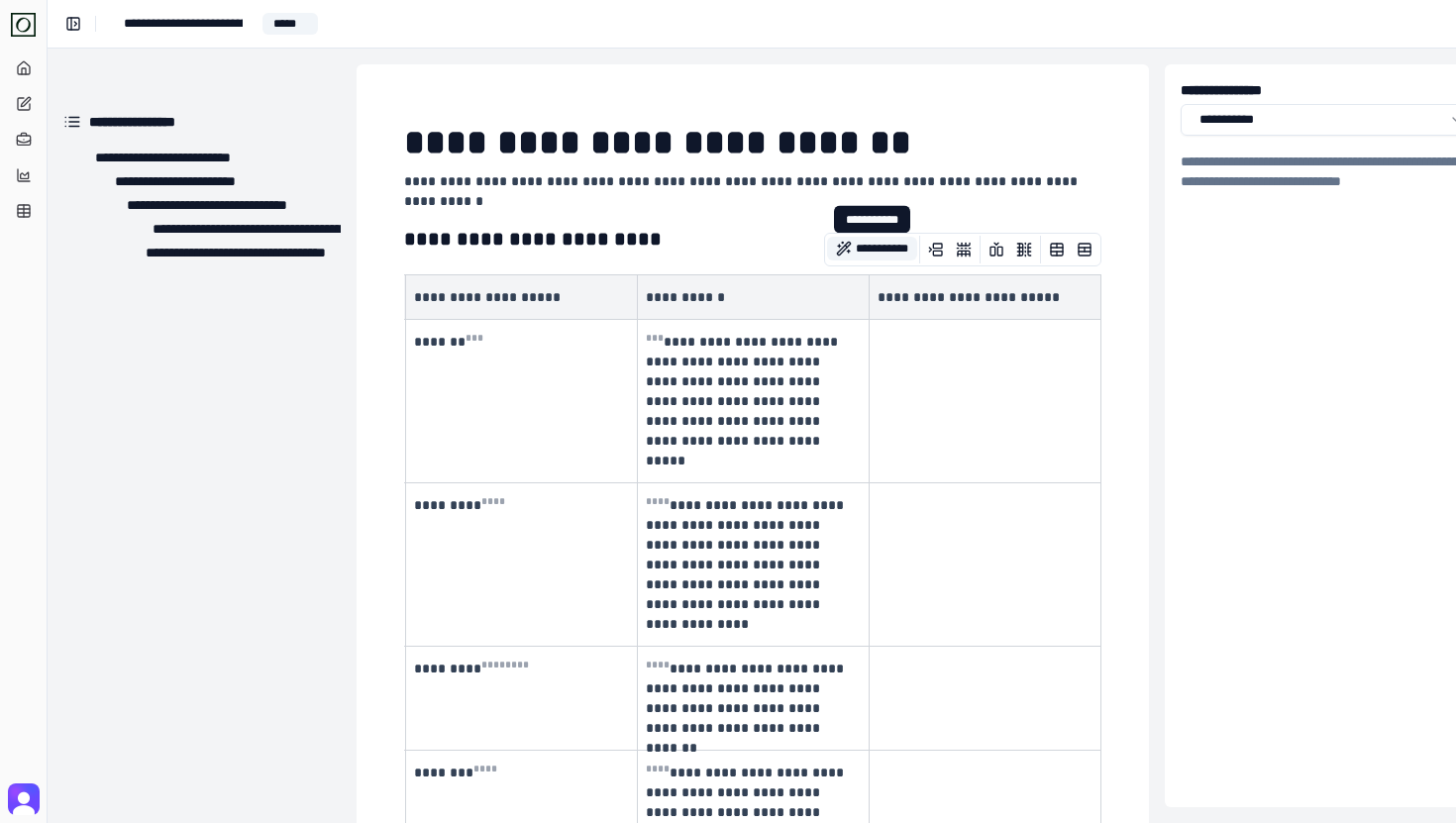 click on "**********" at bounding box center [872, 249] 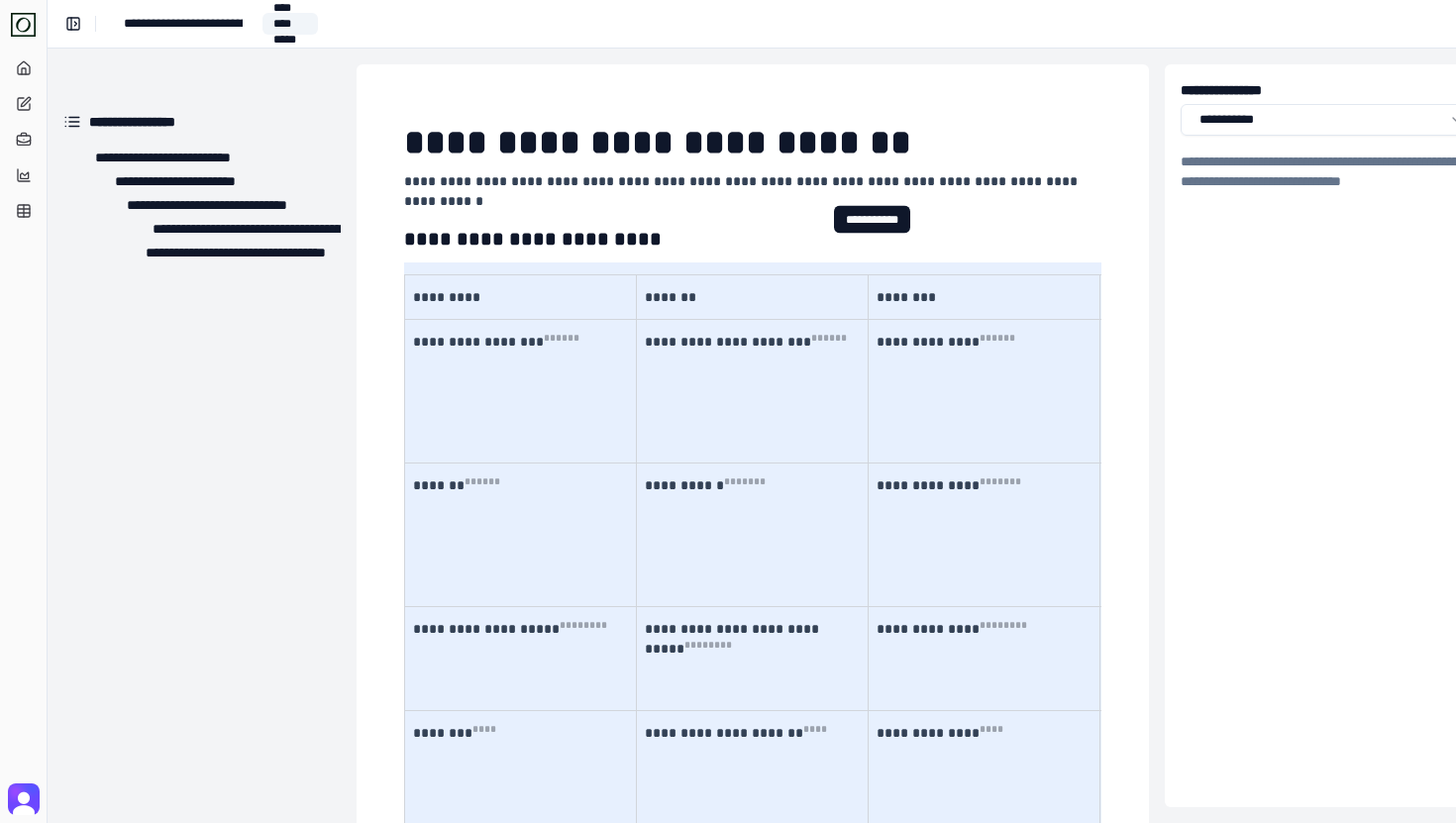 scroll, scrollTop: 0, scrollLeft: 1158, axis: horizontal 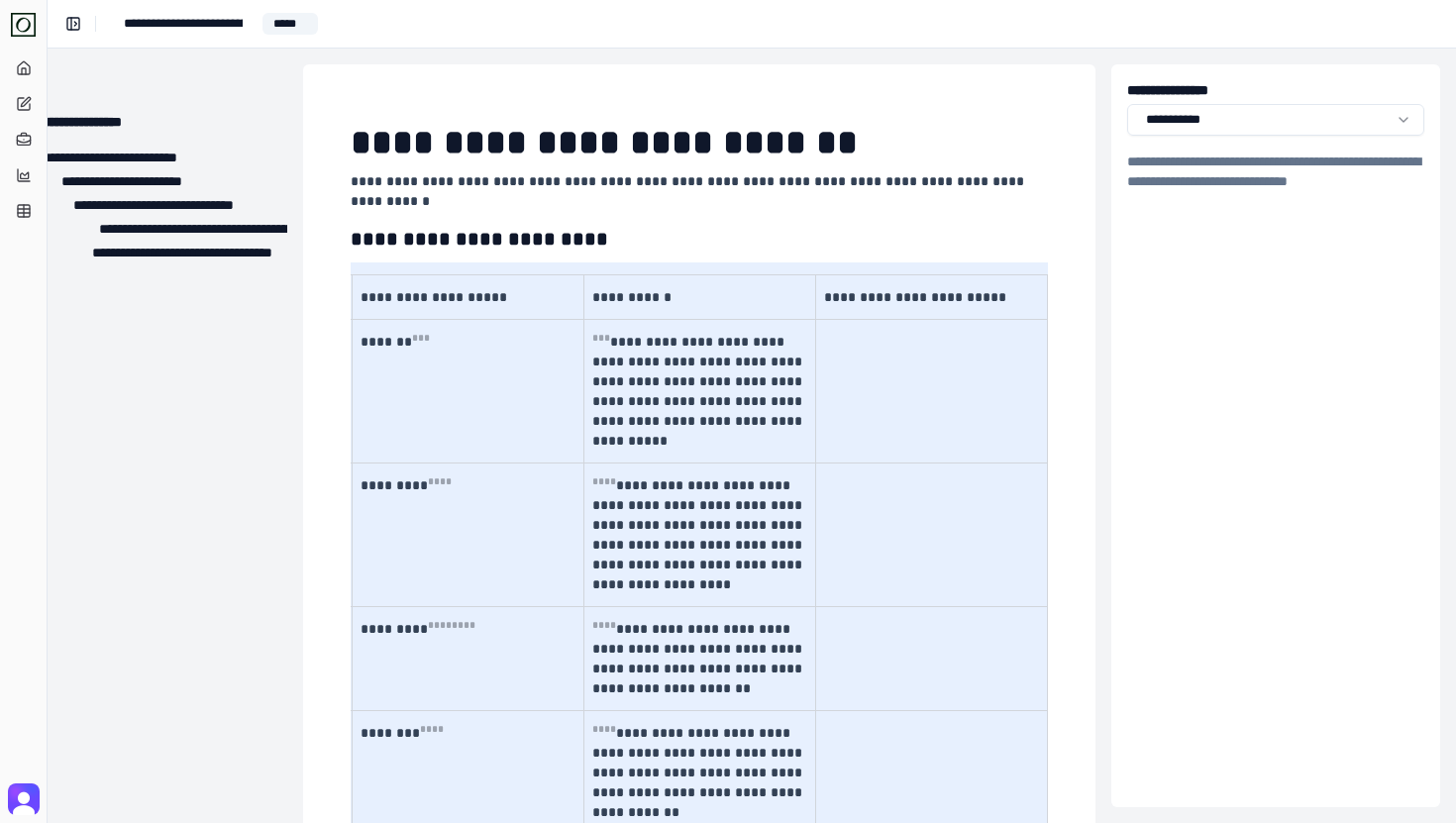 click on "**********" at bounding box center [1276, 181] 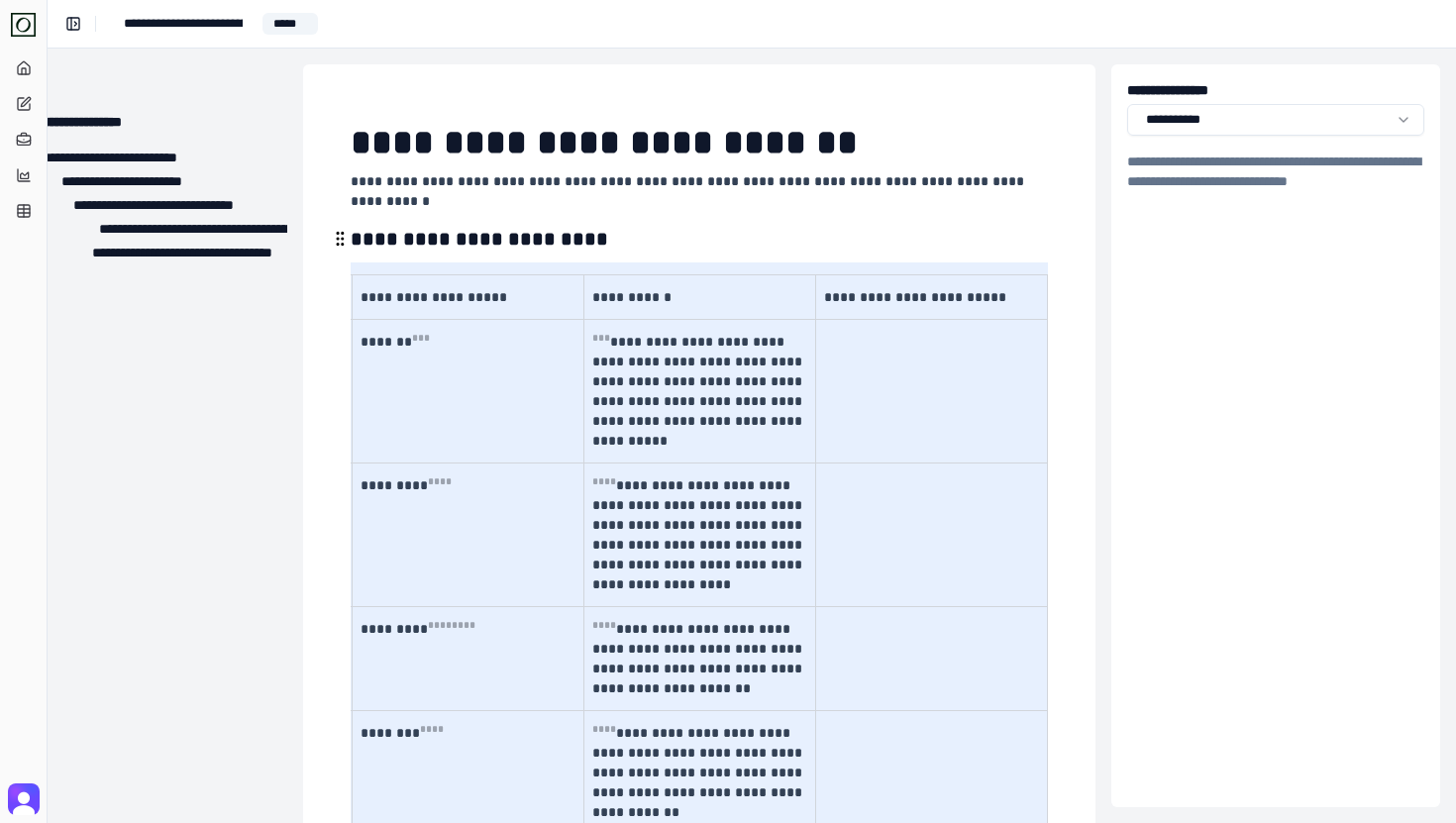 click on "**********" at bounding box center [699, 239] 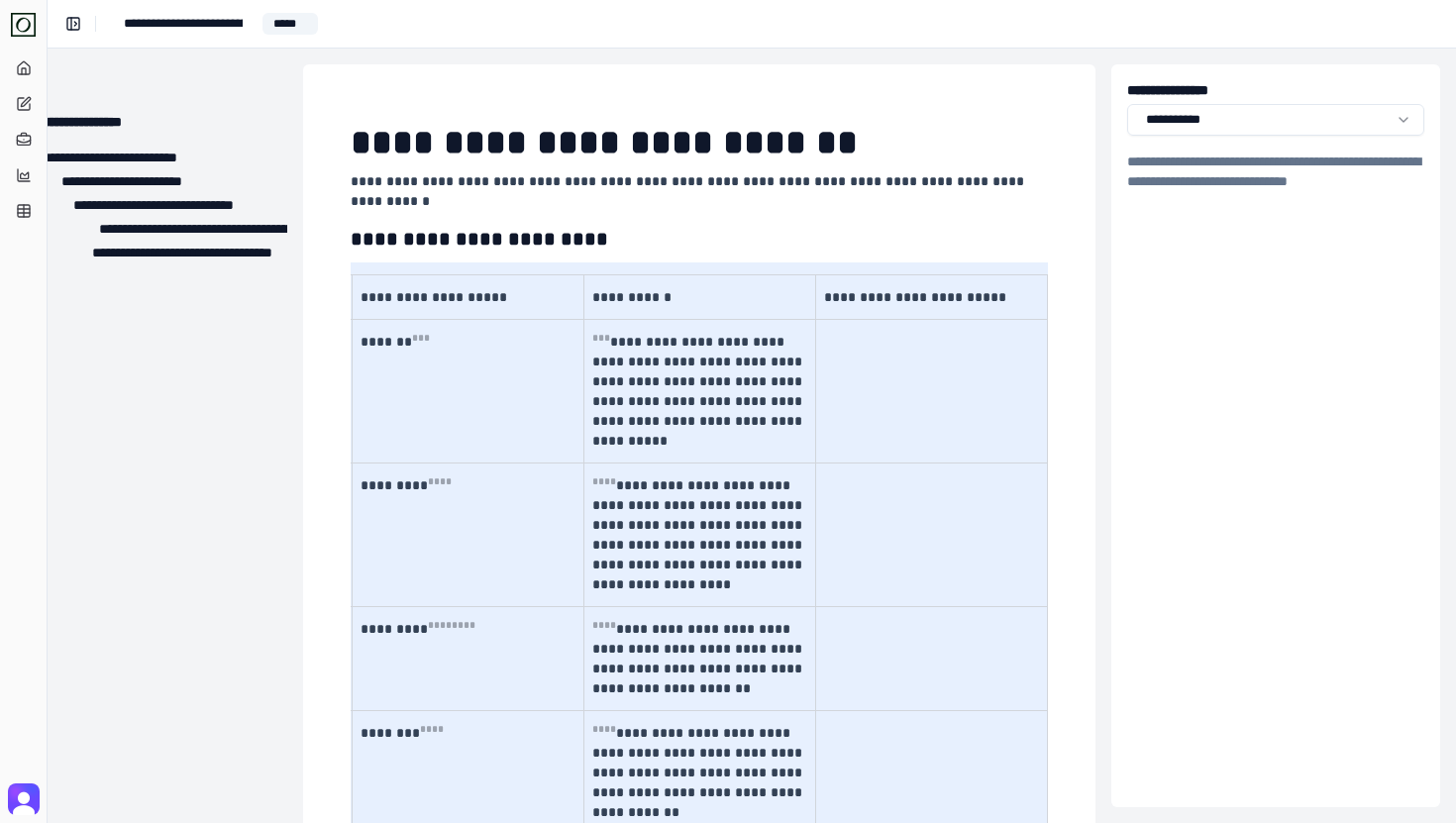click on "**********" at bounding box center (728, 411) 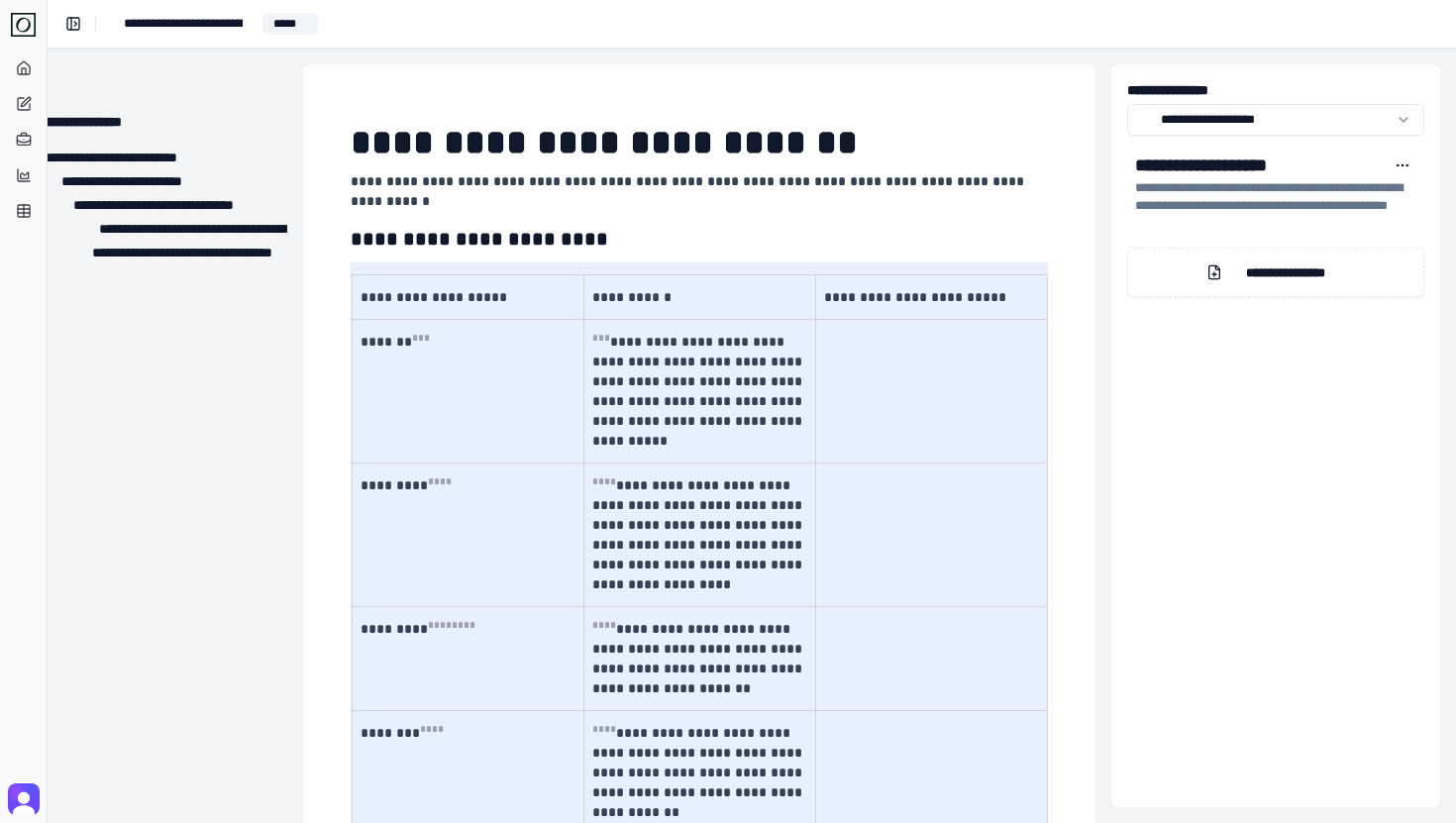 click on "**********" at bounding box center [1276, 272] 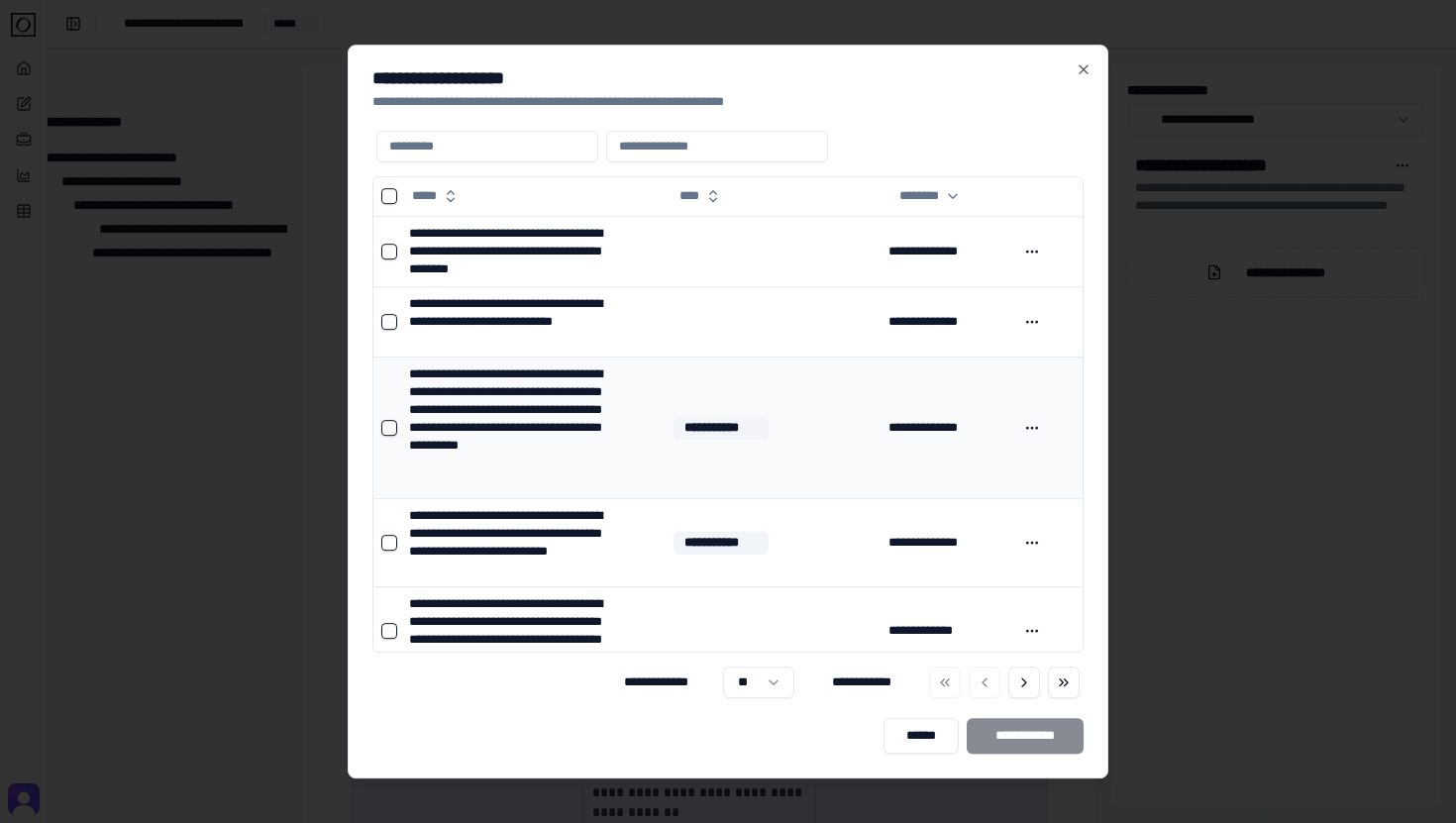 click at bounding box center (389, 428) 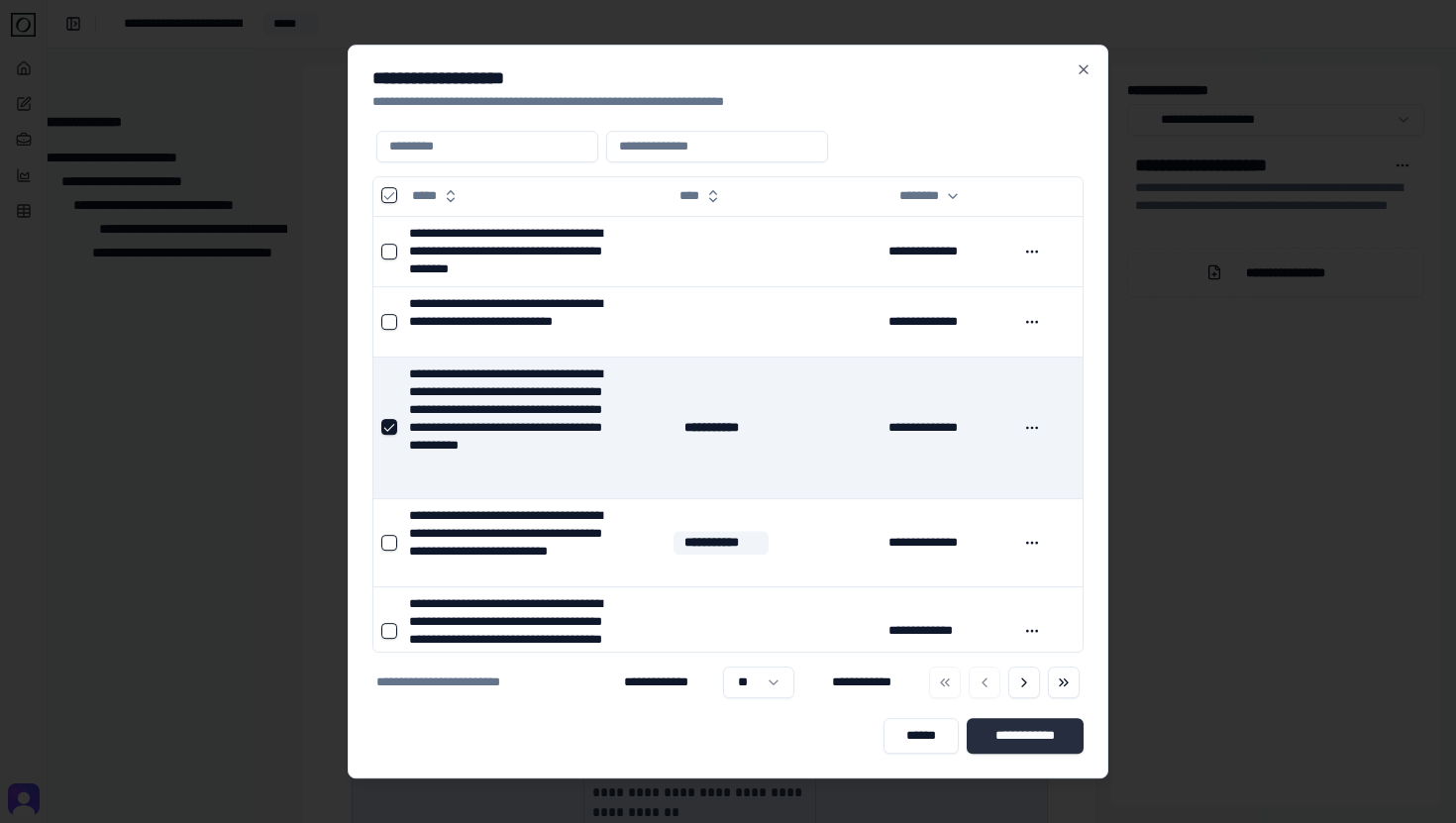 click on "**********" at bounding box center (1025, 736) 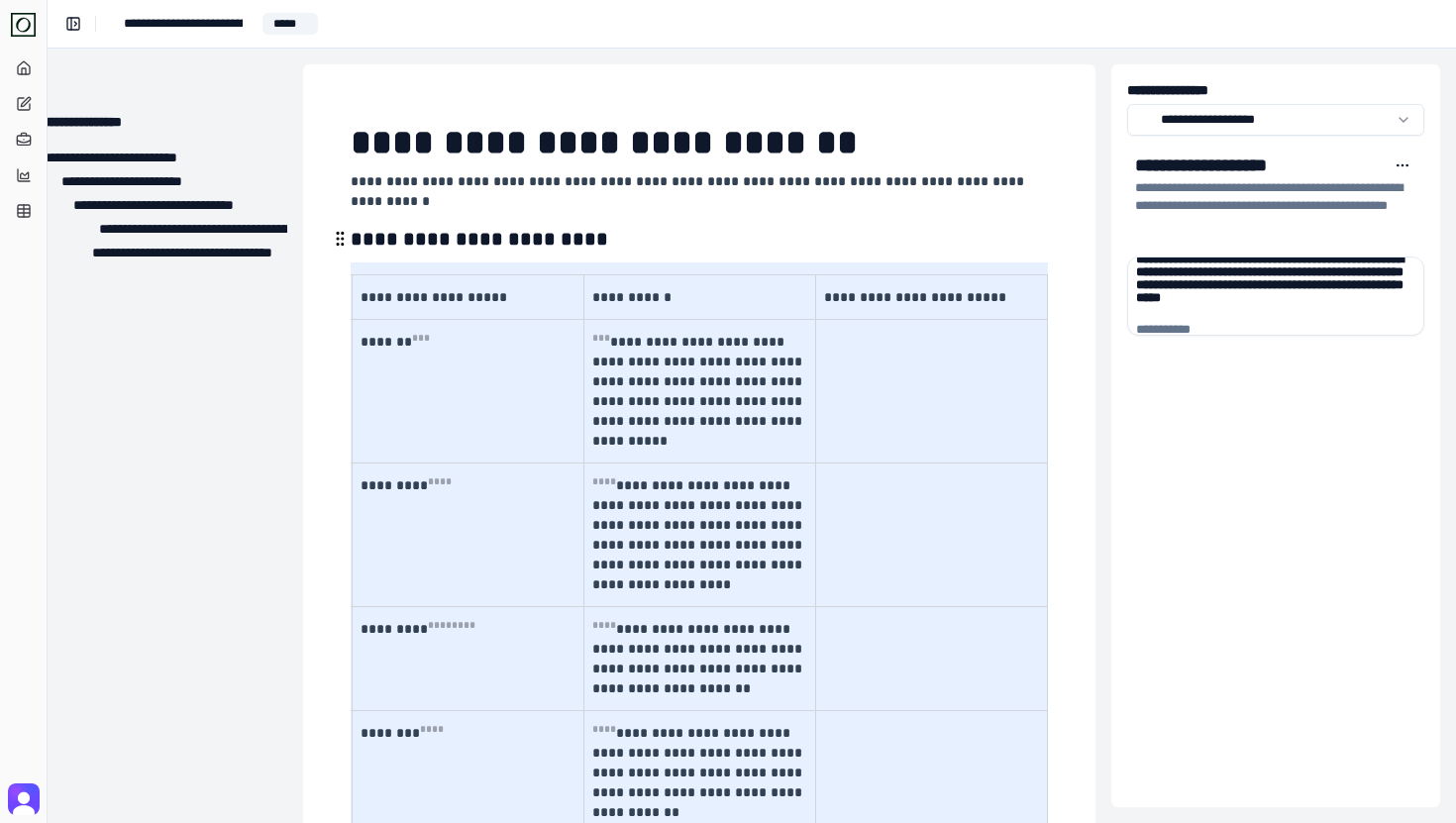 click on "**********" at bounding box center [699, 239] 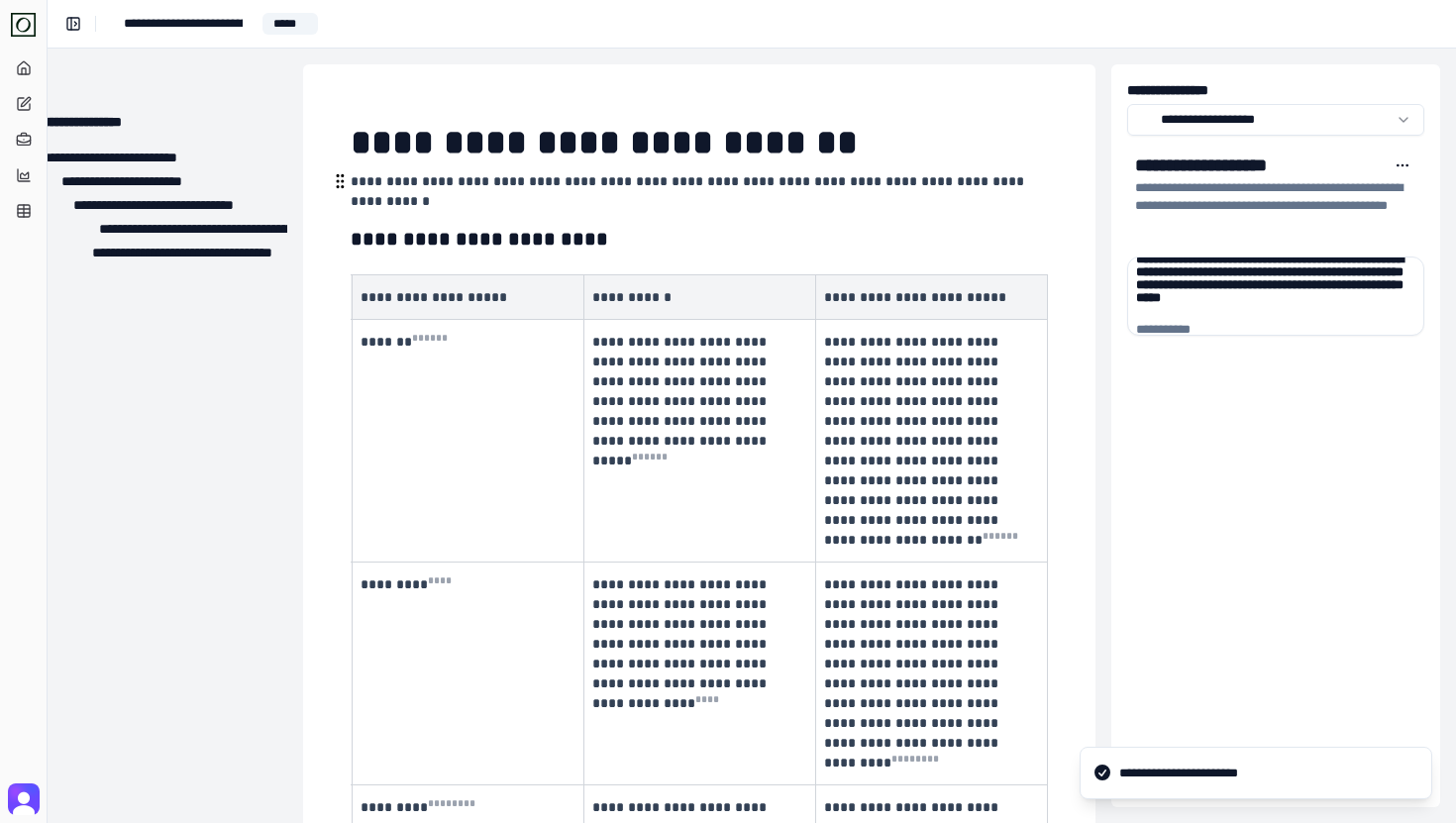 click on "**********" at bounding box center (697, 191) 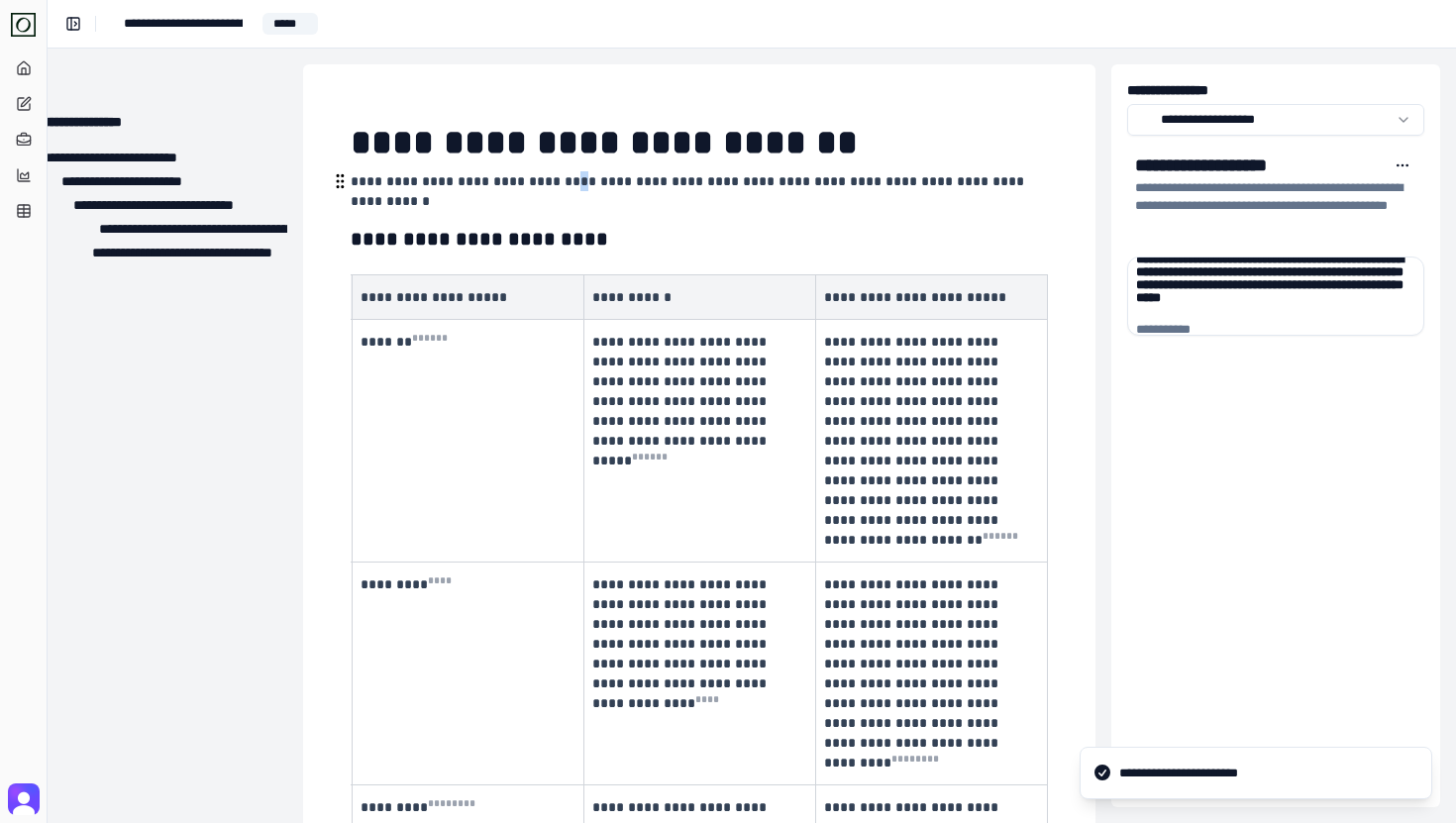 click on "**********" at bounding box center (697, 191) 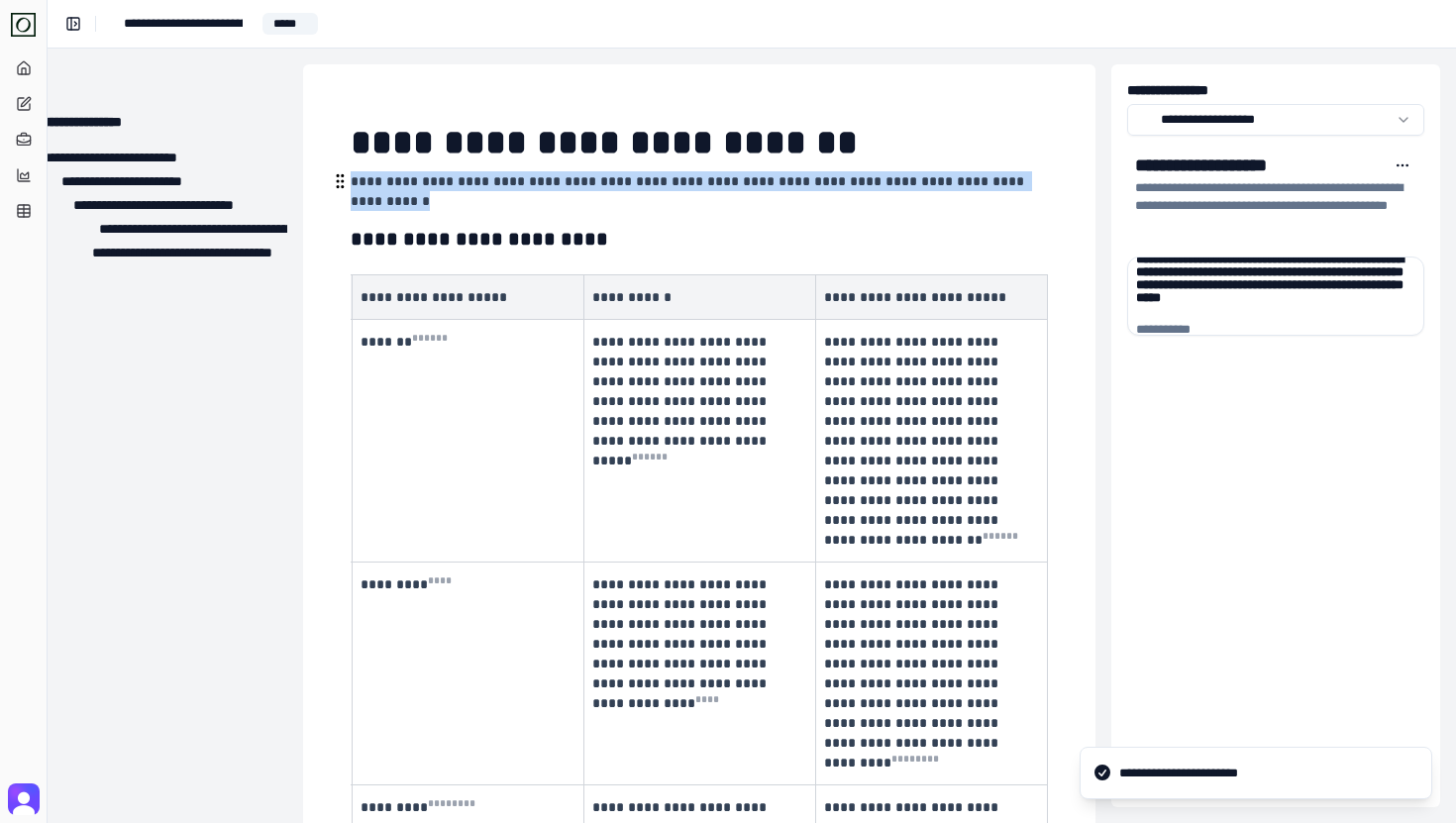 click on "**********" at bounding box center [697, 191] 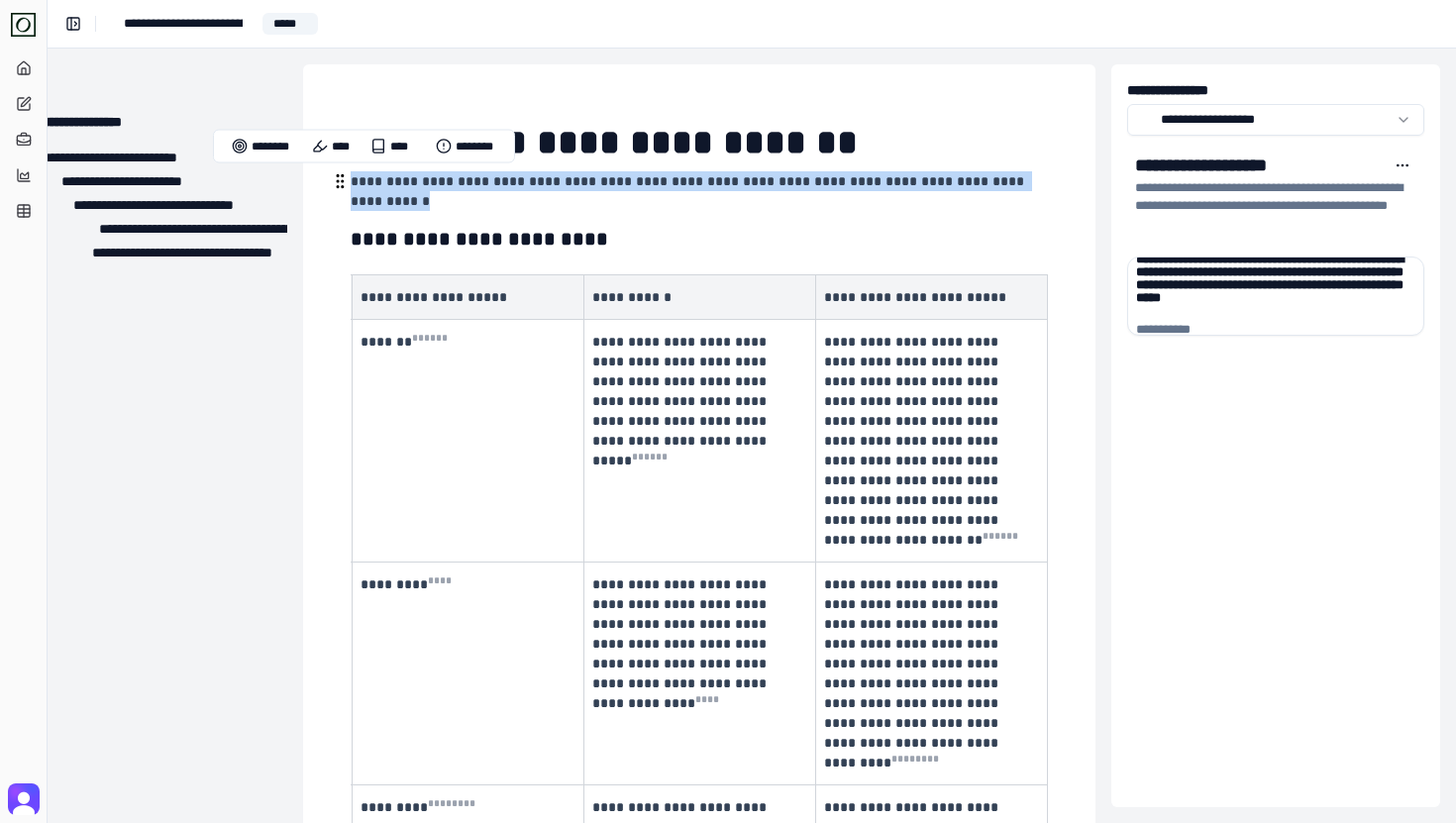 click on "**********" at bounding box center (697, 191) 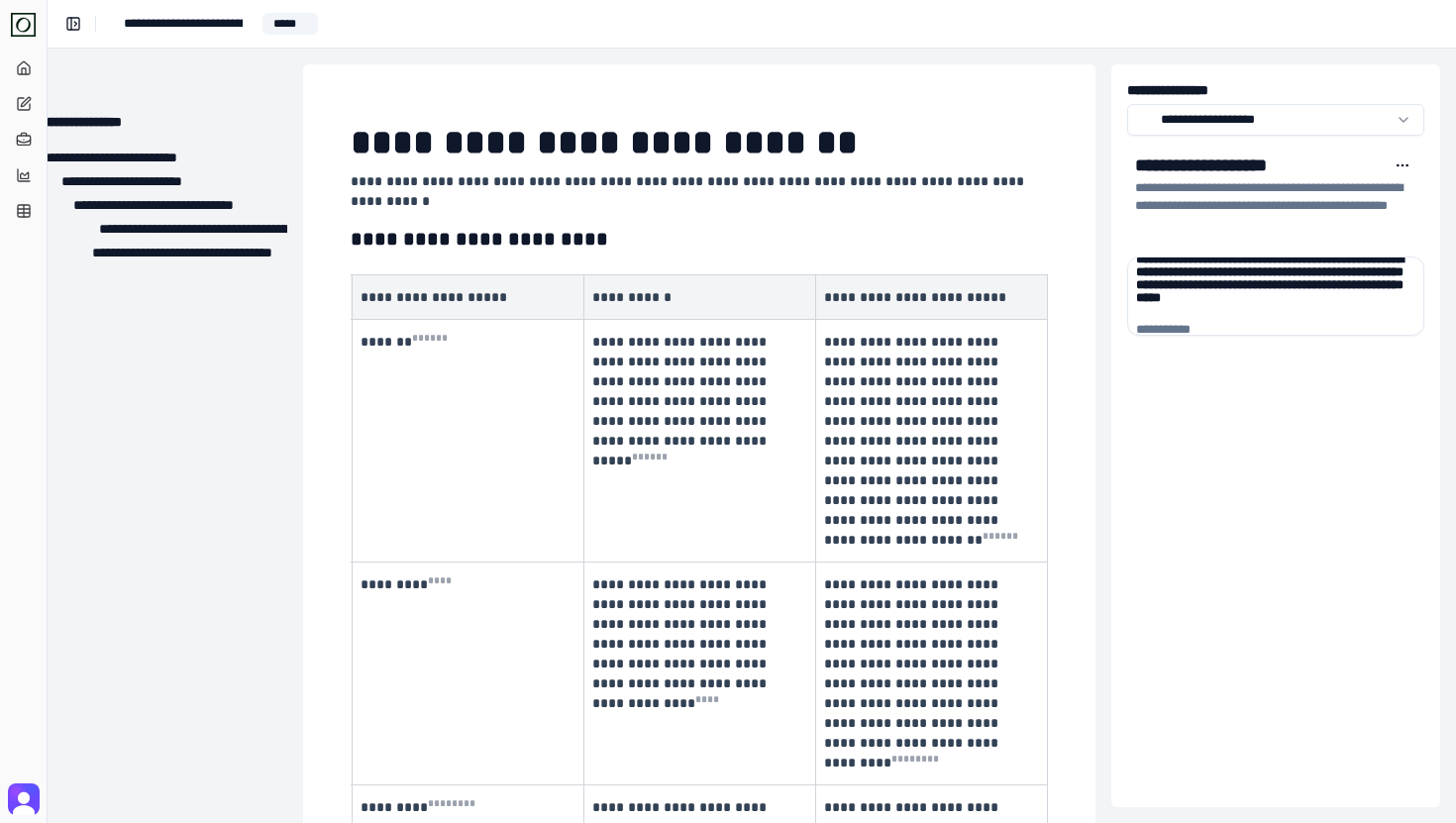 click on "**********" at bounding box center (699, 1025) 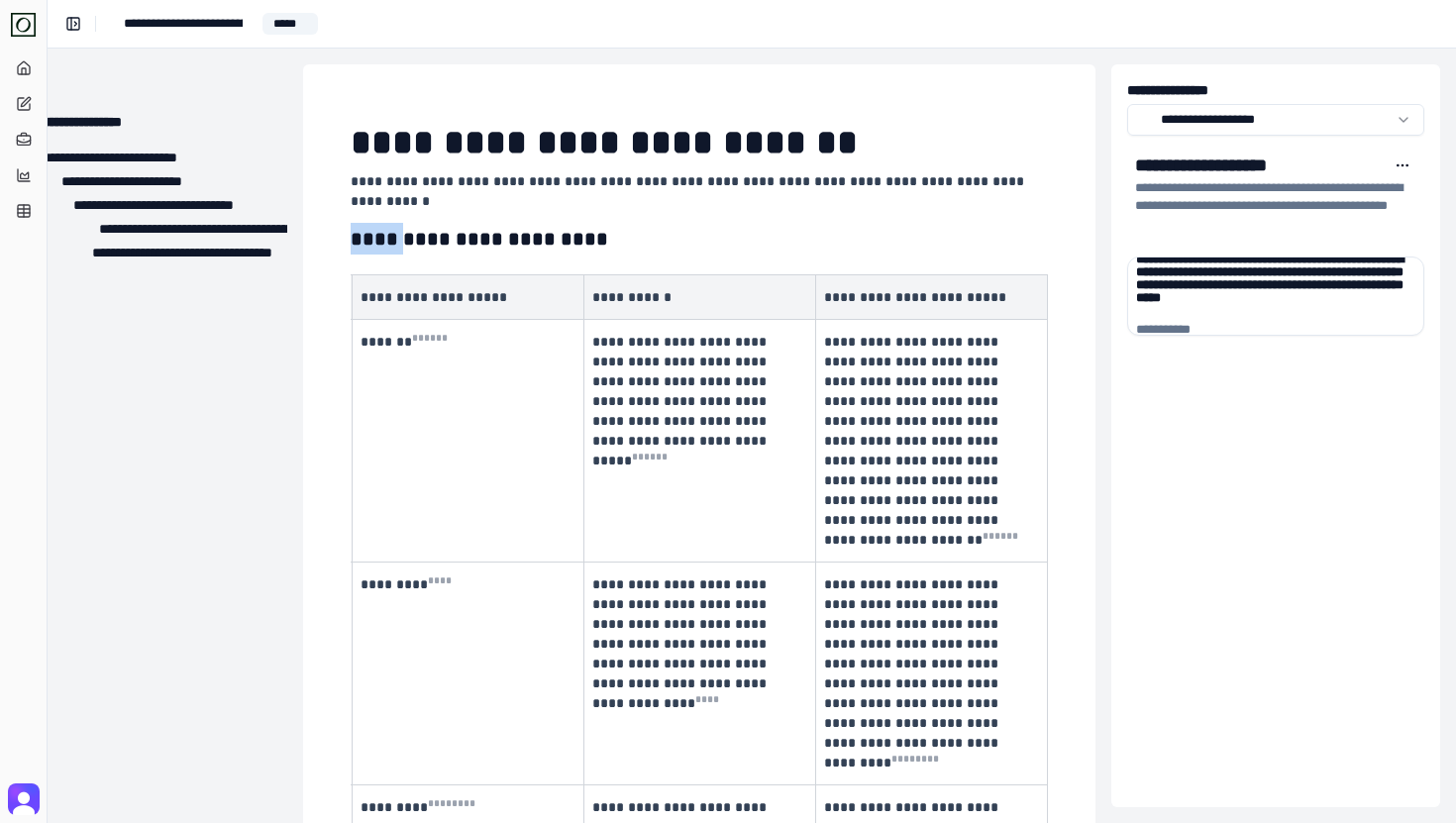 click on "**********" at bounding box center (699, 1025) 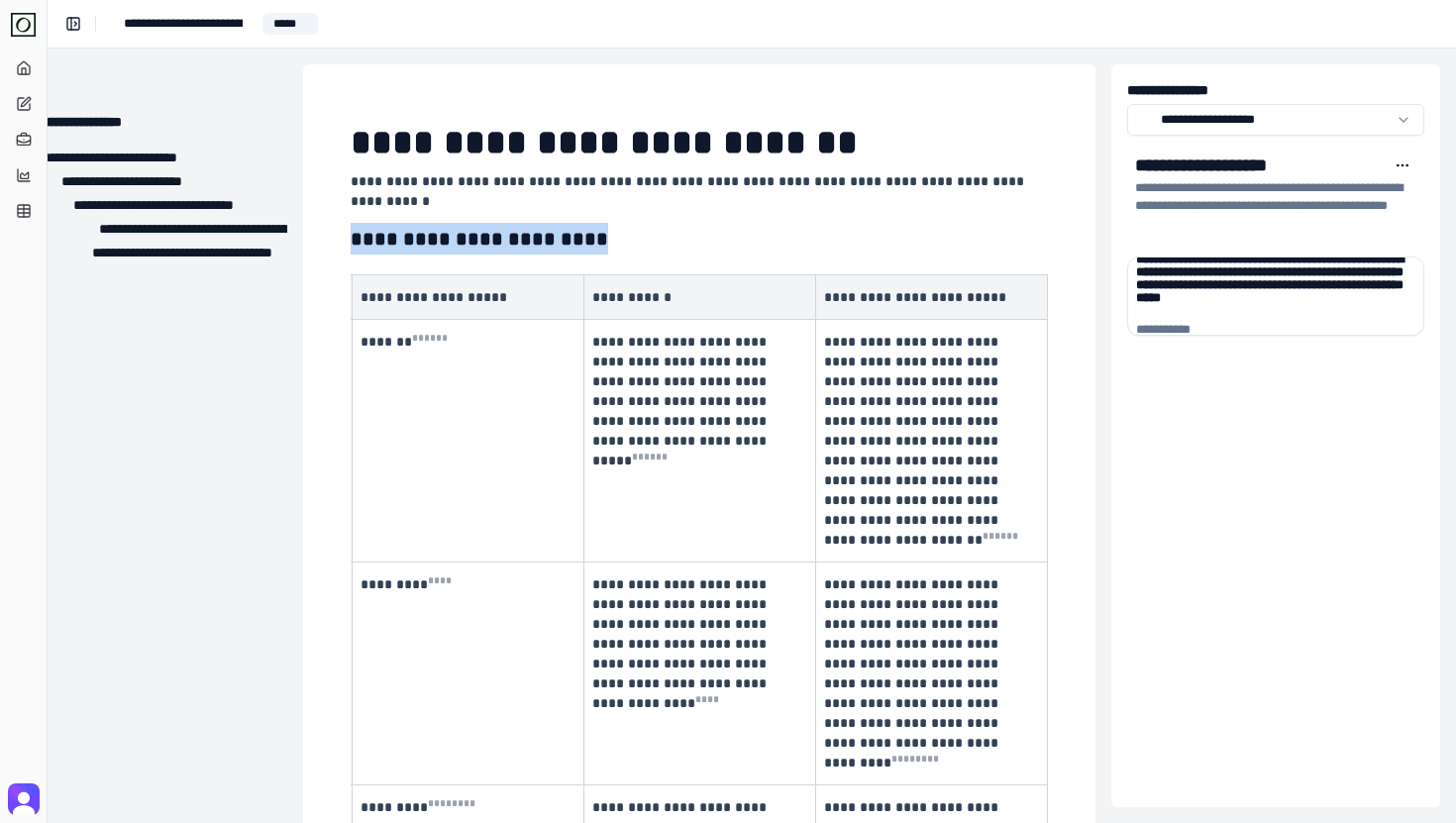 click on "**********" at bounding box center [699, 1025] 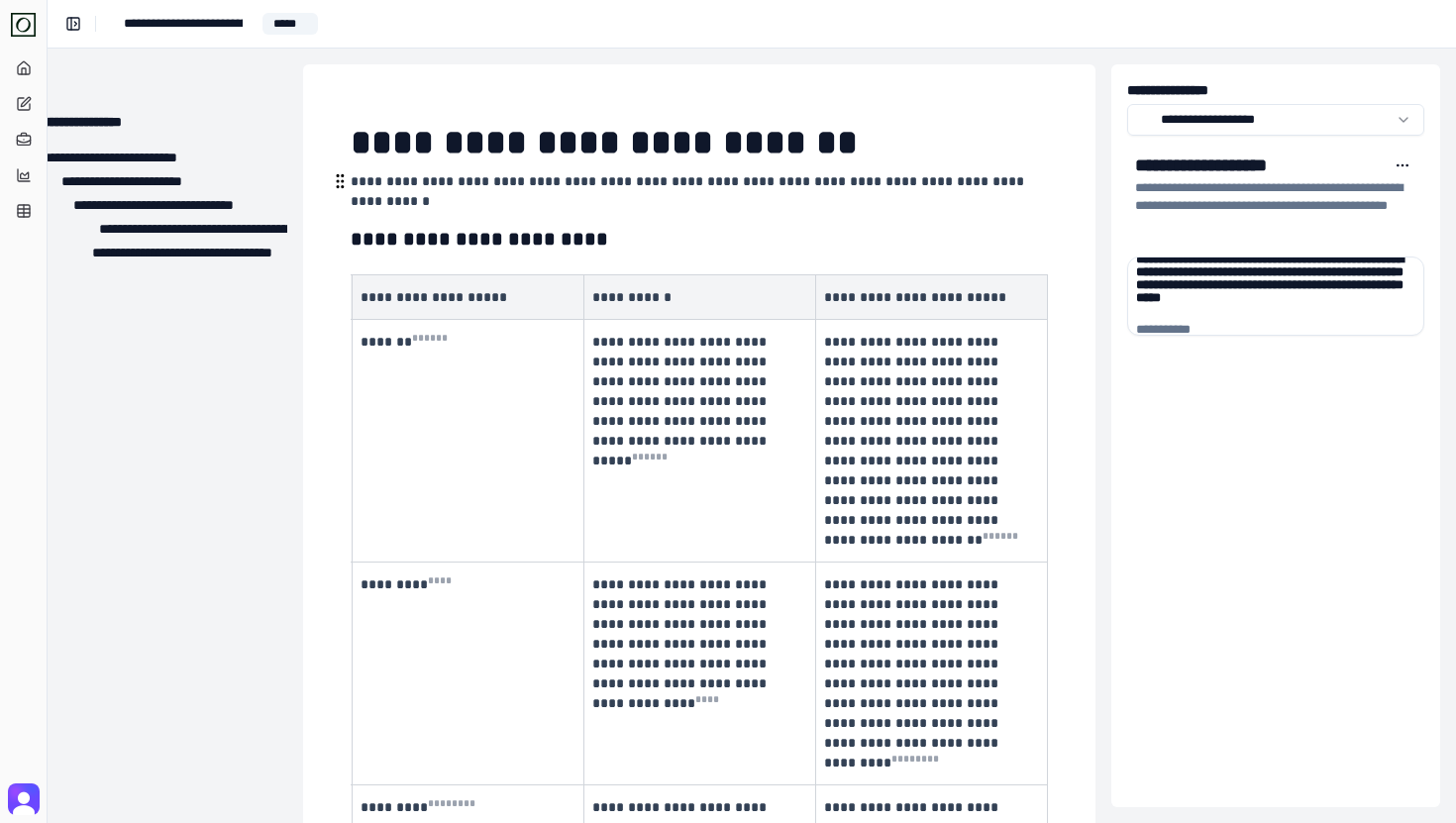click on "**********" at bounding box center [697, 191] 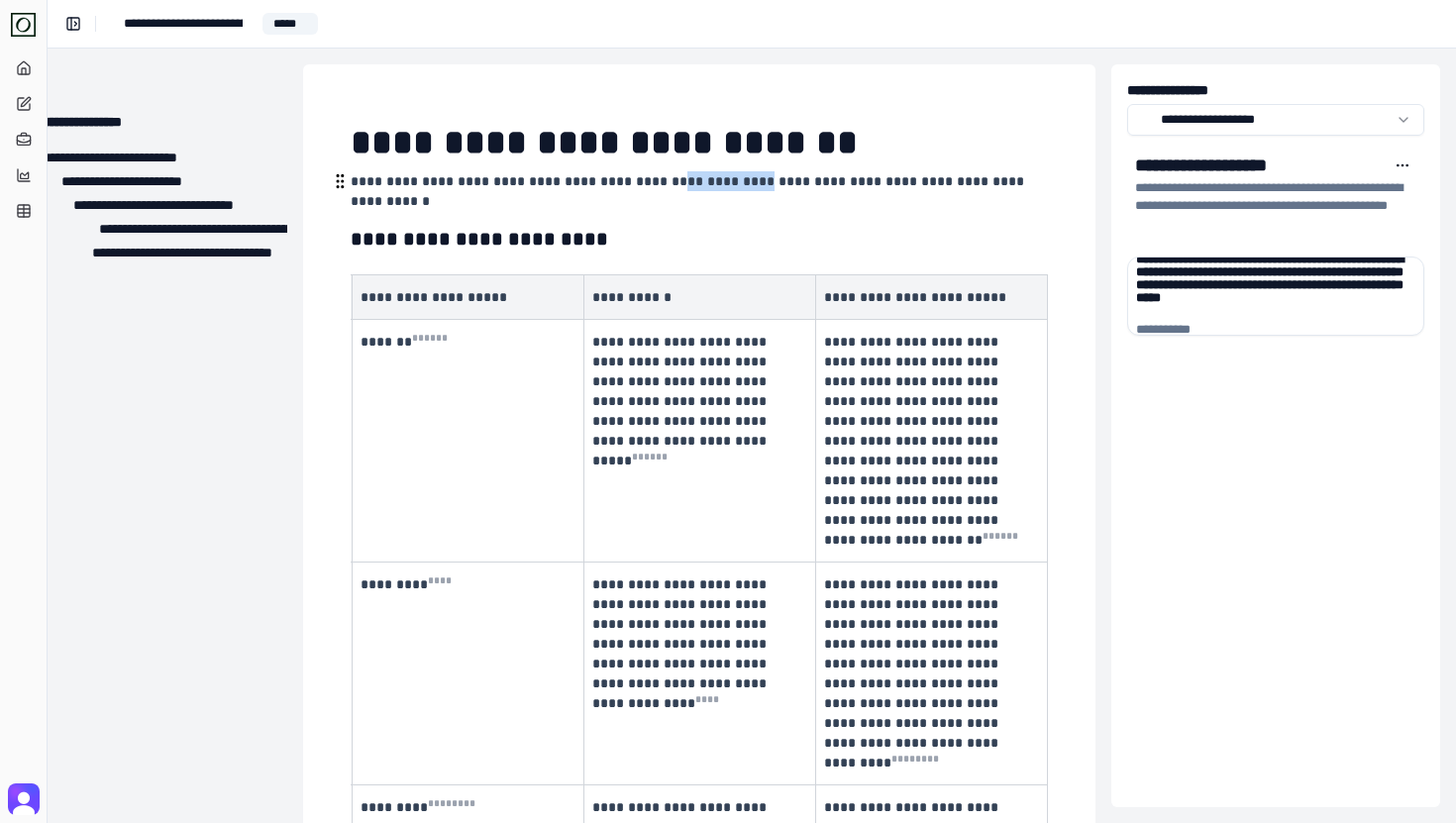 click on "**********" at bounding box center [697, 191] 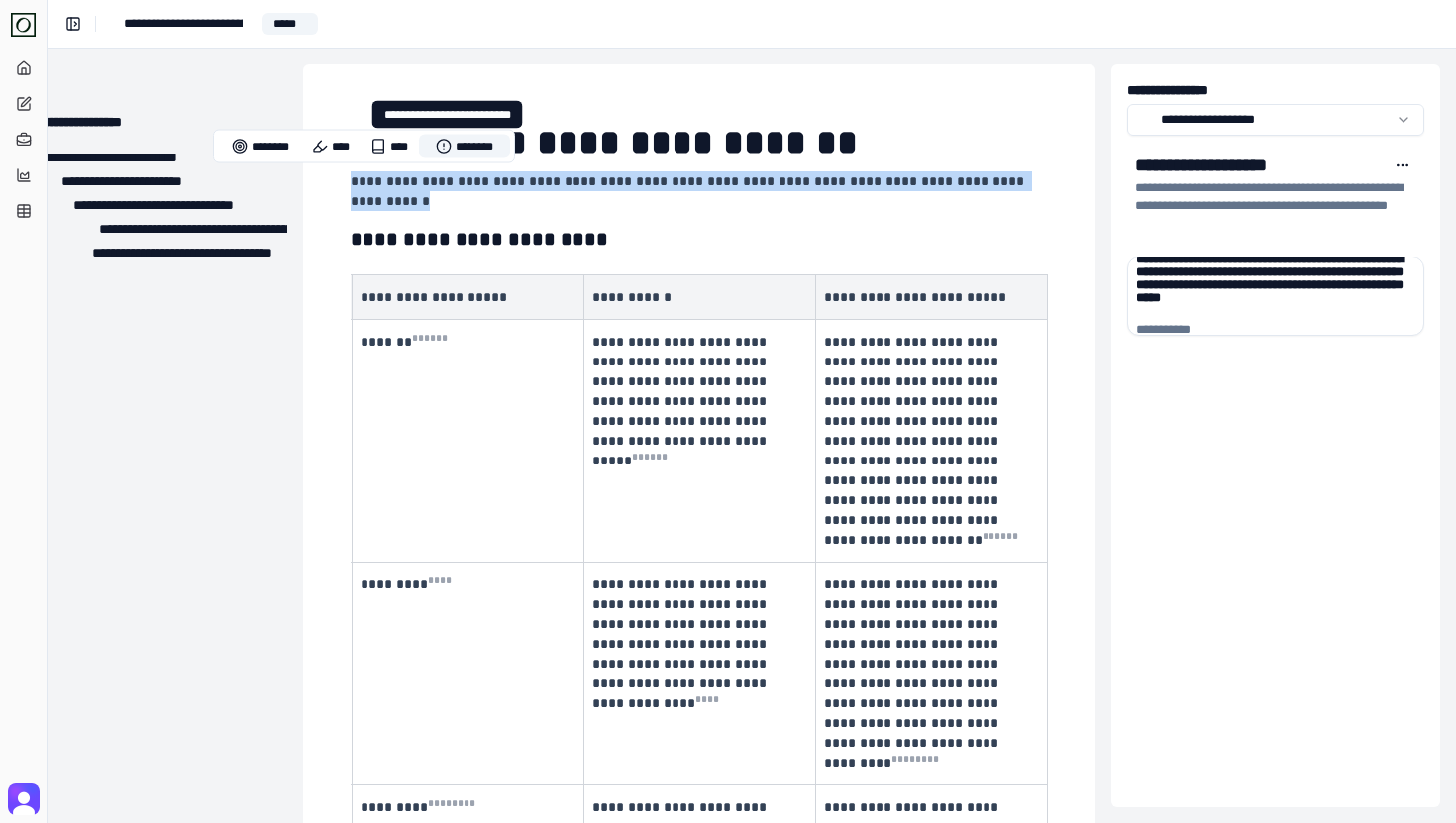 click on "********" at bounding box center (465, 147) 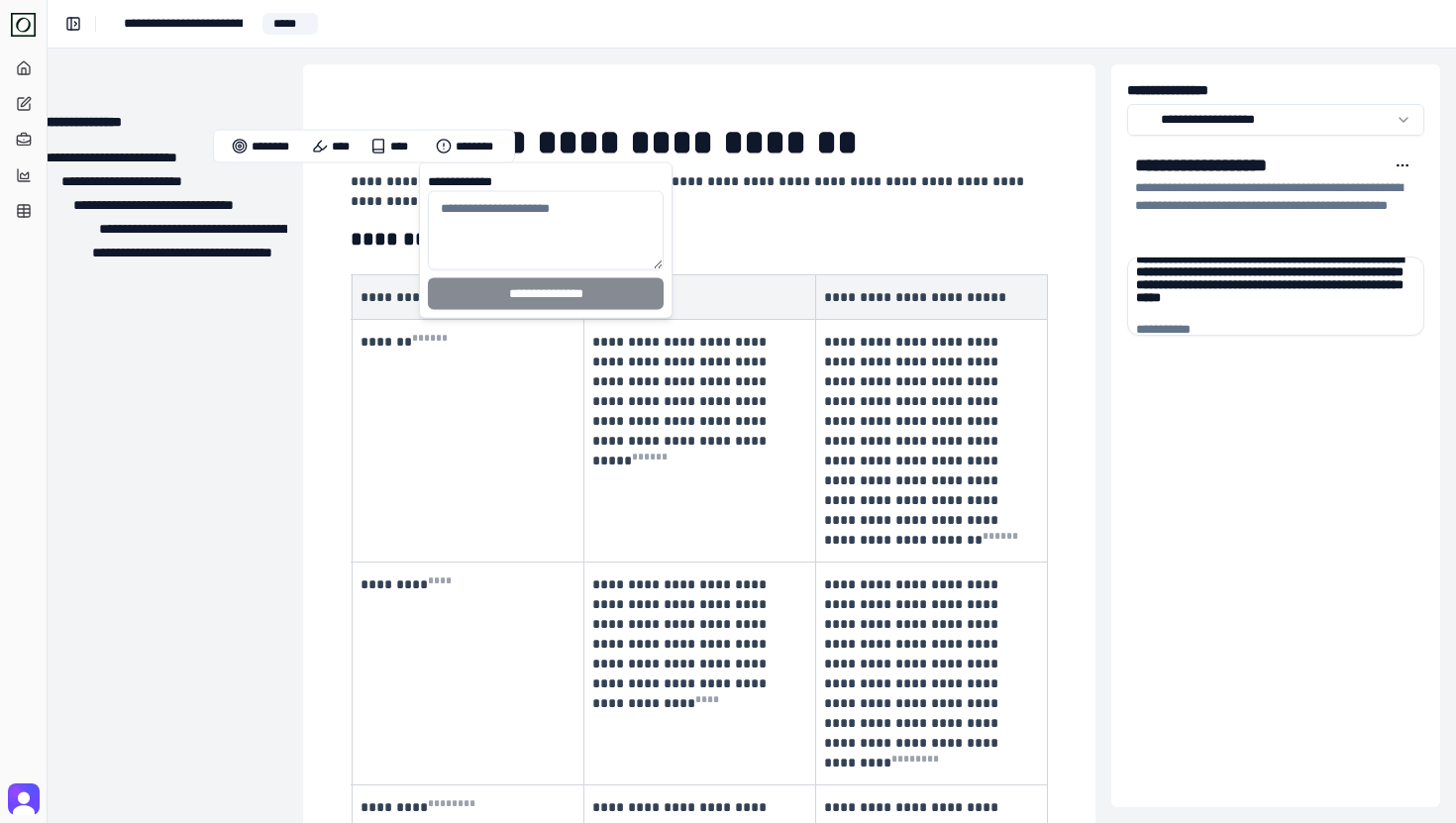 click on "**********" at bounding box center (546, 231) 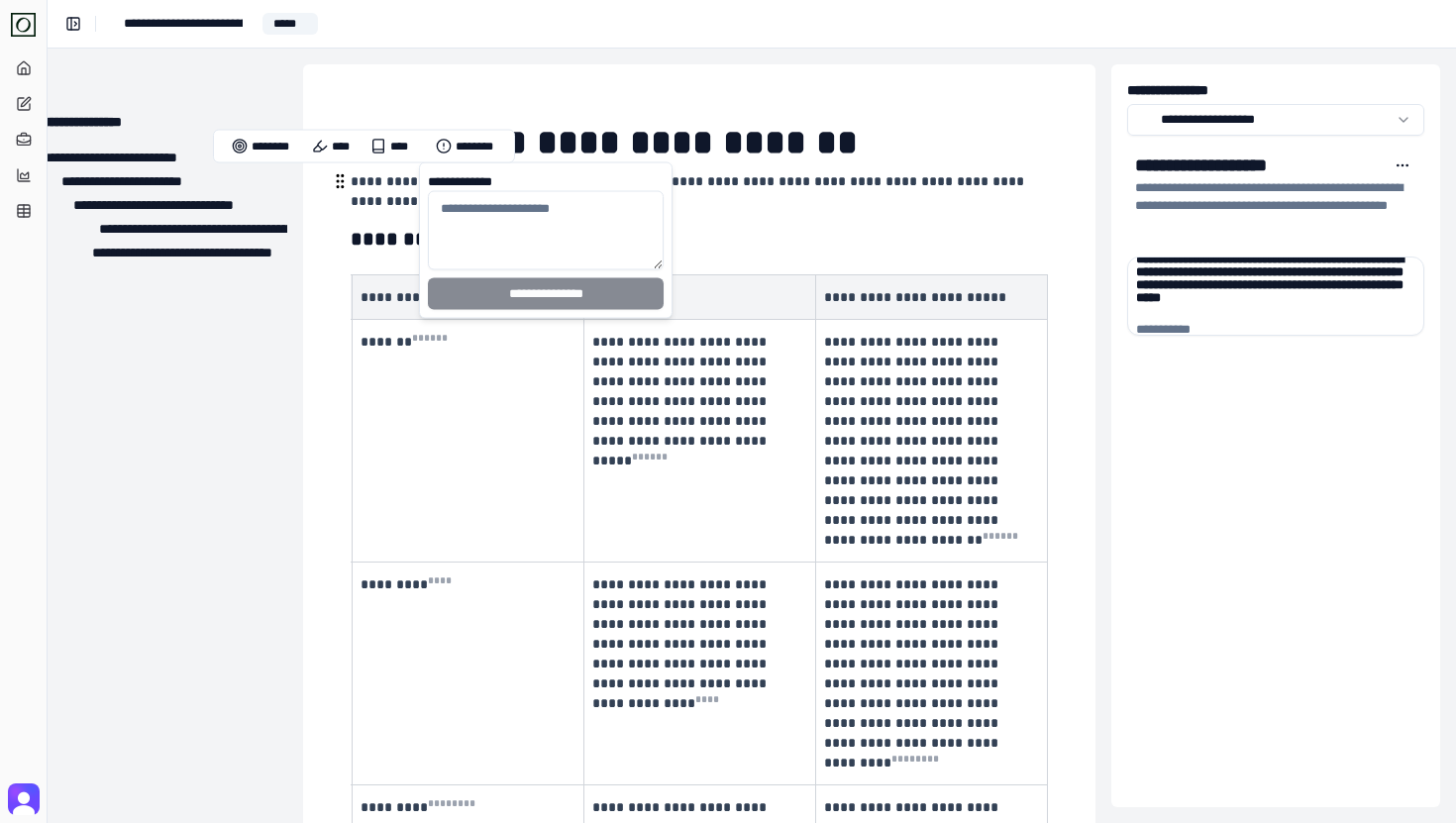 click on "**********" at bounding box center (697, 191) 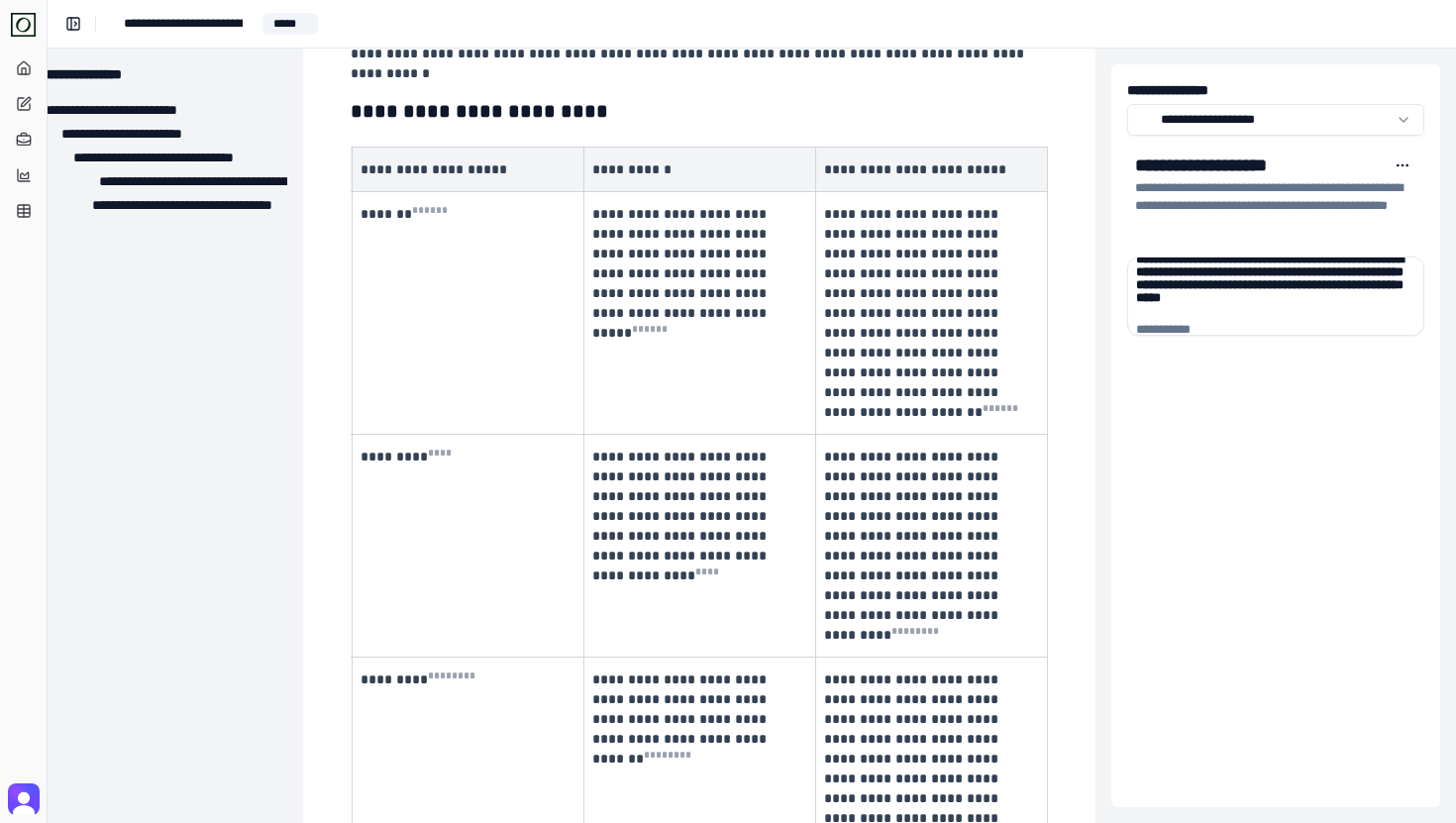 scroll, scrollTop: 135, scrollLeft: 53, axis: both 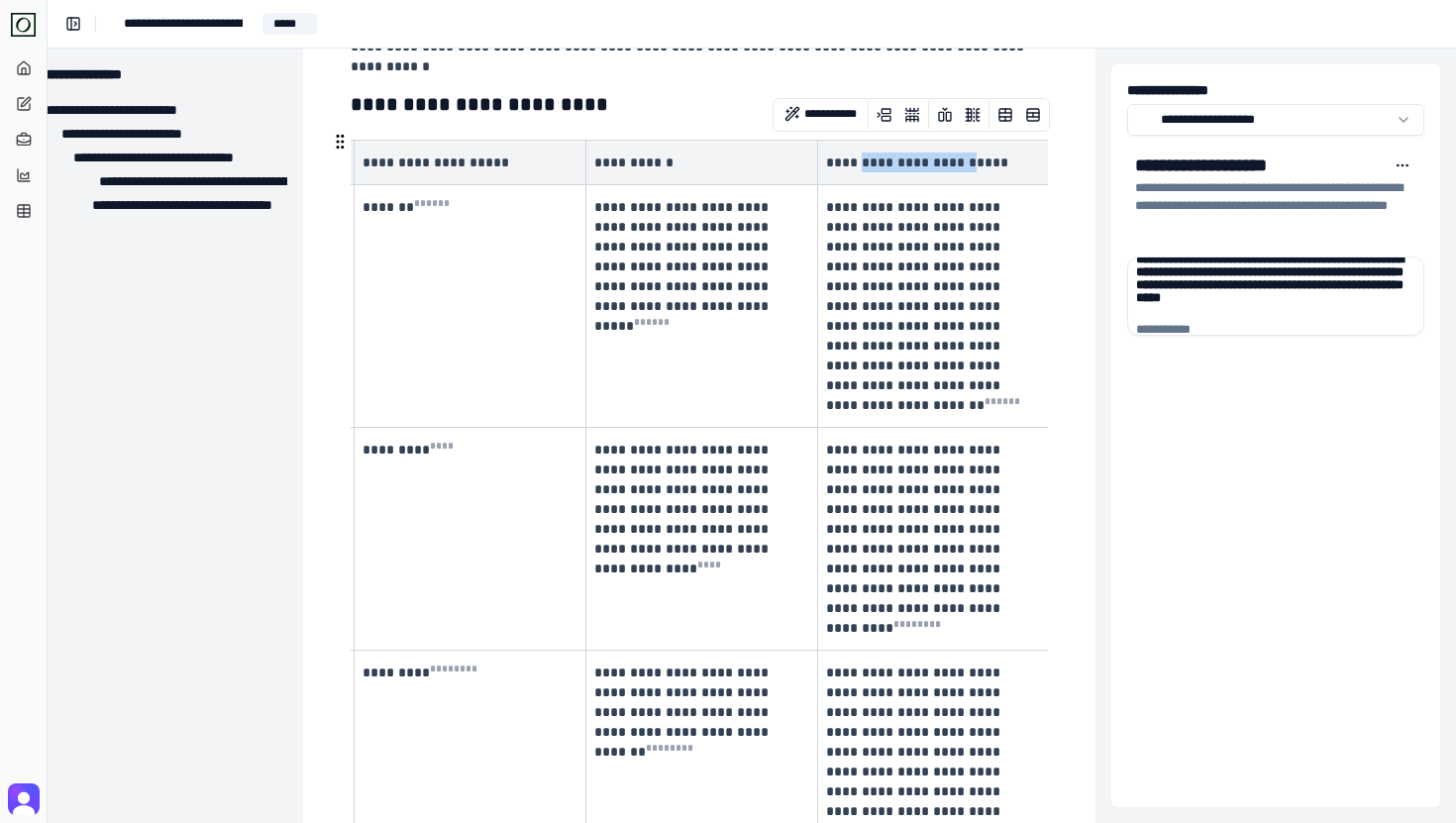 drag, startPoint x: 861, startPoint y: 164, endPoint x: 948, endPoint y: 162, distance: 87.02299 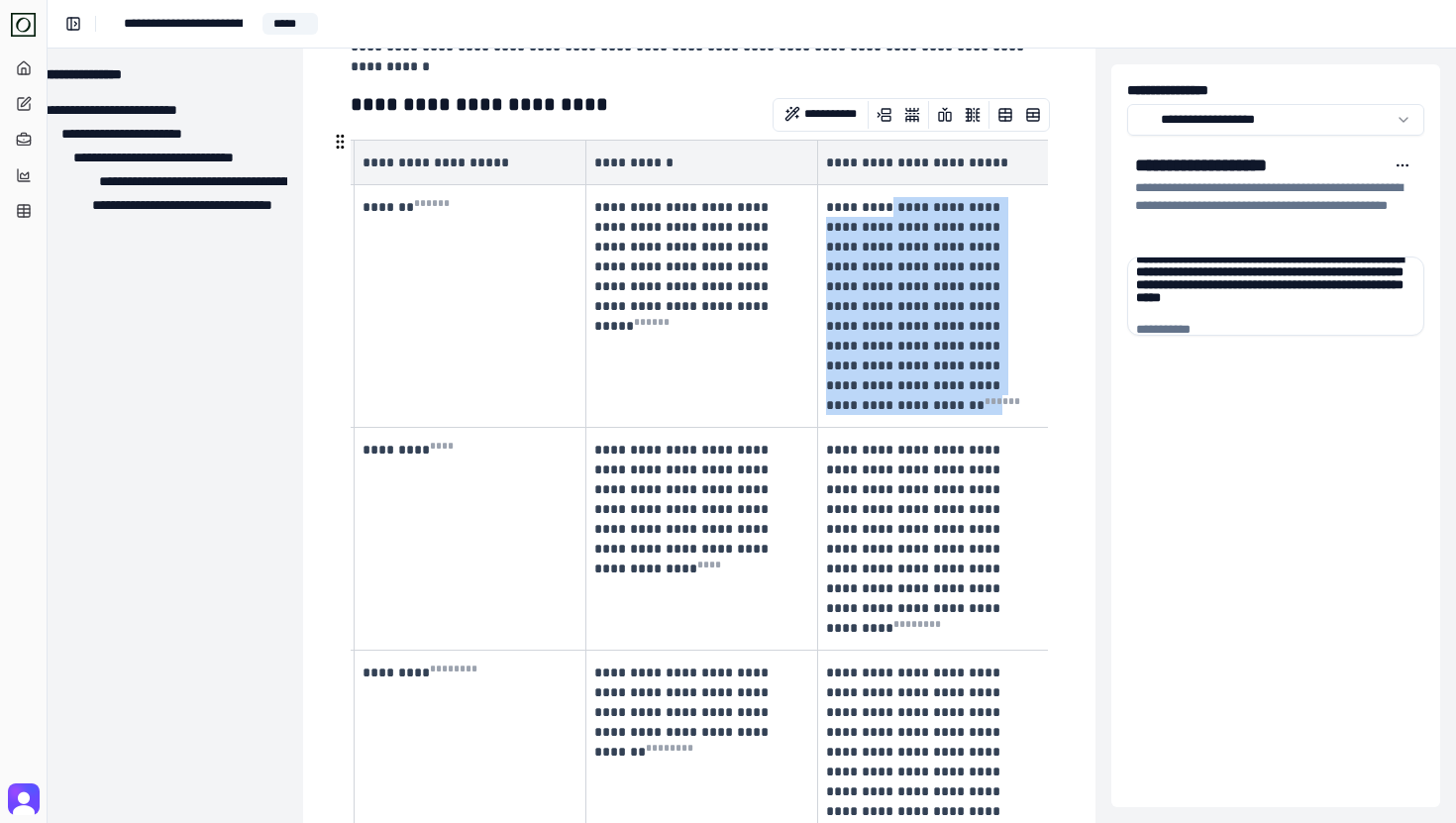drag, startPoint x: 885, startPoint y: 211, endPoint x: 966, endPoint y: 407, distance: 212.07782 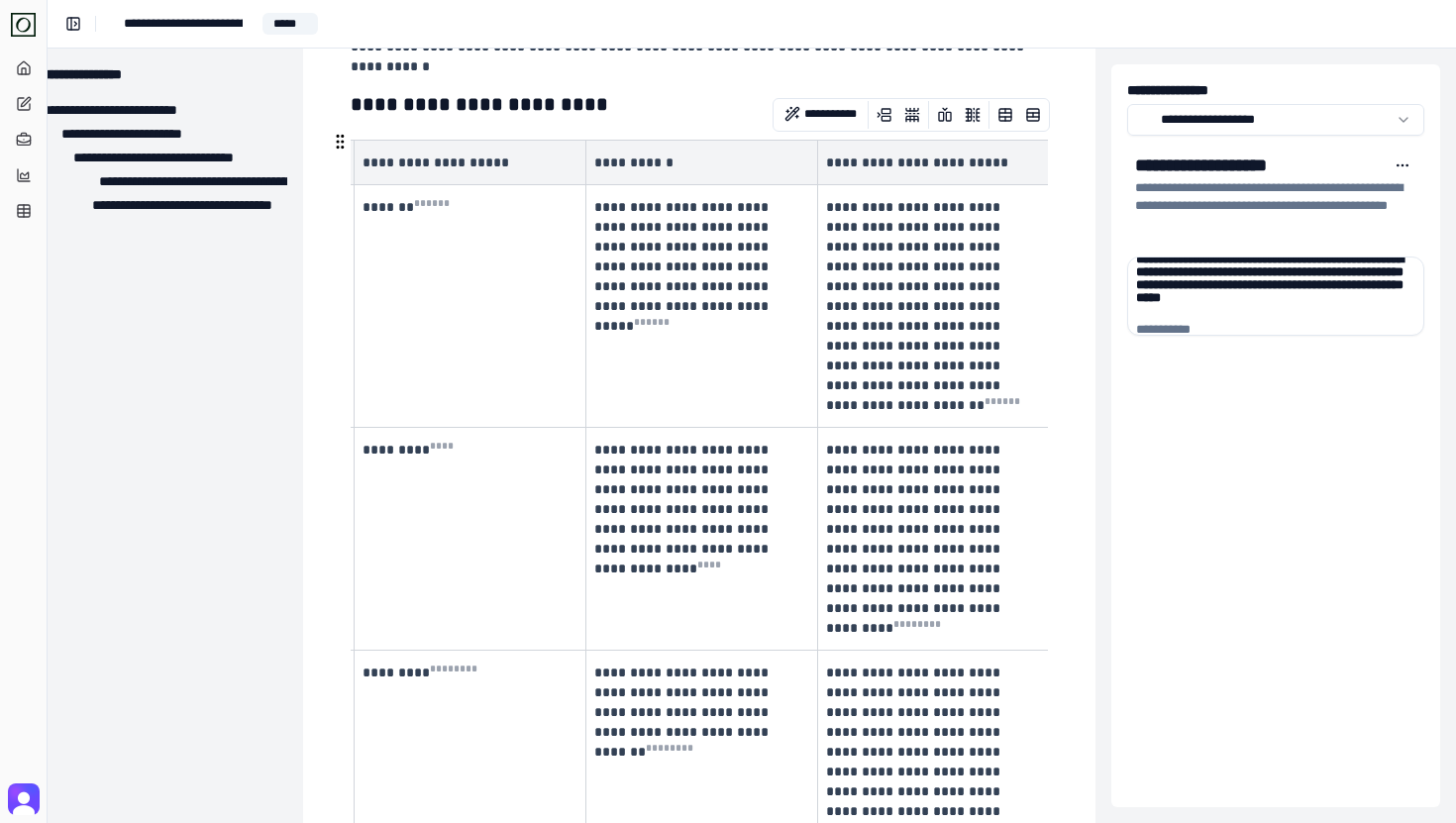click on "**********" at bounding box center (931, 539) 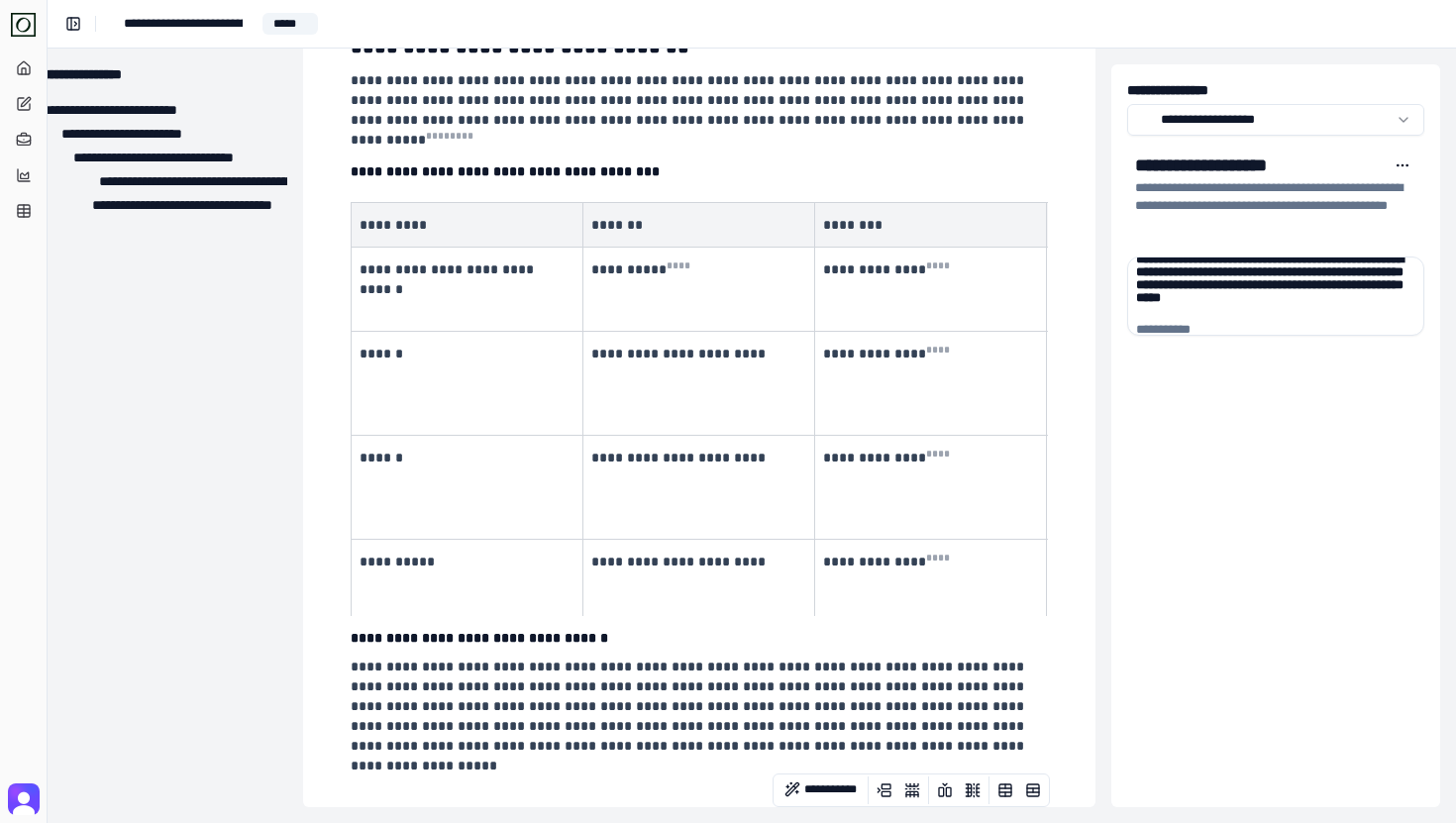 scroll, scrollTop: 0, scrollLeft: 53, axis: horizontal 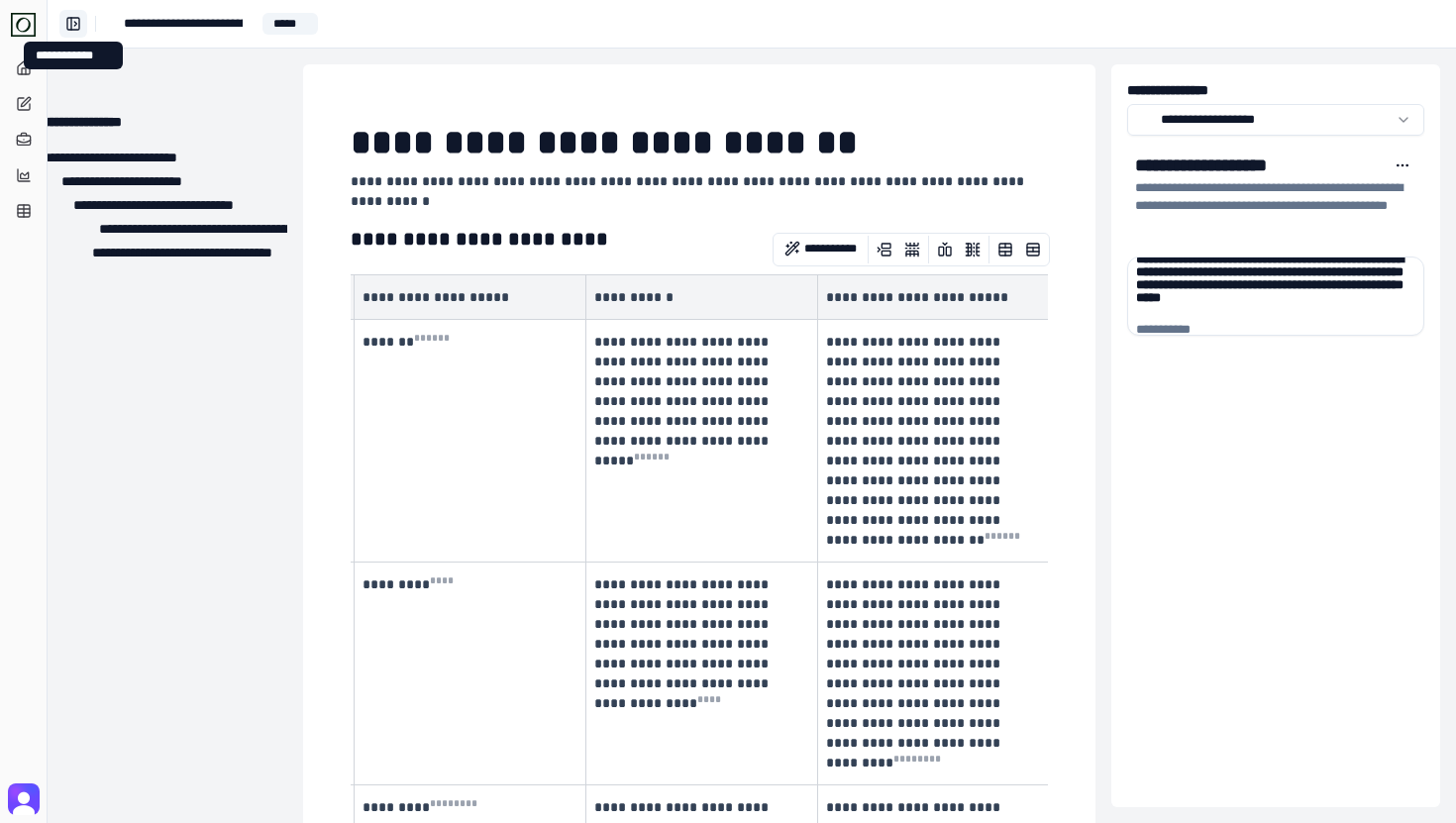 click on "**********" at bounding box center (73, 24) 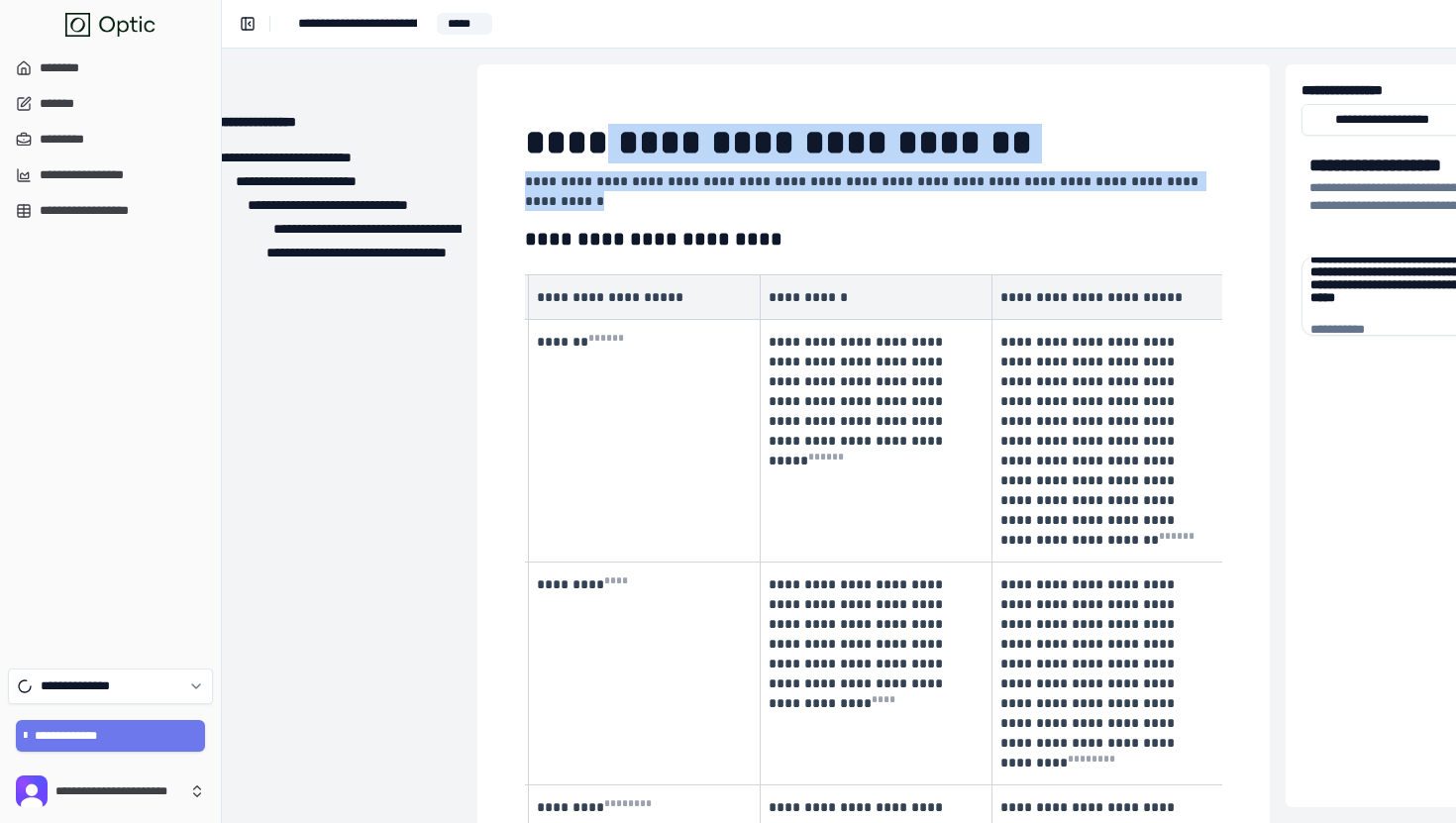 click on "**********" at bounding box center [899, 1025] 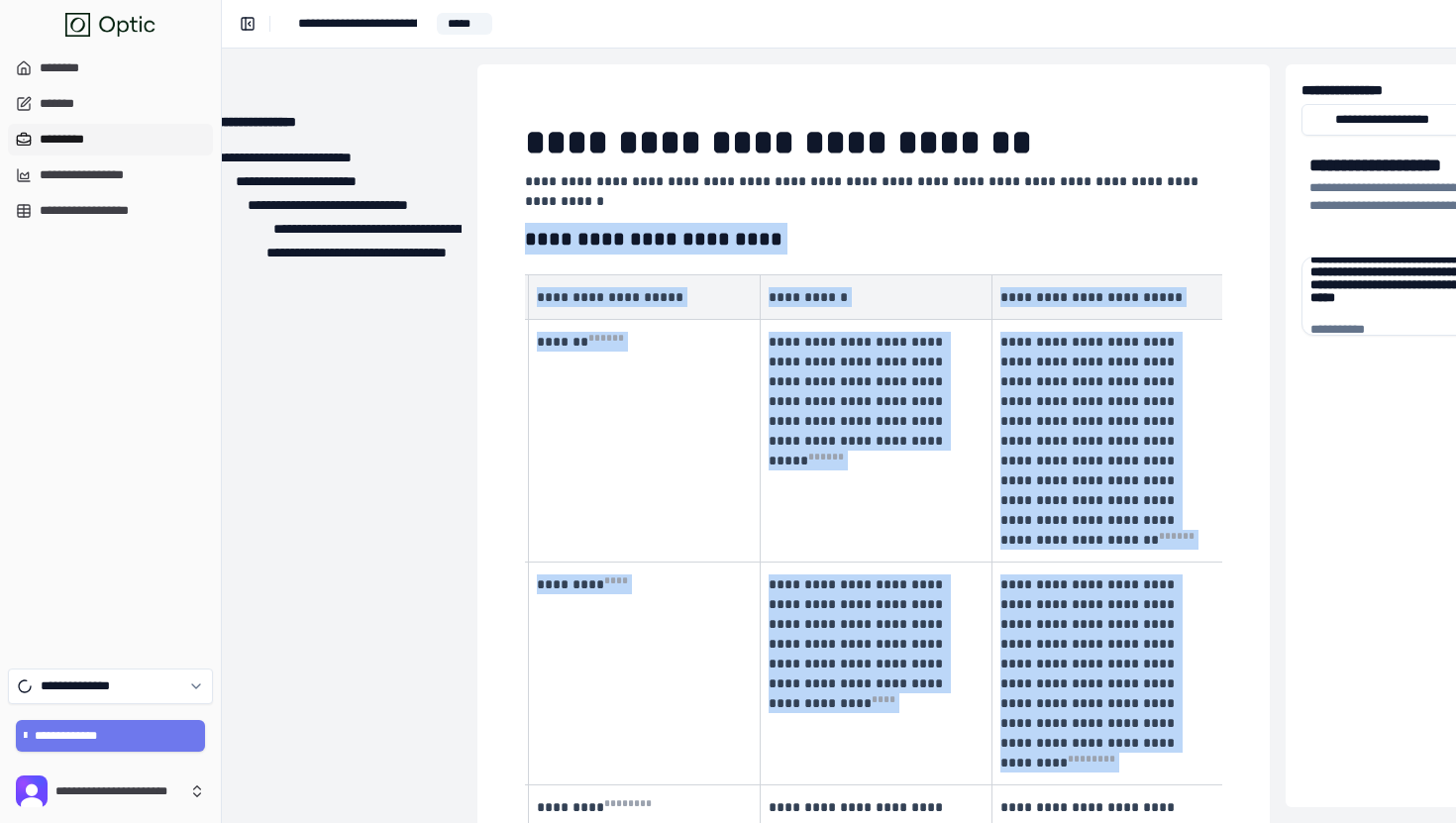 click on "*********" at bounding box center (110, 140) 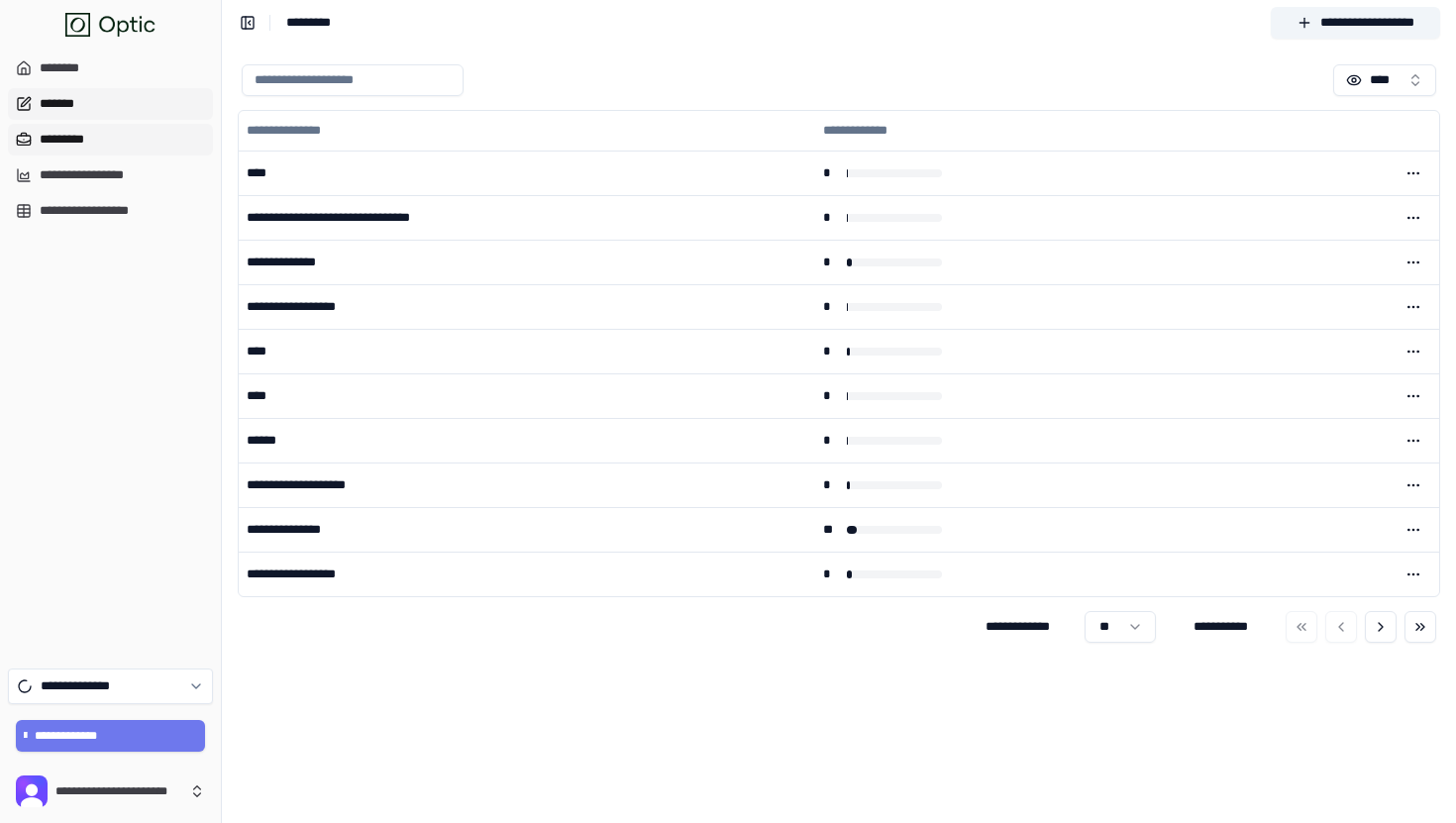 click on "*******" at bounding box center (110, 104) 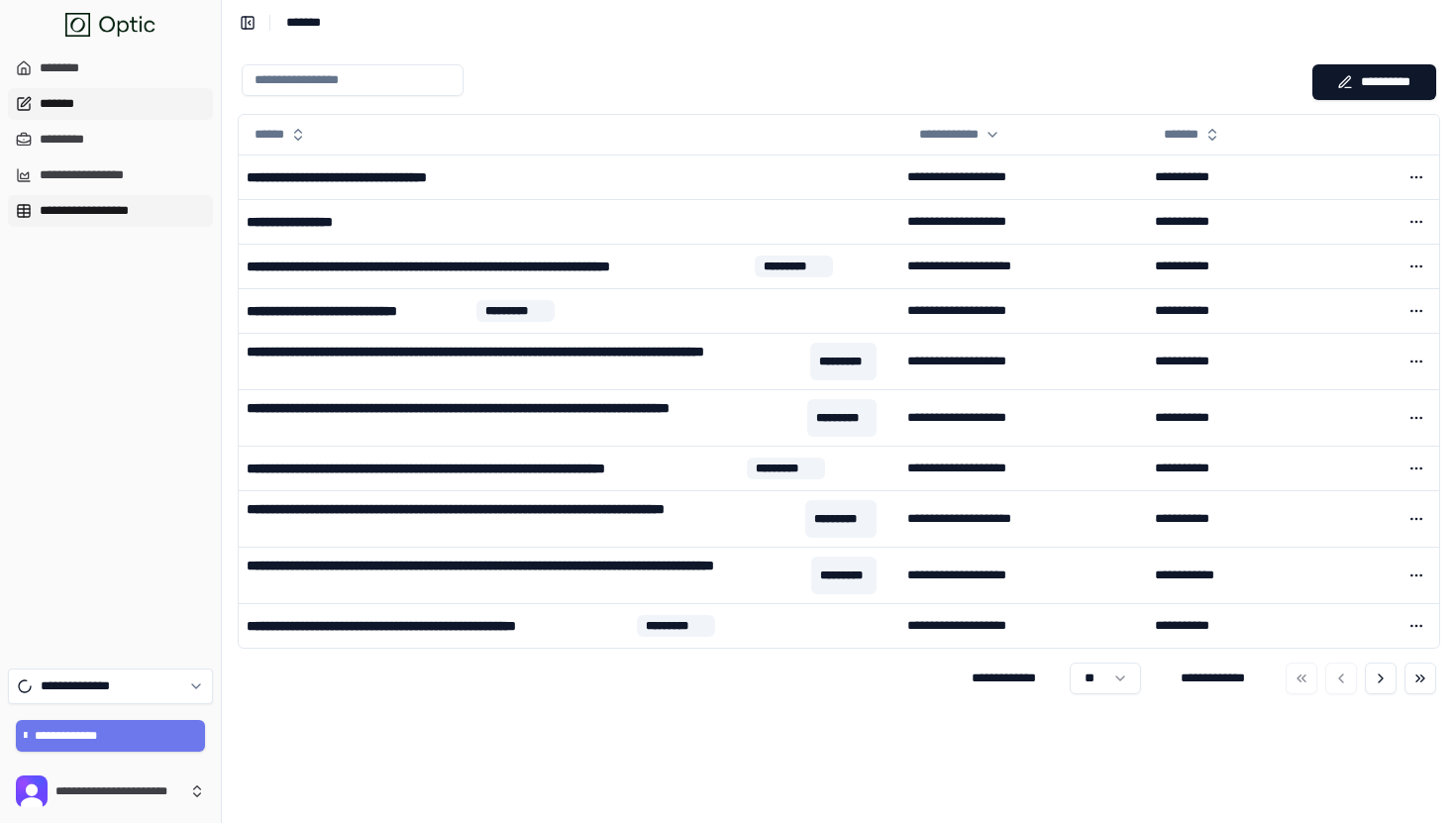 click on "**********" at bounding box center [110, 211] 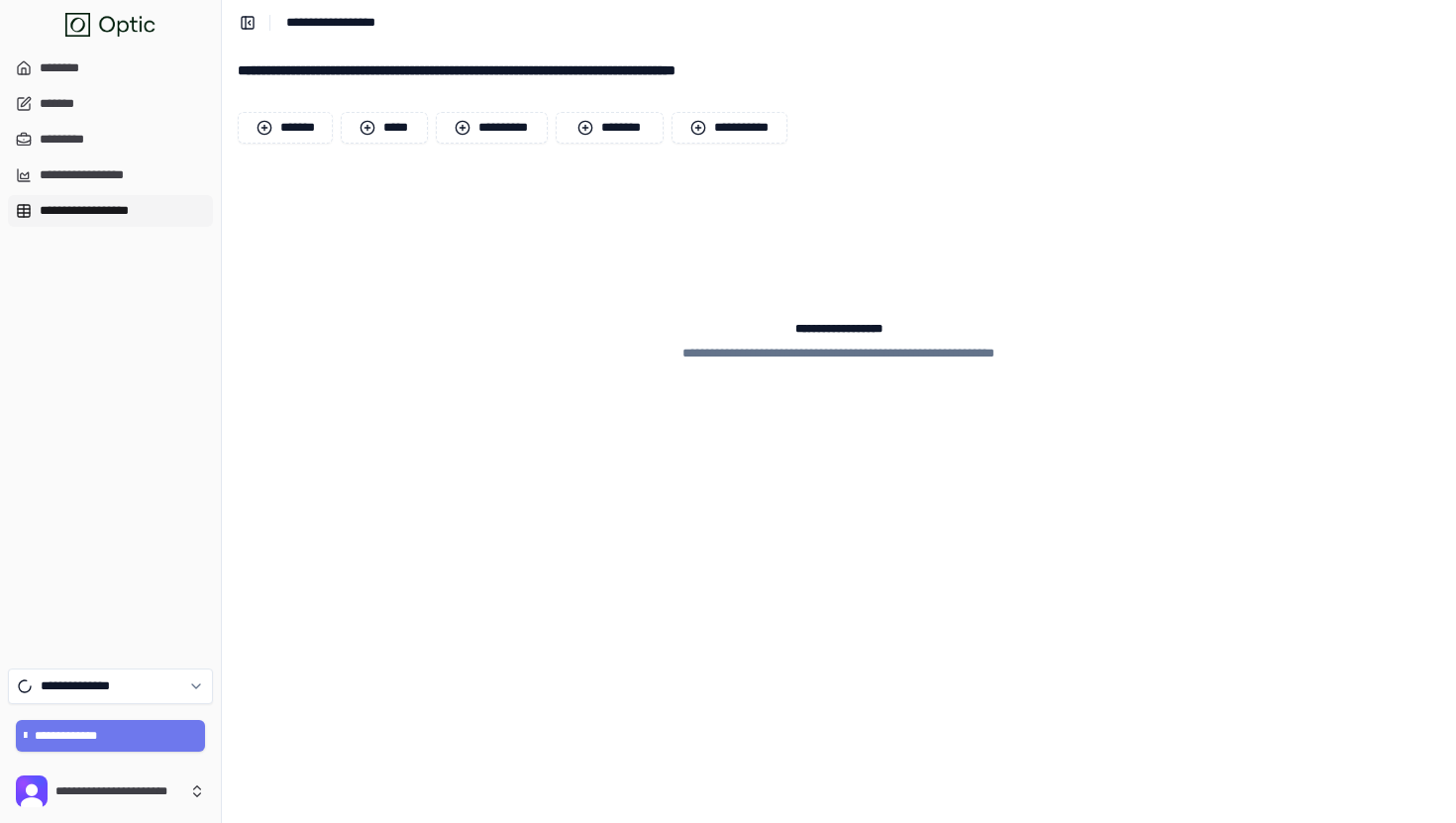 click on "**********" at bounding box center [110, 353] 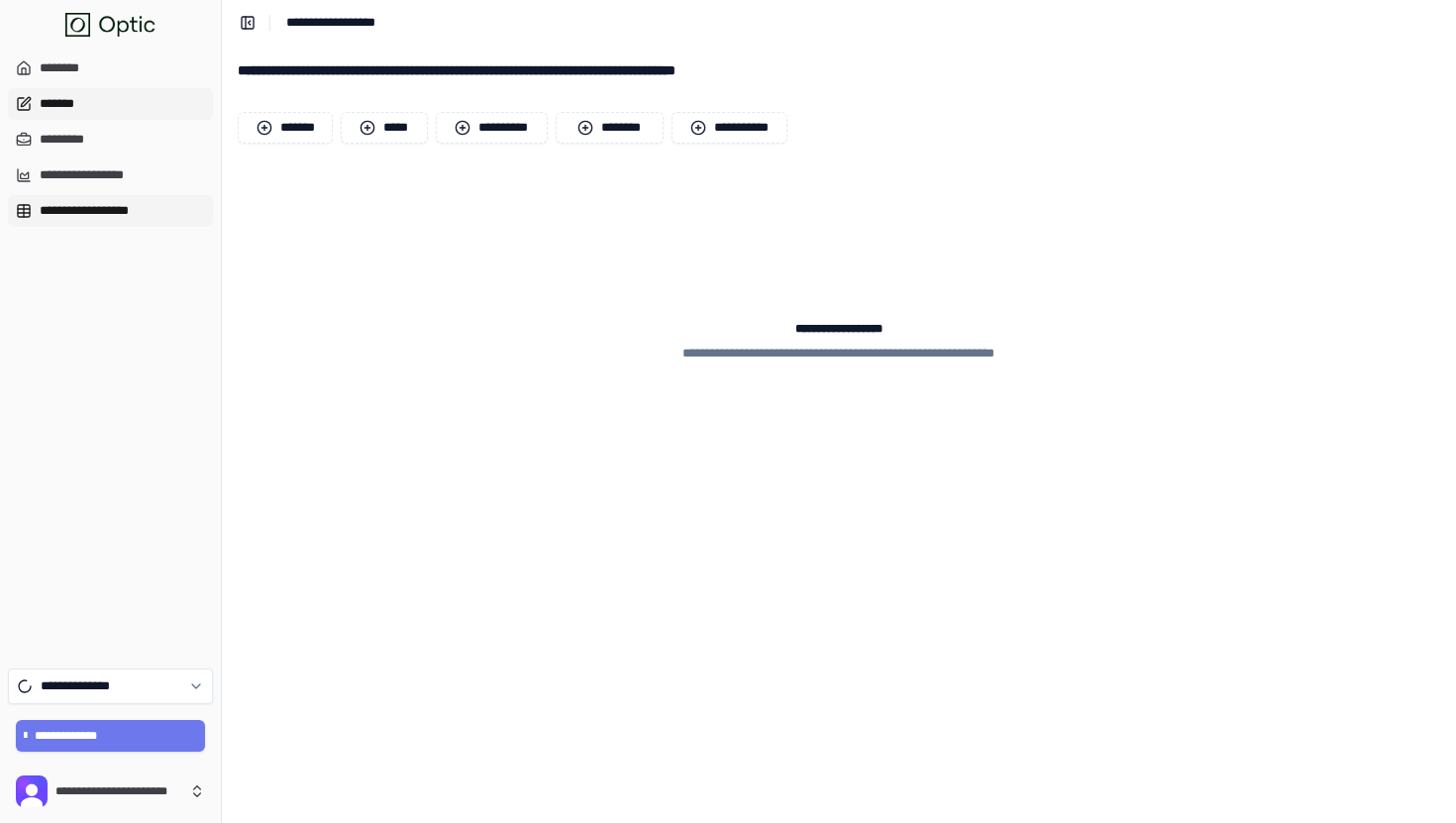 click on "*******" at bounding box center (110, 104) 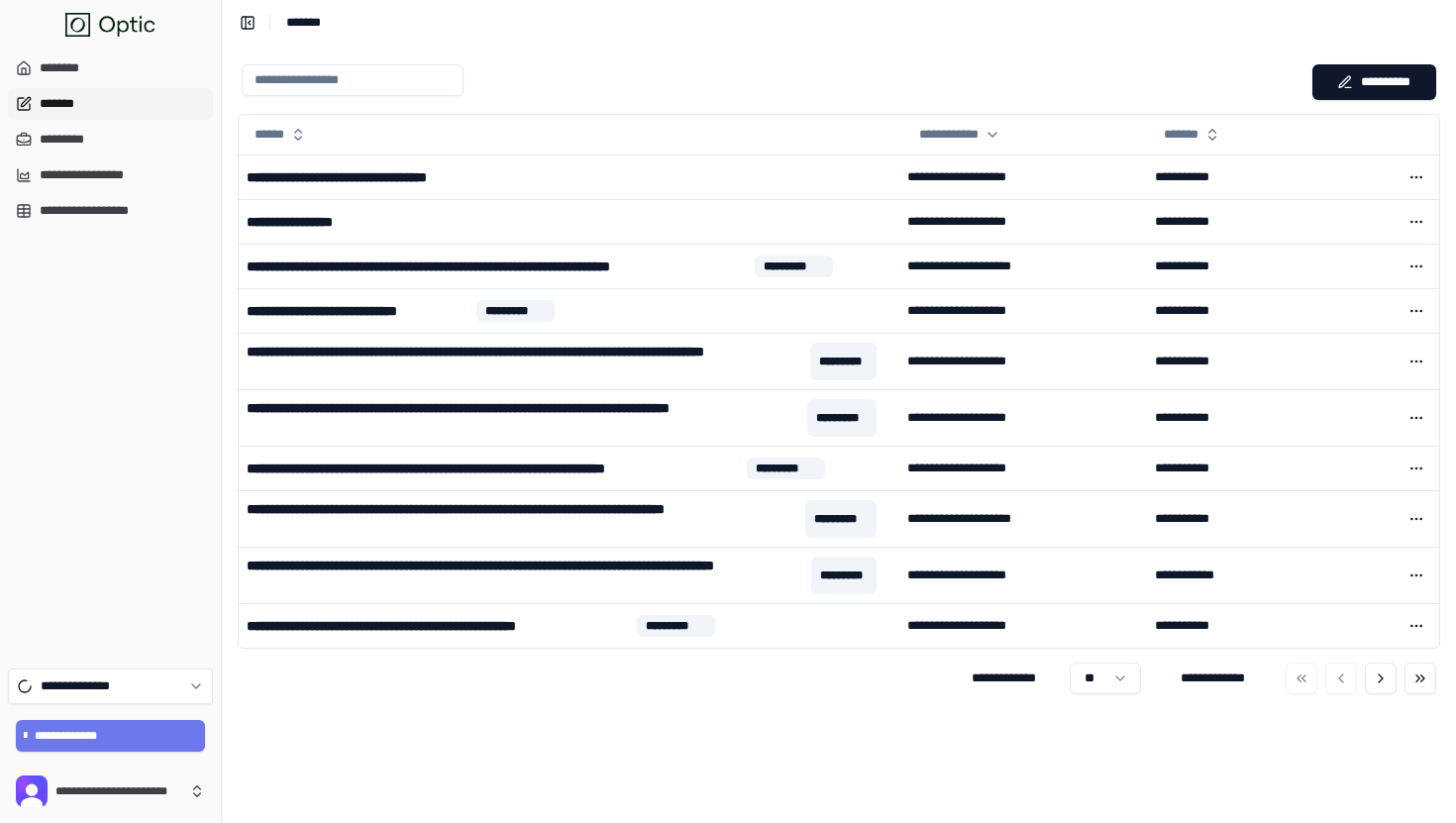 click on "**********" at bounding box center [839, 22] 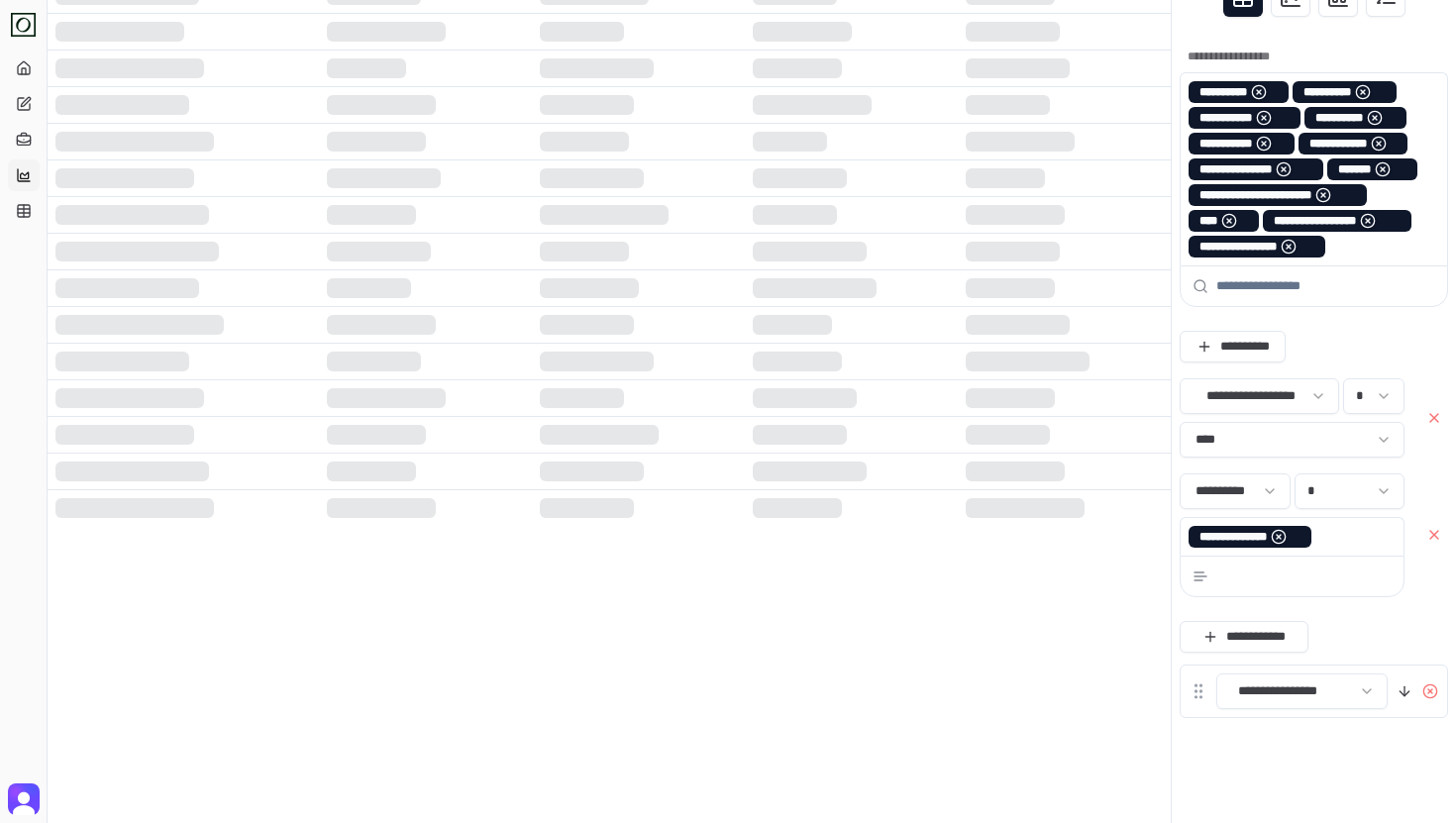 scroll, scrollTop: 0, scrollLeft: 0, axis: both 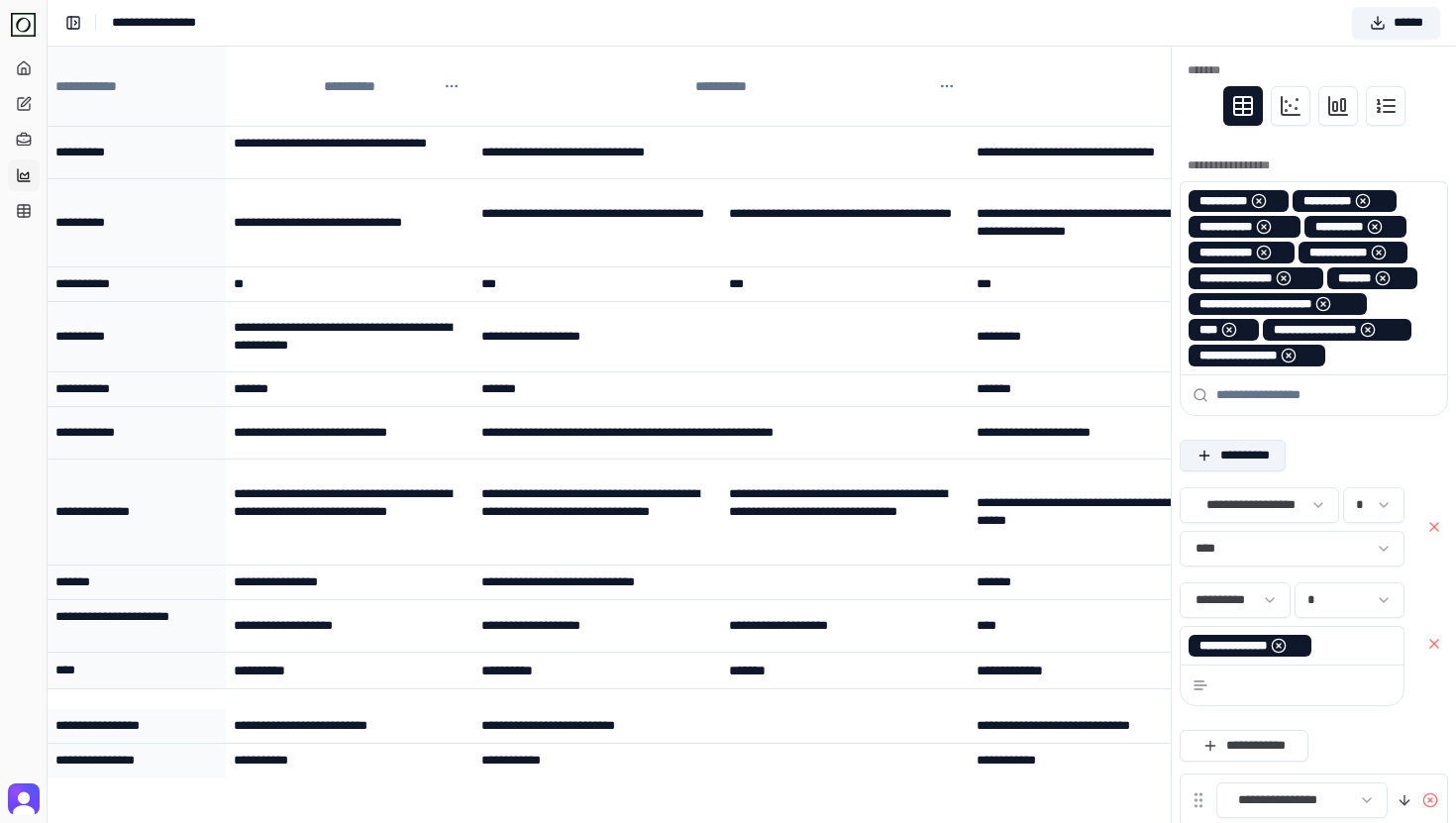 click on "**********" at bounding box center [1232, 456] 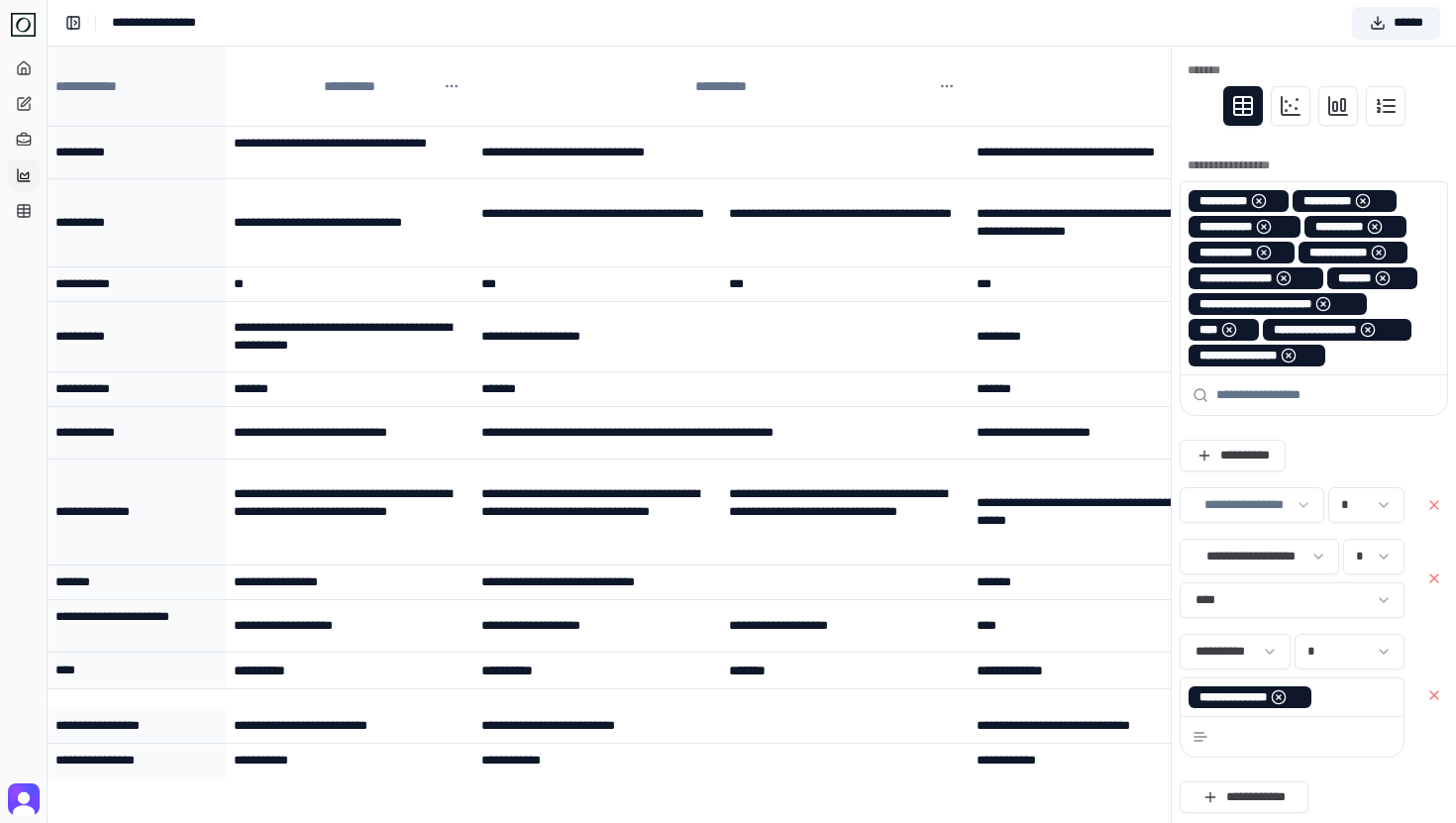 click on "**********" at bounding box center (728, 491) 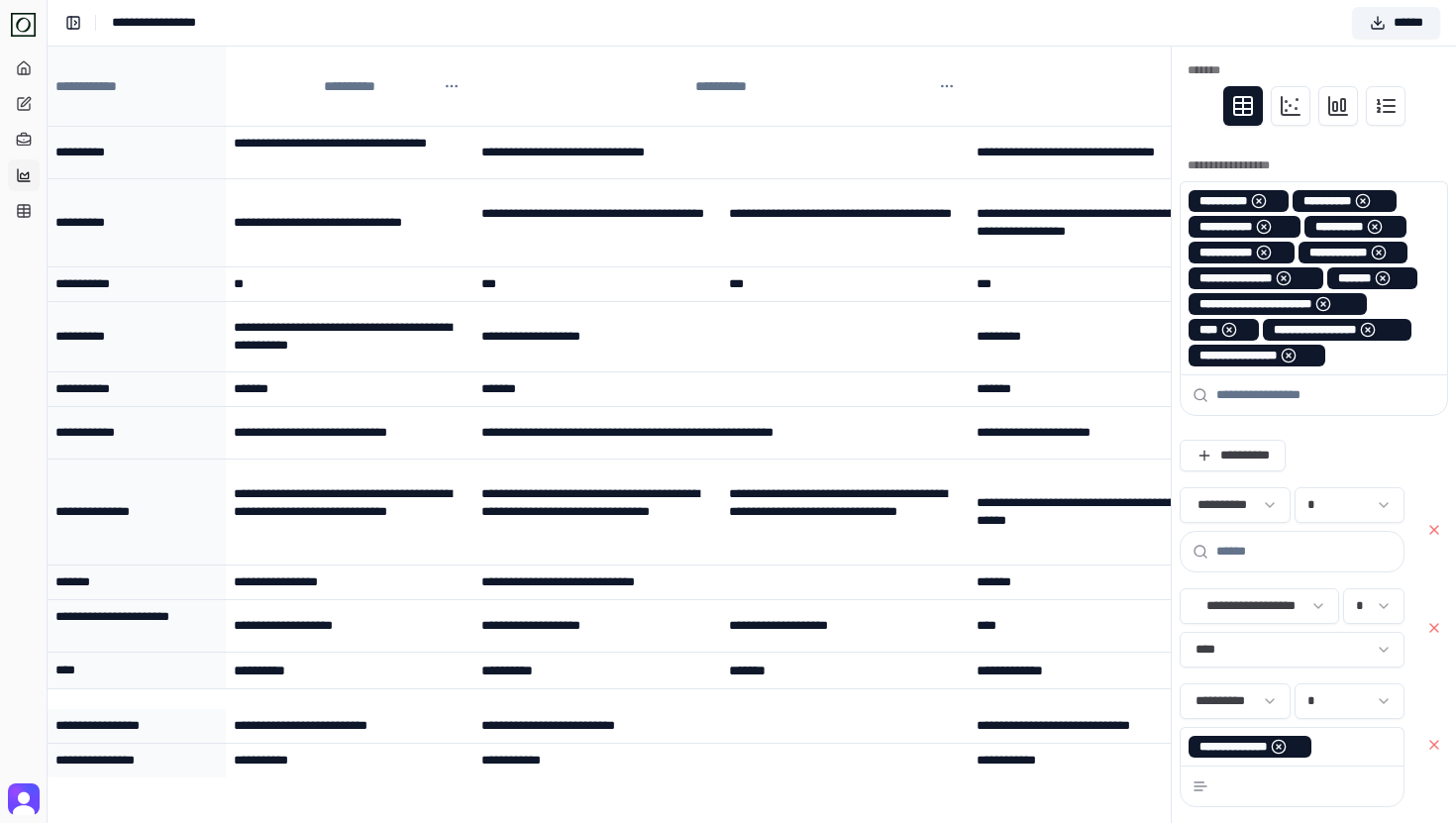 click at bounding box center (1303, 552) 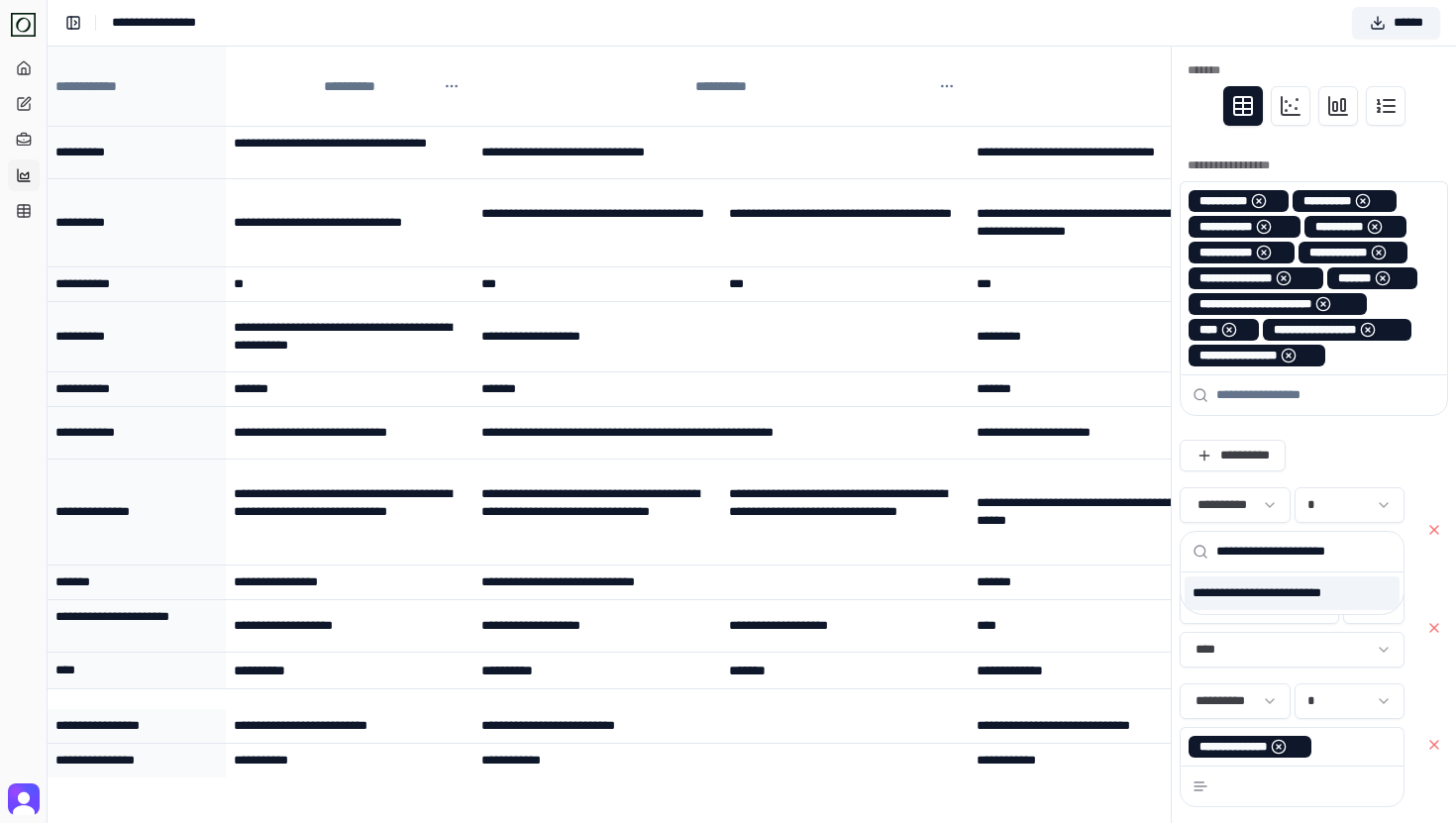 type on "**********" 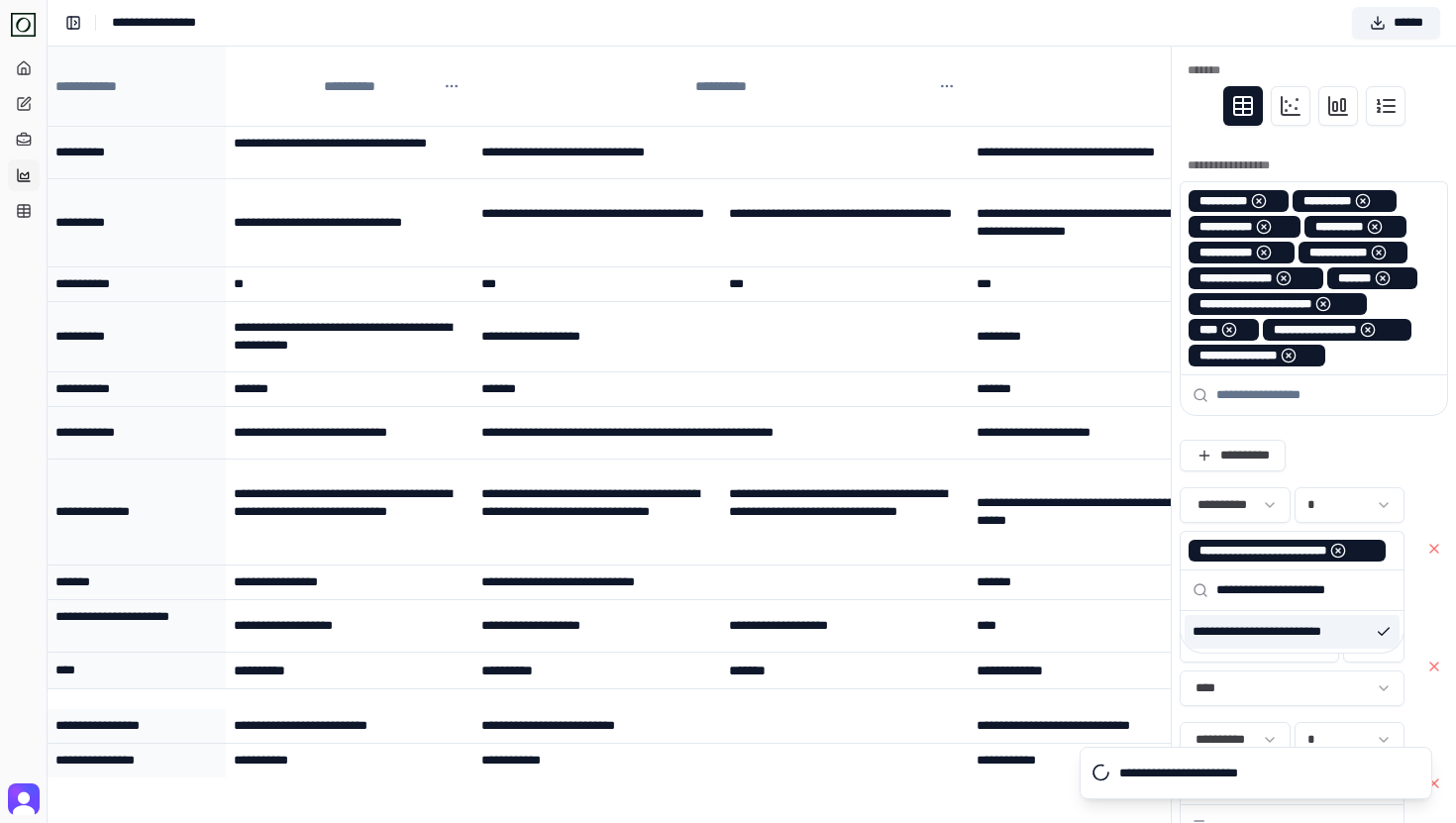 click on "**********" at bounding box center [1303, 590] 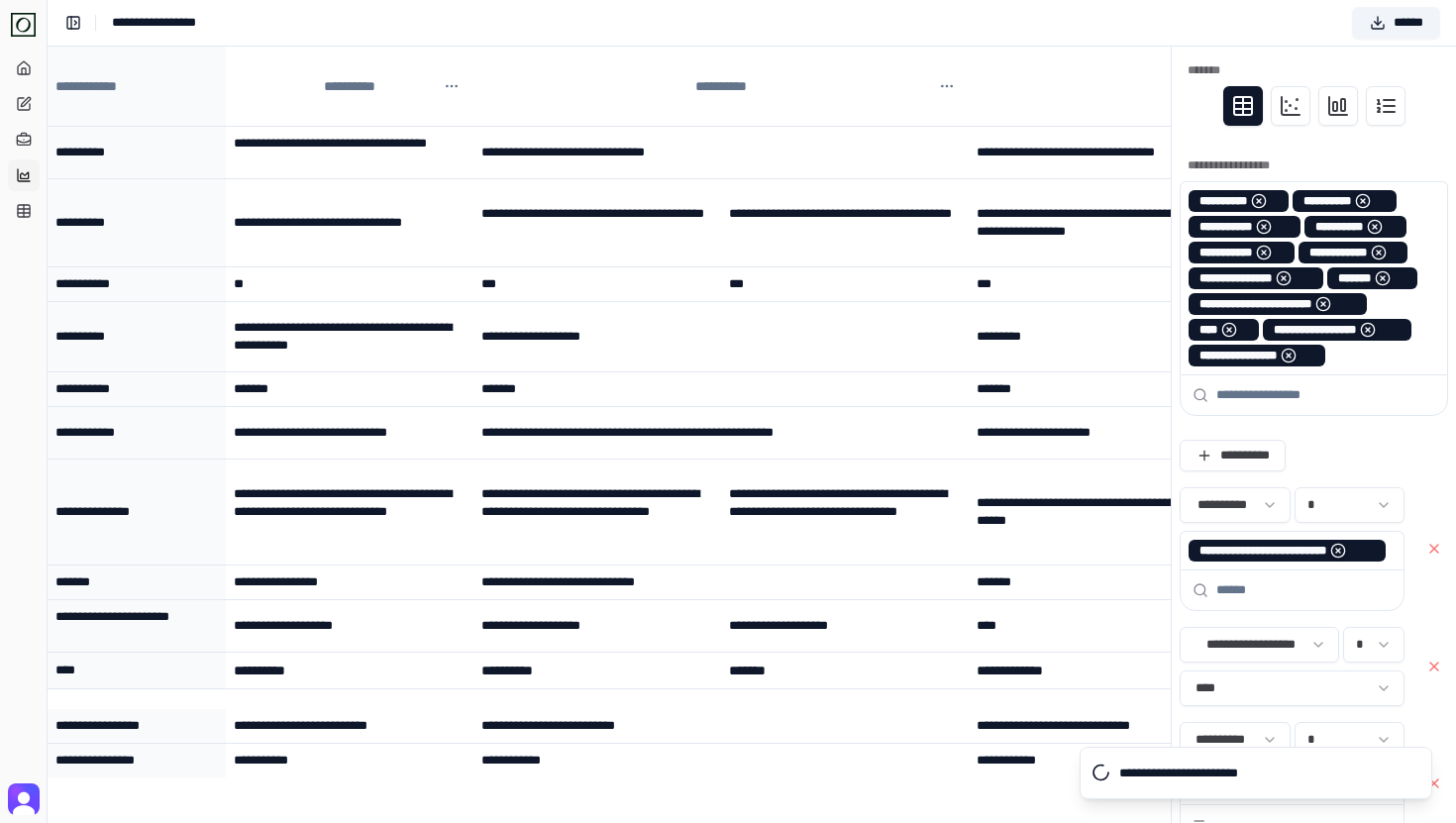 type 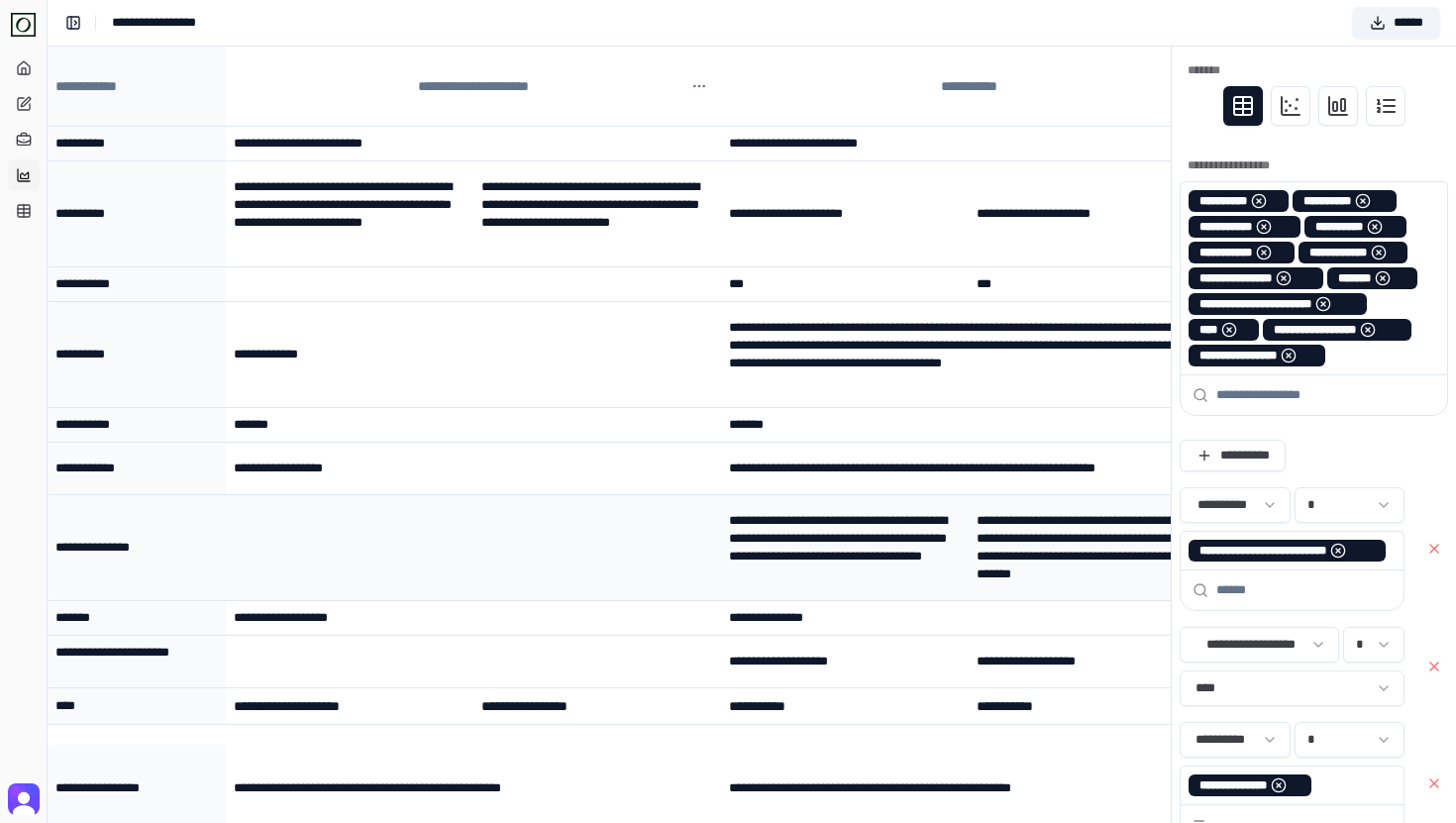 scroll, scrollTop: 28, scrollLeft: 0, axis: vertical 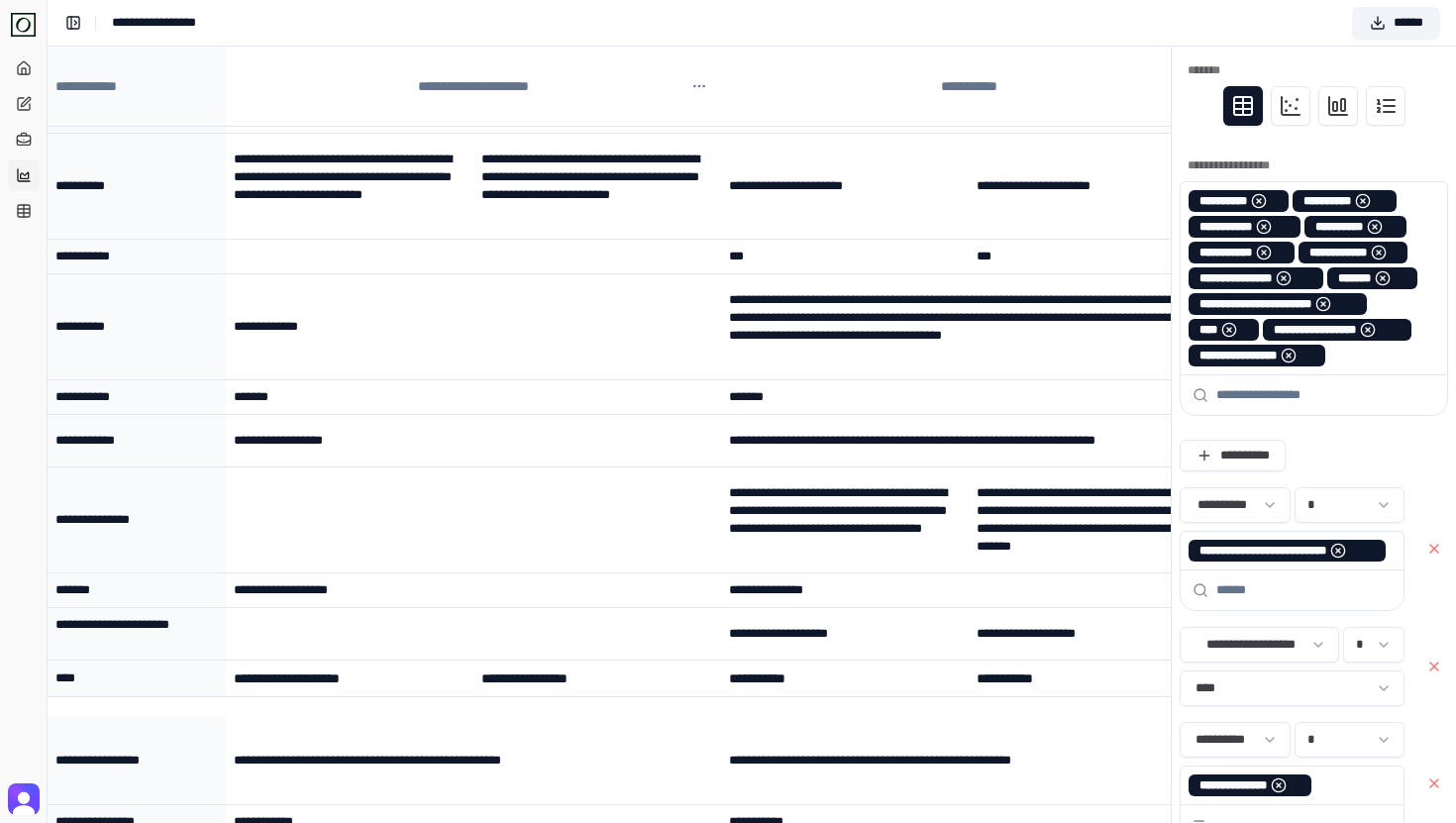 click at bounding box center (1325, 395) 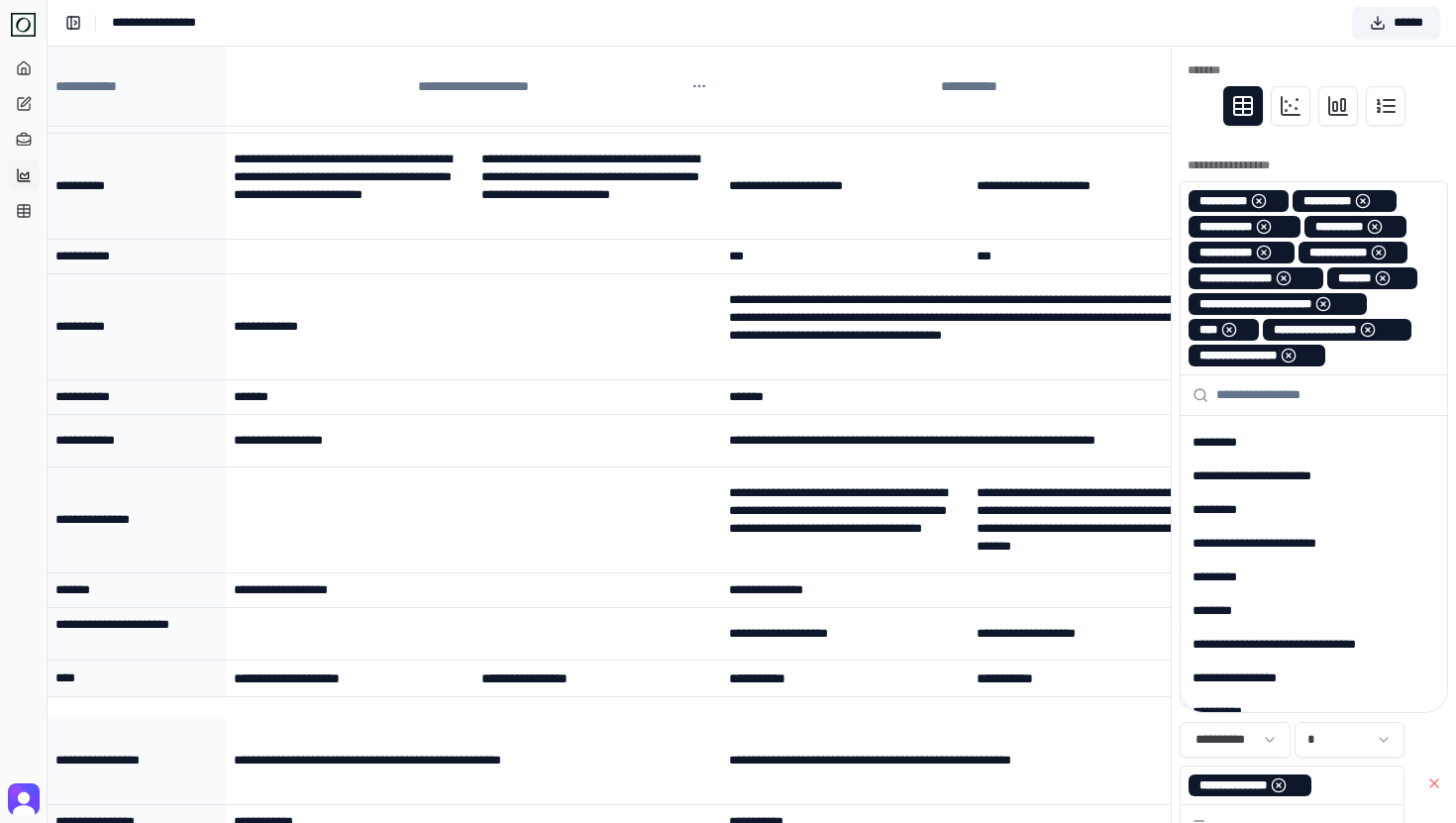 scroll, scrollTop: 1174, scrollLeft: 0, axis: vertical 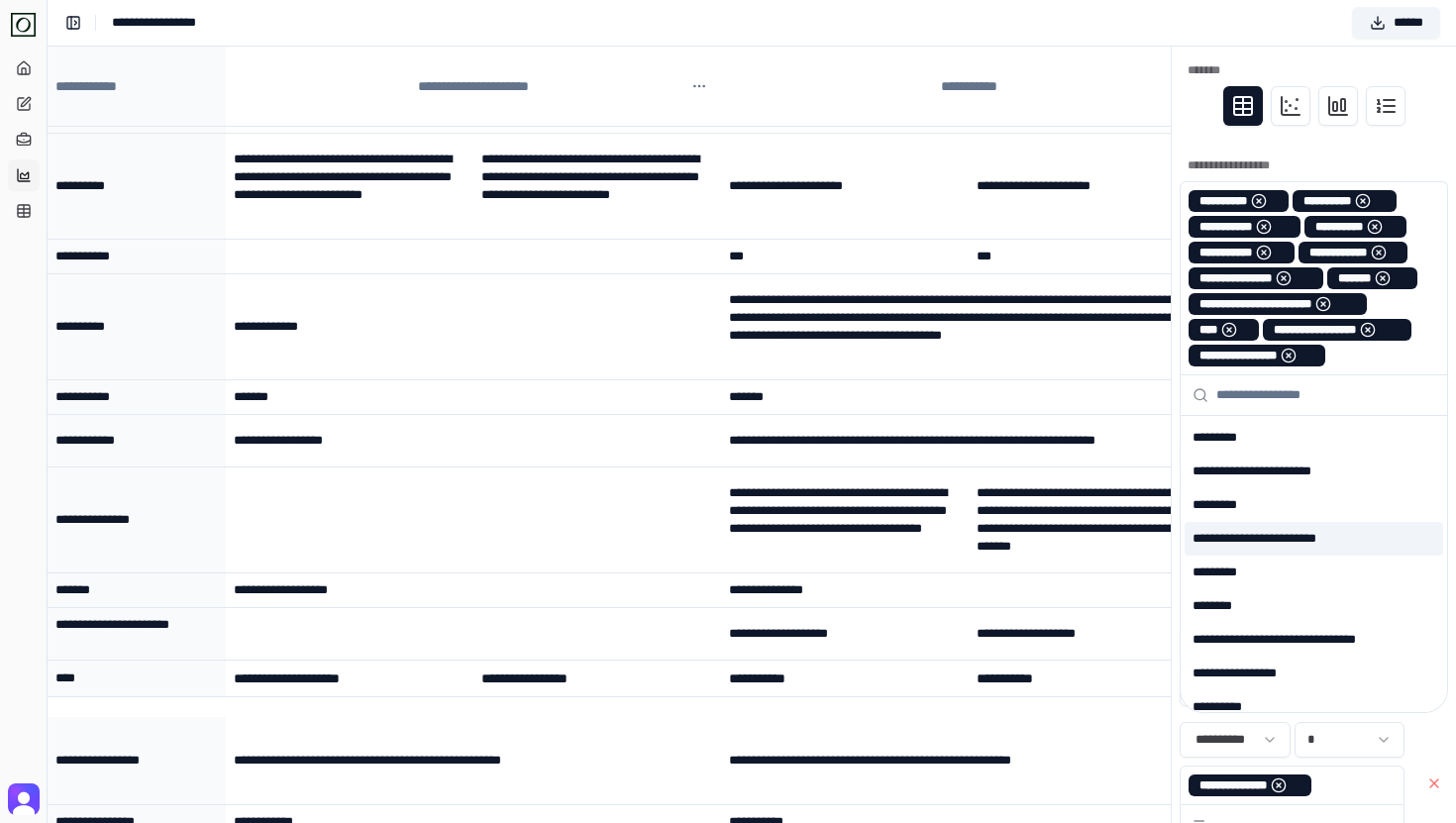 click on "**********" at bounding box center (1313, 539) 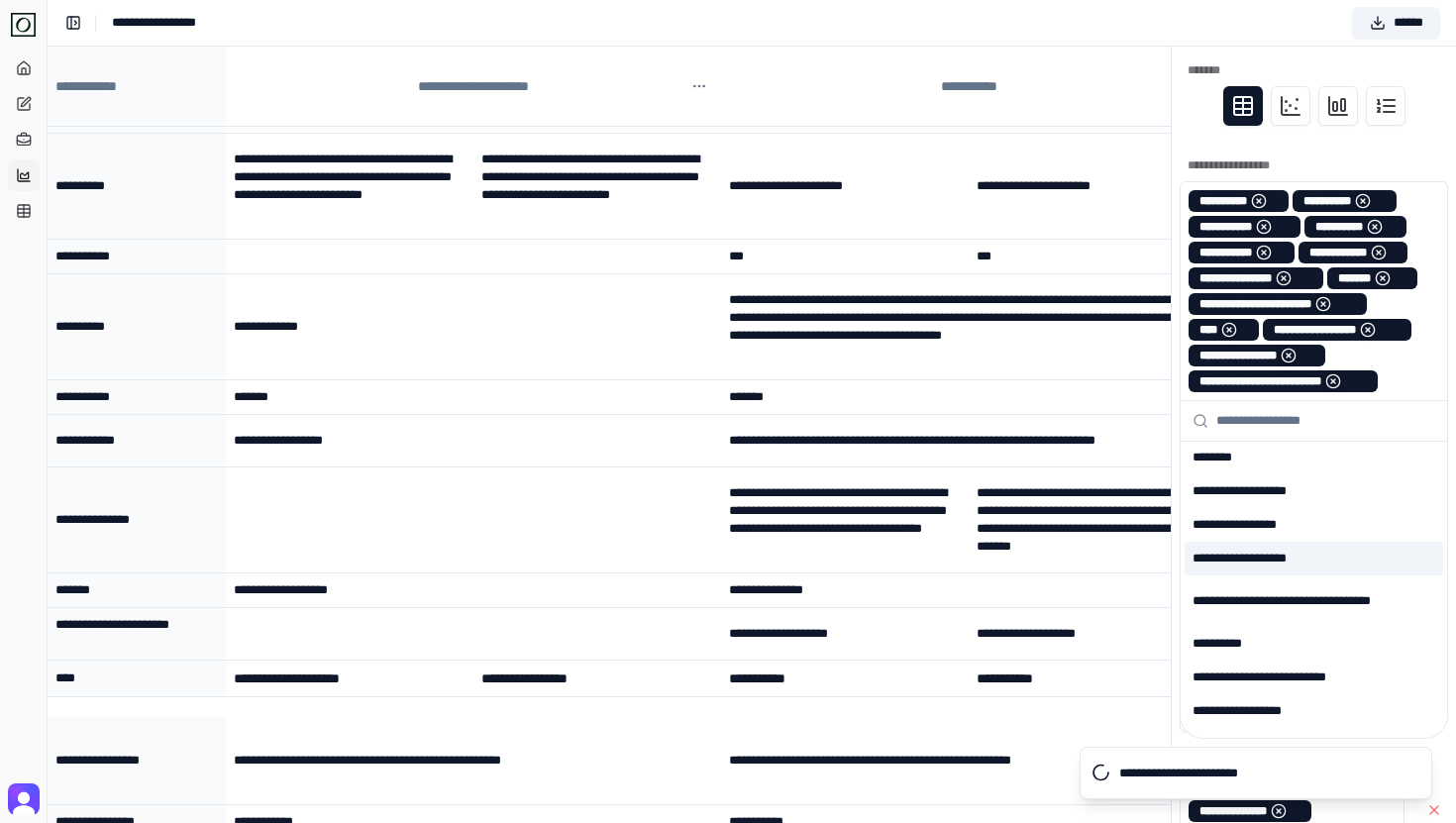 scroll, scrollTop: 1555, scrollLeft: 0, axis: vertical 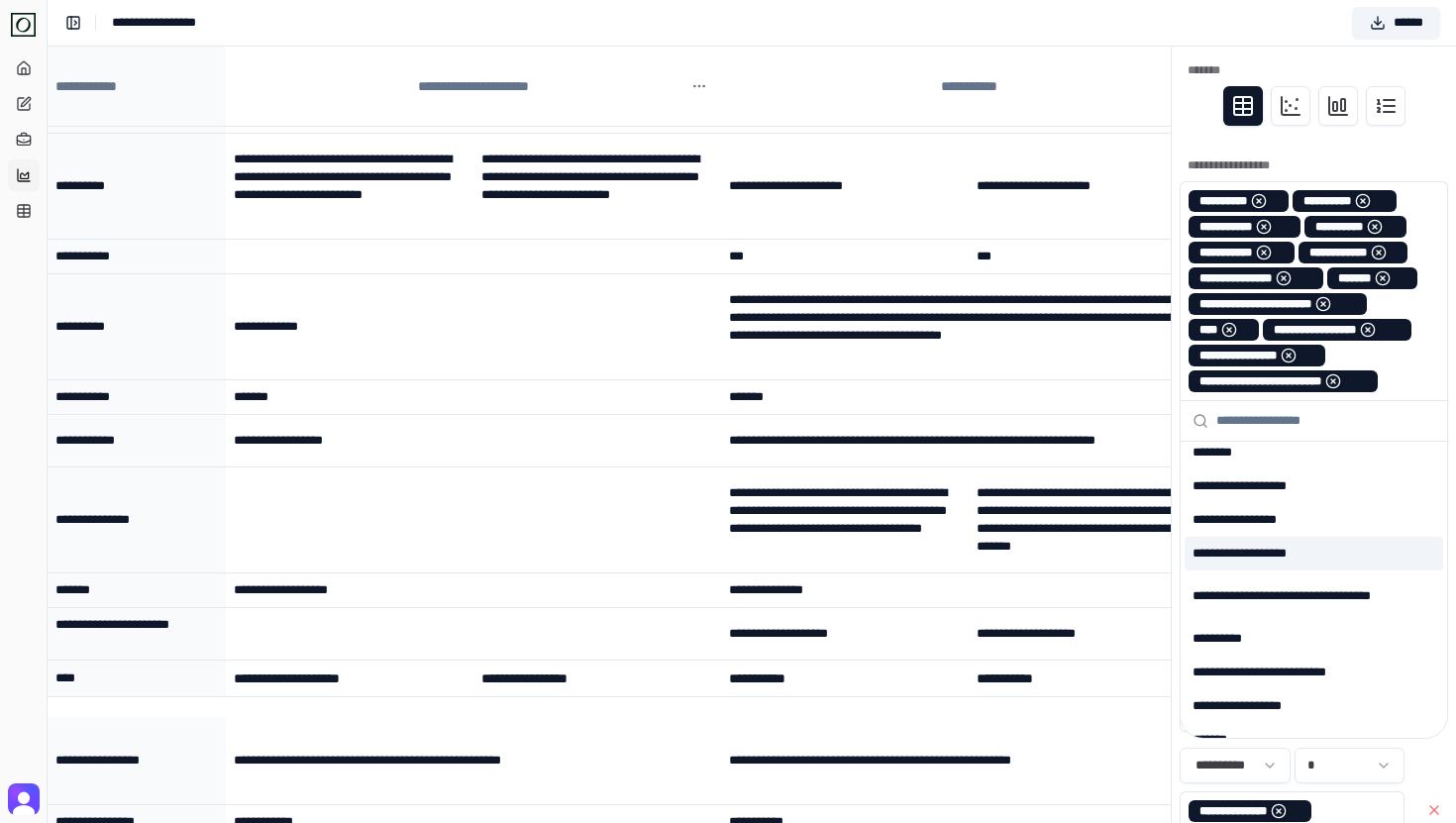 click on "**********" at bounding box center (1313, 672) 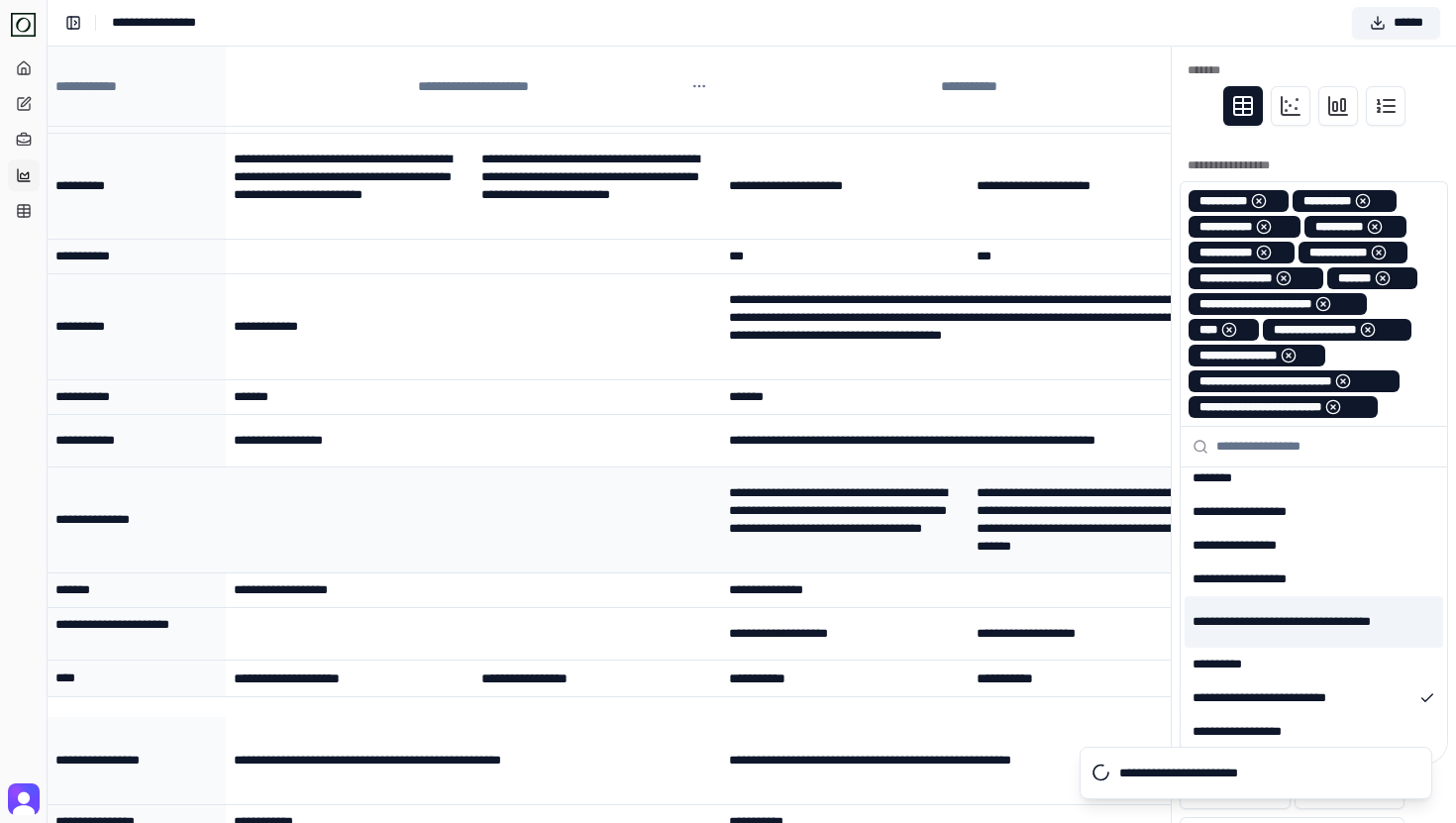 click on "**********" at bounding box center [845, 520] 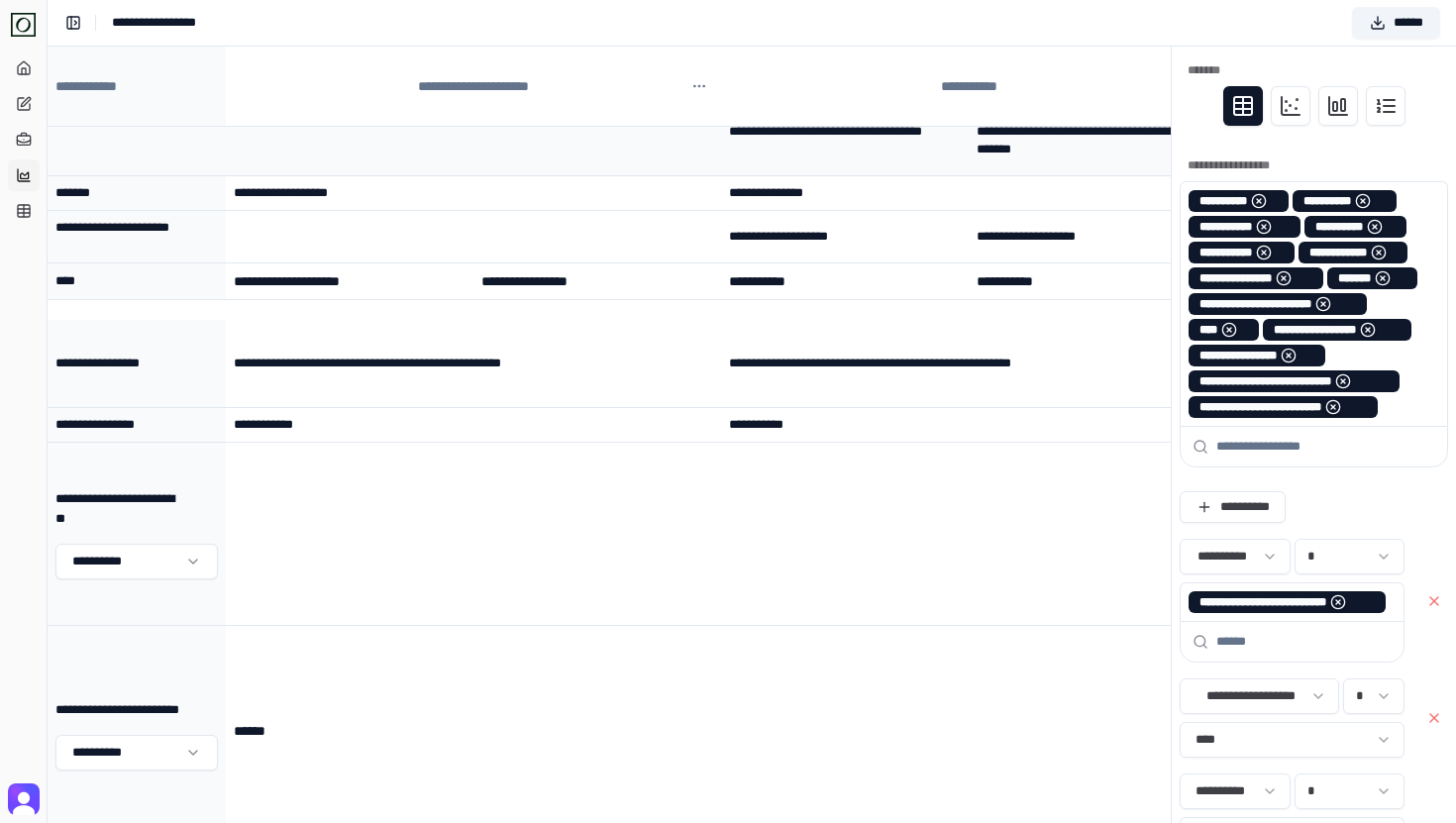 scroll, scrollTop: 430, scrollLeft: 0, axis: vertical 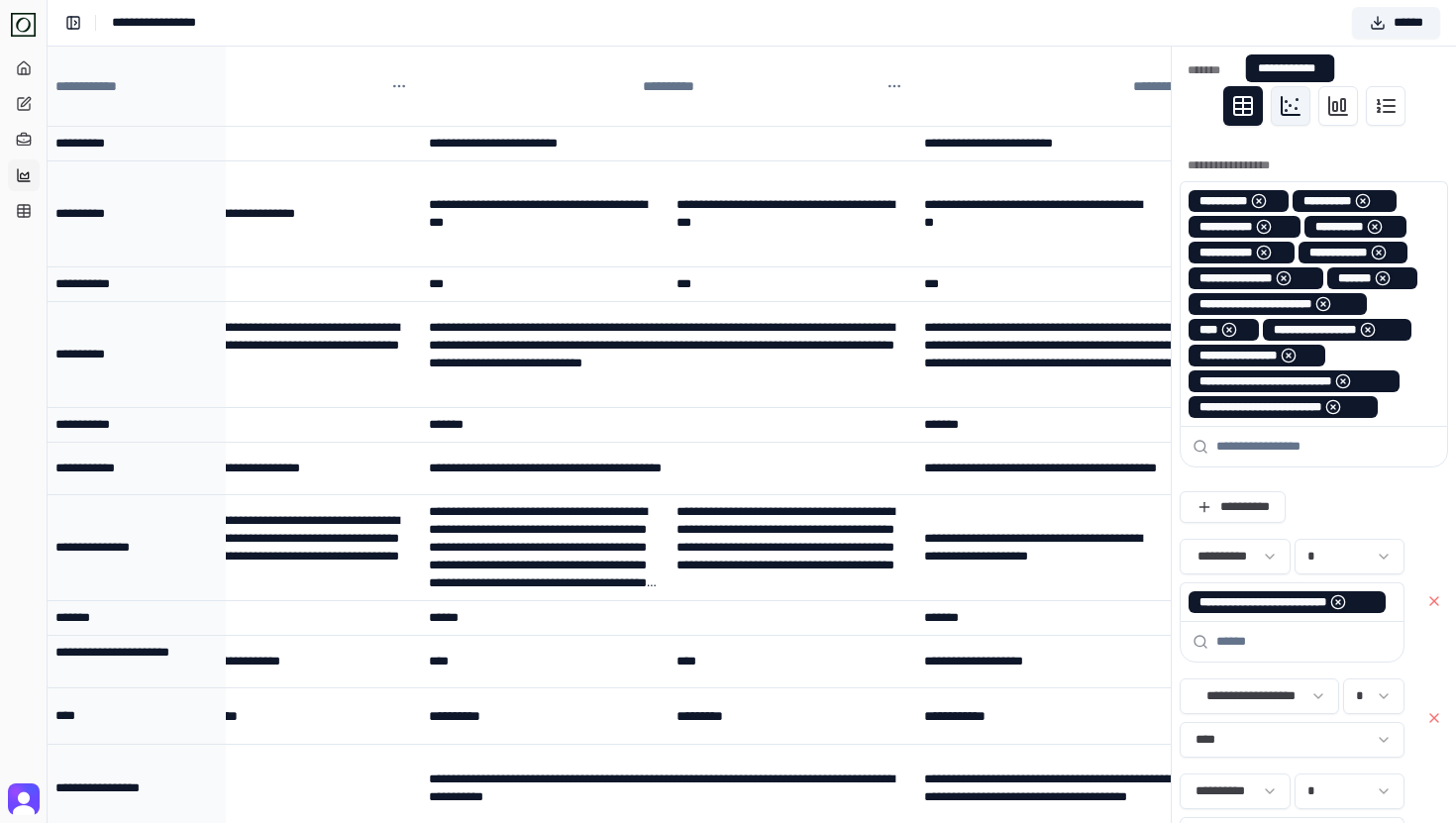 click at bounding box center [1291, 106] 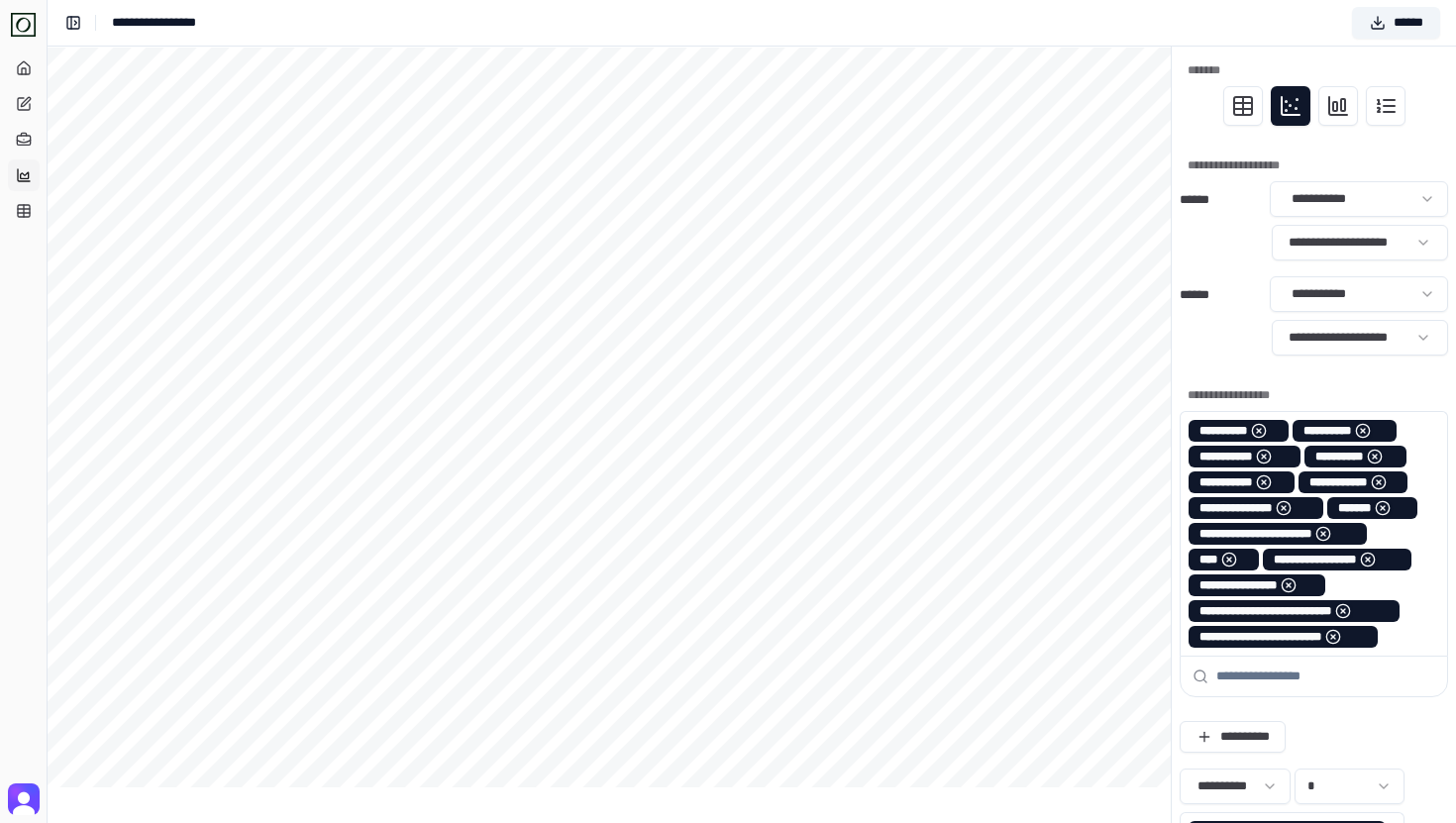 click on "**********" at bounding box center (728, 676) 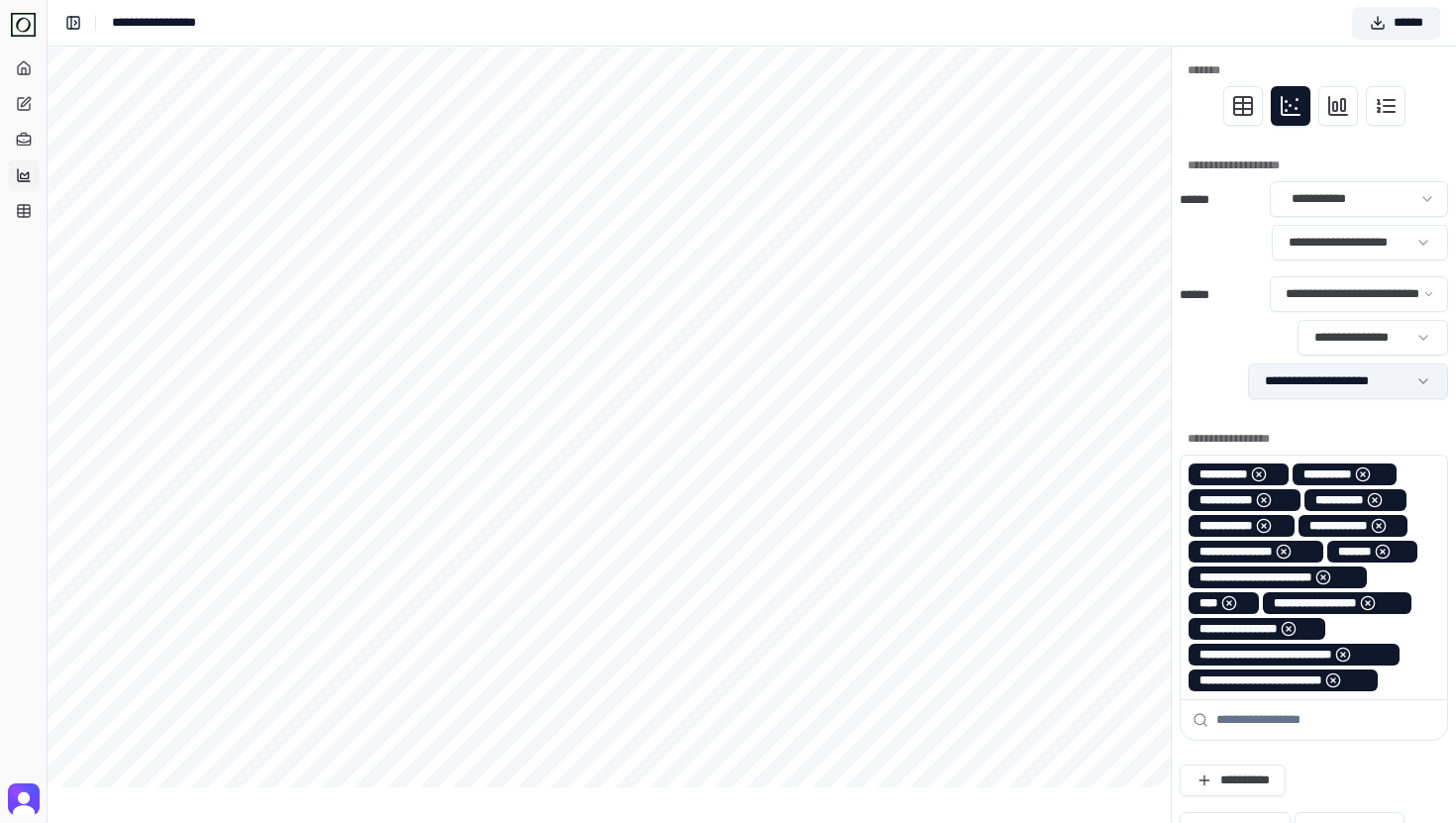 click on "**********" at bounding box center (728, 698) 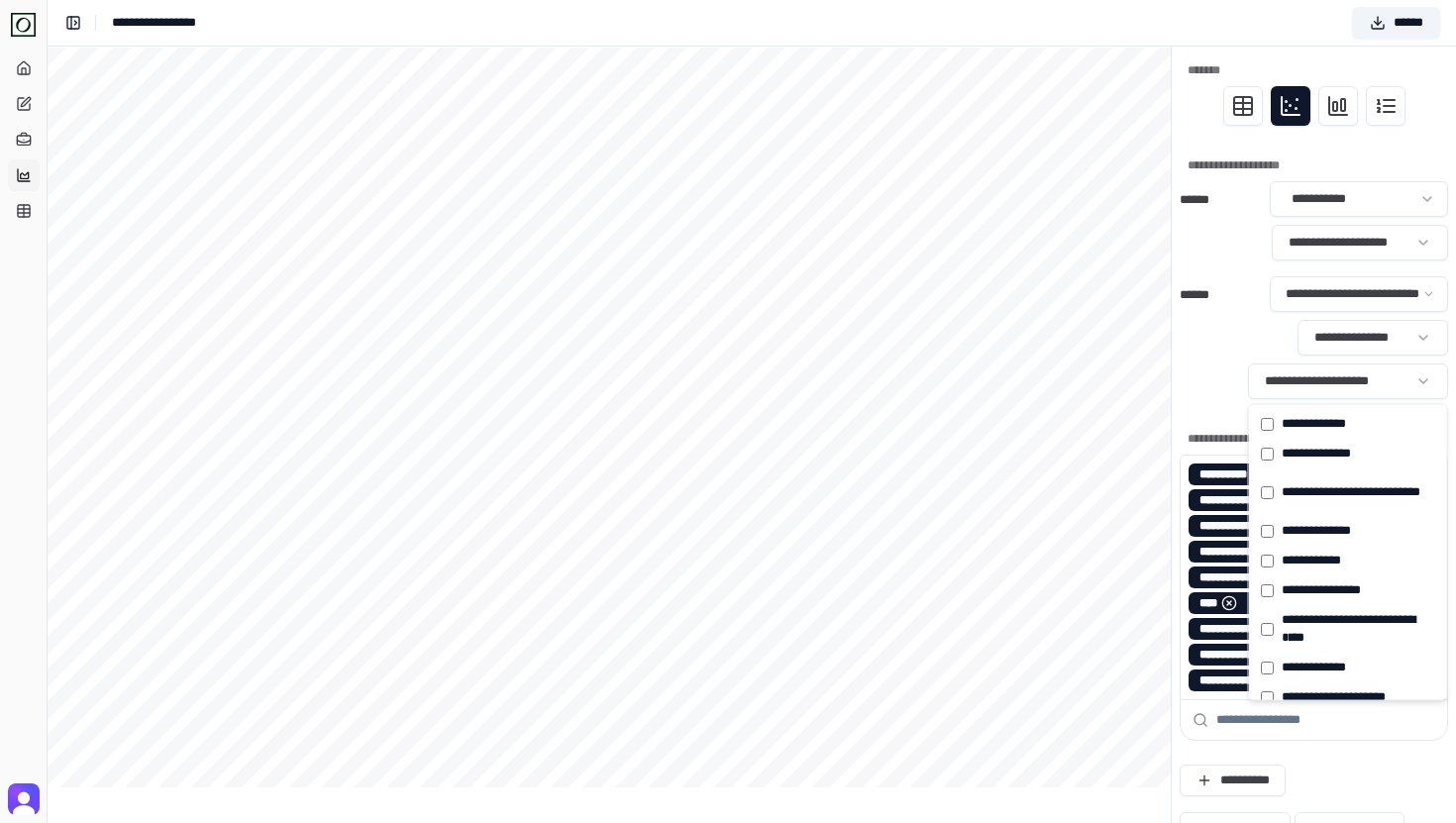 click on "**********" at bounding box center [728, 698] 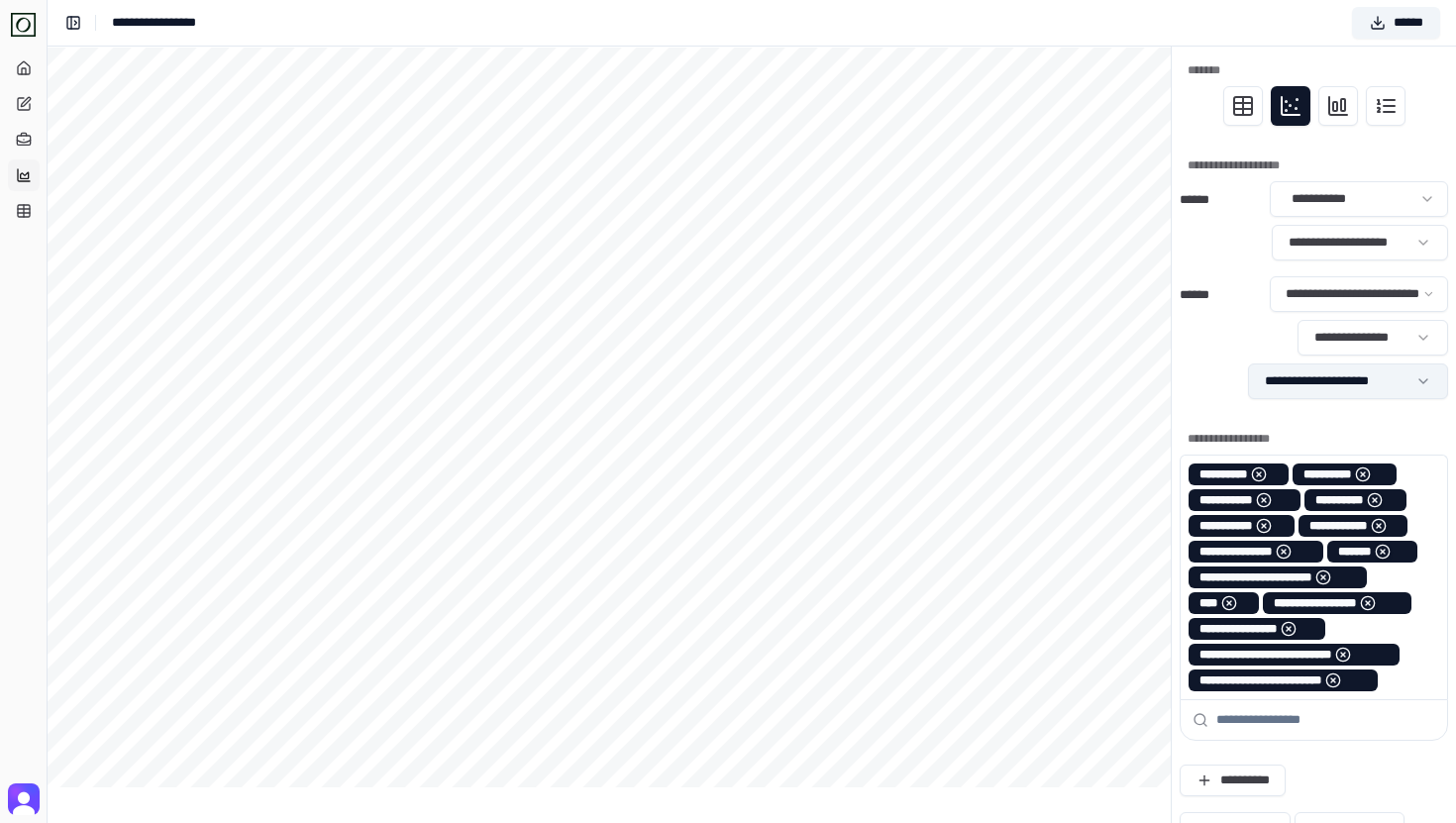 click on "**********" at bounding box center (728, 698) 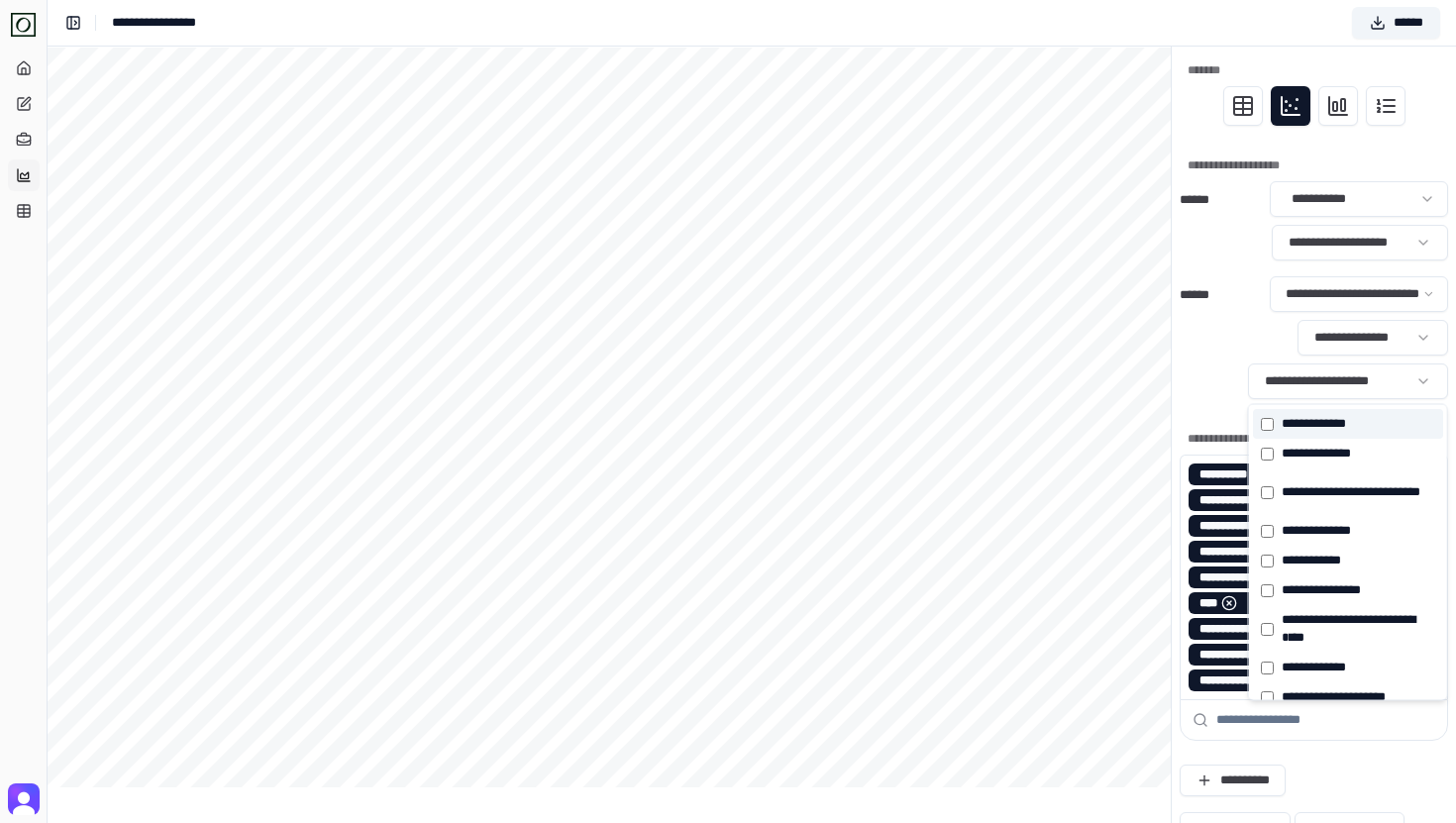 click on "******** * ** *" at bounding box center (1312, 424) 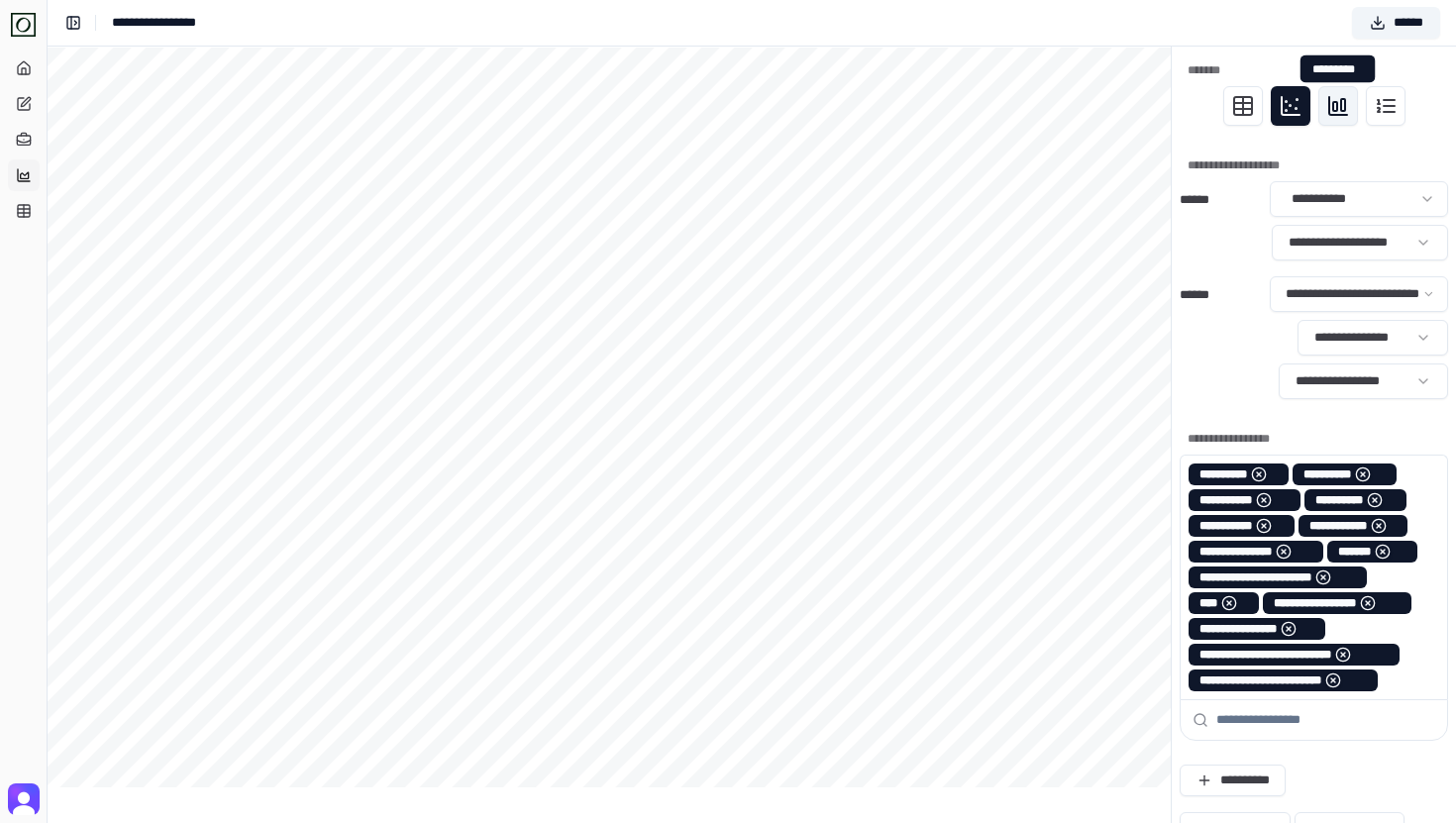 click at bounding box center (1338, 106) 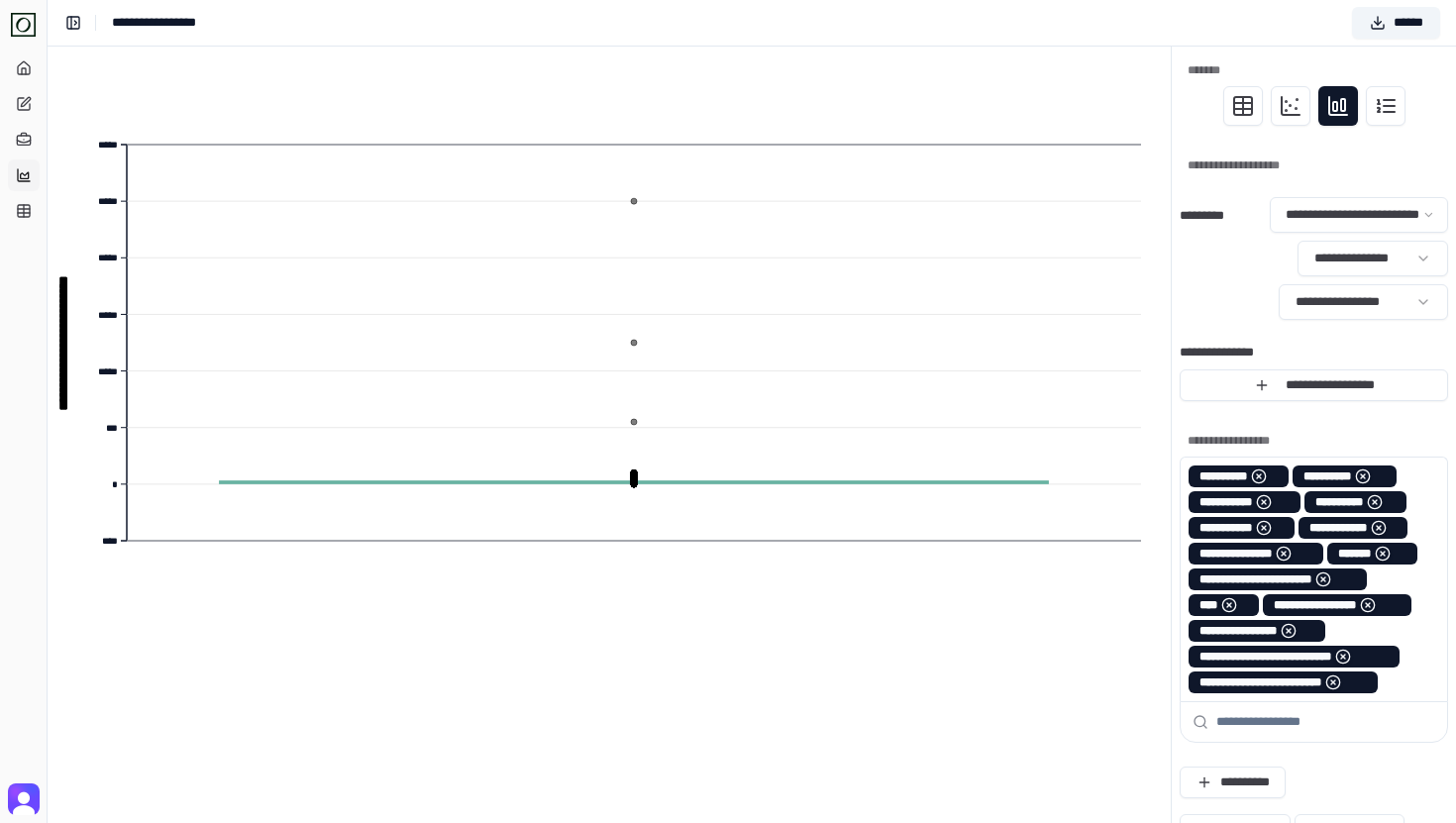 click on "**********" at bounding box center [728, 699] 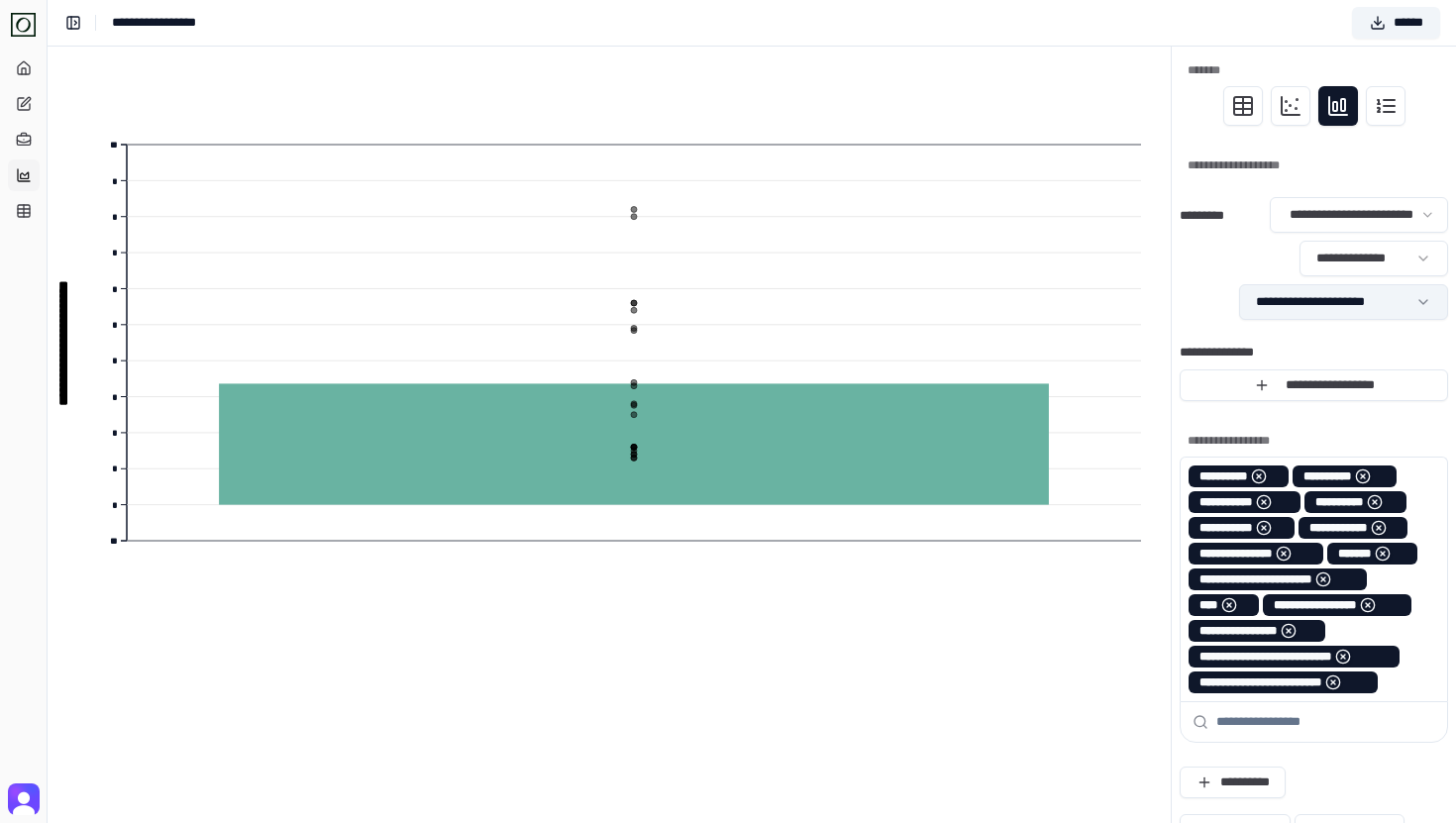 click on "**********" at bounding box center [728, 699] 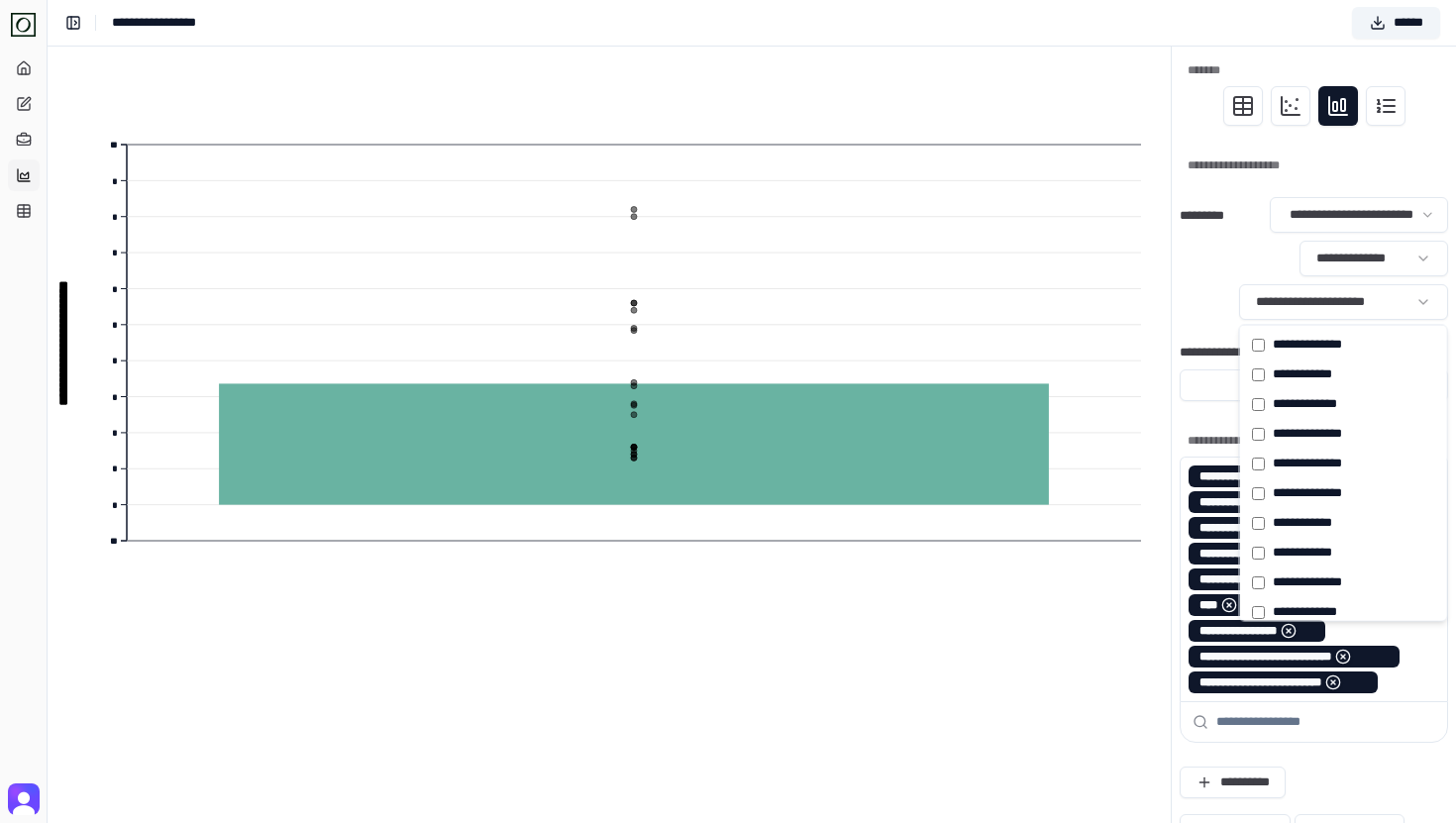click on "**********" at bounding box center [728, 699] 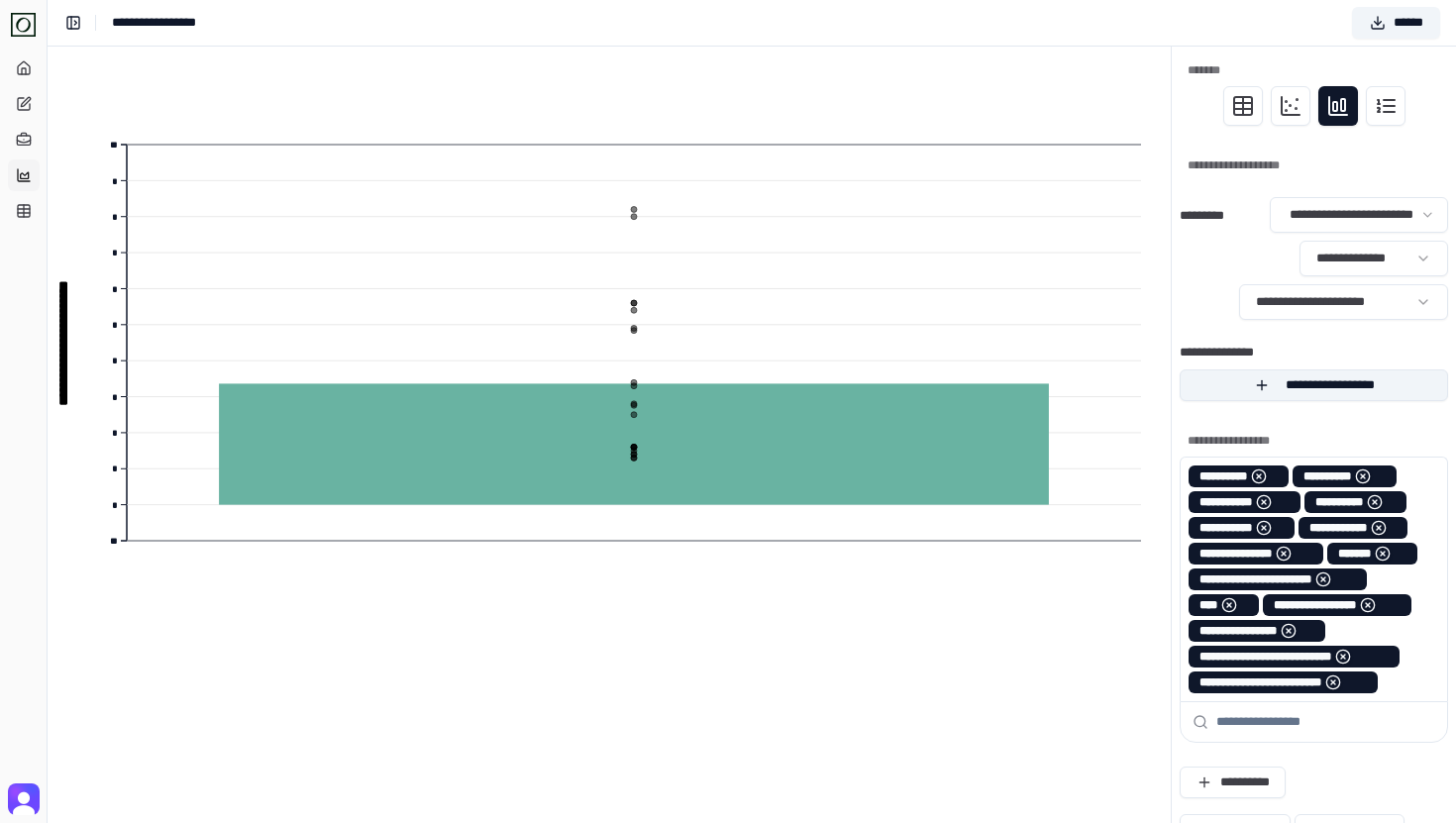 click on "**********" at bounding box center [1313, 385] 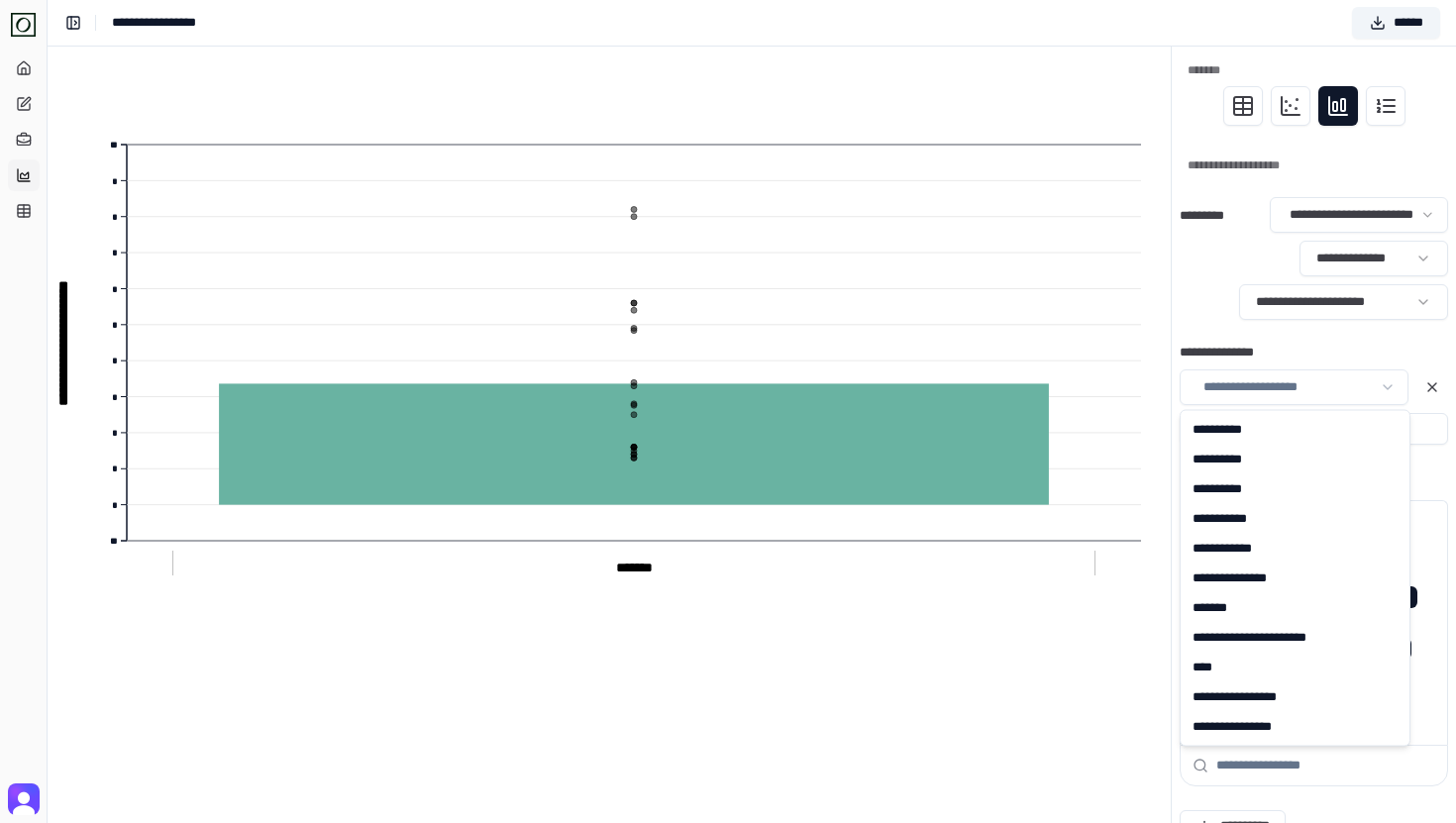 click on "**********" at bounding box center [728, 721] 